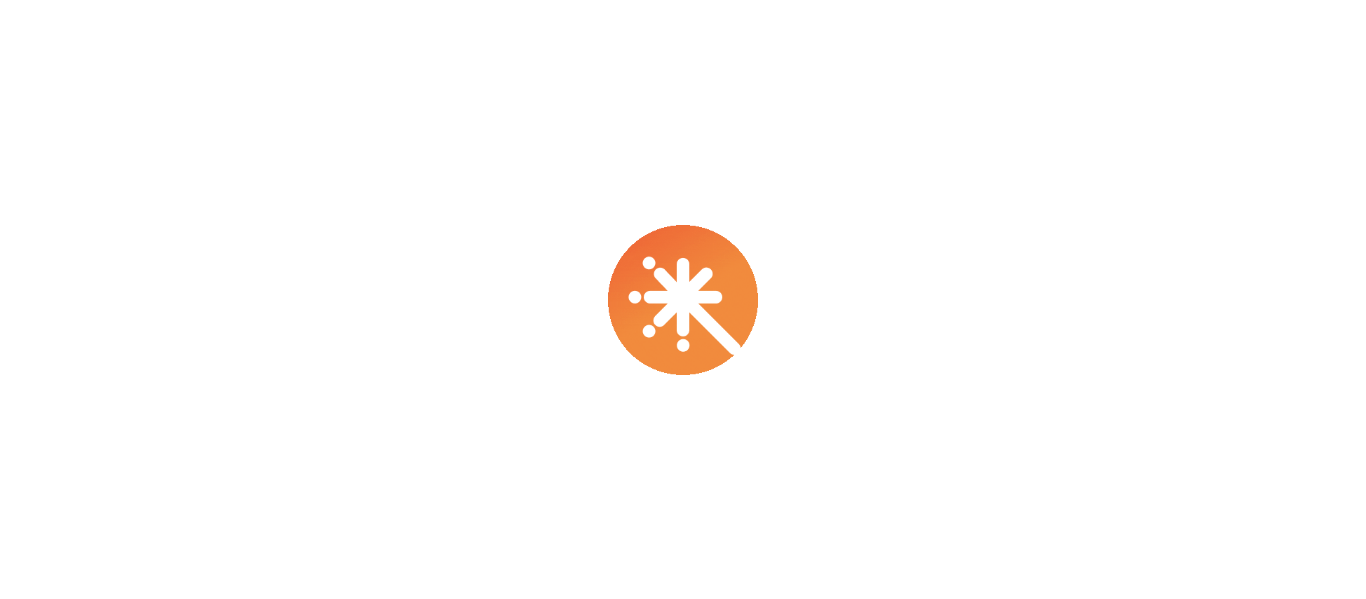 scroll, scrollTop: 0, scrollLeft: 0, axis: both 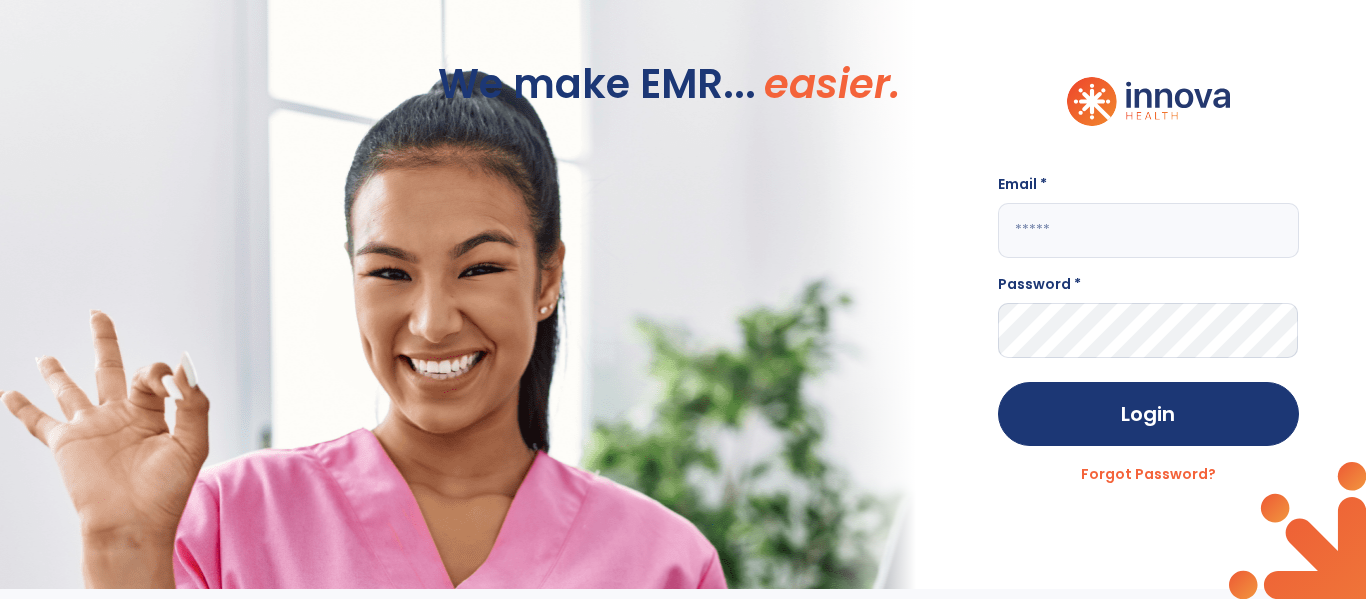 click 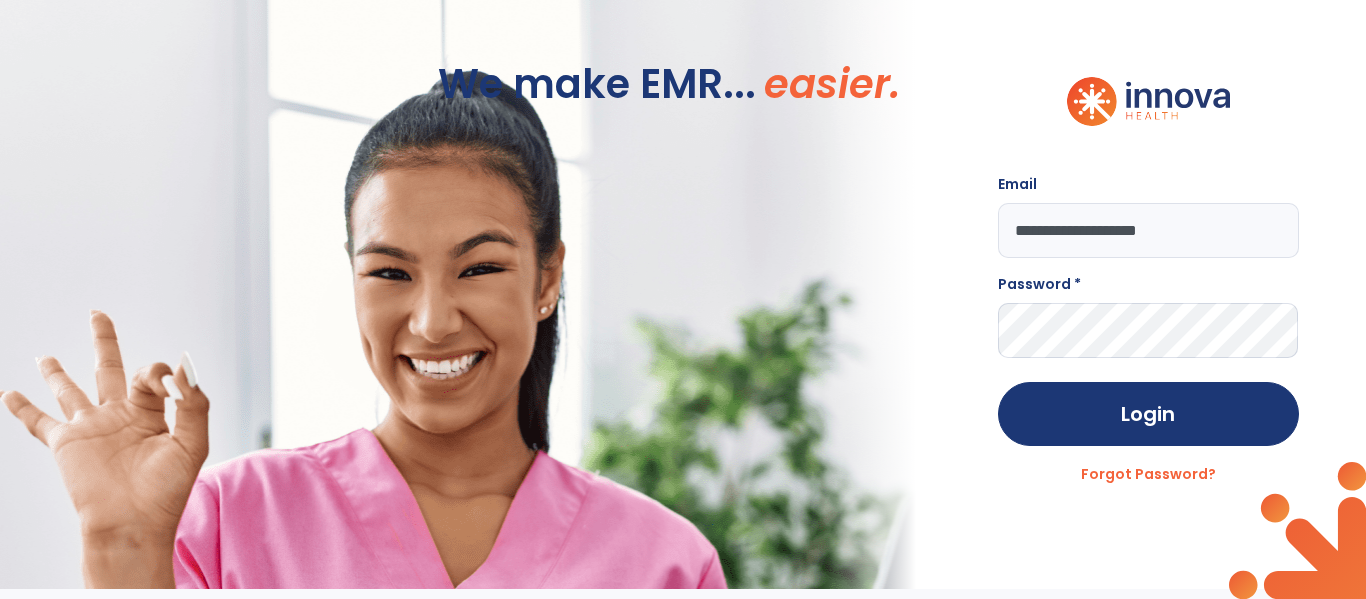 type on "**********" 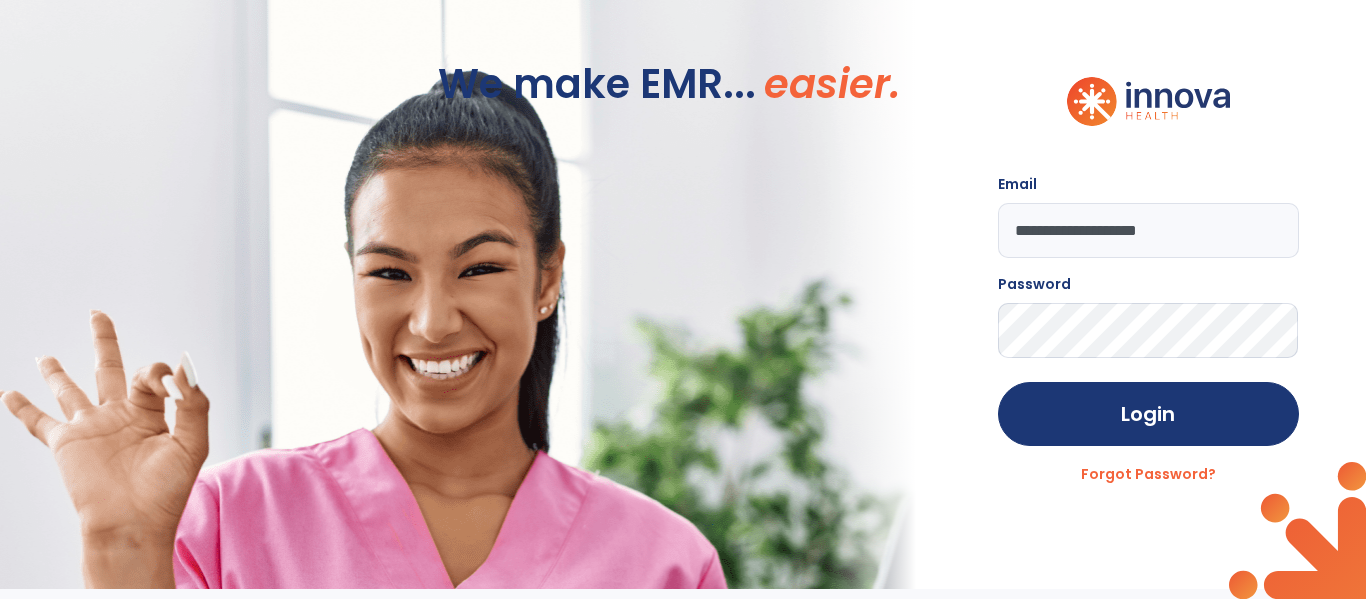 click on "Login" 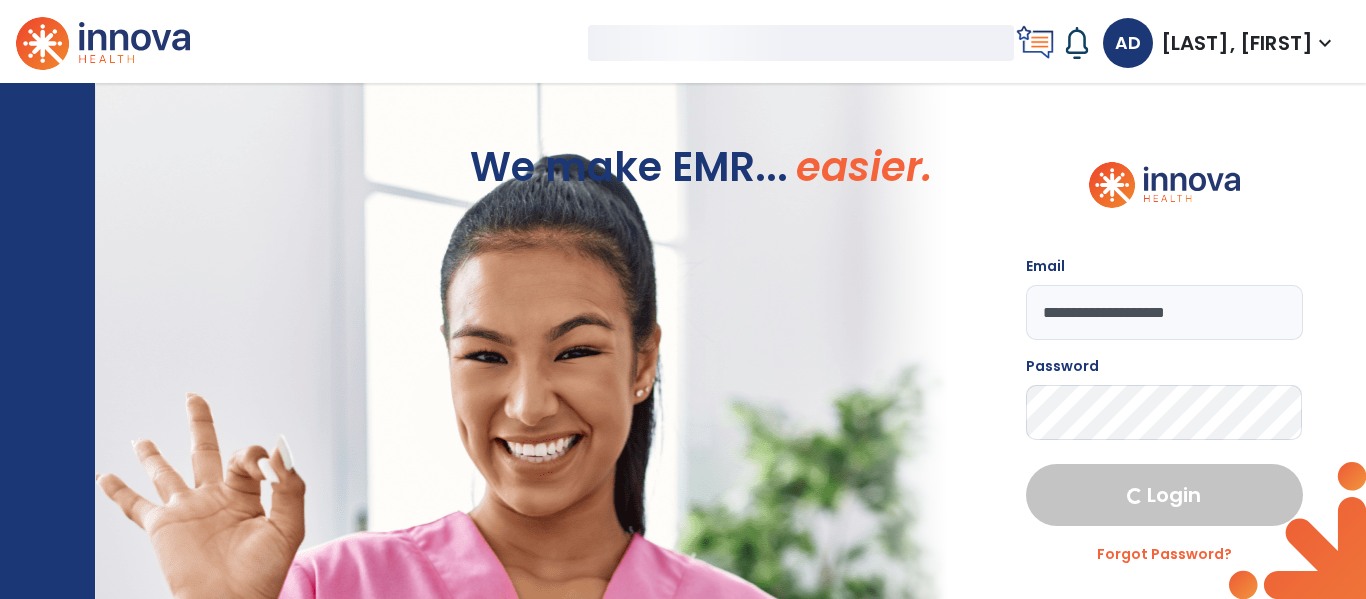 select on "****" 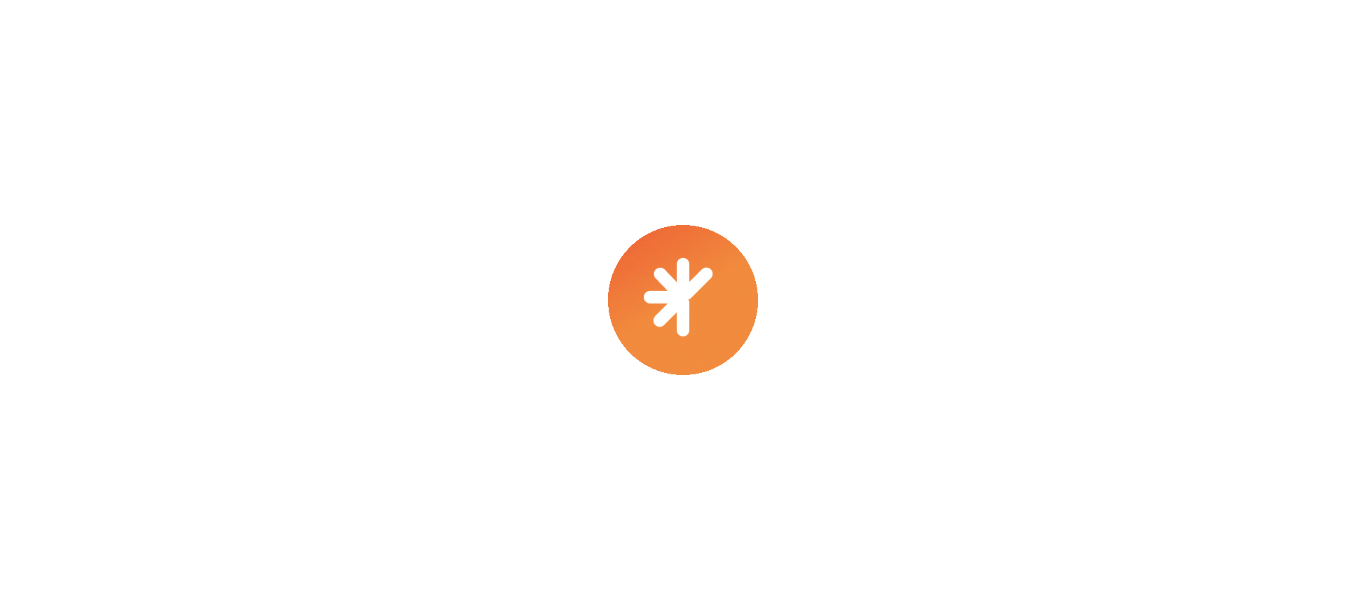 scroll, scrollTop: 0, scrollLeft: 0, axis: both 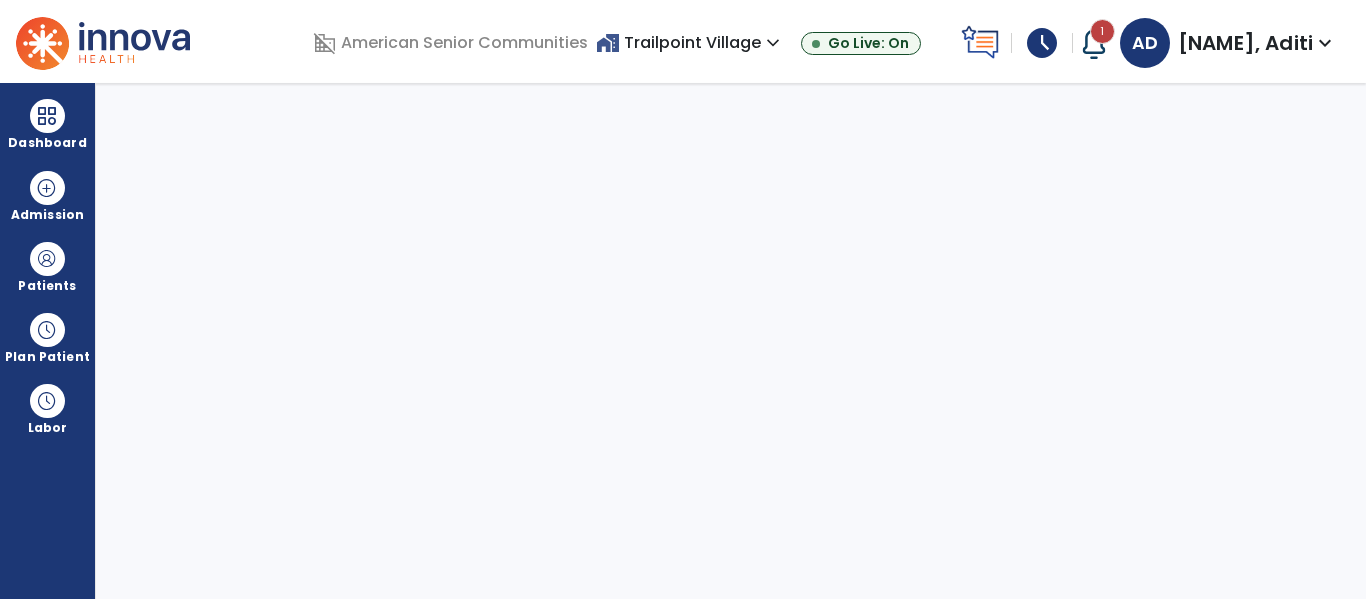 select on "****" 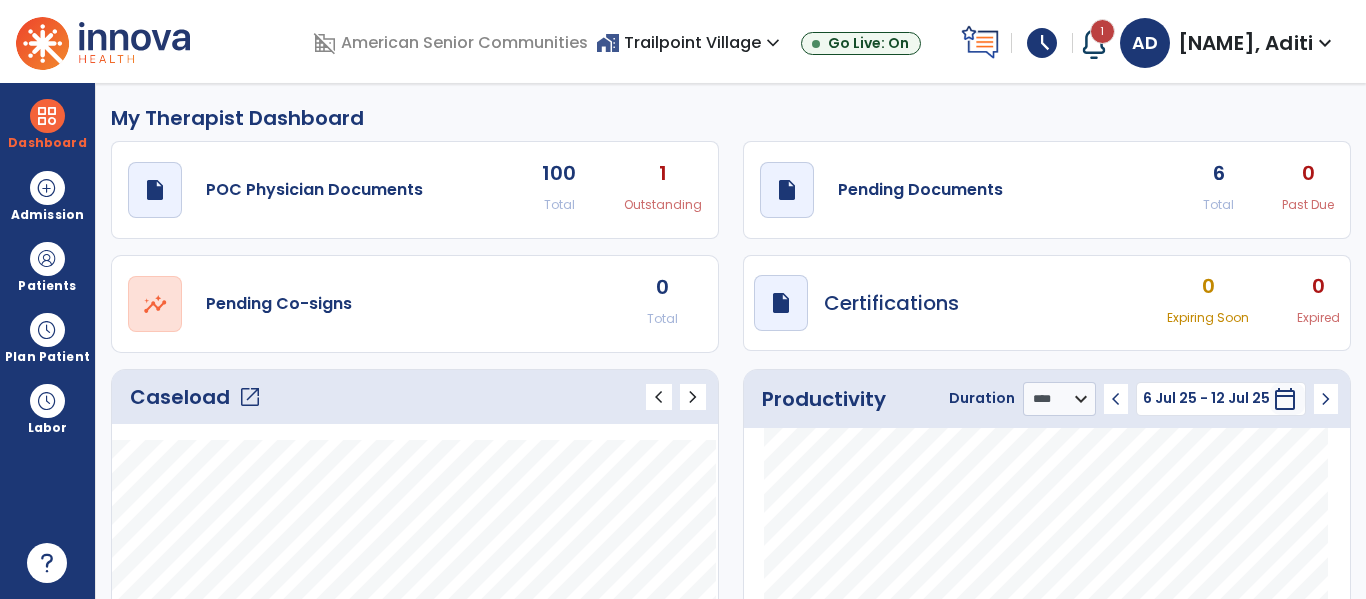 click on "open_in_new" 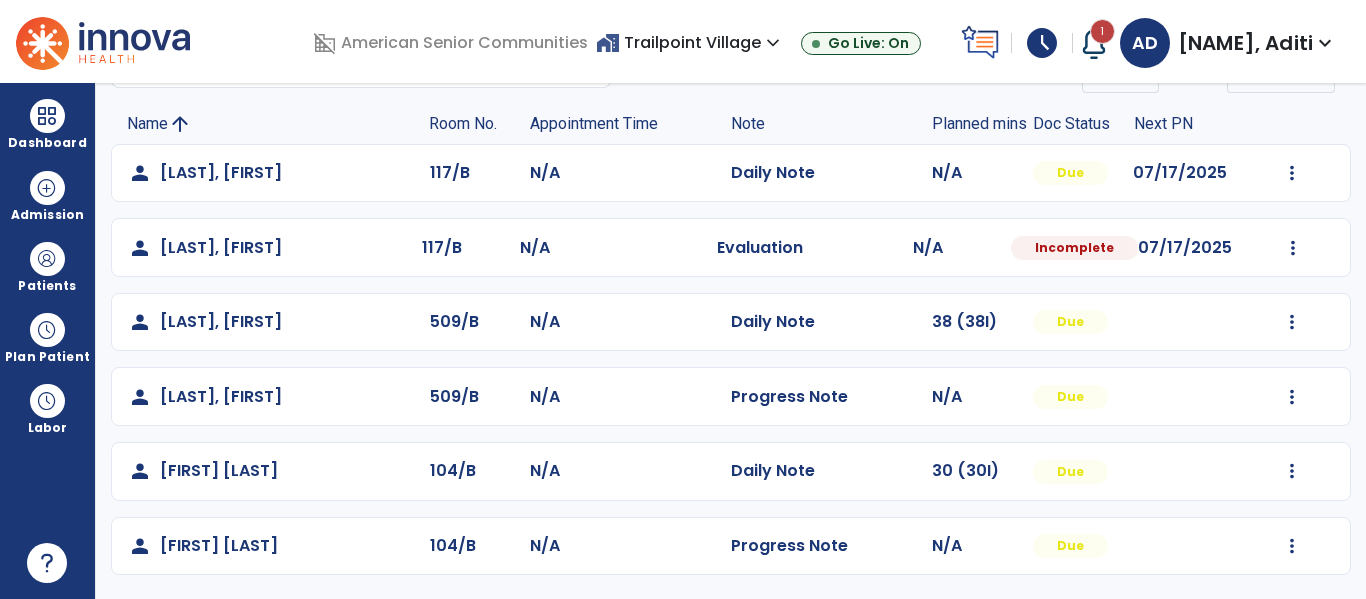 scroll, scrollTop: 0, scrollLeft: 0, axis: both 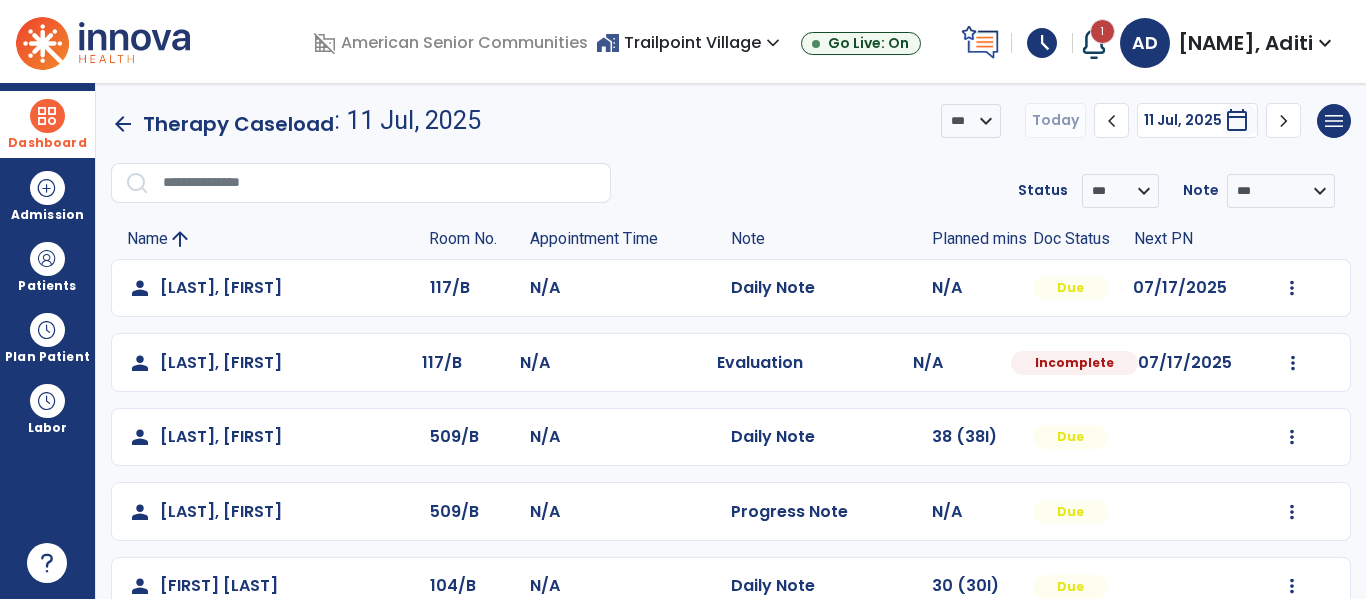 click at bounding box center (47, 116) 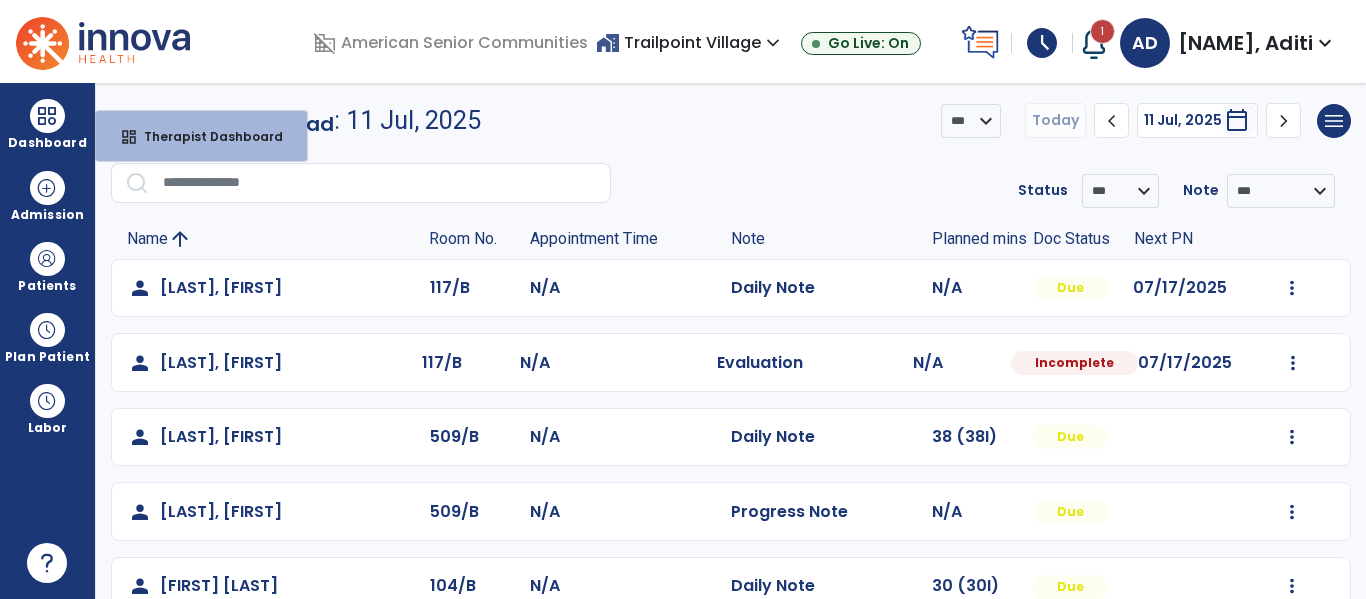 click on "Mark Visit As Complete   Reset Note   Open Document   G + C Mins" 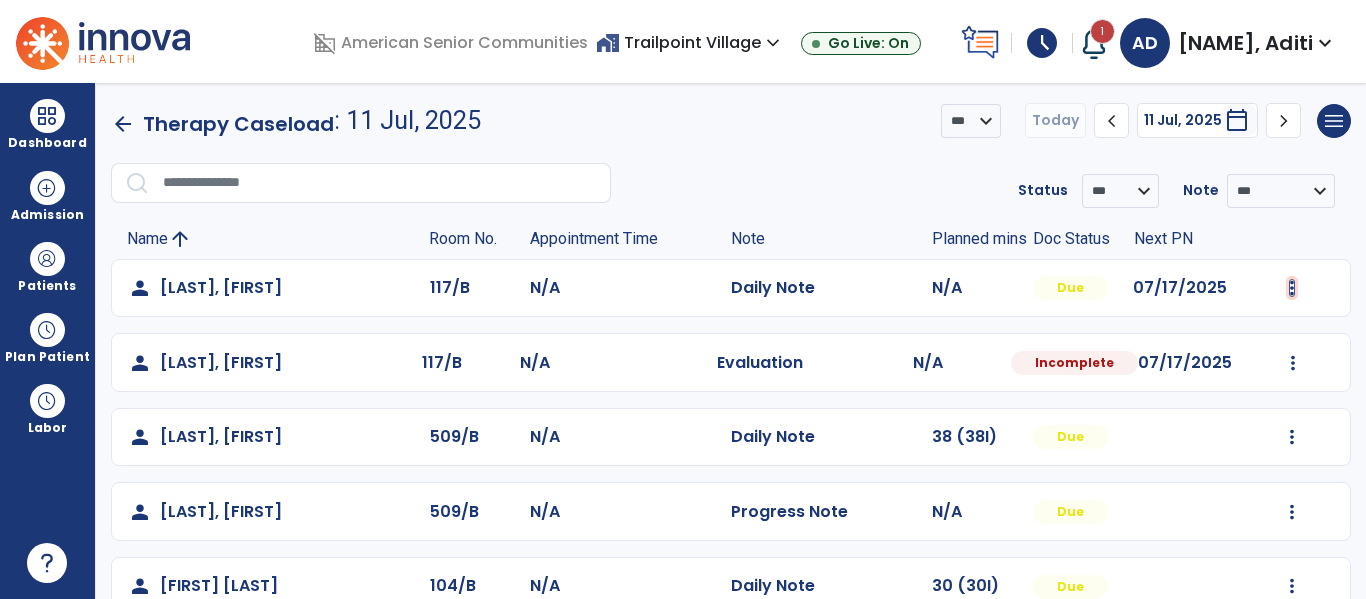 click at bounding box center [1292, 288] 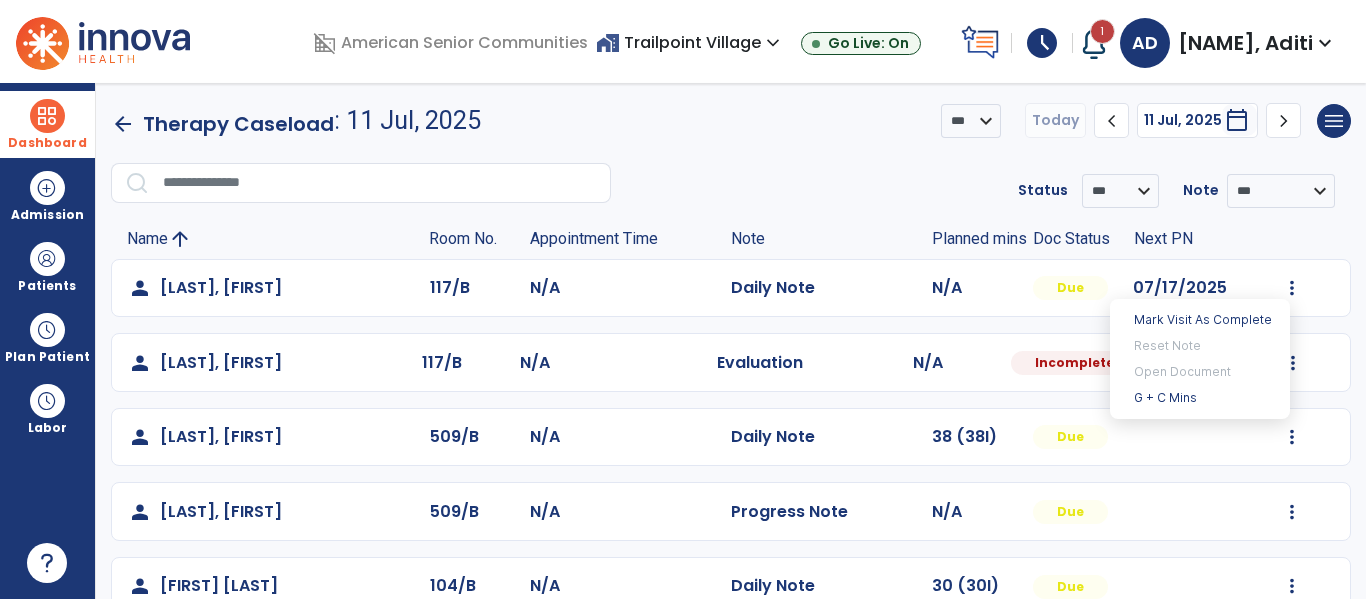 click on "Dashboard" at bounding box center [47, 124] 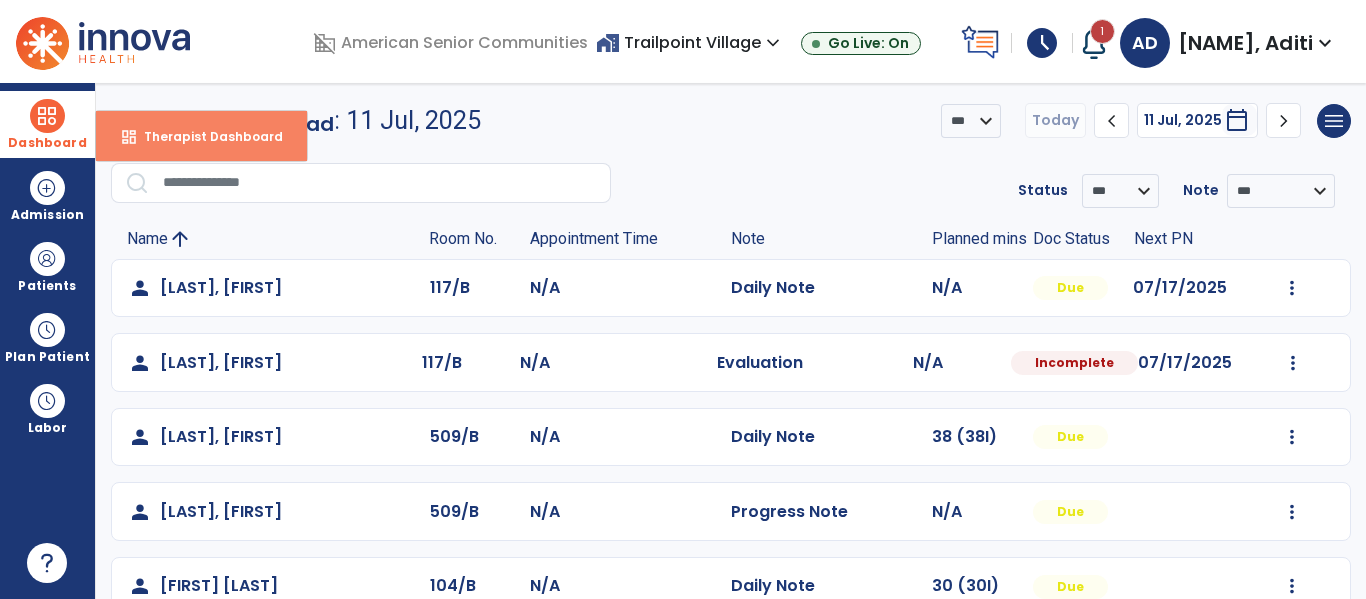 click on "dashboard  Therapist Dashboard" at bounding box center [201, 136] 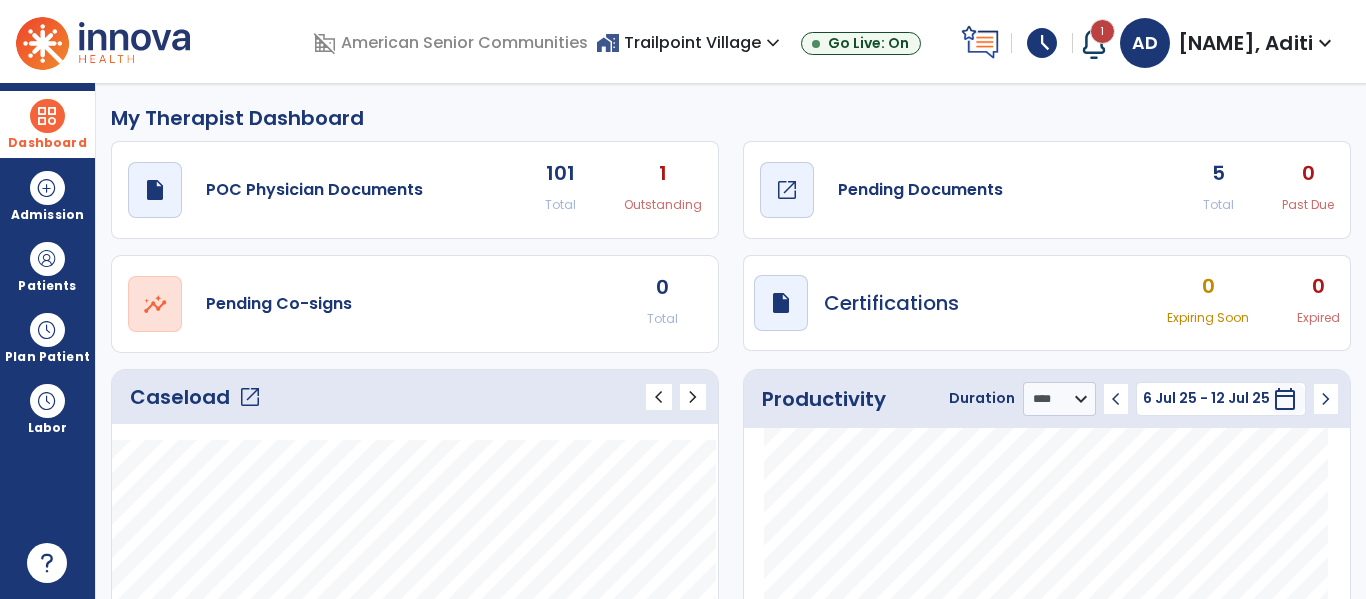 click on "Pending Documents" 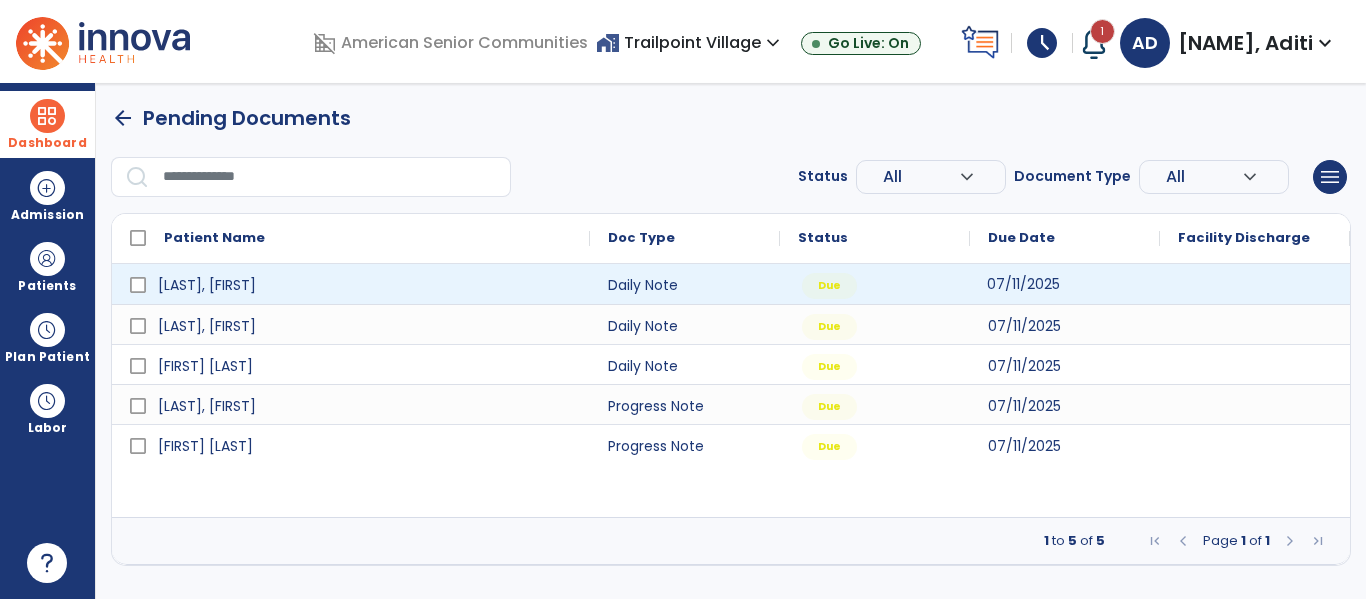 click on "07/11/2025" at bounding box center (1023, 284) 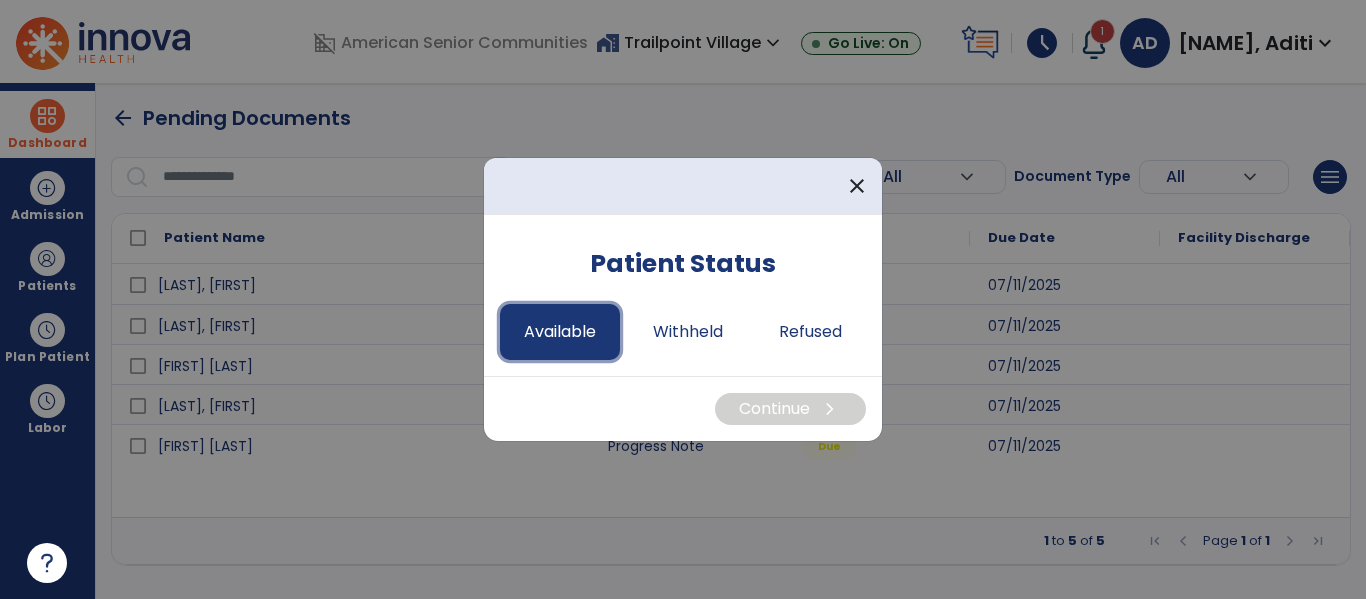 click on "Available" at bounding box center (560, 332) 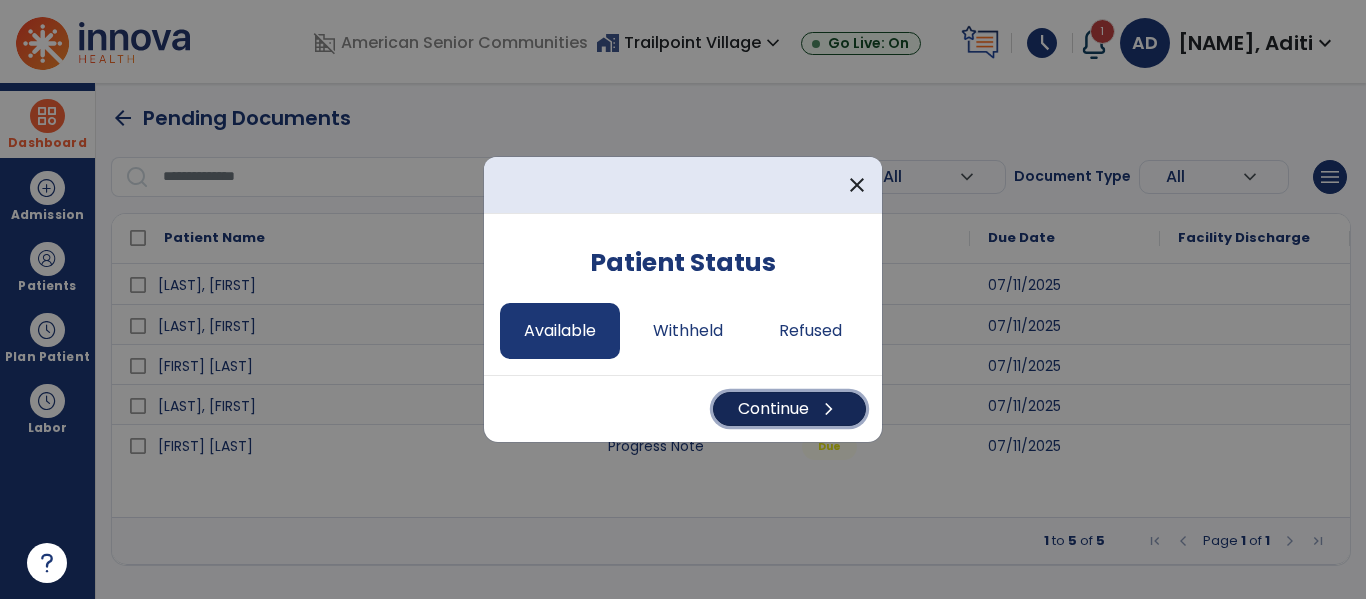 click on "Continue   chevron_right" at bounding box center (789, 409) 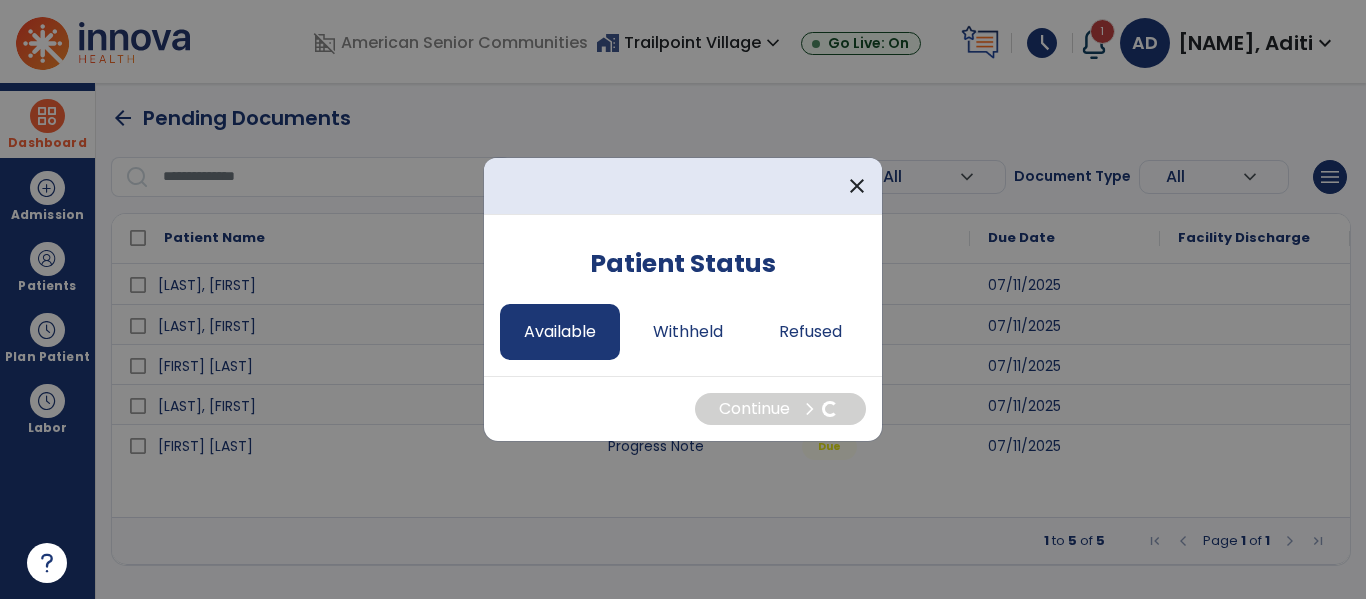 select on "*" 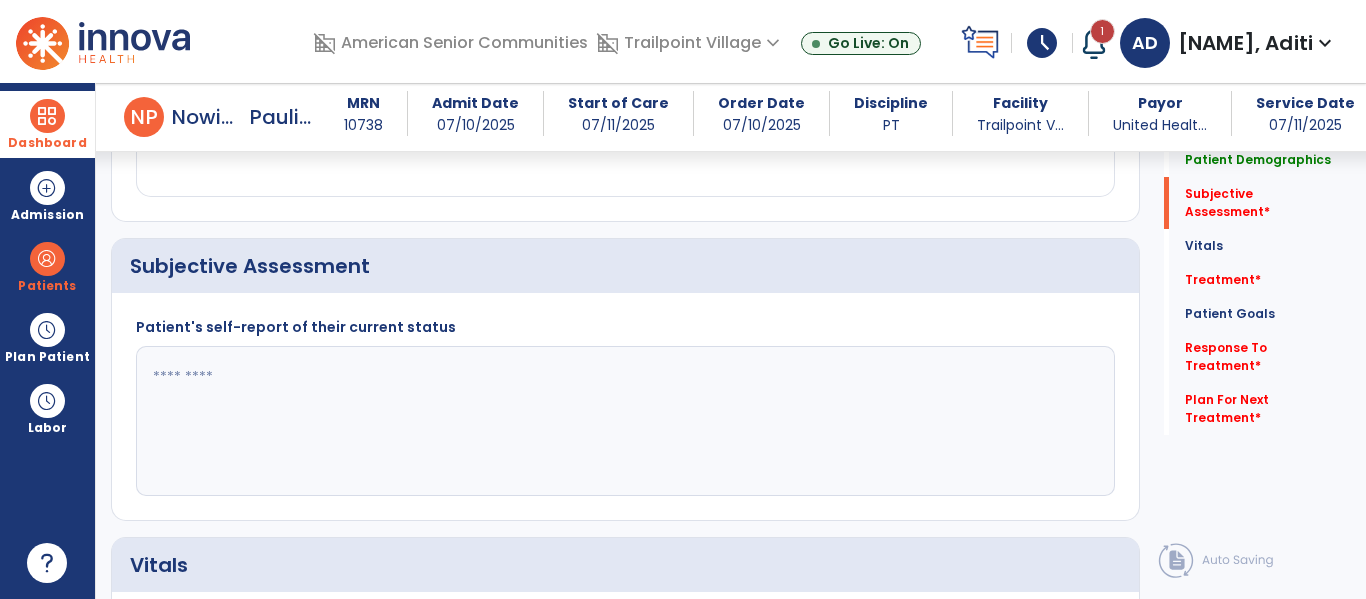 scroll, scrollTop: 402, scrollLeft: 0, axis: vertical 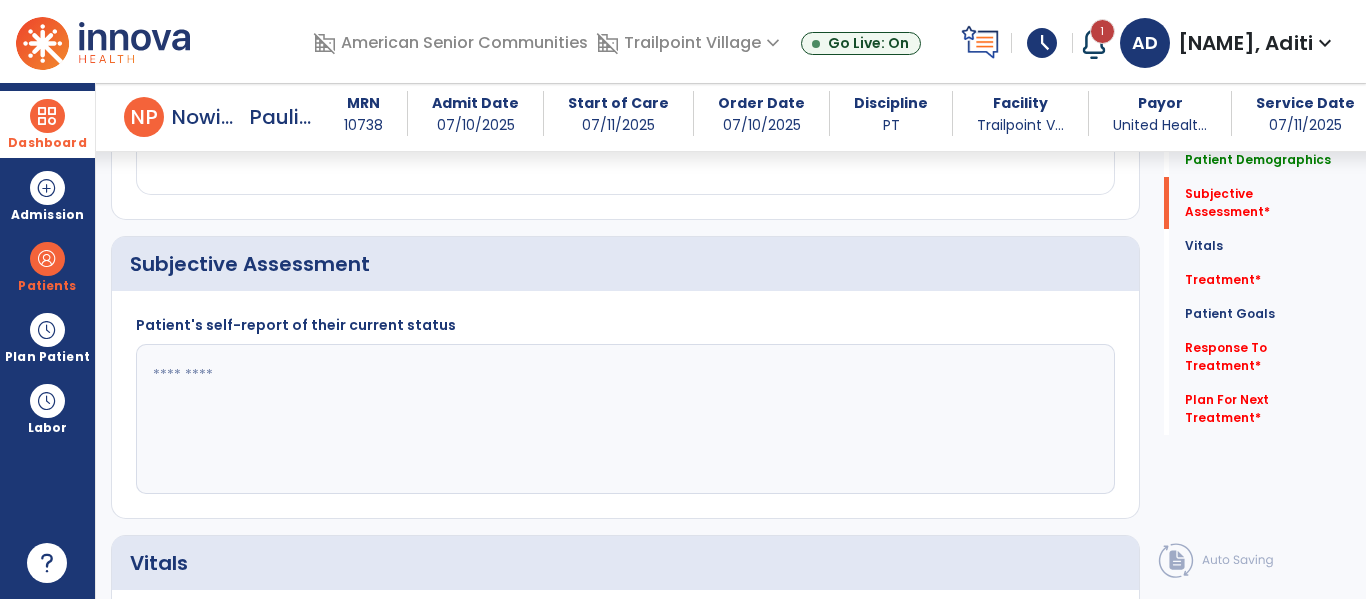 click 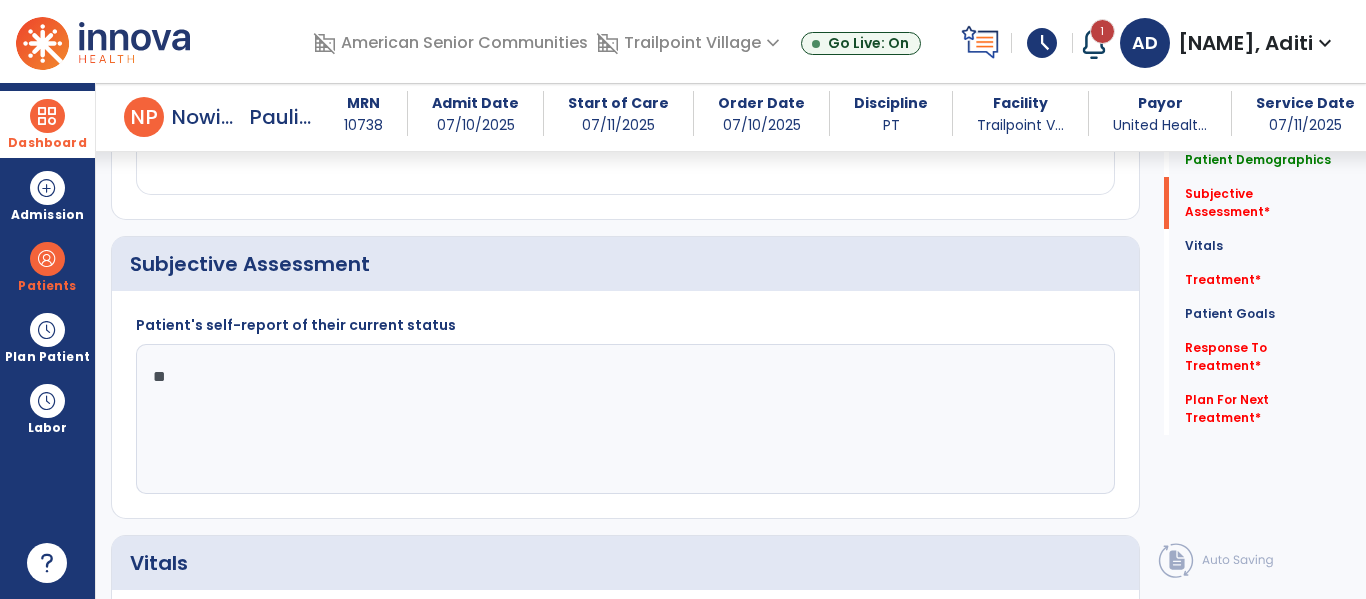 type on "*" 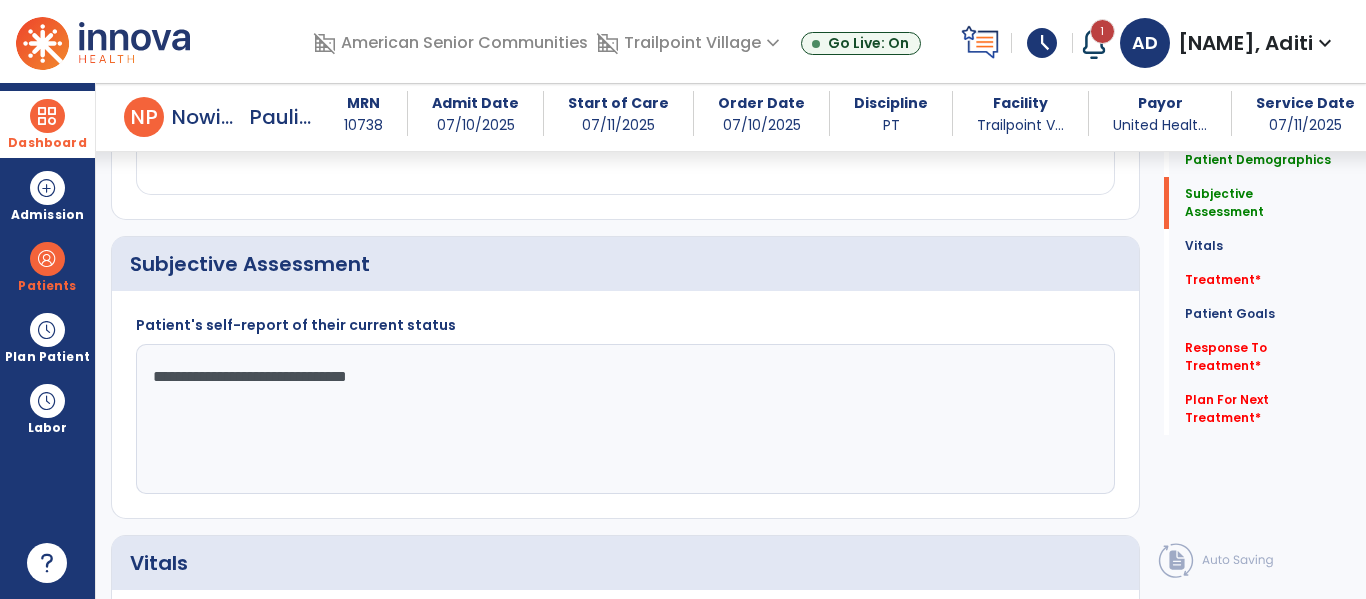 click on "**********" 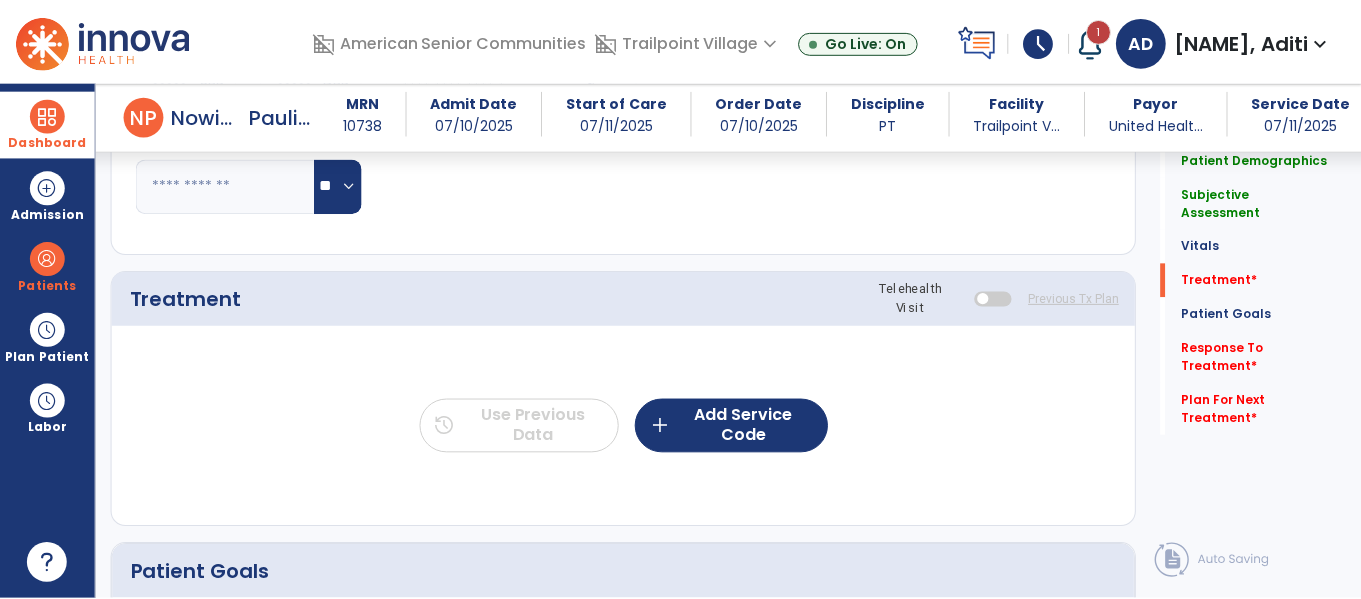 scroll, scrollTop: 1191, scrollLeft: 0, axis: vertical 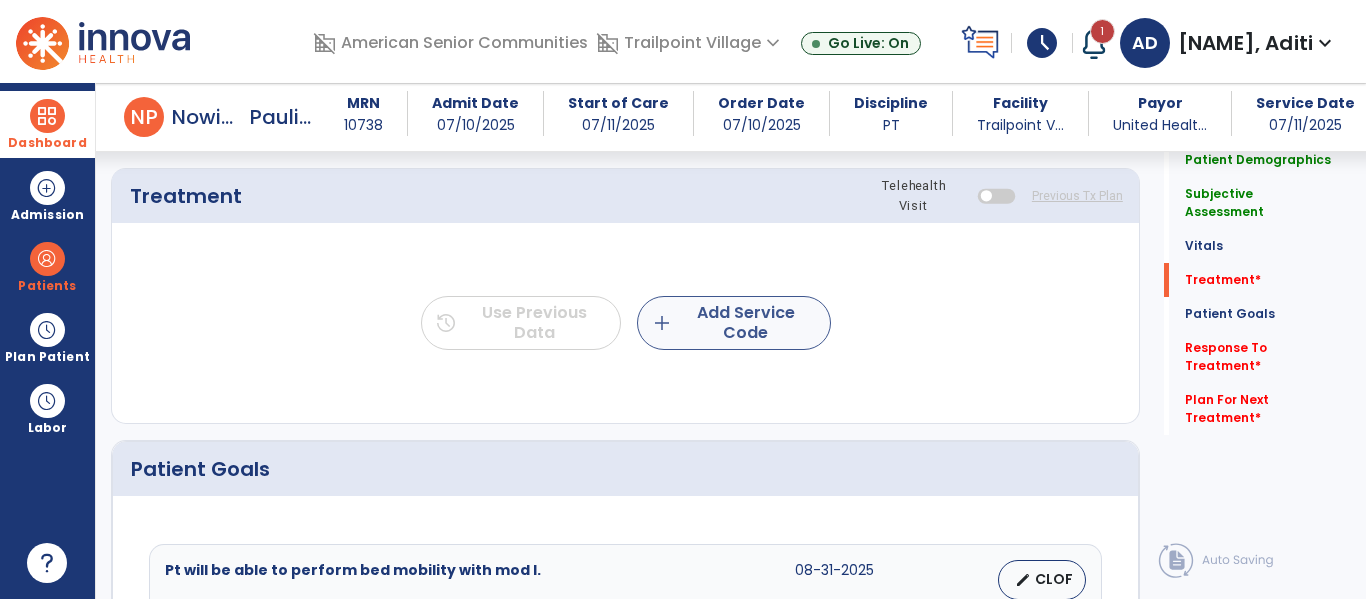 type on "**********" 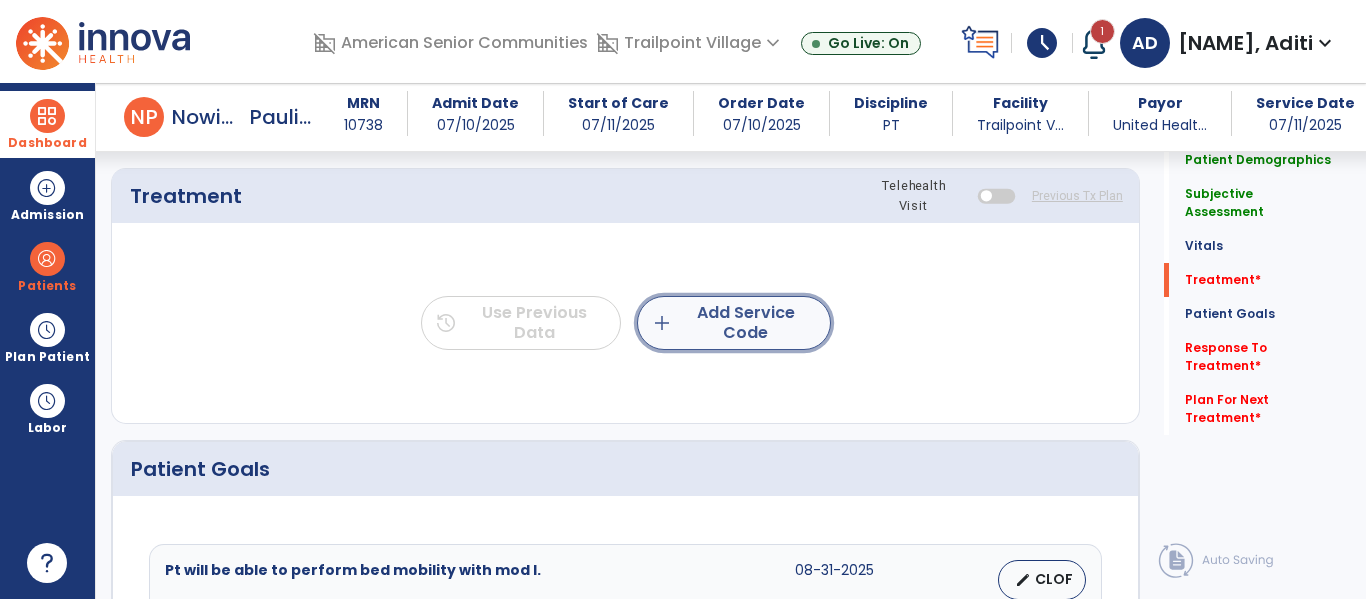 click on "add" 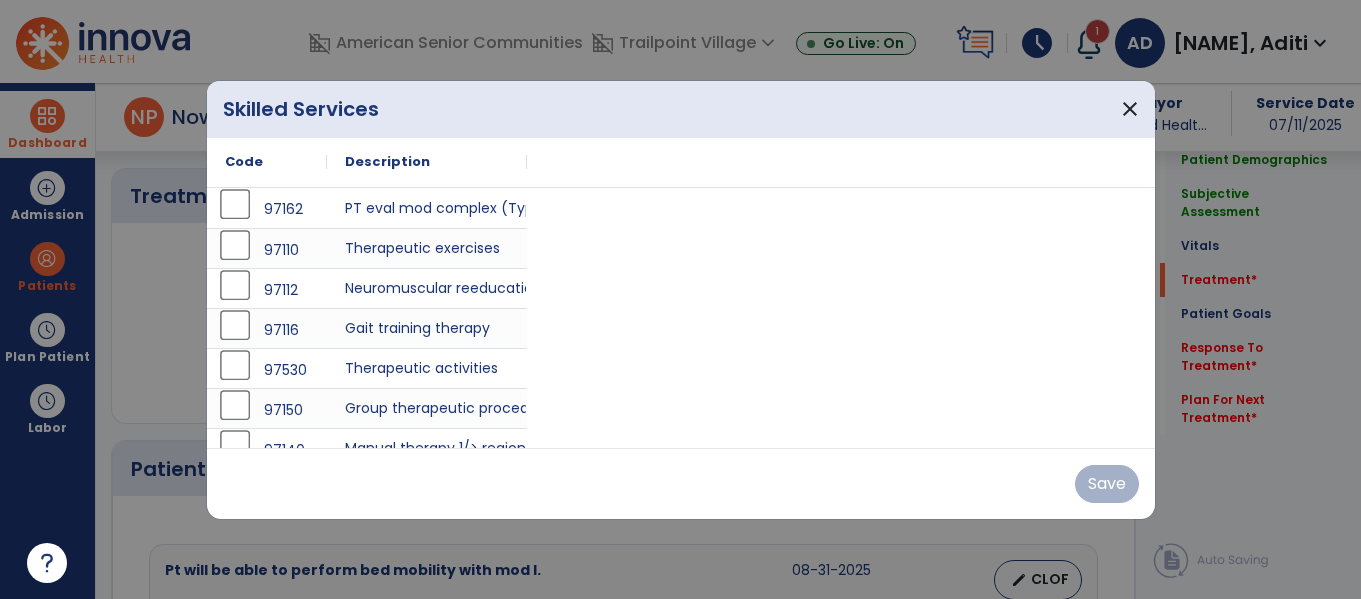 scroll, scrollTop: 1191, scrollLeft: 0, axis: vertical 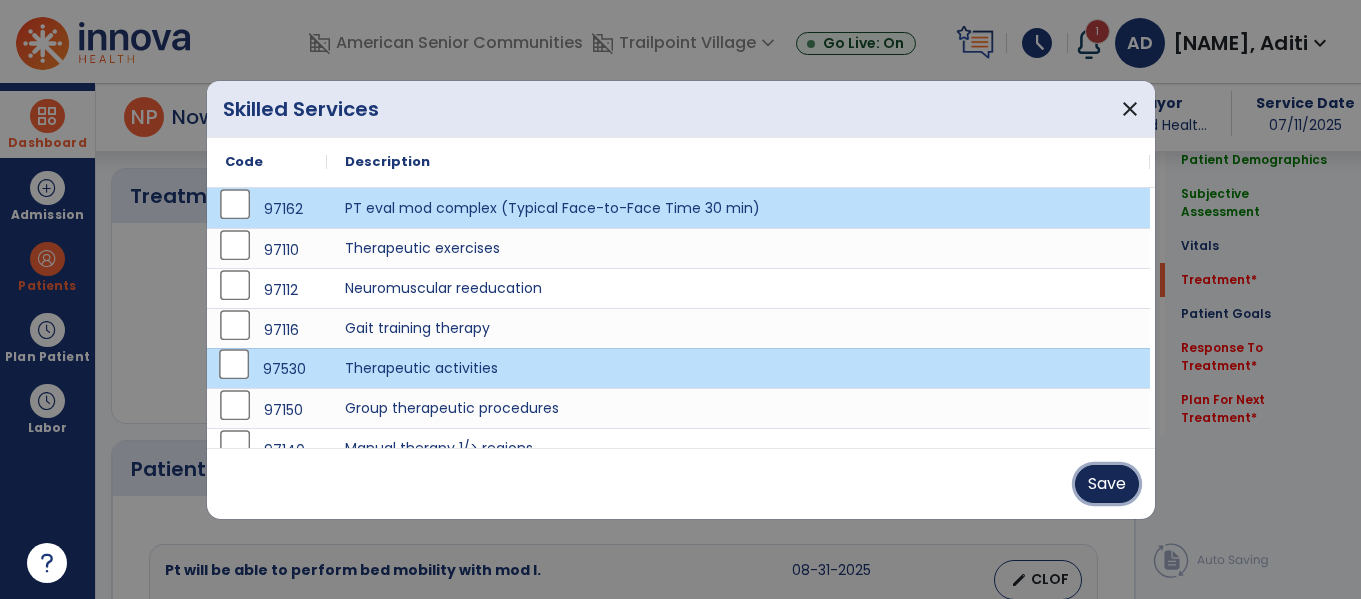 click on "Save" at bounding box center [1107, 484] 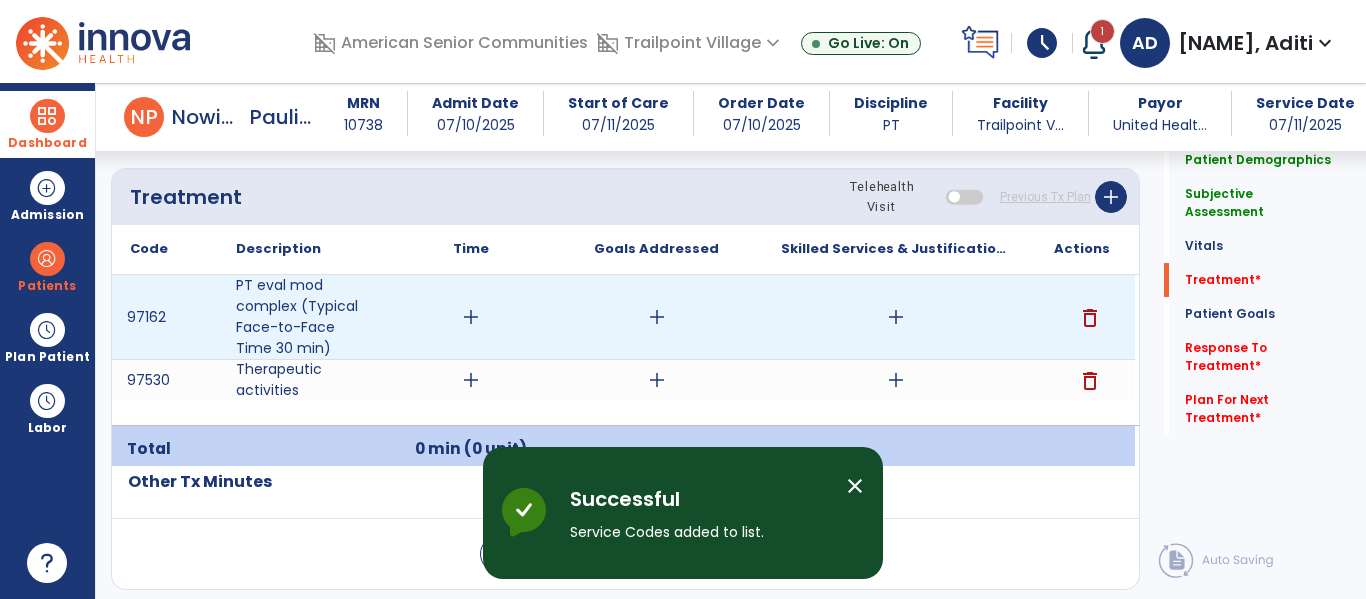 click on "add" at bounding box center [471, 317] 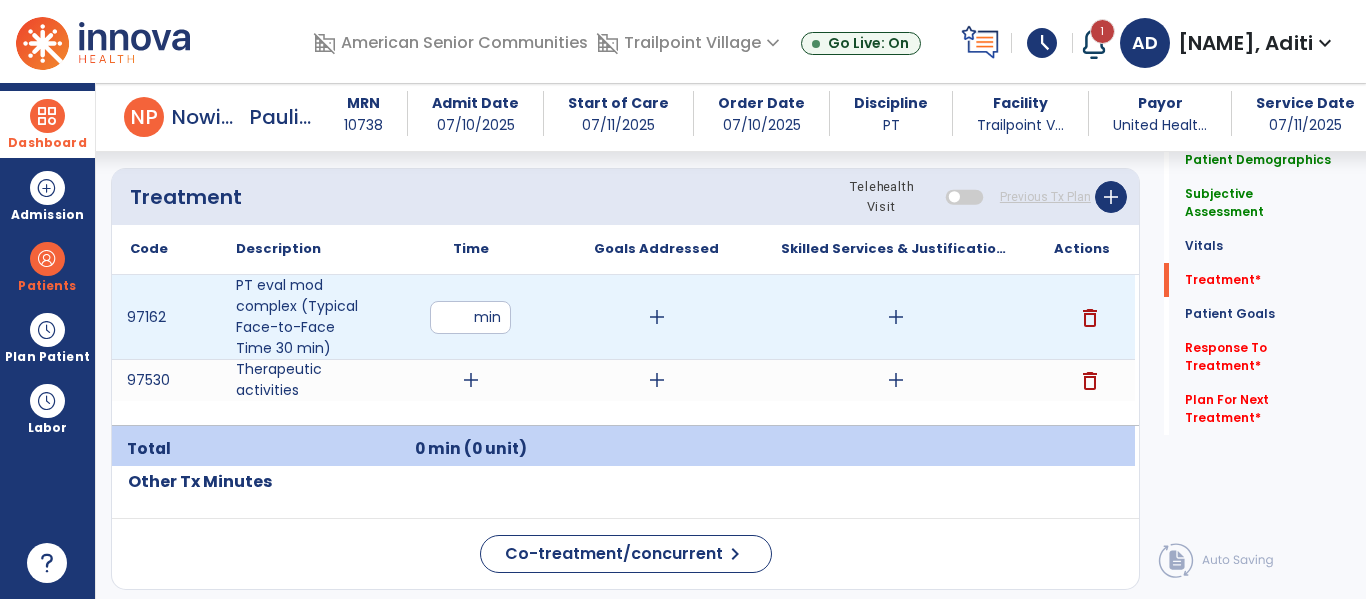 type on "**" 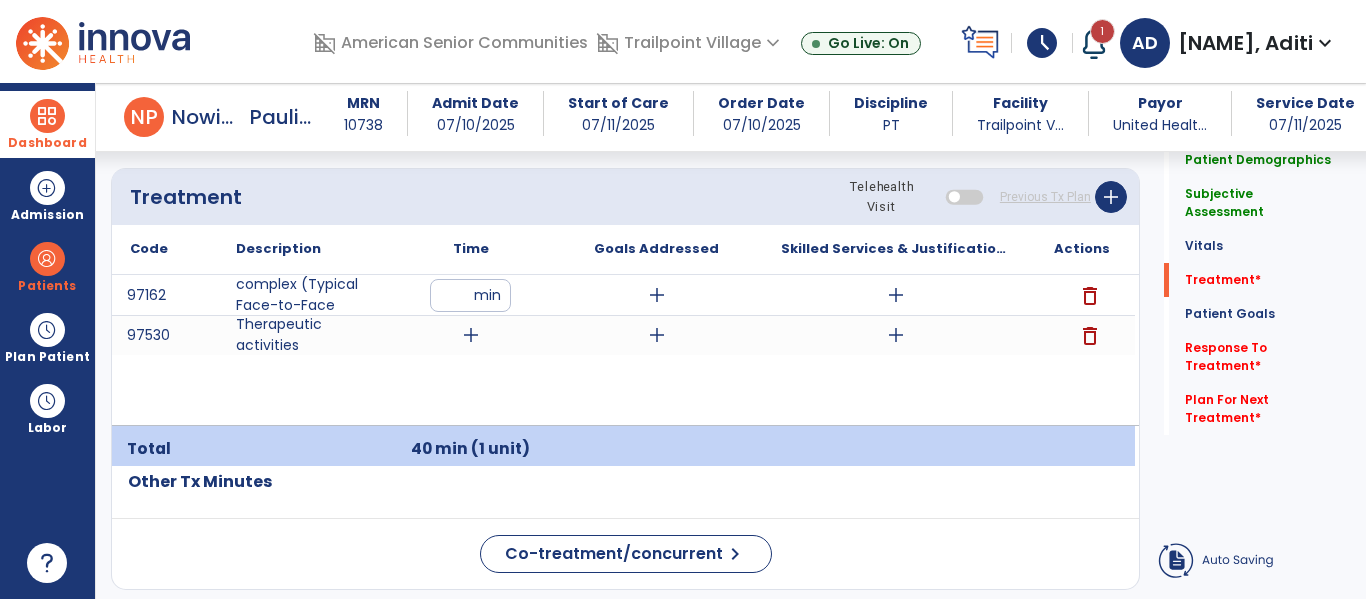 click on "97162  PT eval mod complex (Typical Face-to-Face Time 30 min)  ** min add add delete 97530  Therapeutic activities  add add add delete" at bounding box center [623, 350] 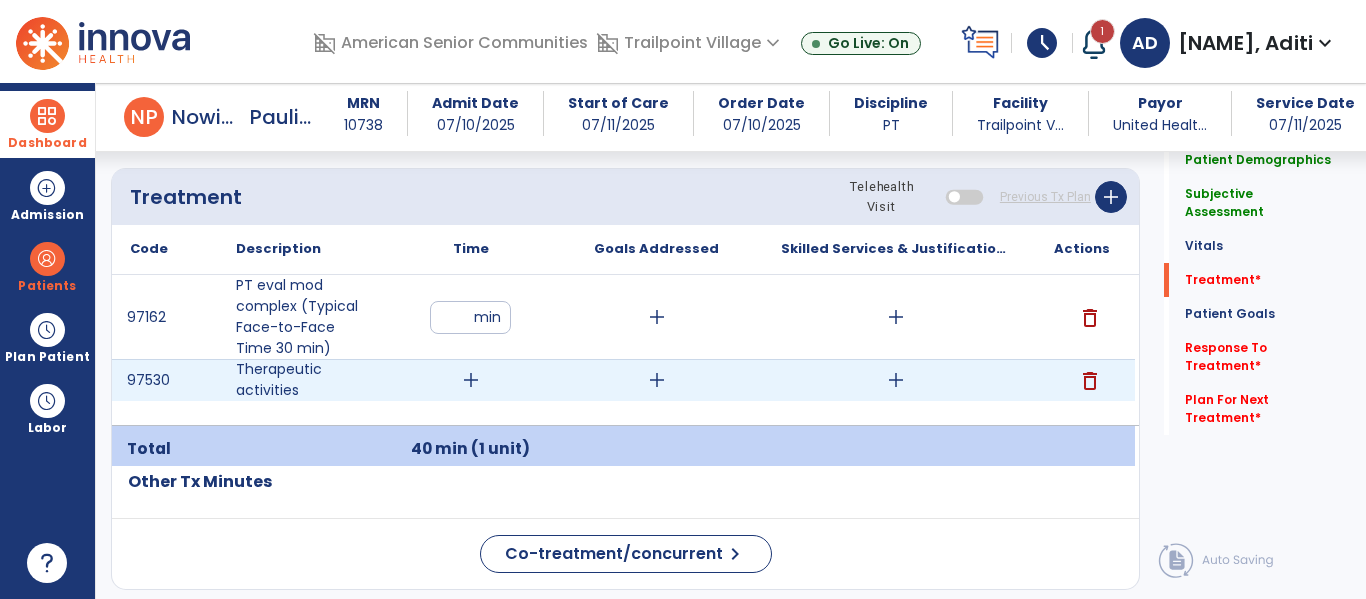 click on "add" at bounding box center (471, 380) 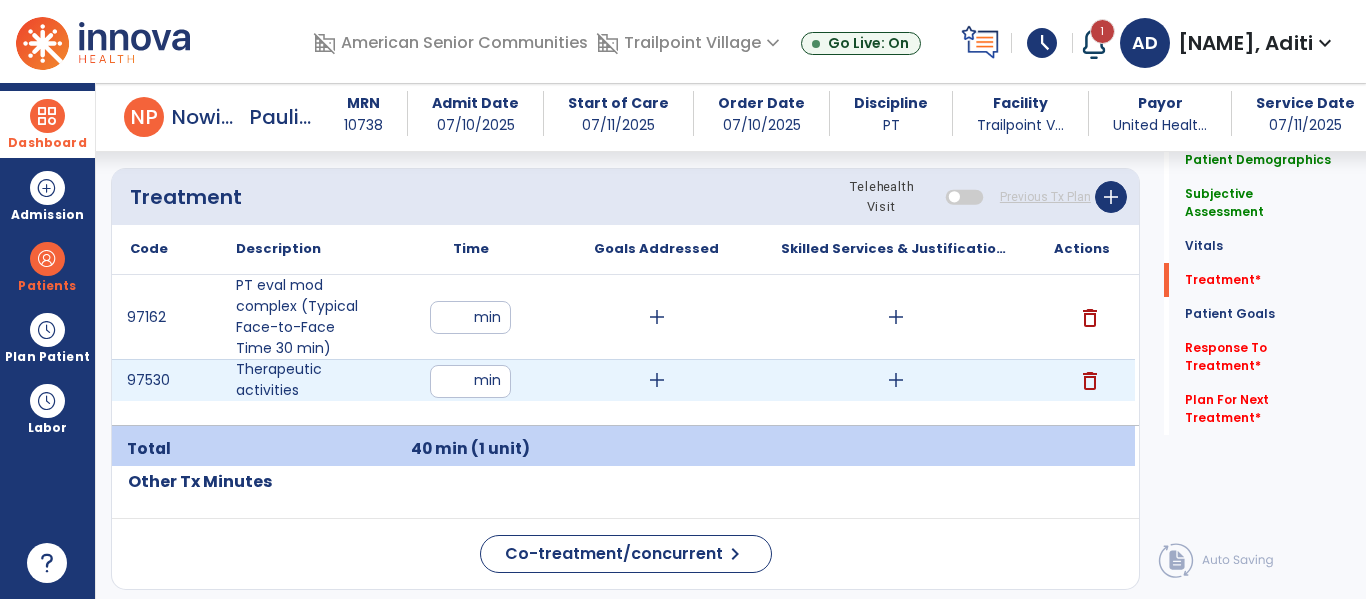 type on "**" 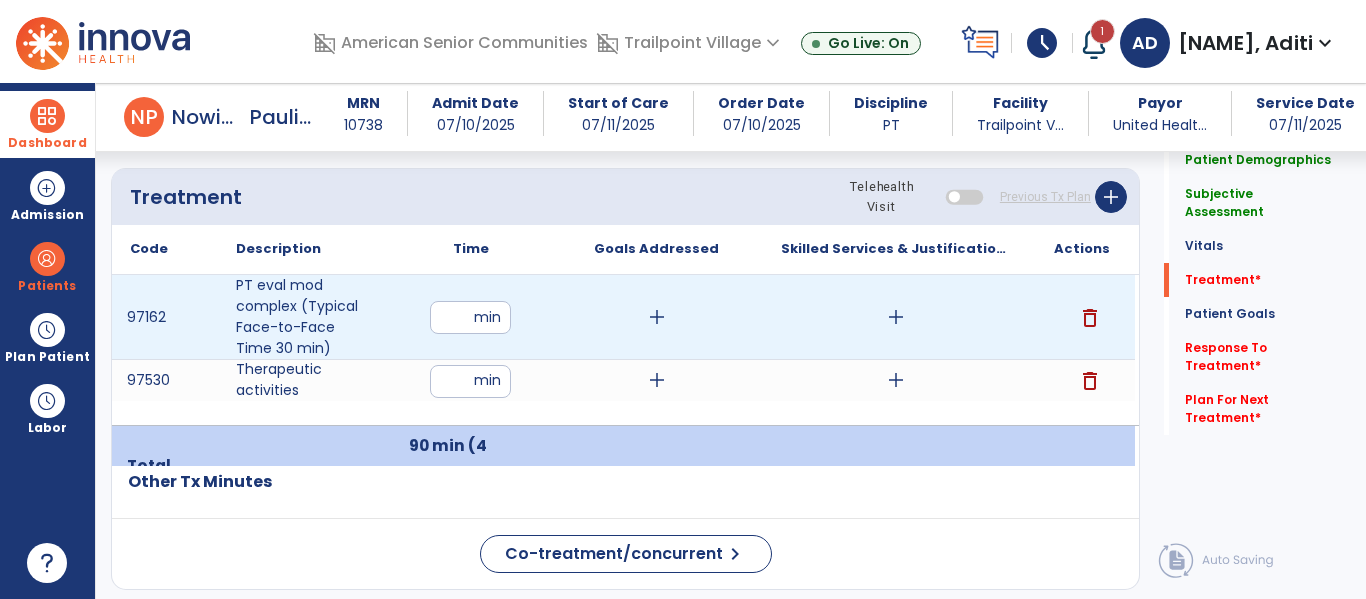 click on "add" at bounding box center [657, 317] 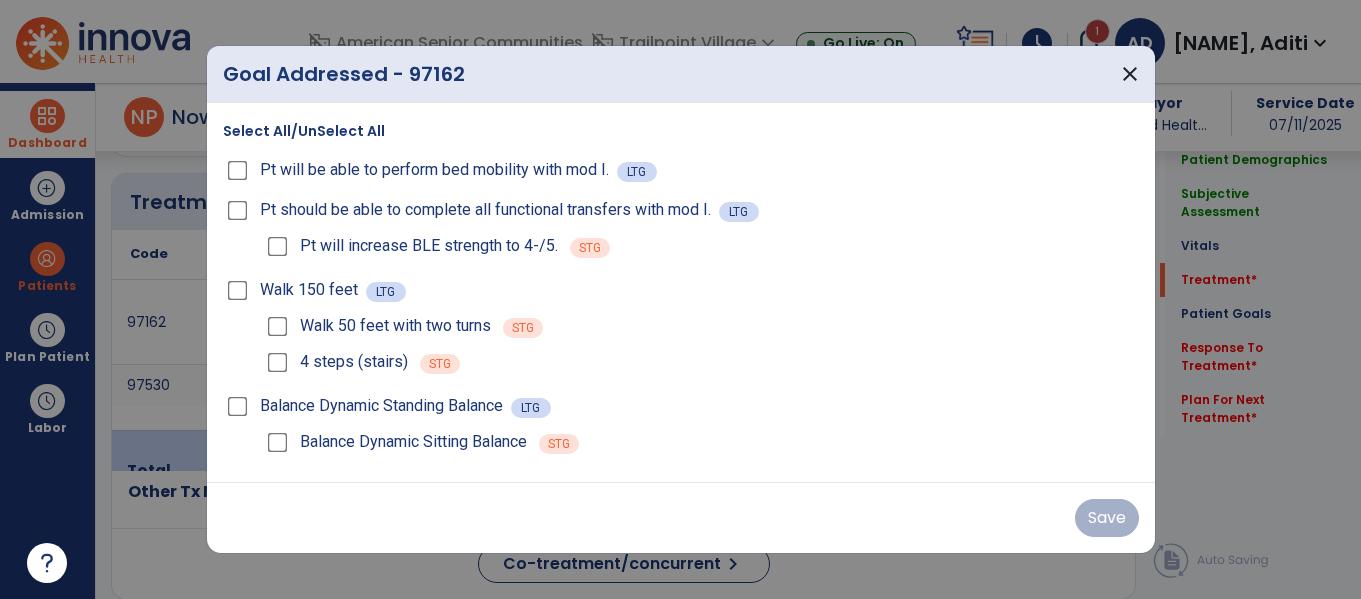 scroll, scrollTop: 1191, scrollLeft: 0, axis: vertical 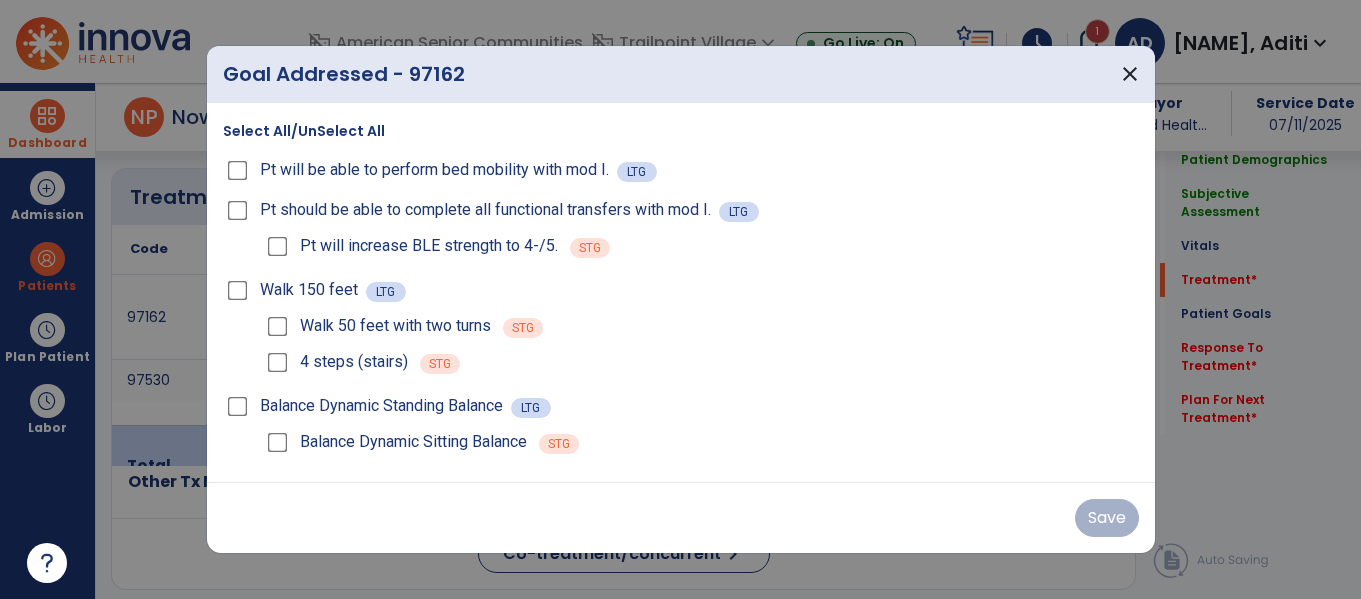 click on "Pt will be able to perform bed mobility with mod I." at bounding box center [420, 170] 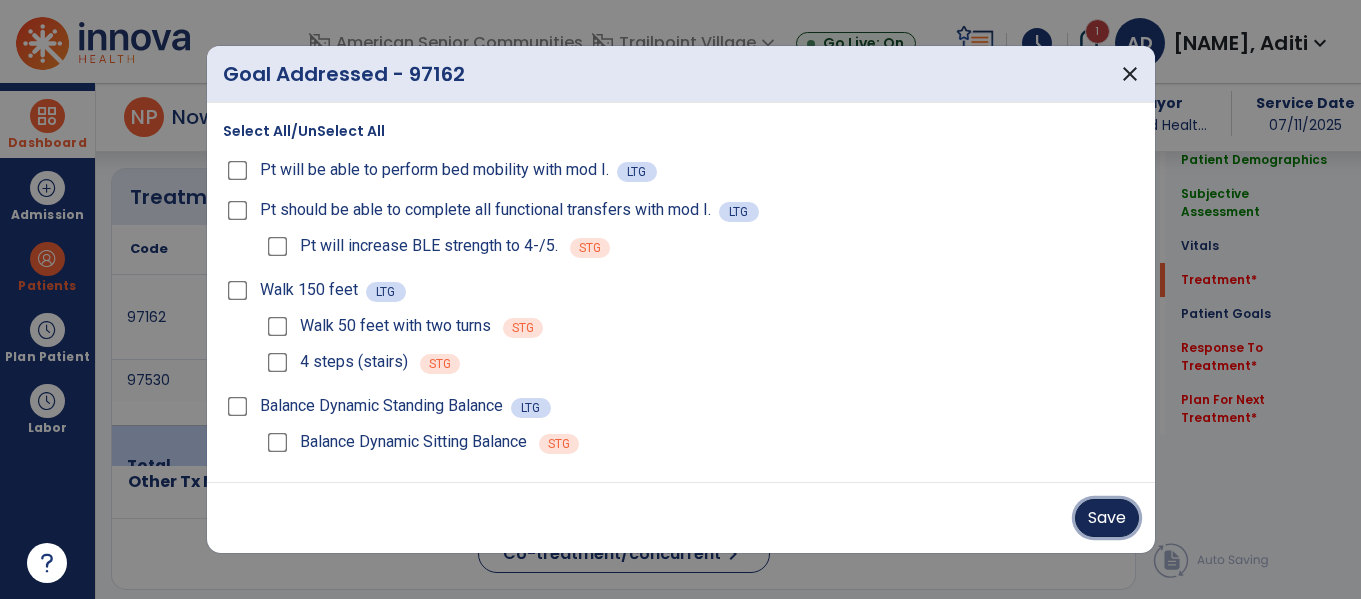 click on "Save" at bounding box center (1107, 518) 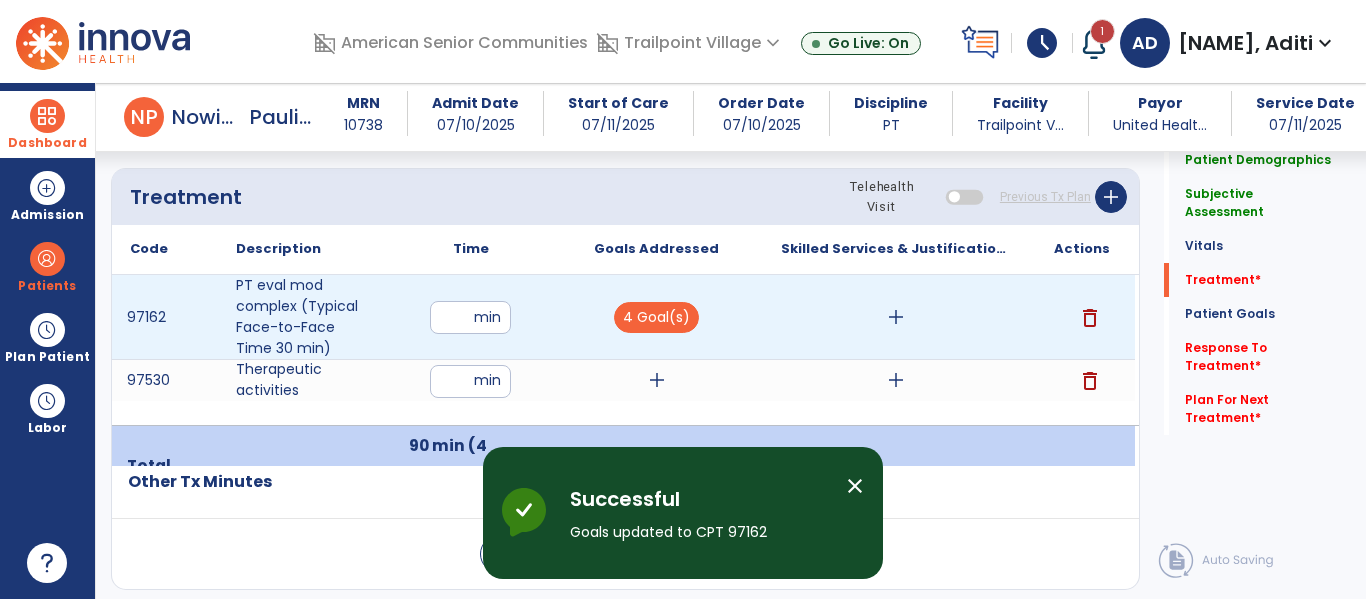 click on "add" at bounding box center (896, 317) 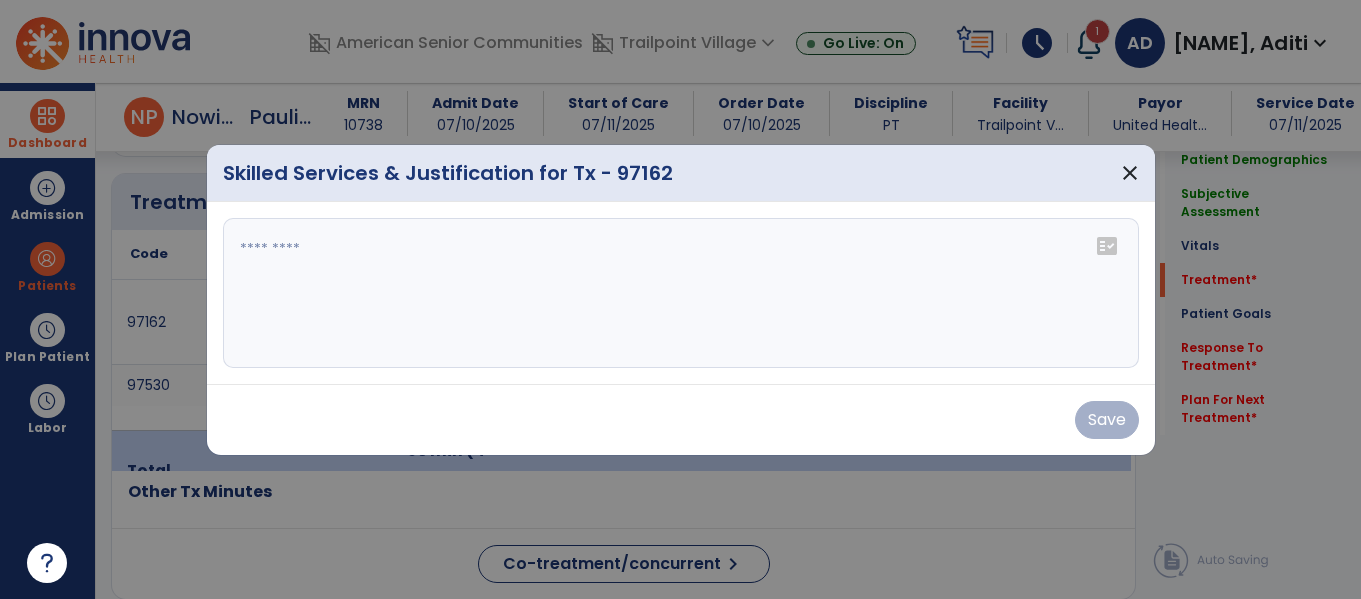 scroll, scrollTop: 1191, scrollLeft: 0, axis: vertical 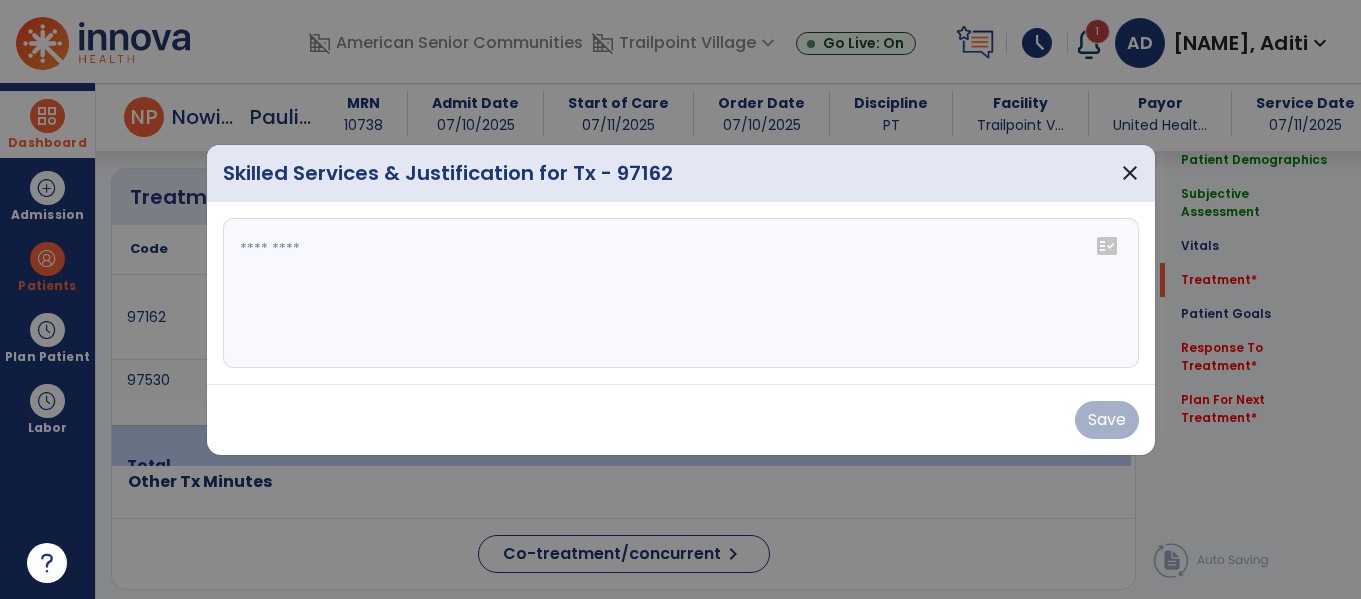 click at bounding box center (681, 293) 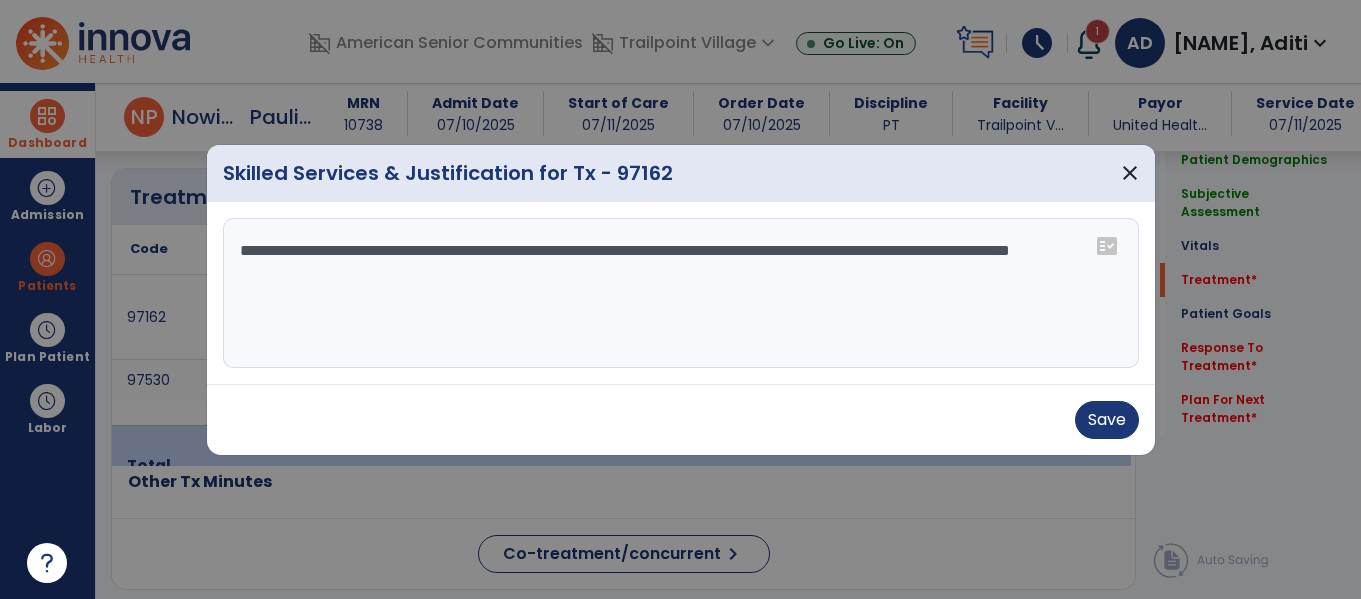 click on "**********" at bounding box center (681, 293) 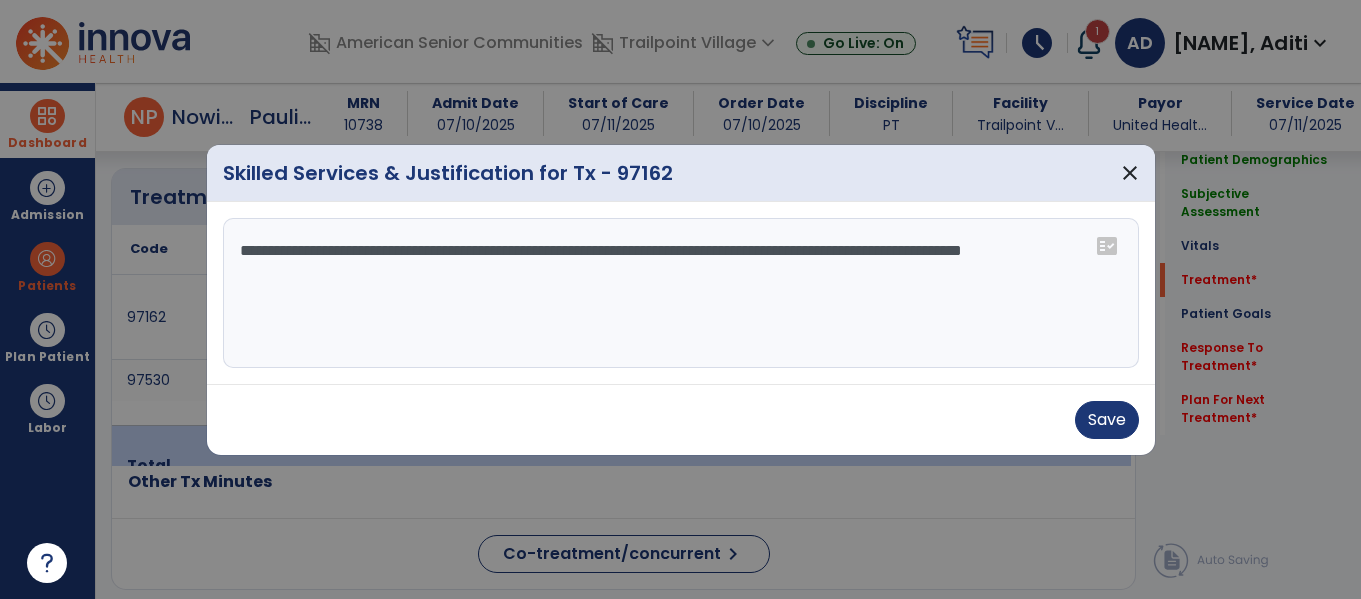 click on "**********" at bounding box center [681, 293] 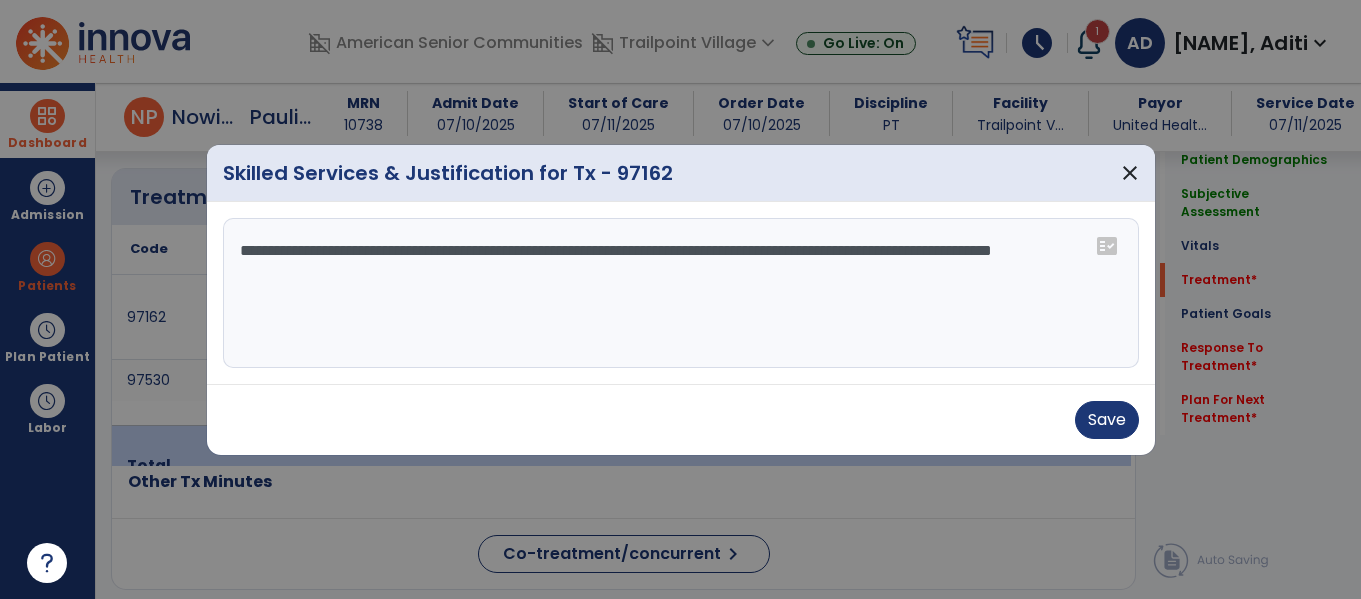 click on "**********" at bounding box center (681, 293) 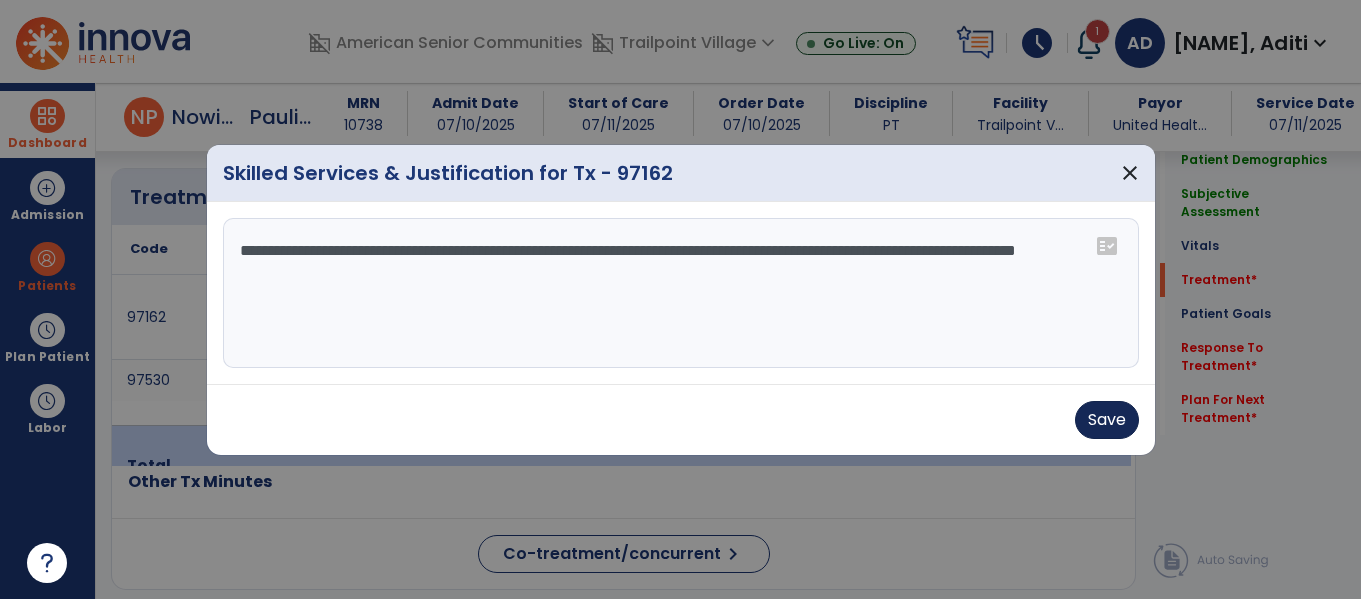 type on "**********" 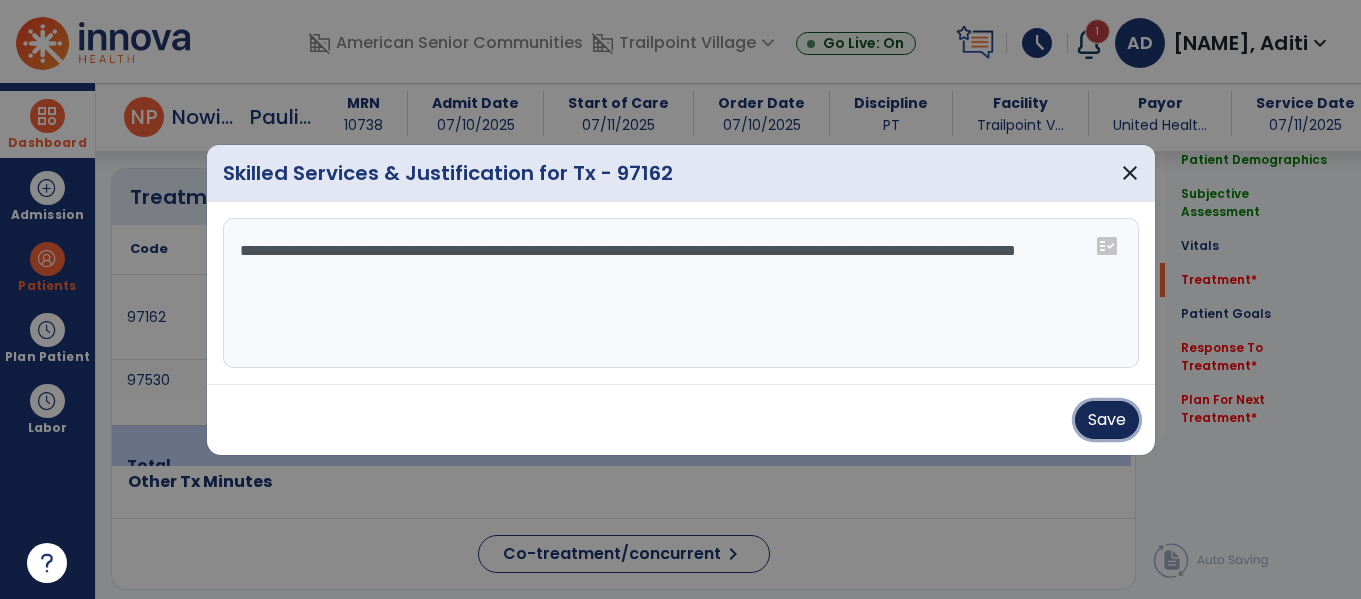 click on "Save" at bounding box center [1107, 420] 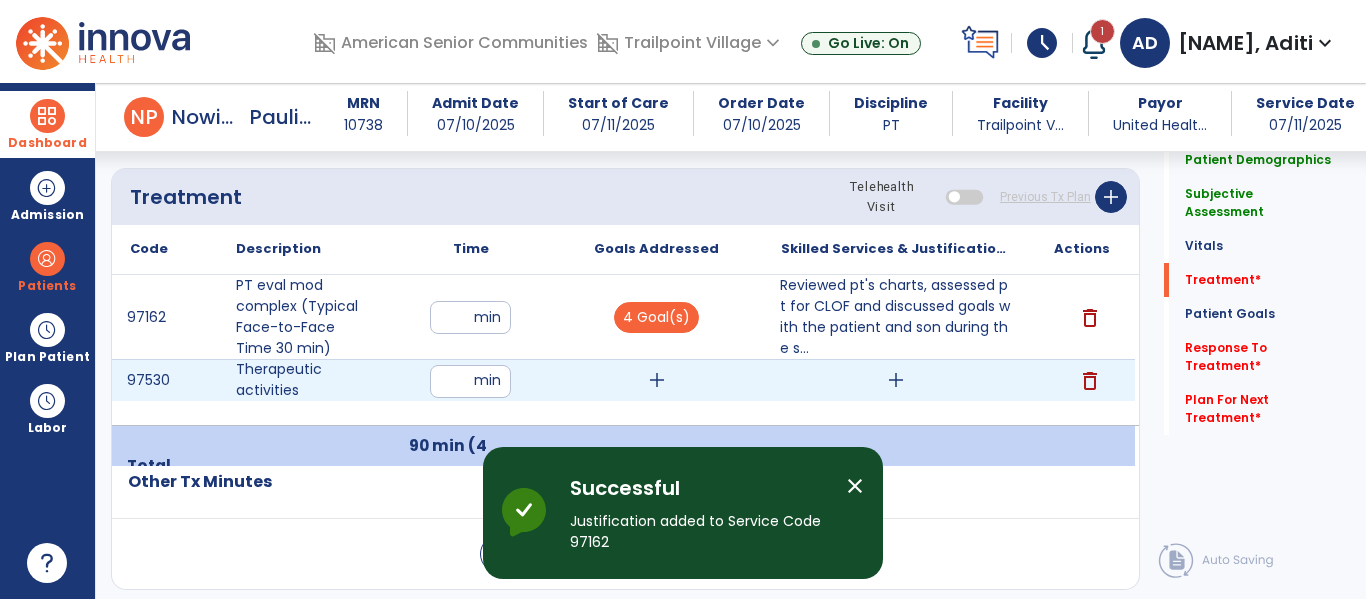 click on "add" at bounding box center (656, 380) 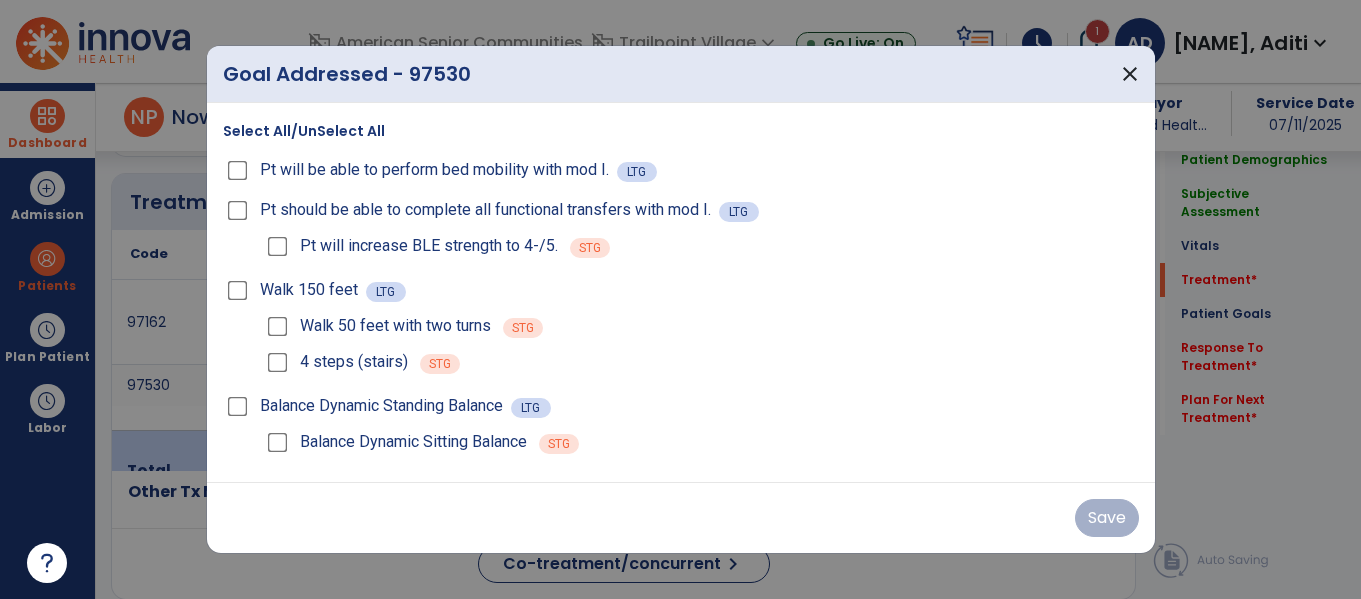 scroll, scrollTop: 1191, scrollLeft: 0, axis: vertical 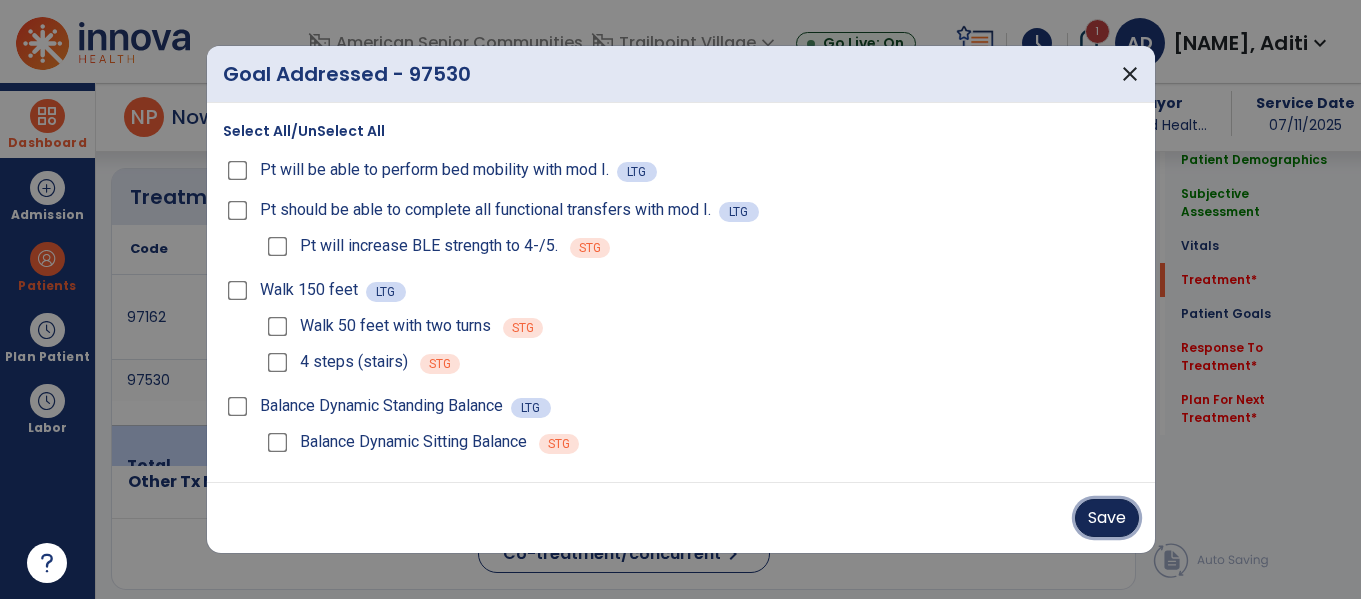 click on "Save" at bounding box center (1107, 518) 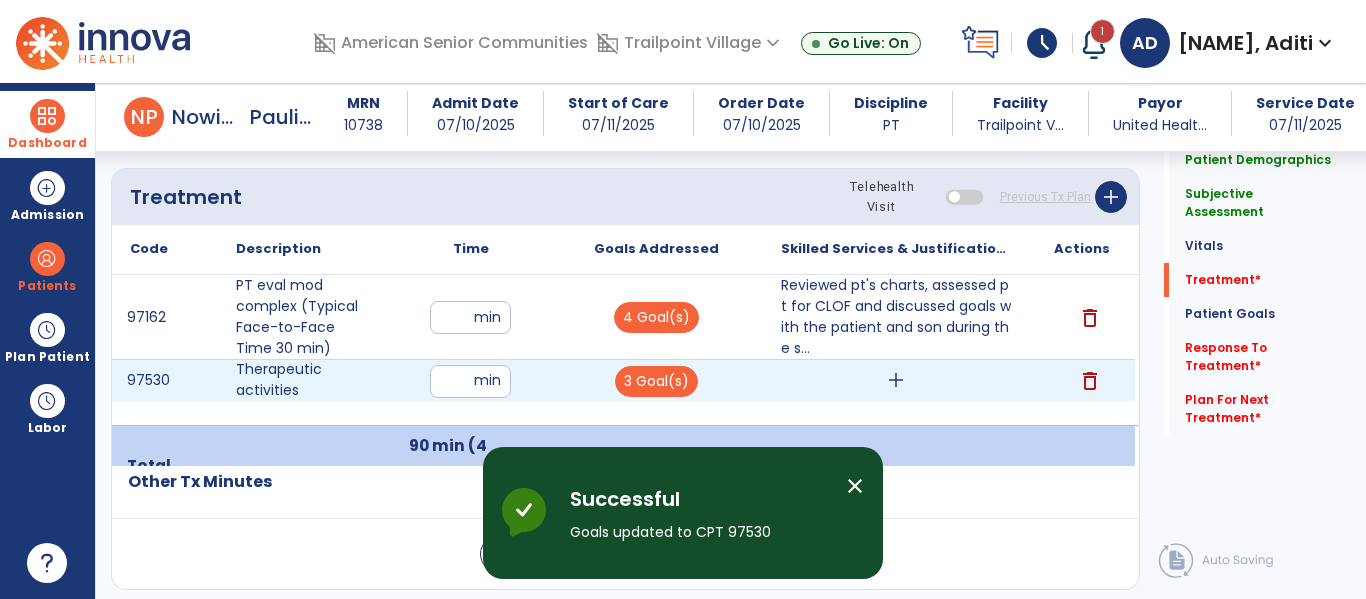 click on "add" at bounding box center [896, 380] 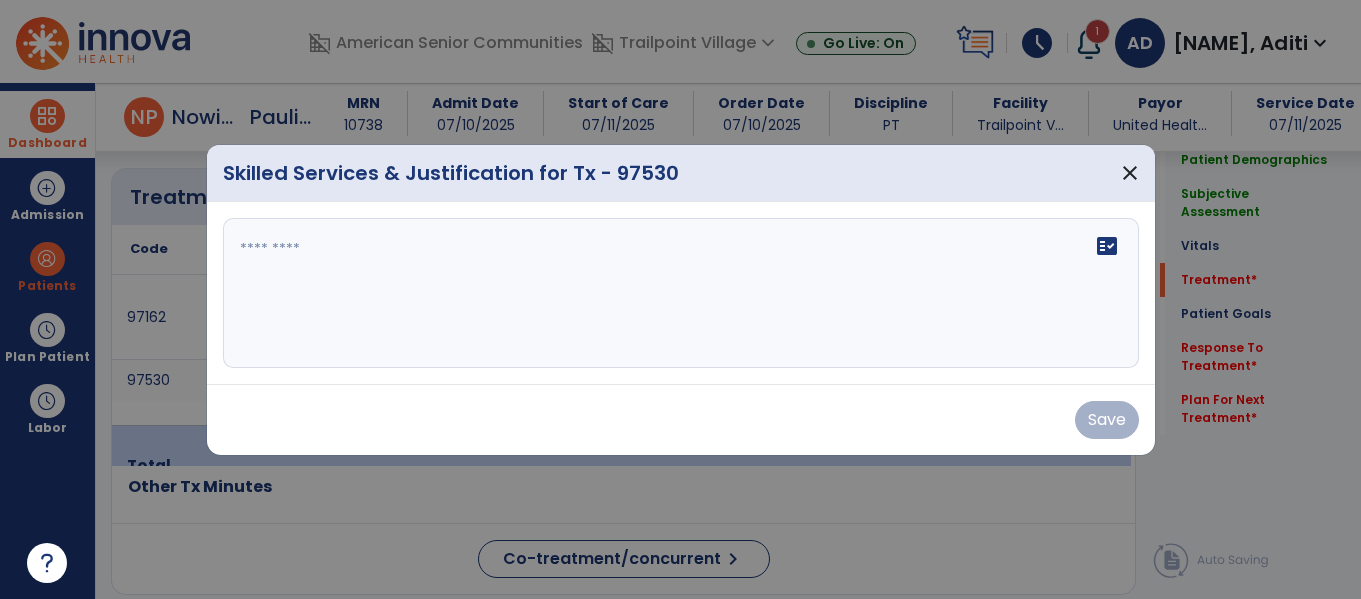 scroll, scrollTop: 1191, scrollLeft: 0, axis: vertical 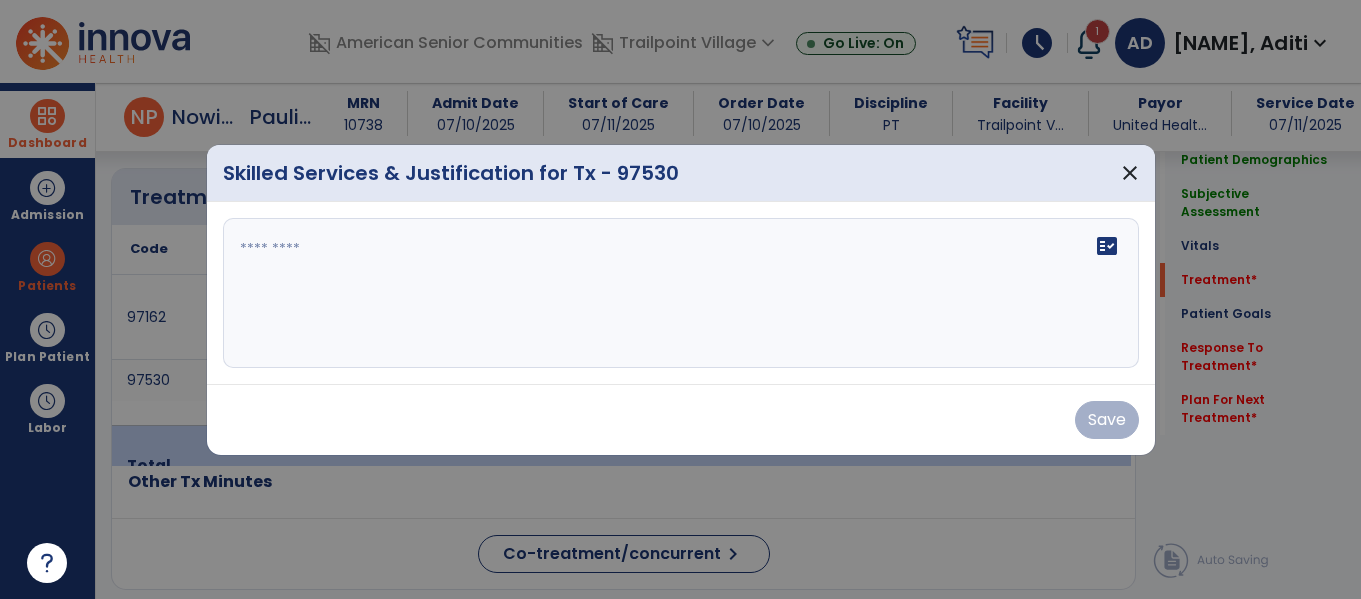 click on "fact_check" at bounding box center [681, 293] 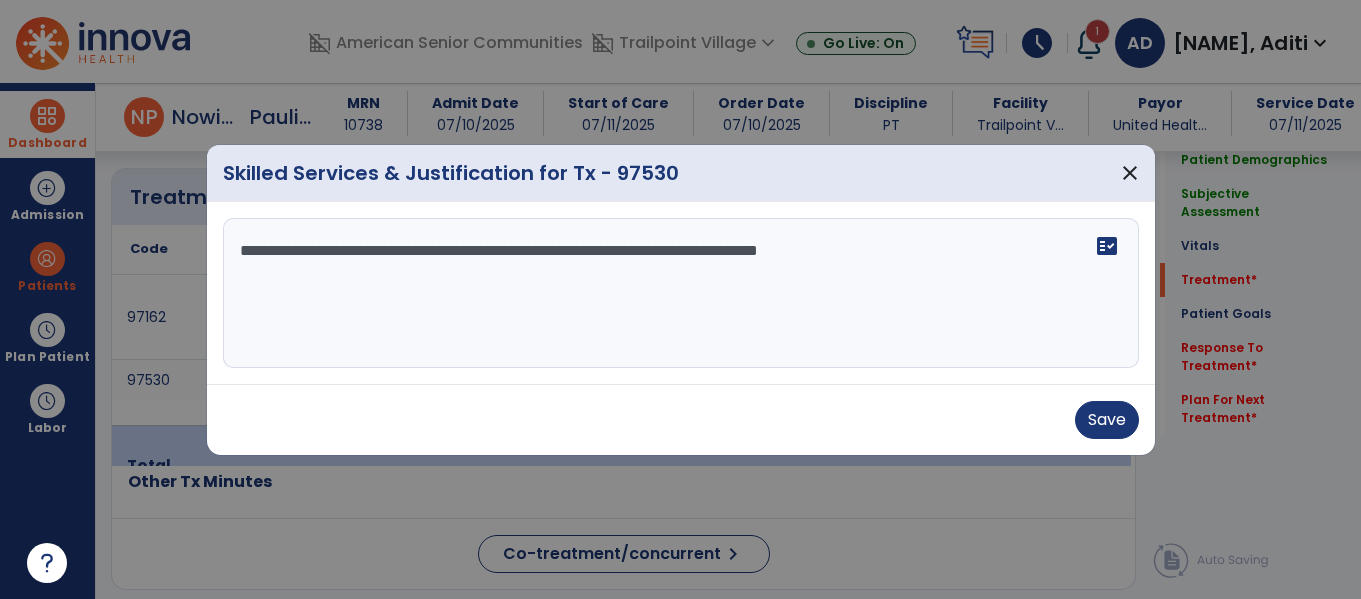 click on "**********" at bounding box center [681, 293] 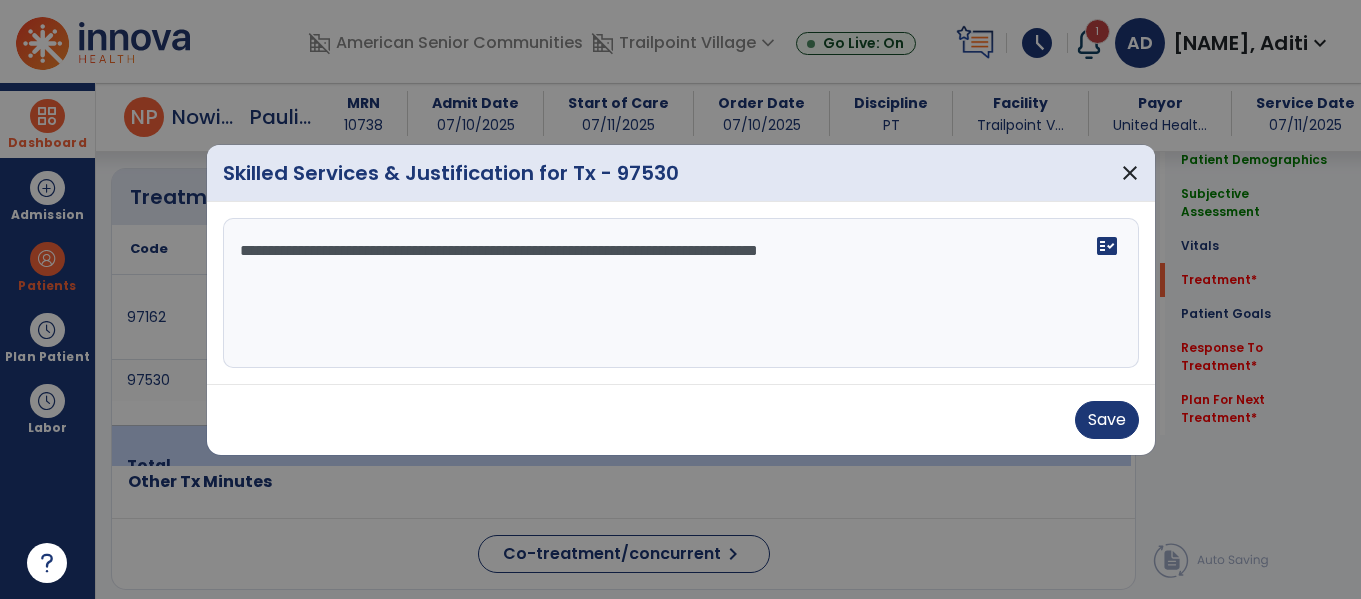 click on "**********" at bounding box center (681, 293) 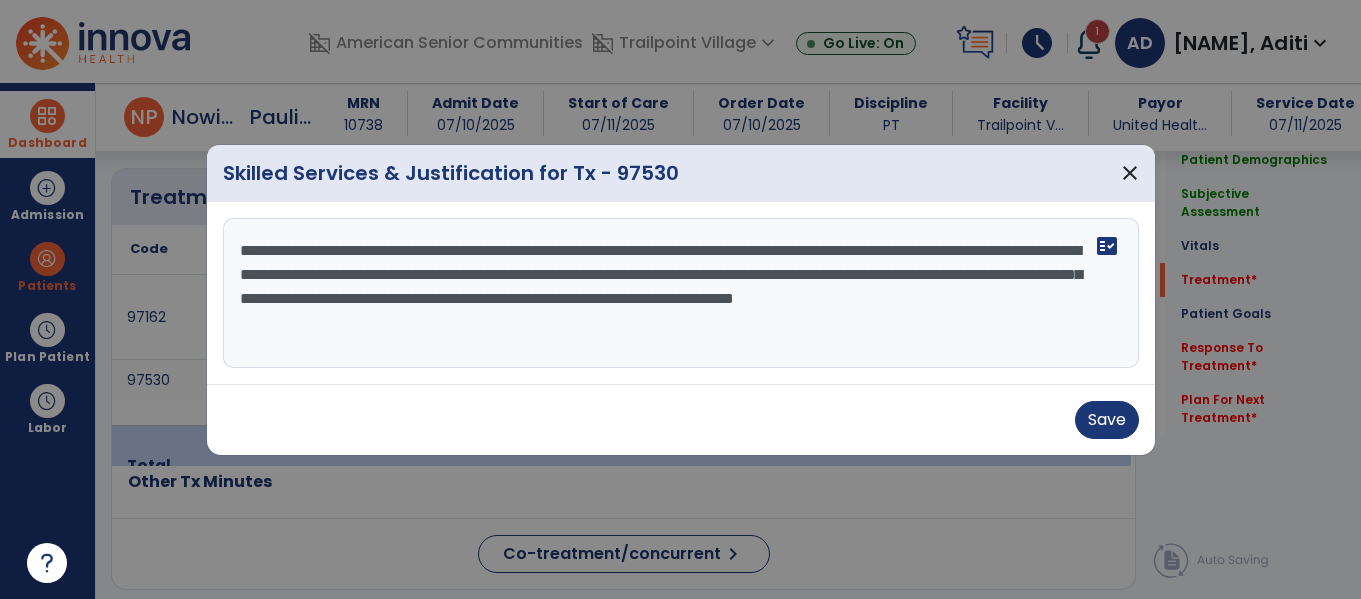 click on "**********" at bounding box center (681, 293) 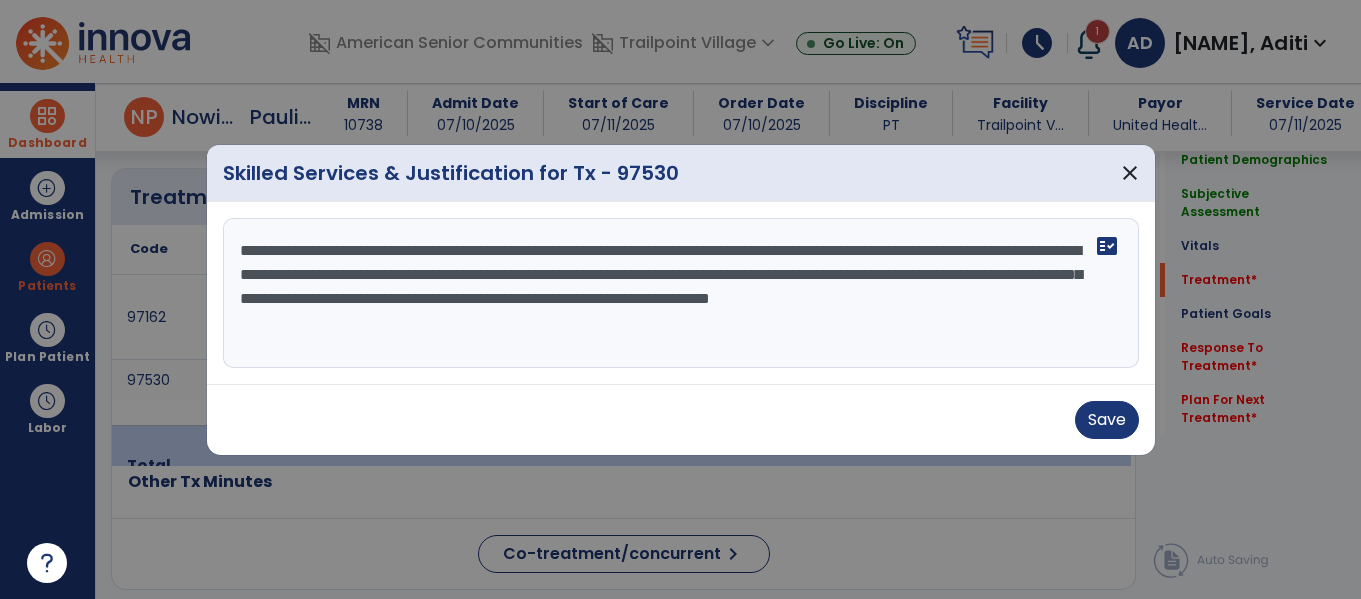 click on "**********" at bounding box center (681, 293) 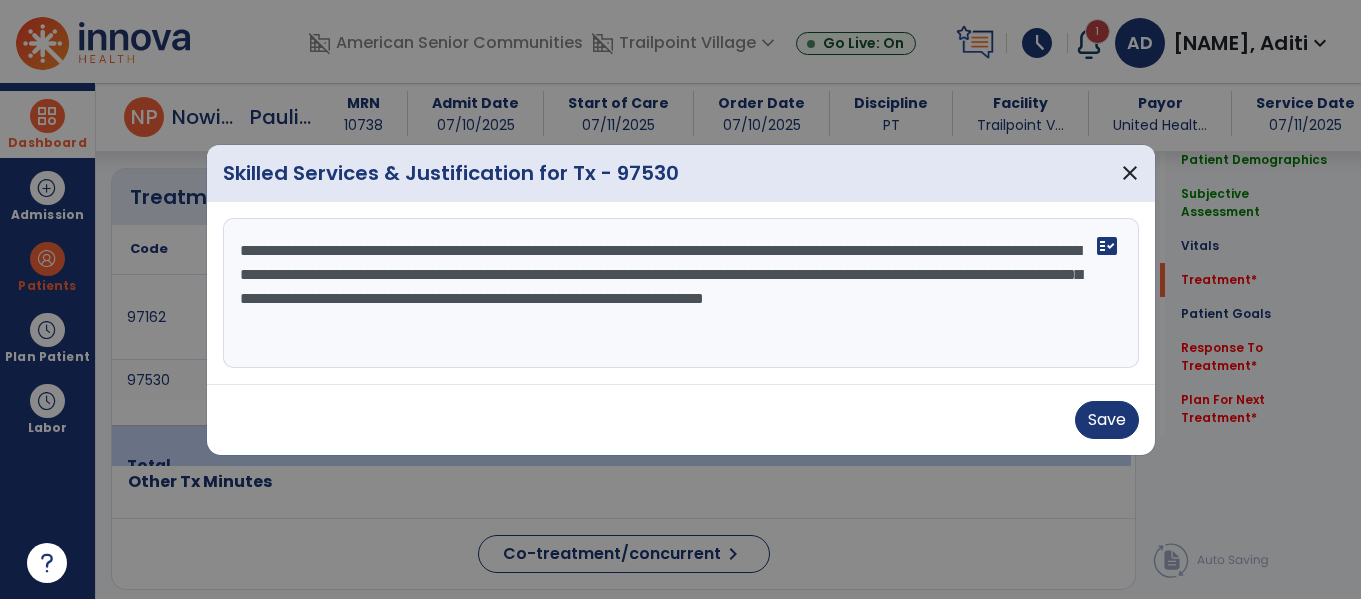 click on "**********" at bounding box center (681, 293) 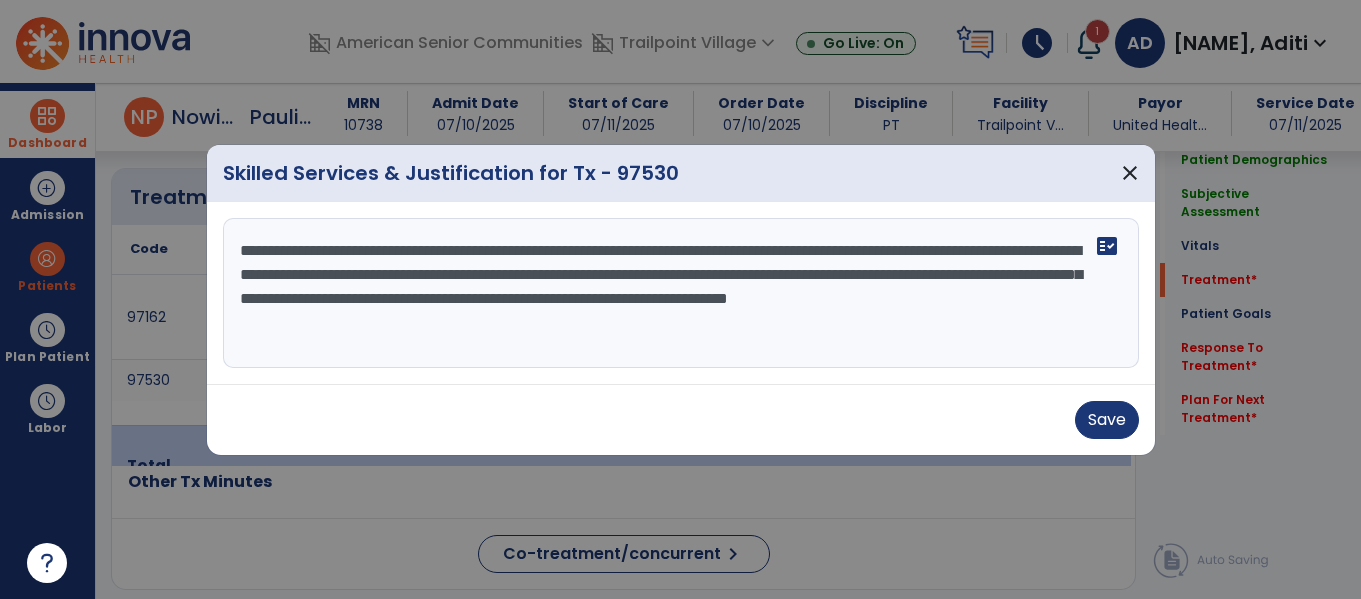 click on "**********" at bounding box center [681, 293] 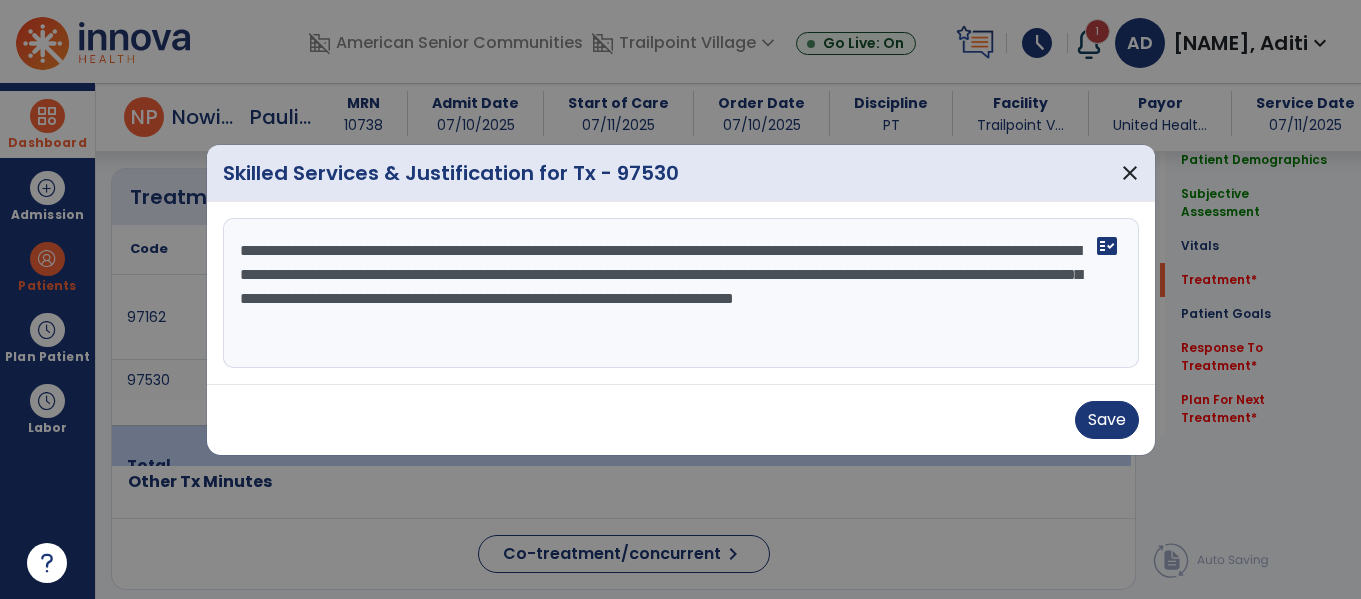 click on "**********" at bounding box center [681, 293] 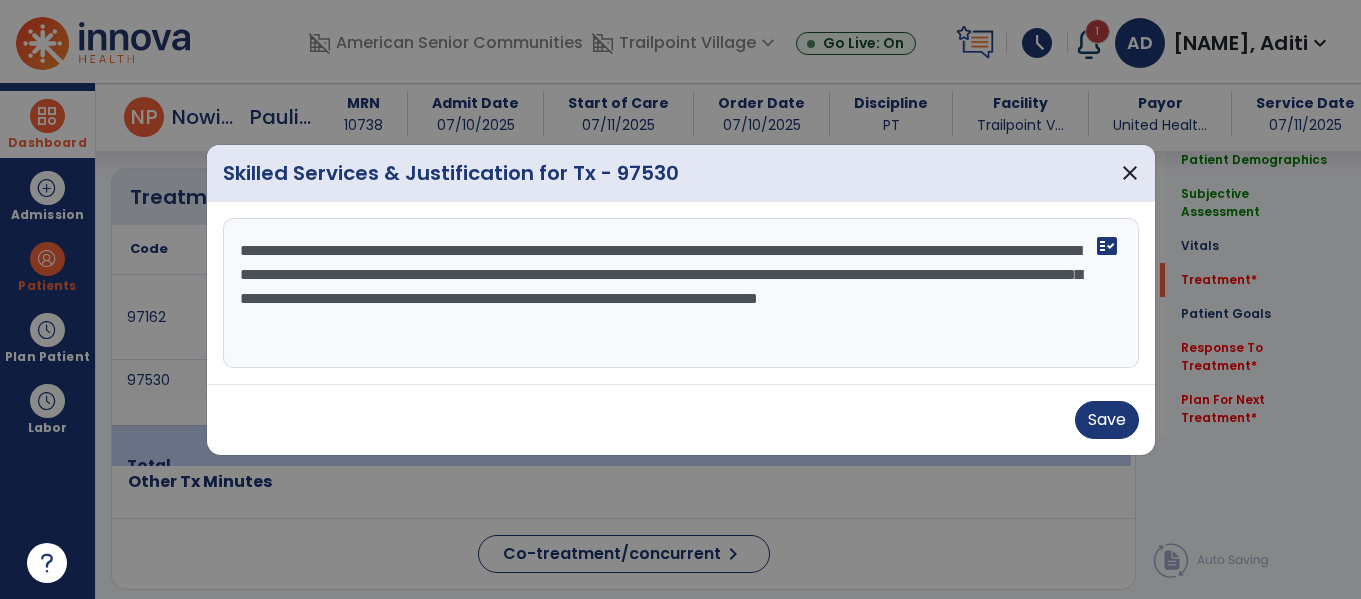 click on "**********" at bounding box center [681, 293] 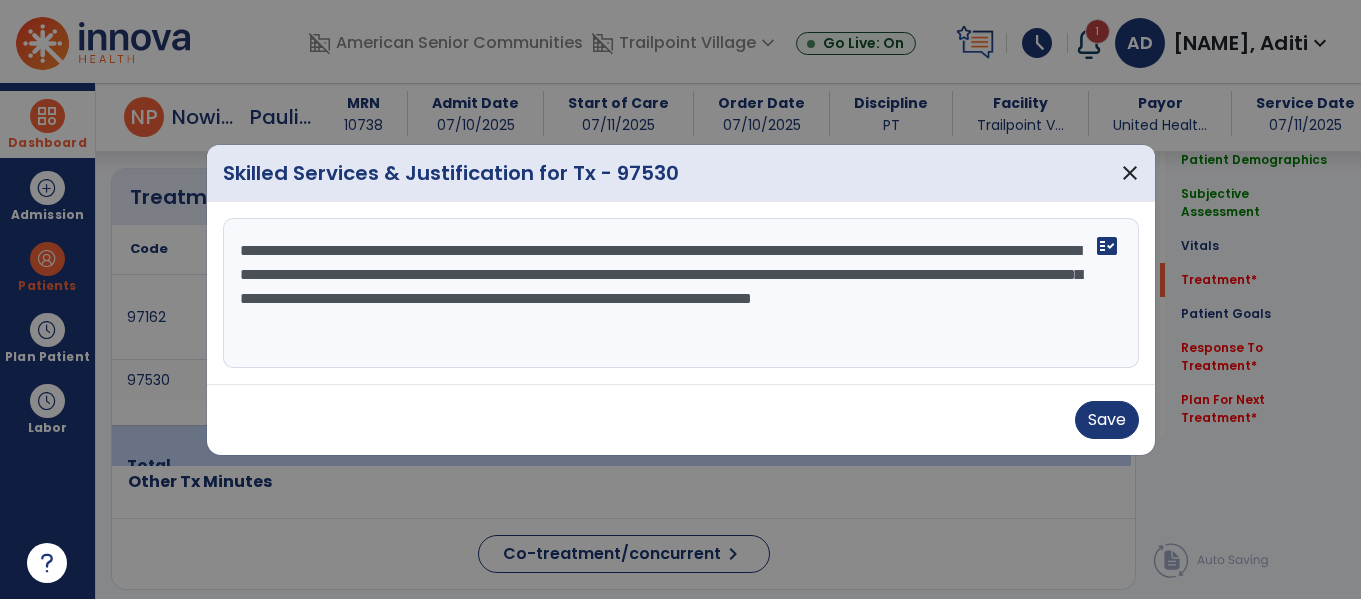 click on "**********" at bounding box center (681, 293) 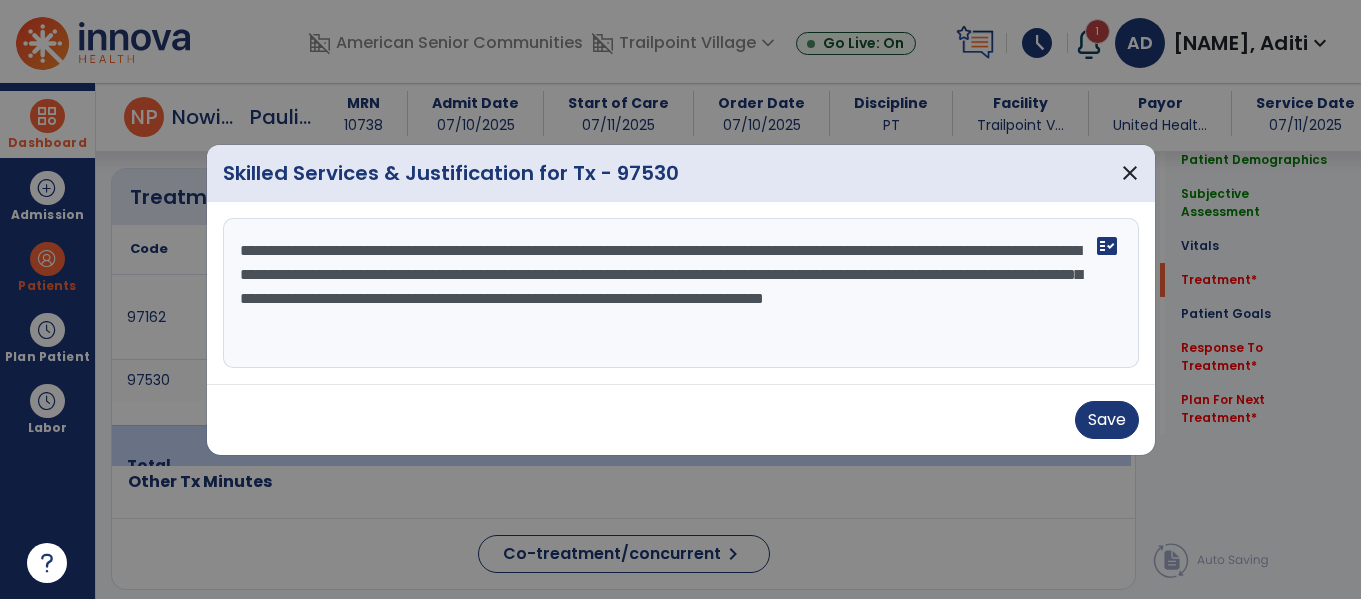 click on "**********" at bounding box center (681, 293) 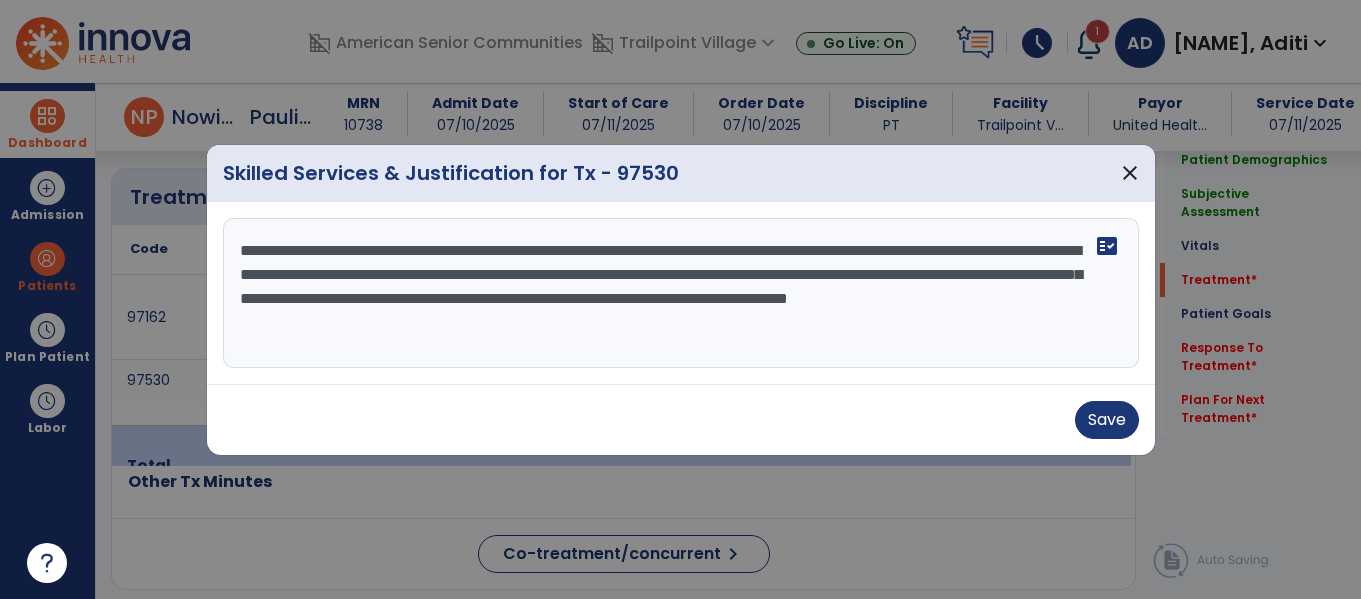 click on "**********" at bounding box center (681, 293) 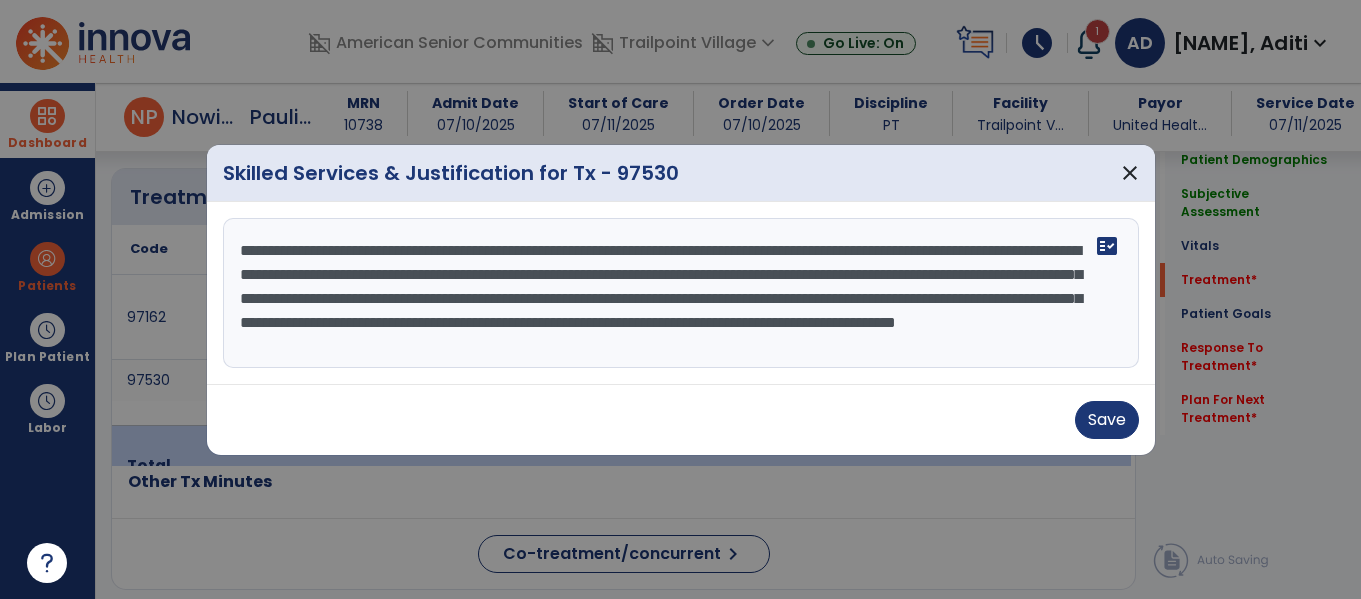scroll, scrollTop: 16, scrollLeft: 0, axis: vertical 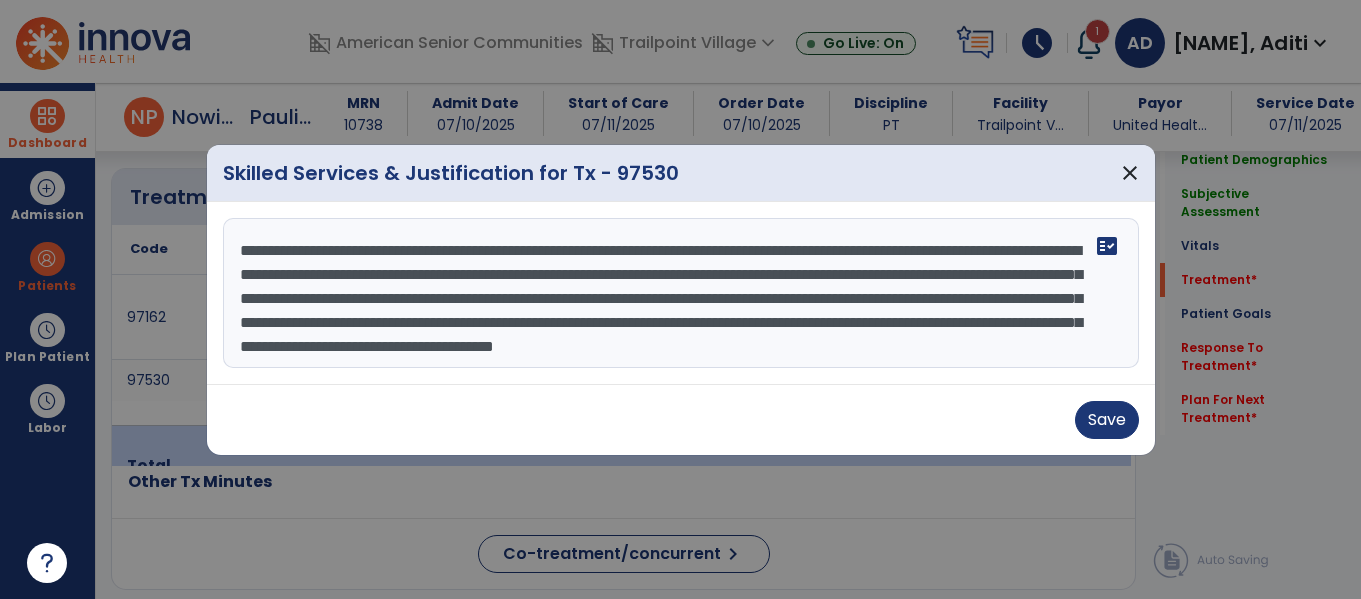 click on "**********" at bounding box center [681, 293] 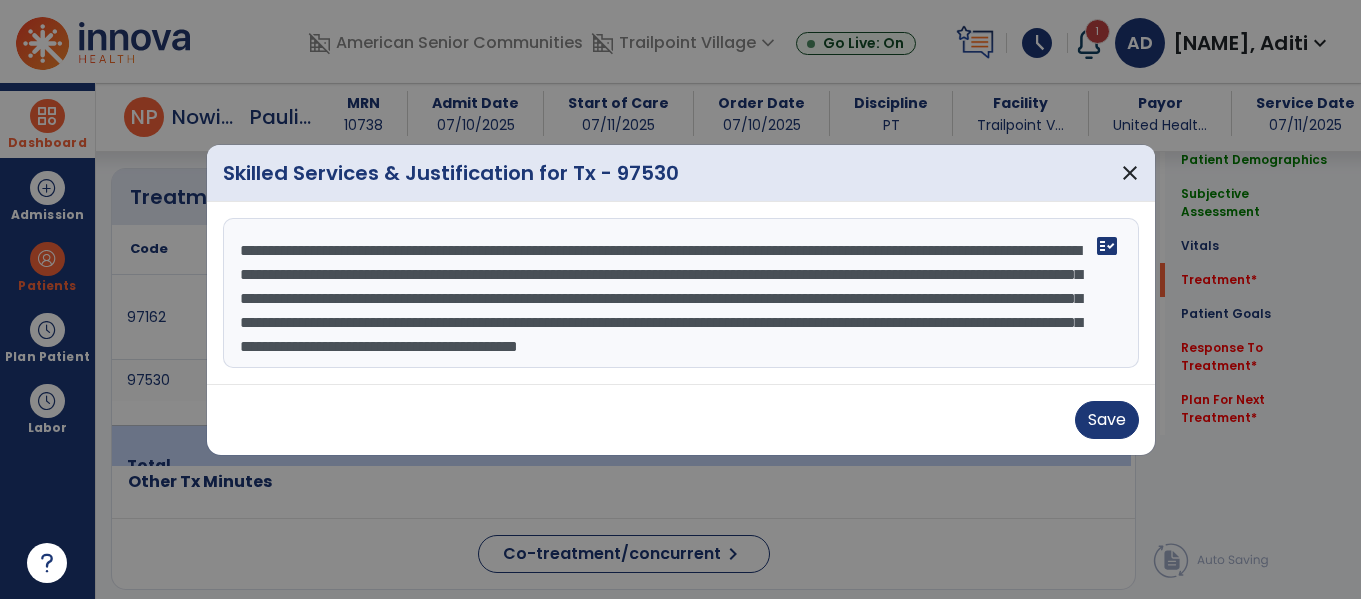 click on "**********" at bounding box center [681, 293] 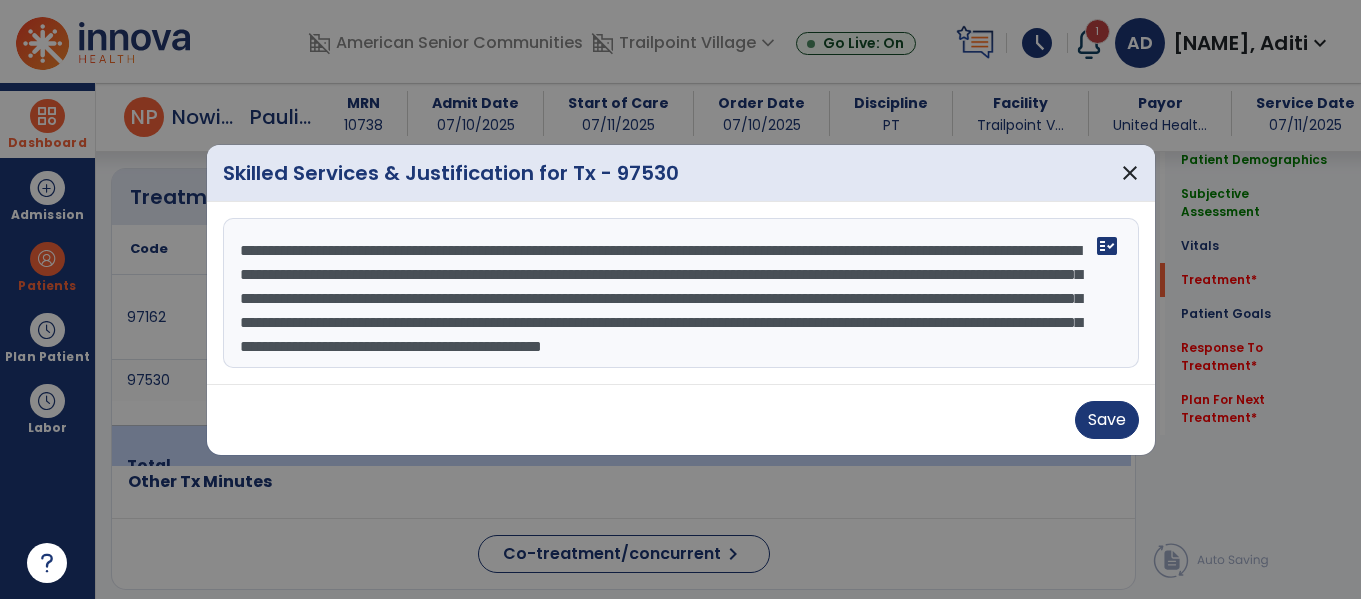 click on "**********" at bounding box center [681, 293] 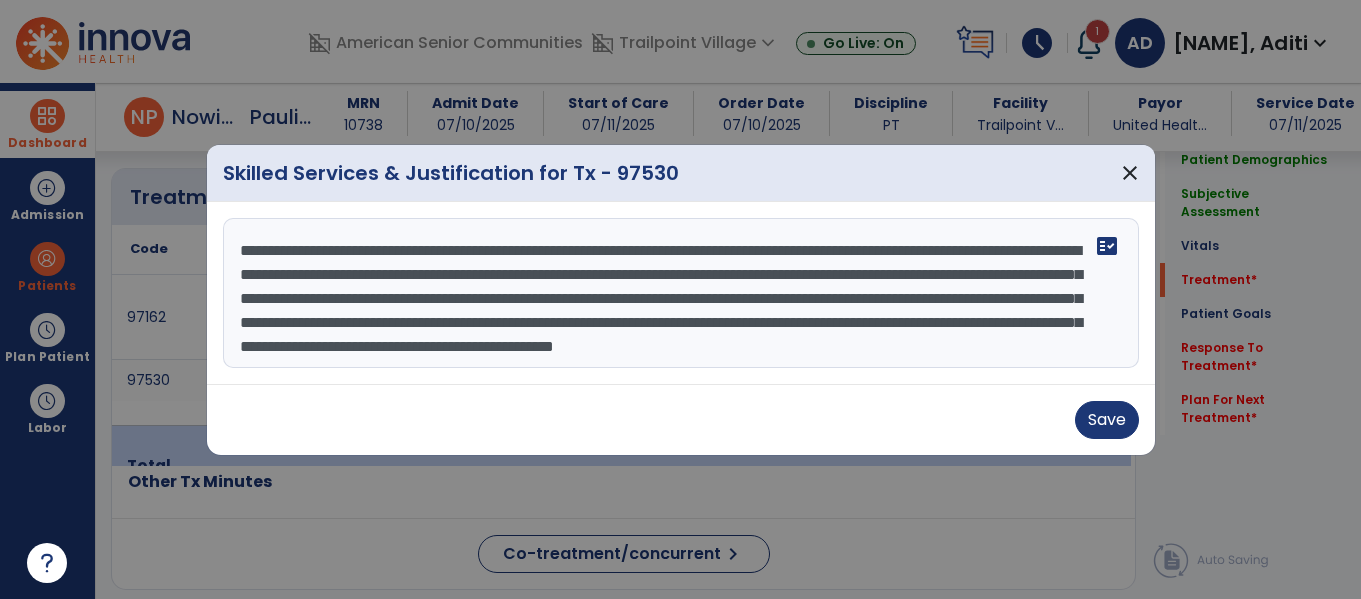click on "**********" at bounding box center (681, 293) 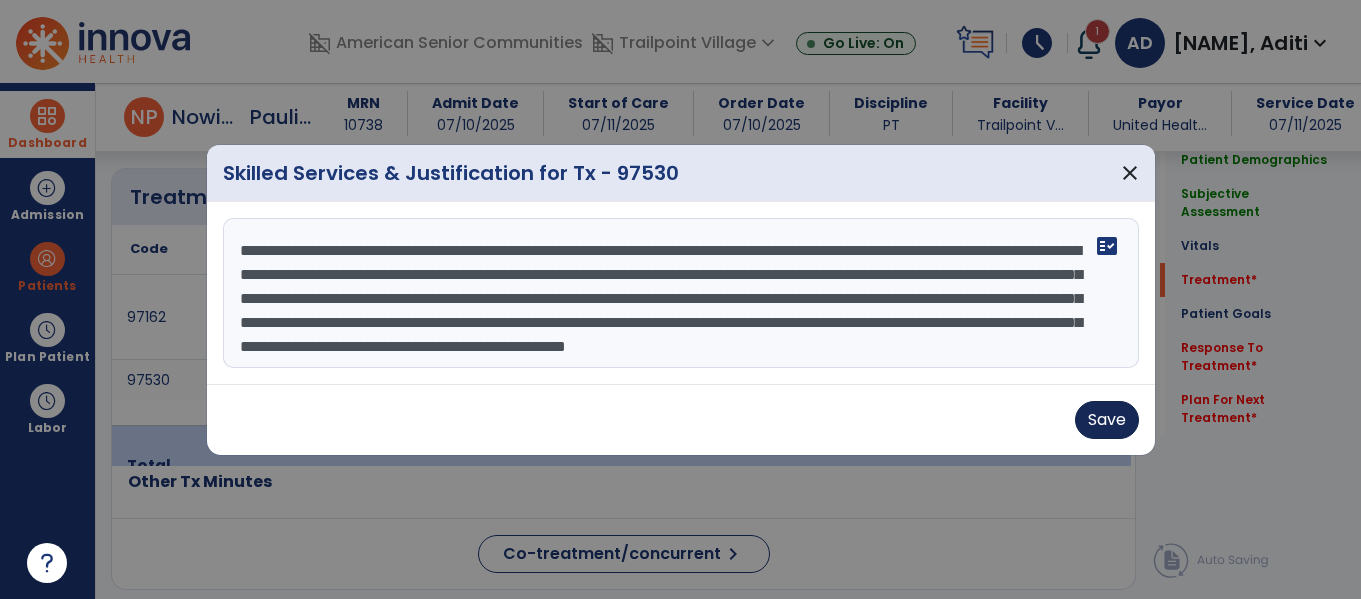 type on "**********" 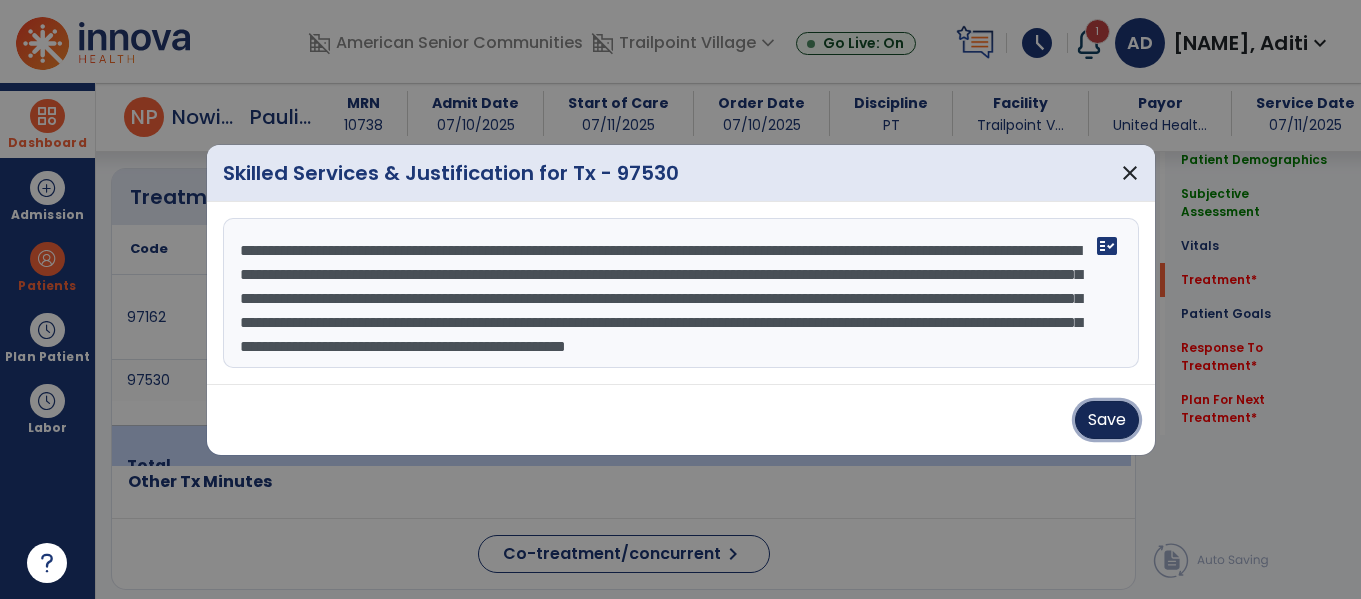 click on "Save" at bounding box center [1107, 420] 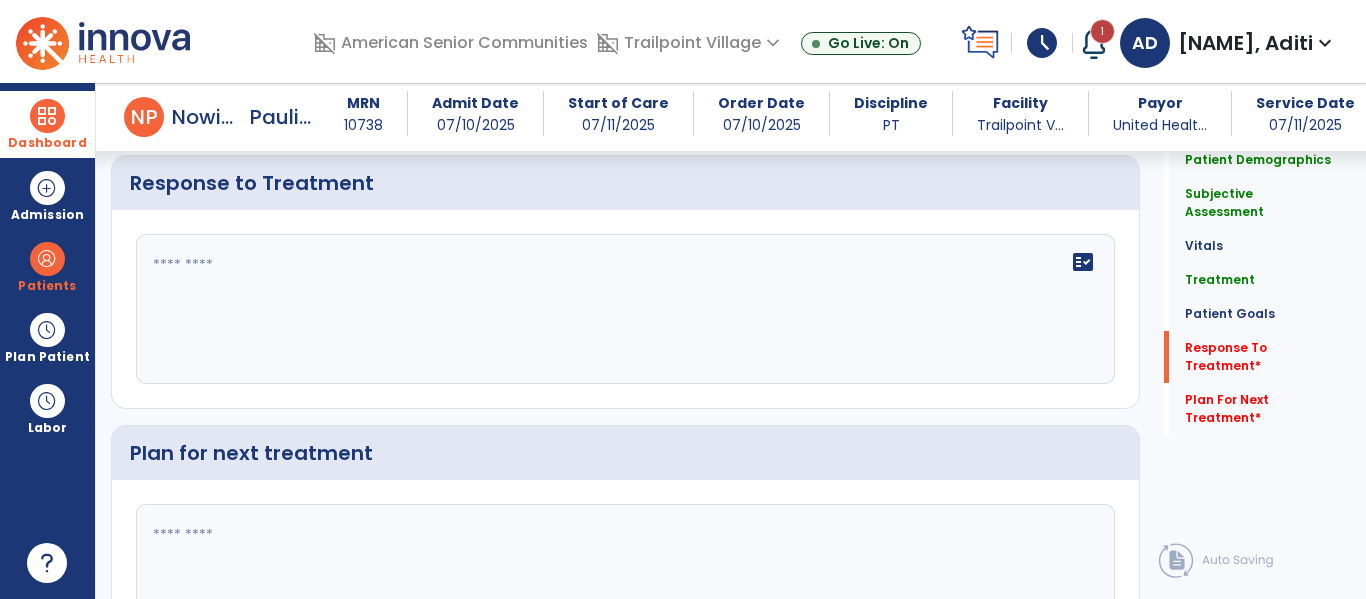 scroll, scrollTop: 3028, scrollLeft: 0, axis: vertical 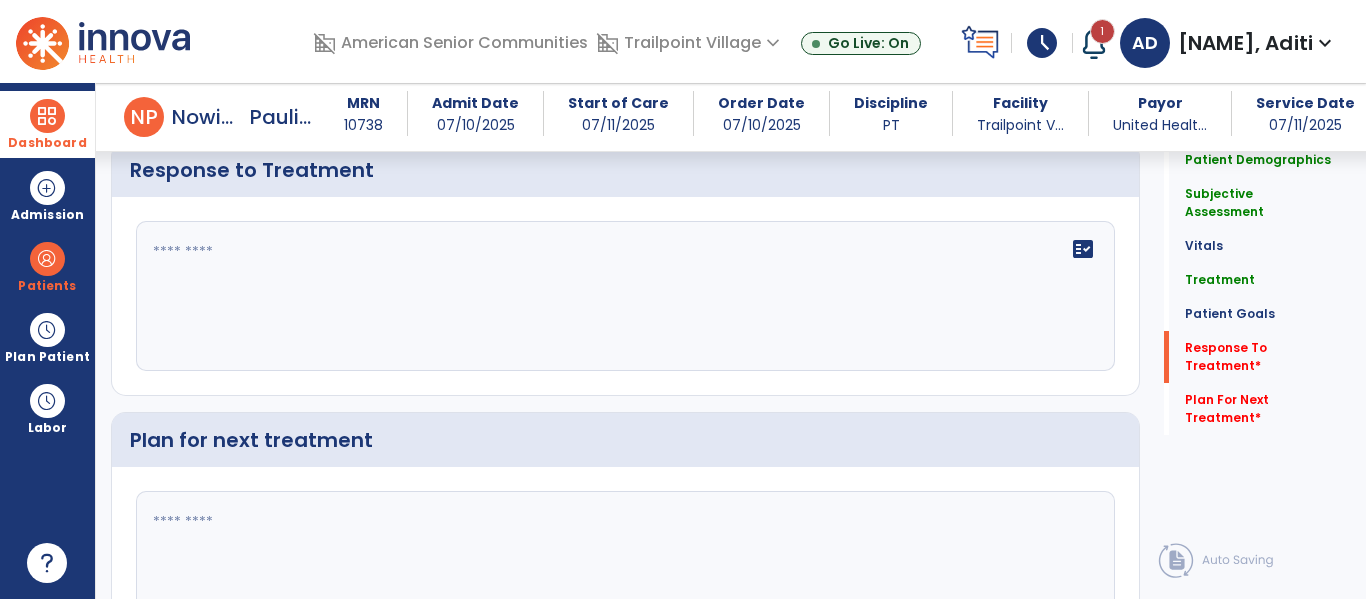 click on "fact_check" 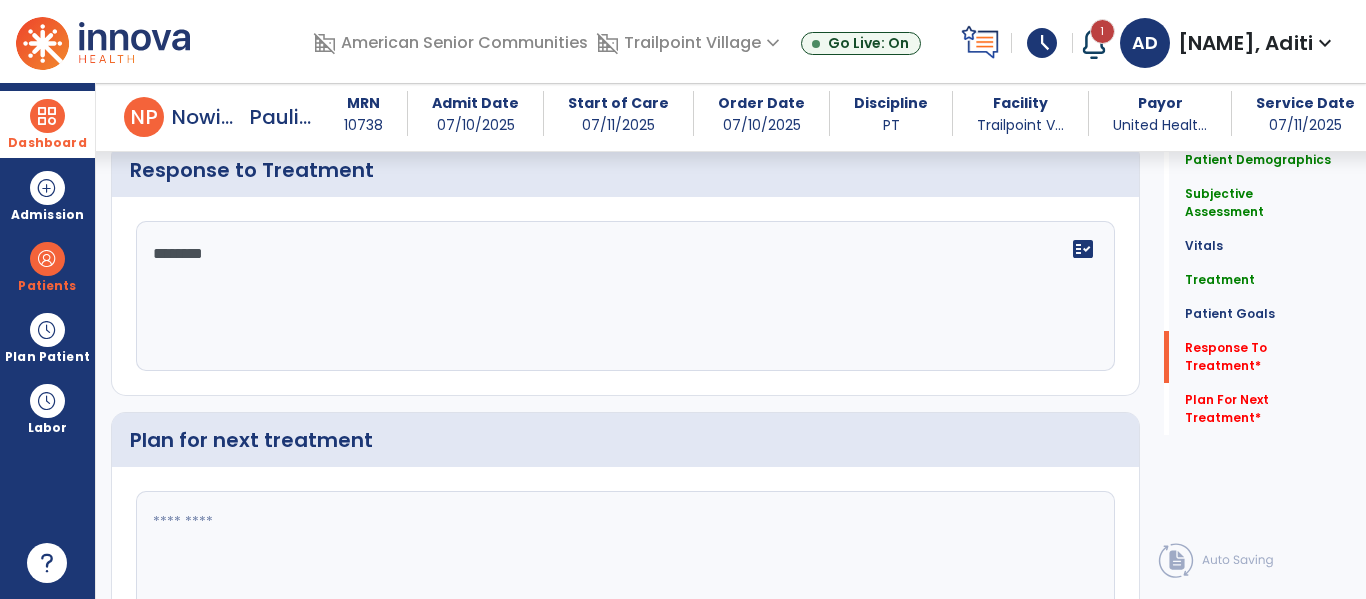 type on "*********" 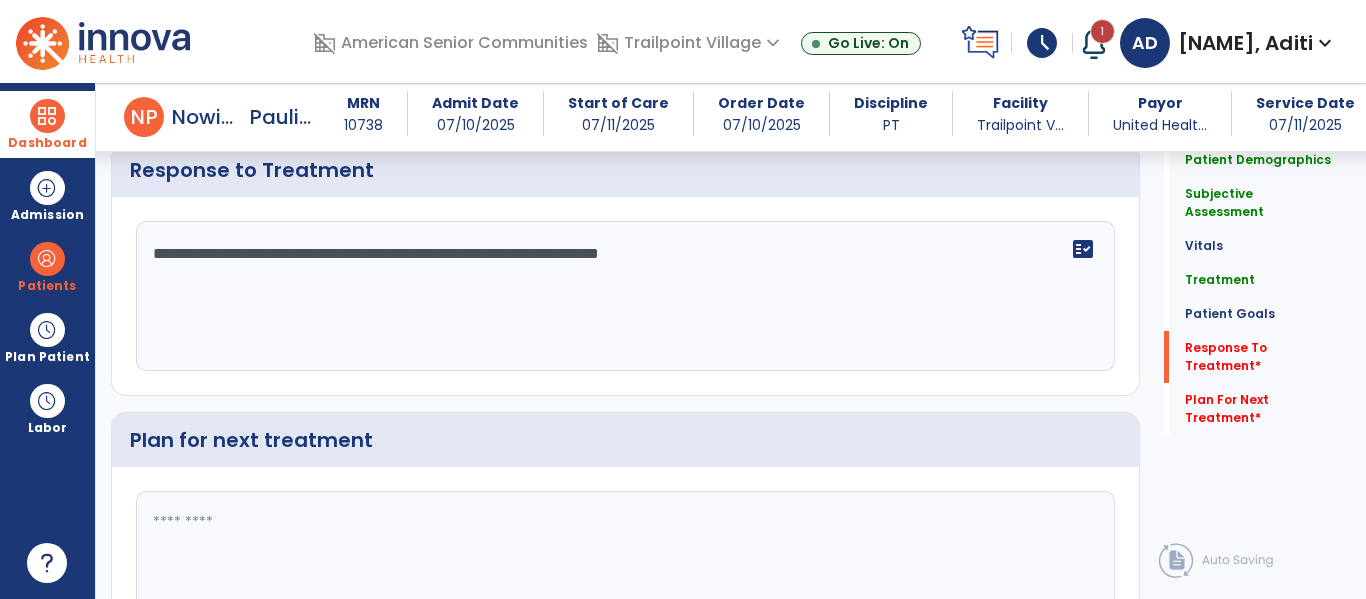 type on "**********" 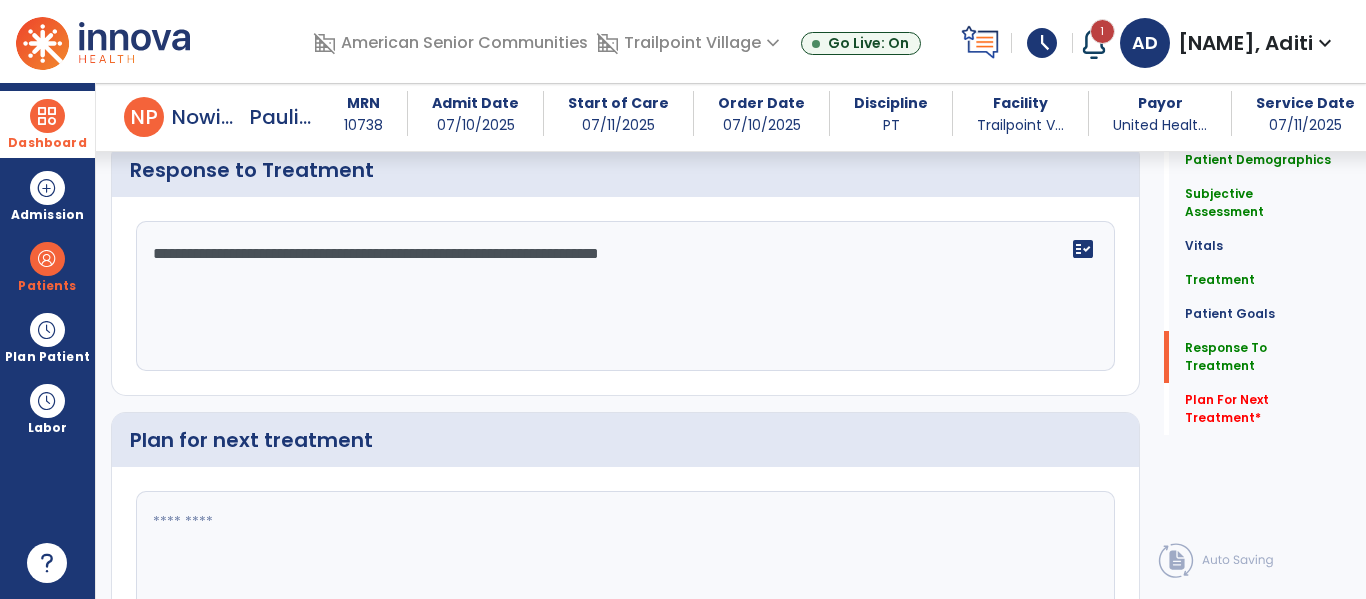 scroll, scrollTop: 3161, scrollLeft: 0, axis: vertical 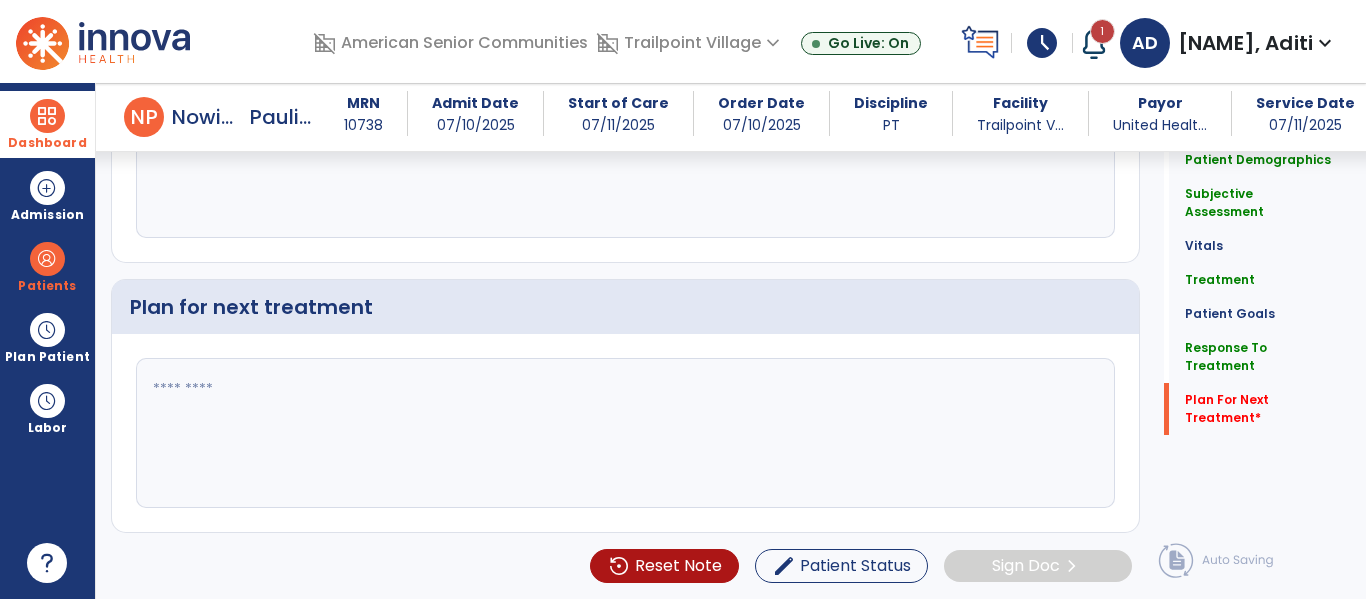 click 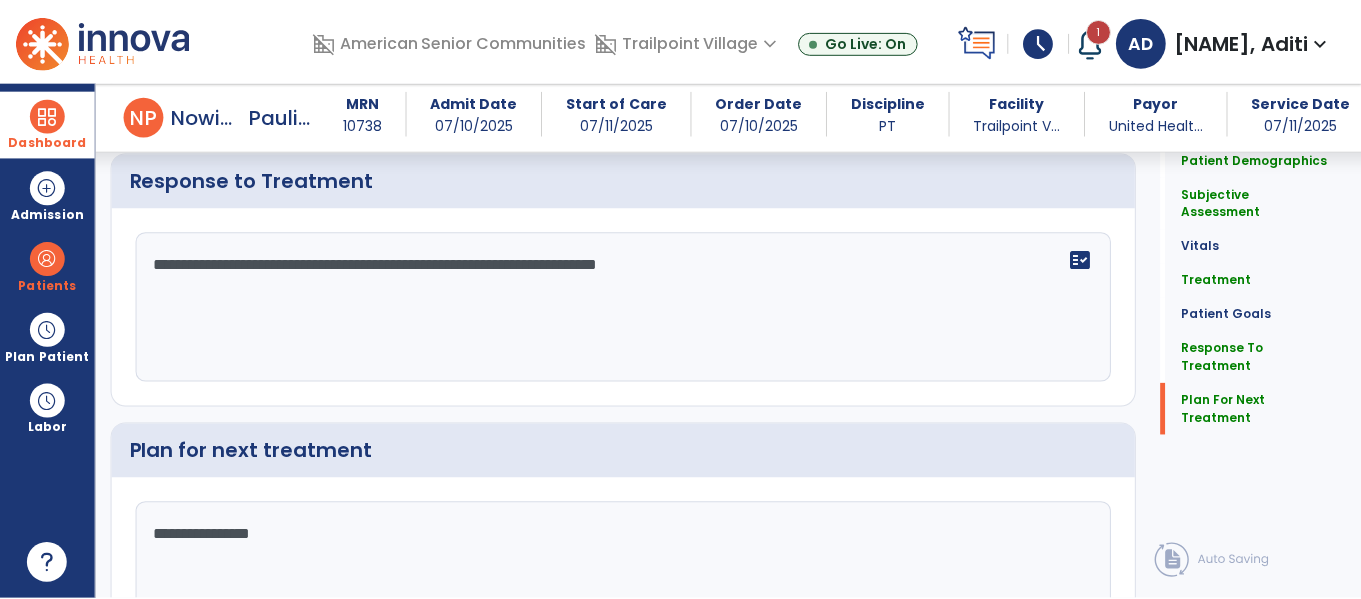 scroll, scrollTop: 3161, scrollLeft: 0, axis: vertical 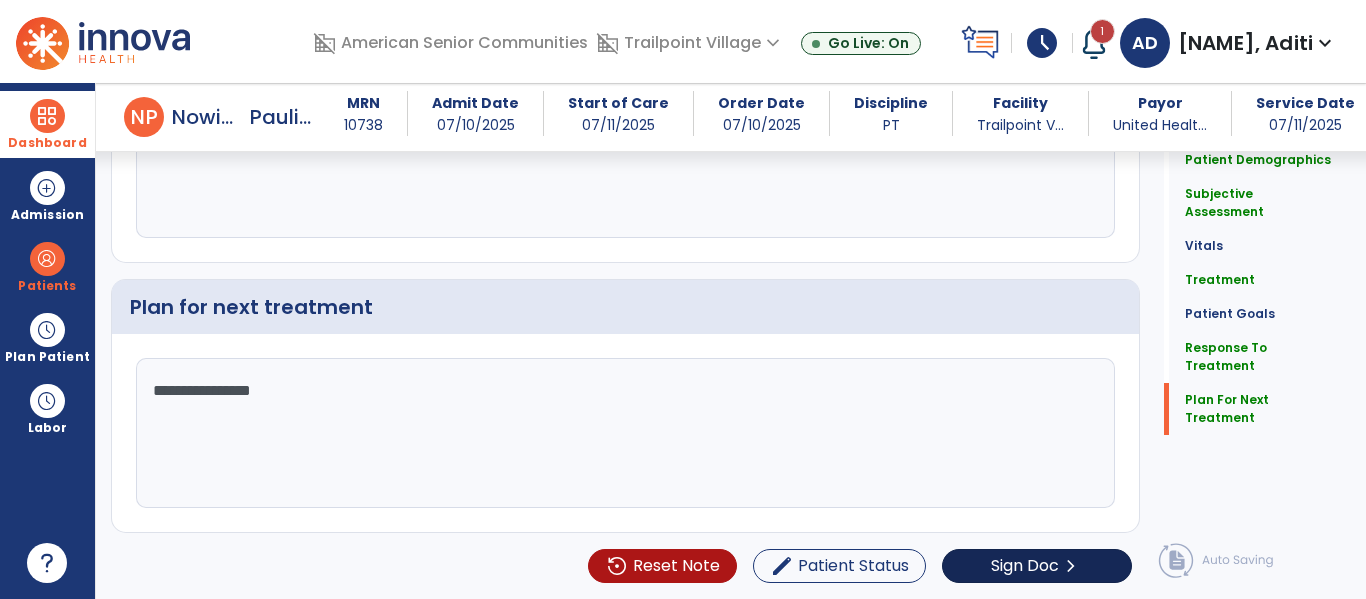type on "**********" 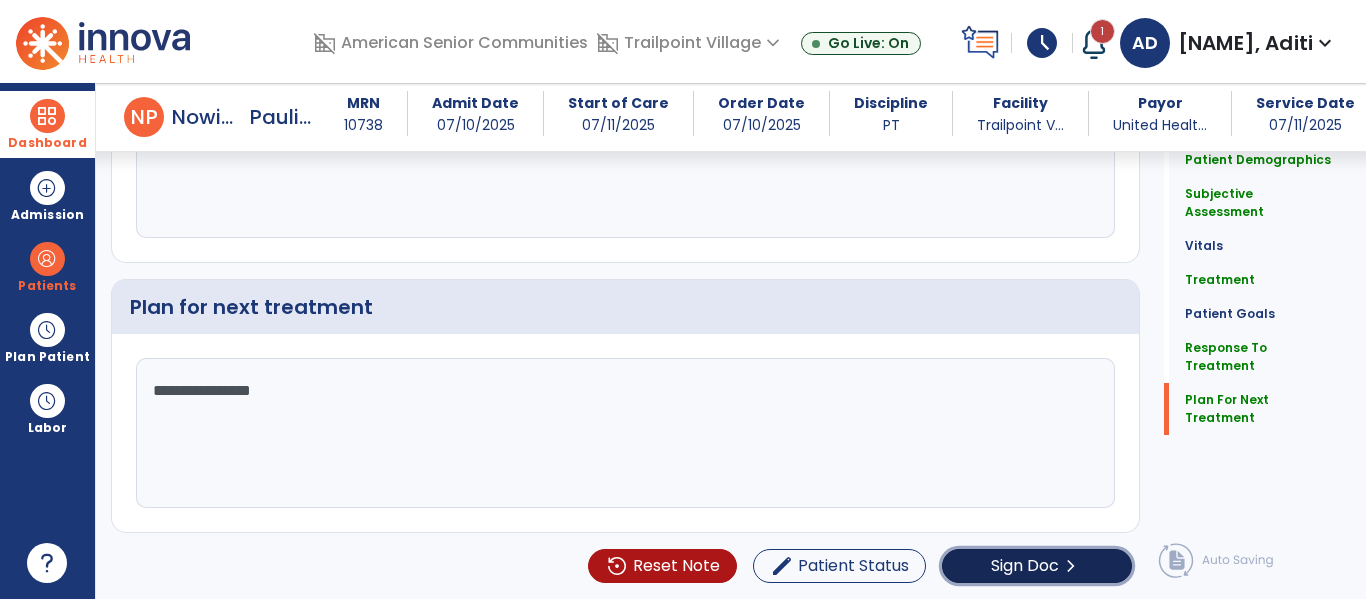 click on "Sign Doc" 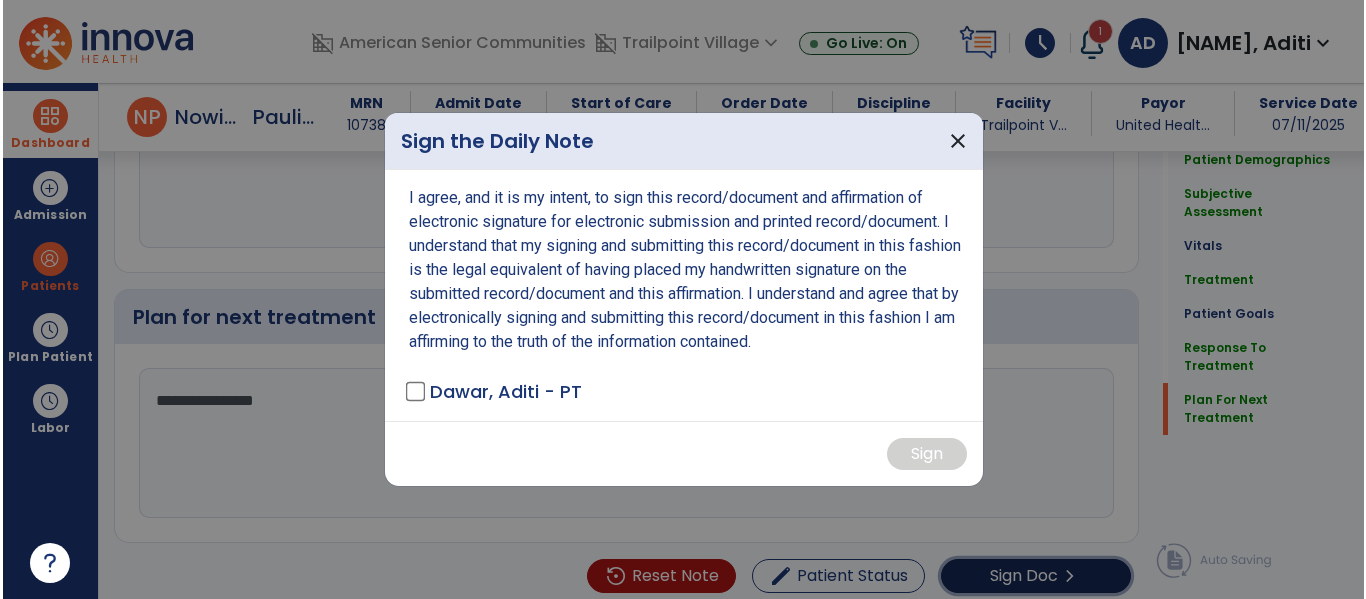 scroll, scrollTop: 3161, scrollLeft: 0, axis: vertical 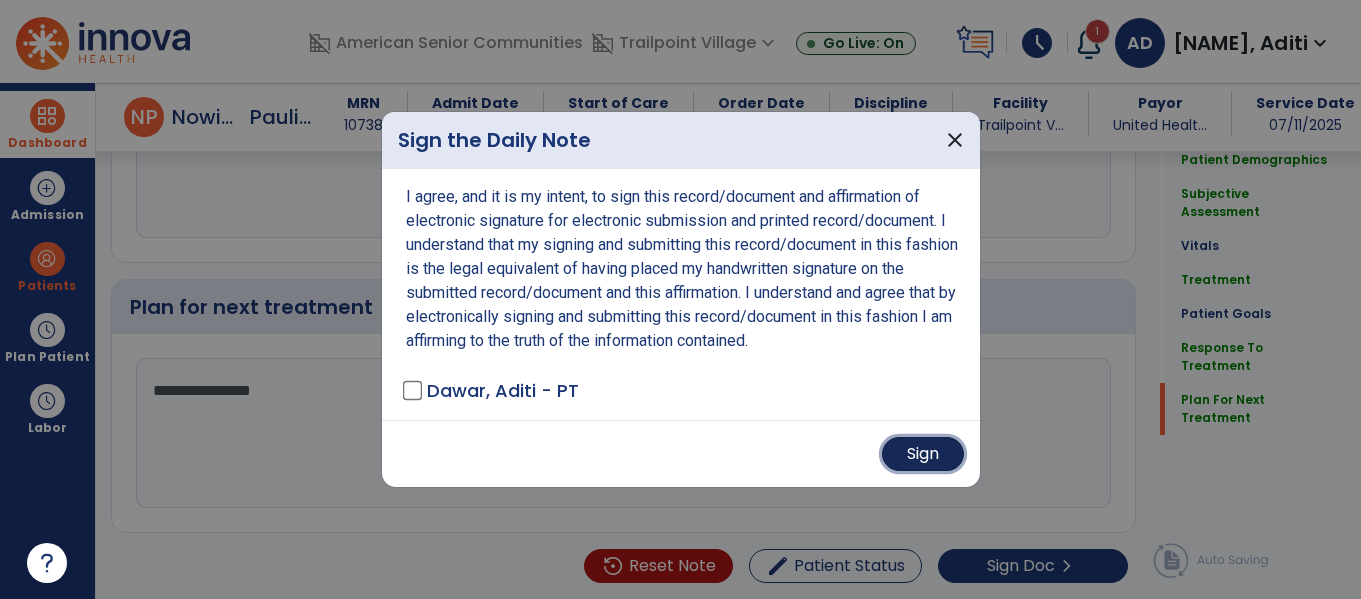 click on "Sign" at bounding box center [923, 454] 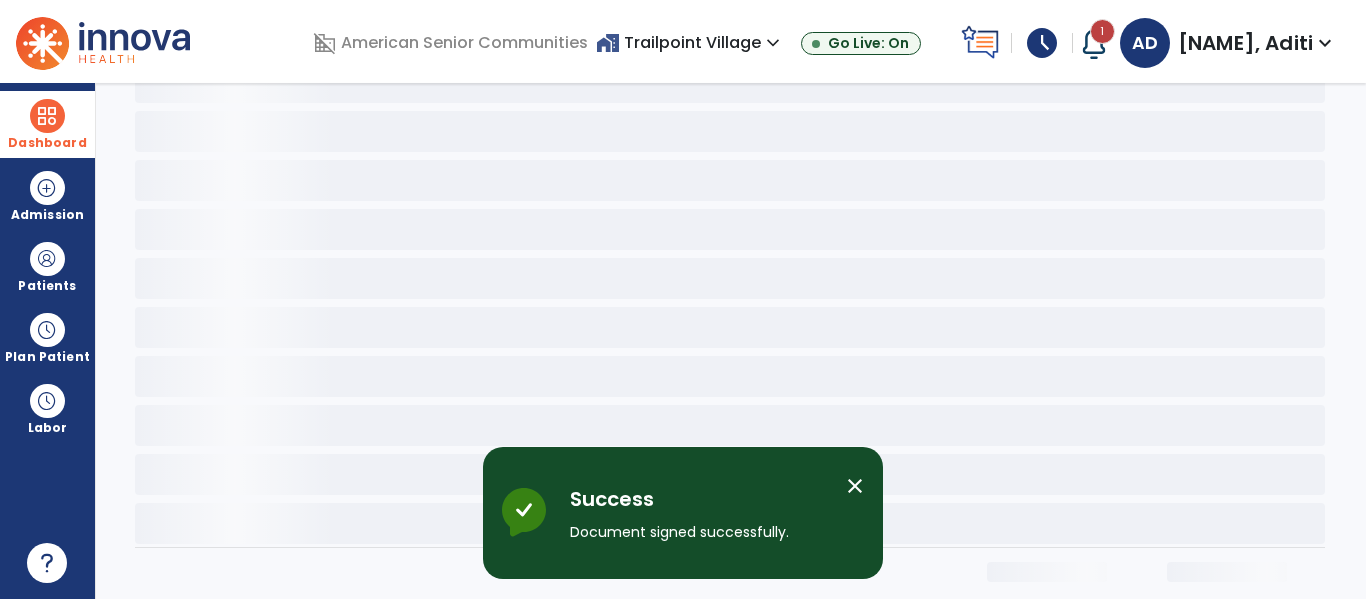 scroll, scrollTop: 0, scrollLeft: 0, axis: both 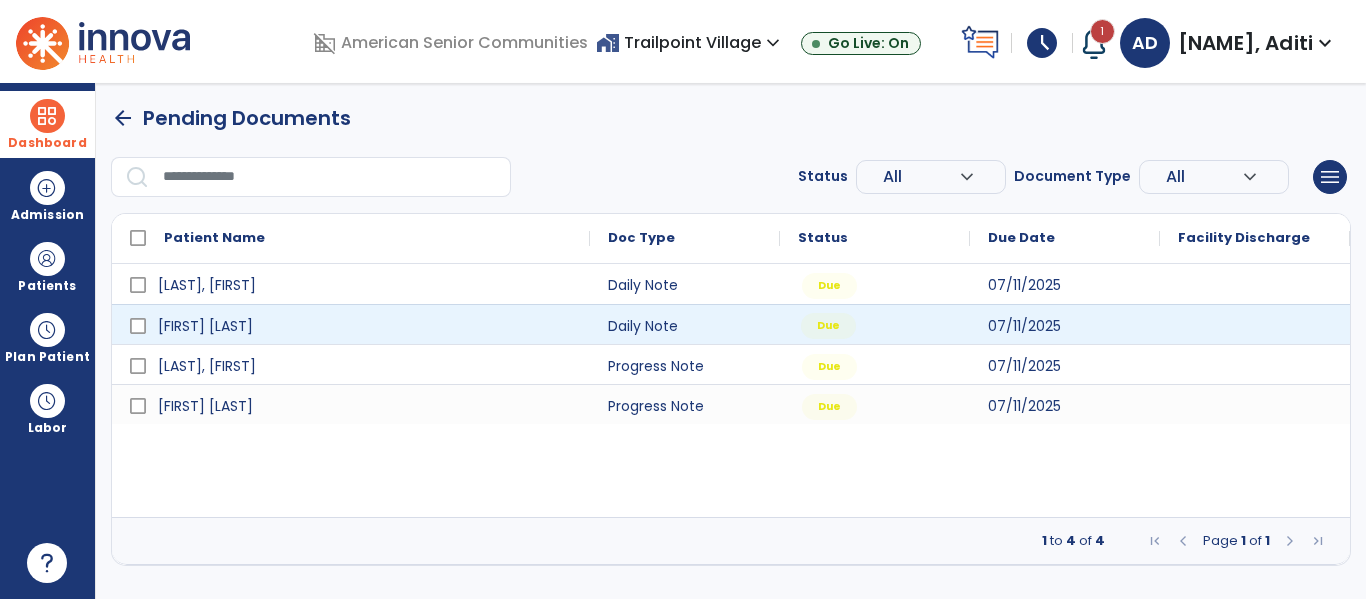 click on "Due" at bounding box center (875, 324) 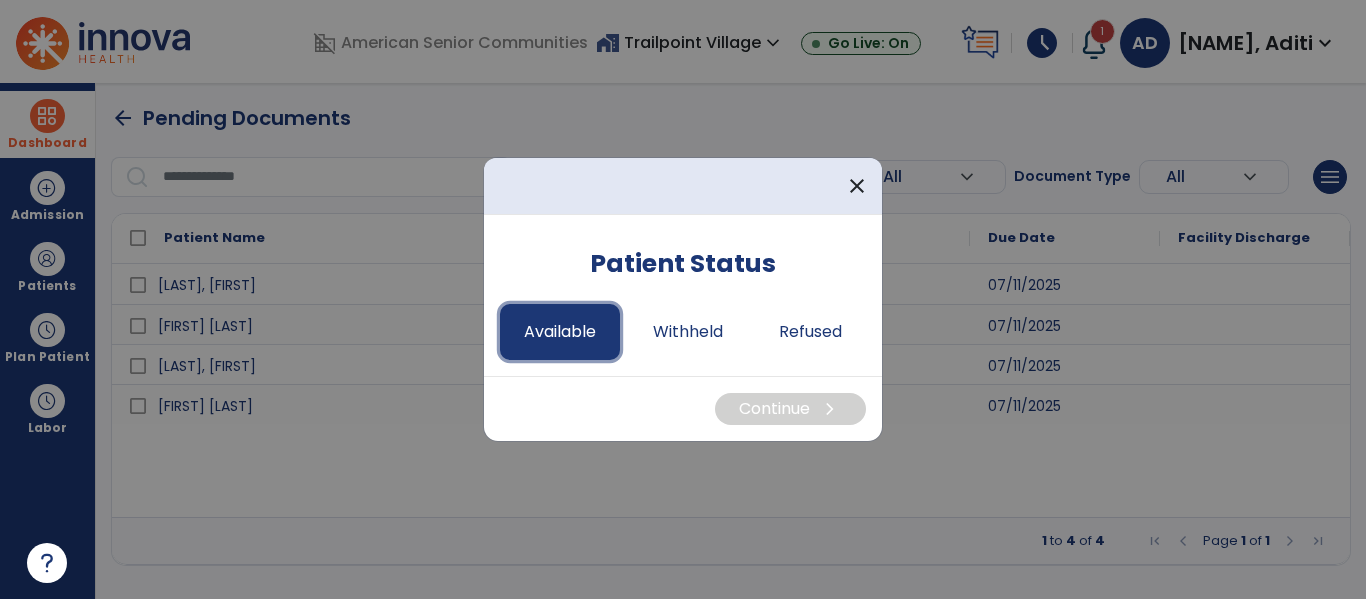 click on "Available" at bounding box center [560, 332] 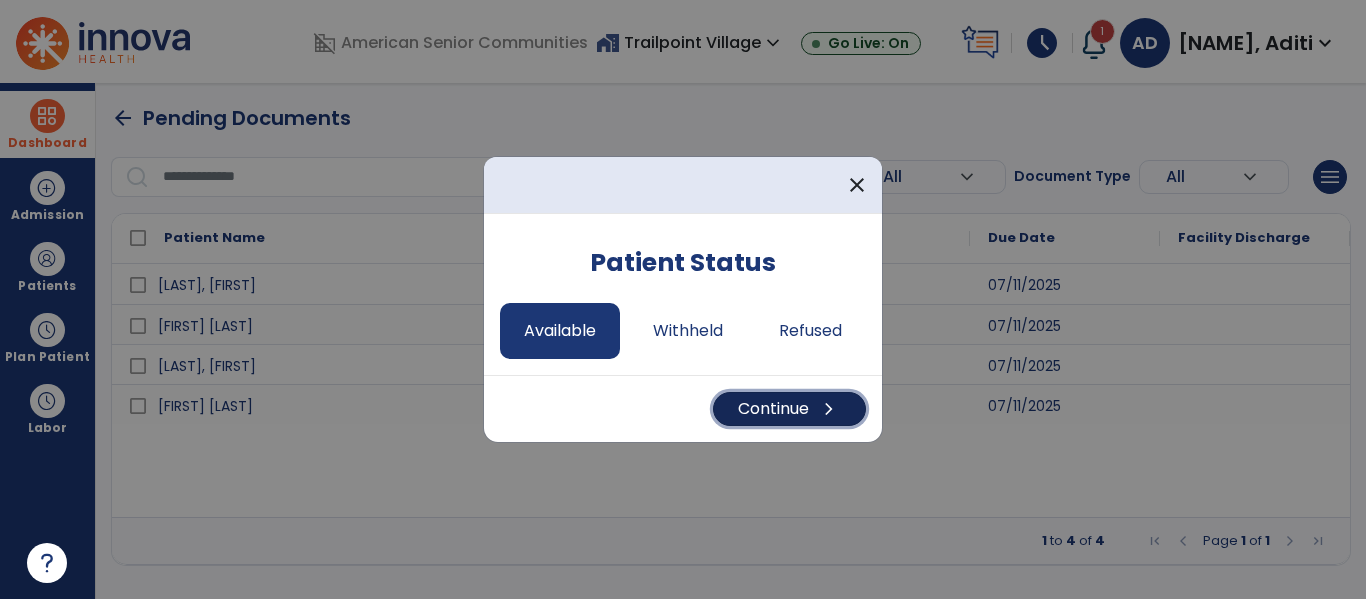 click on "Continue   chevron_right" at bounding box center (789, 409) 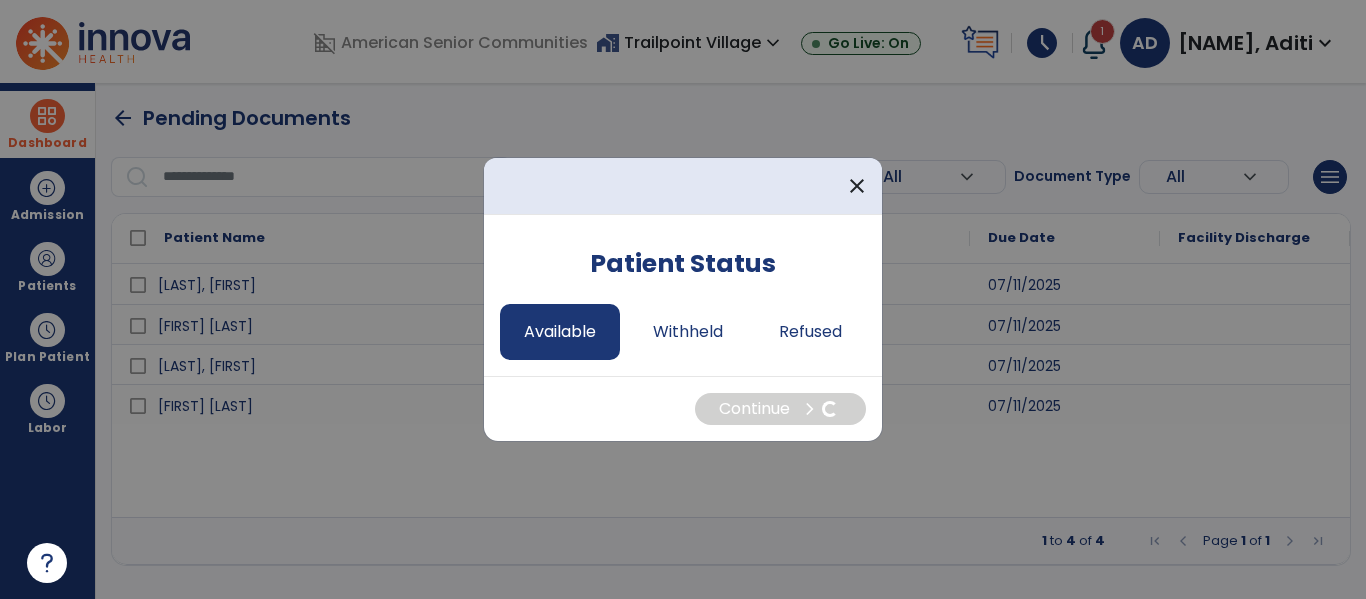 select on "*" 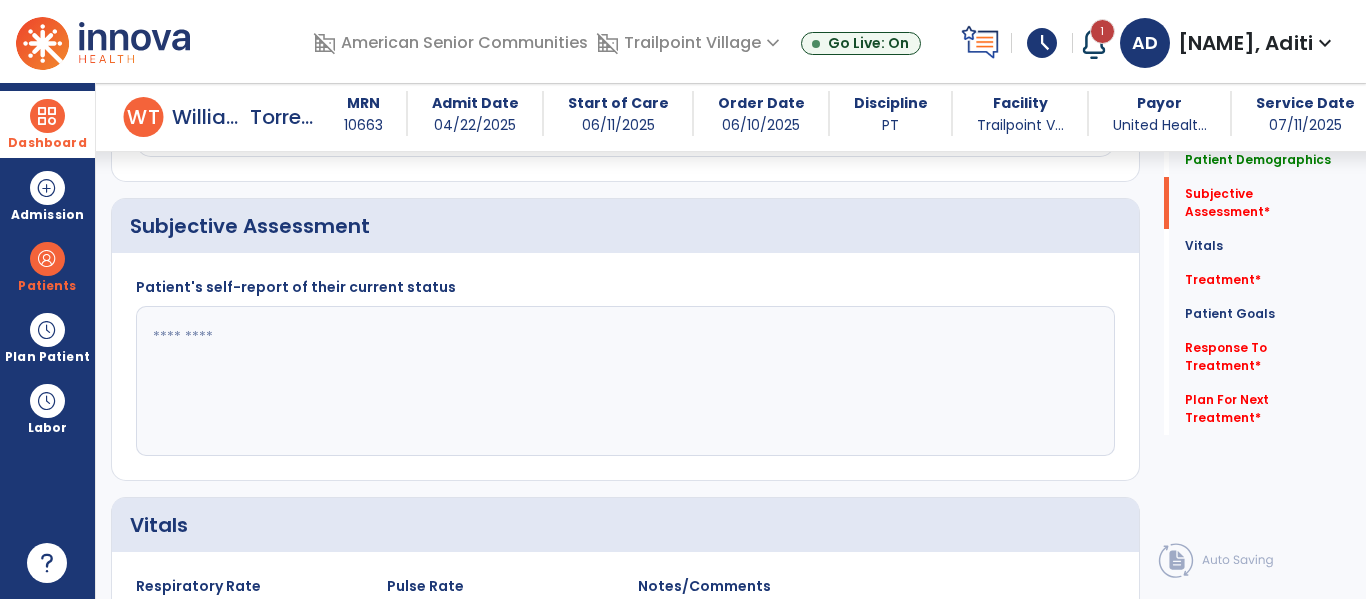 scroll, scrollTop: 444, scrollLeft: 0, axis: vertical 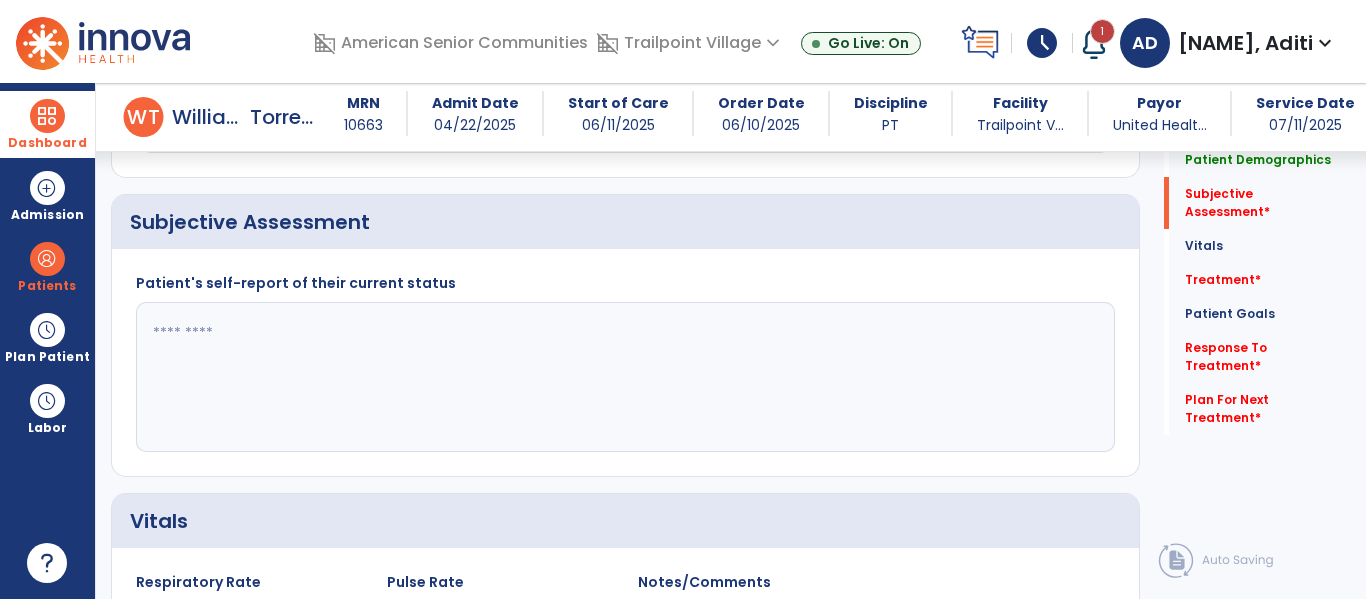 click 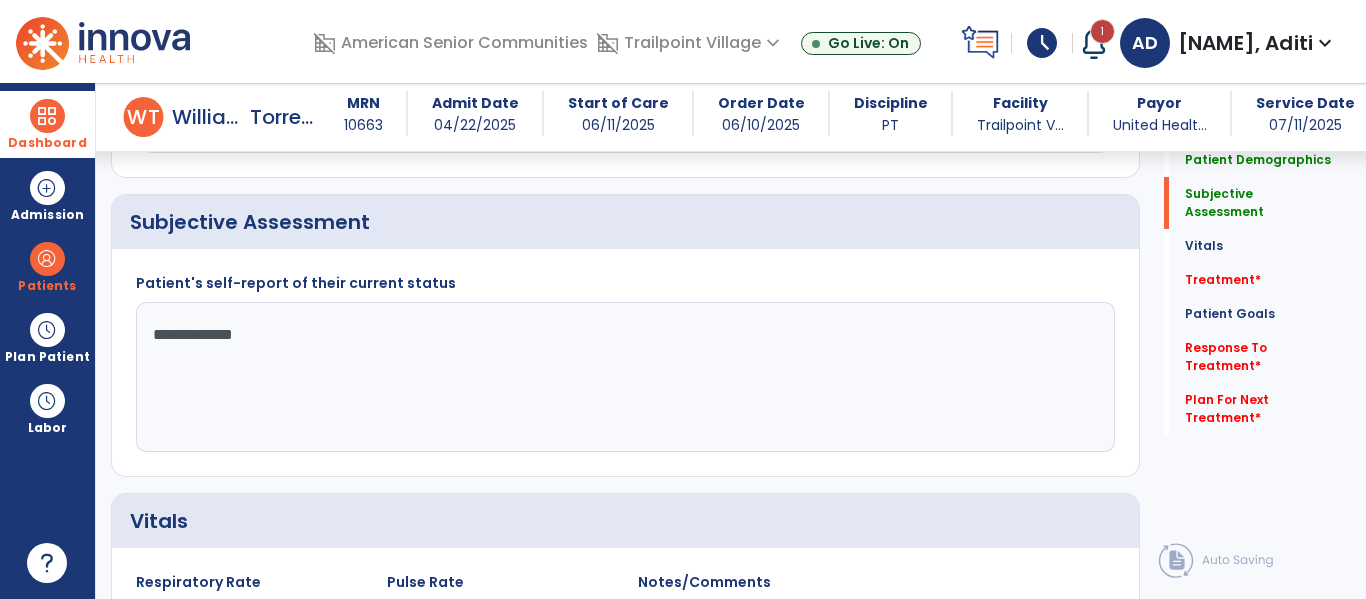 click on "**********" 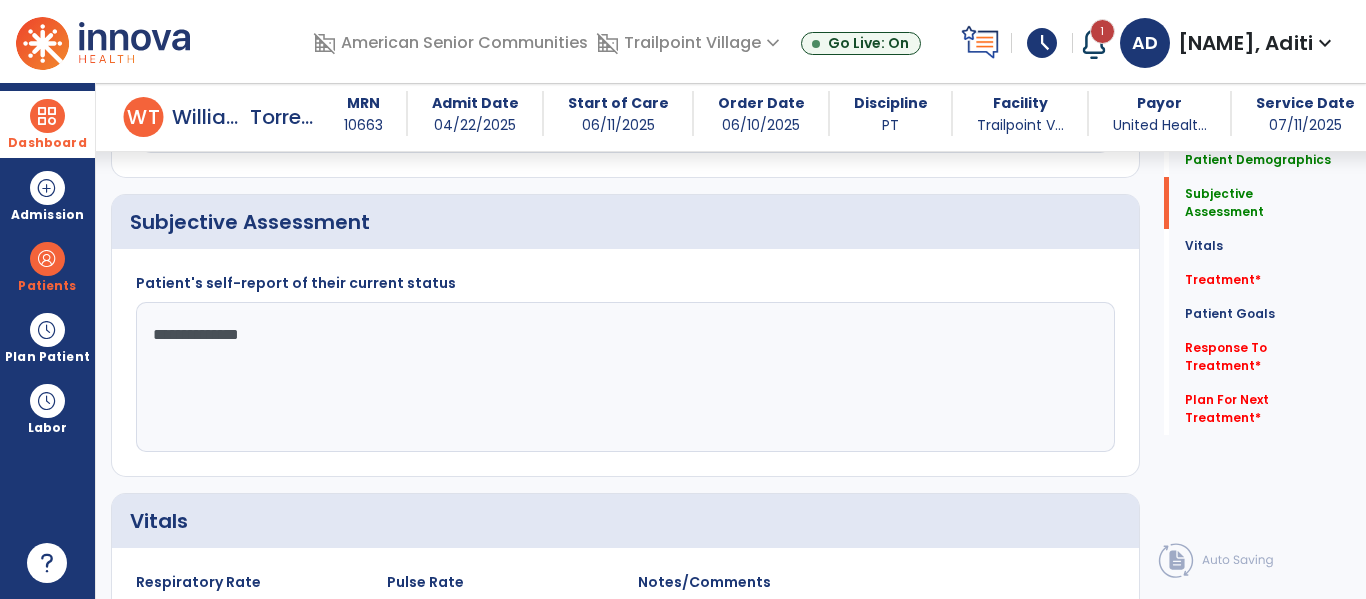 click on "**********" 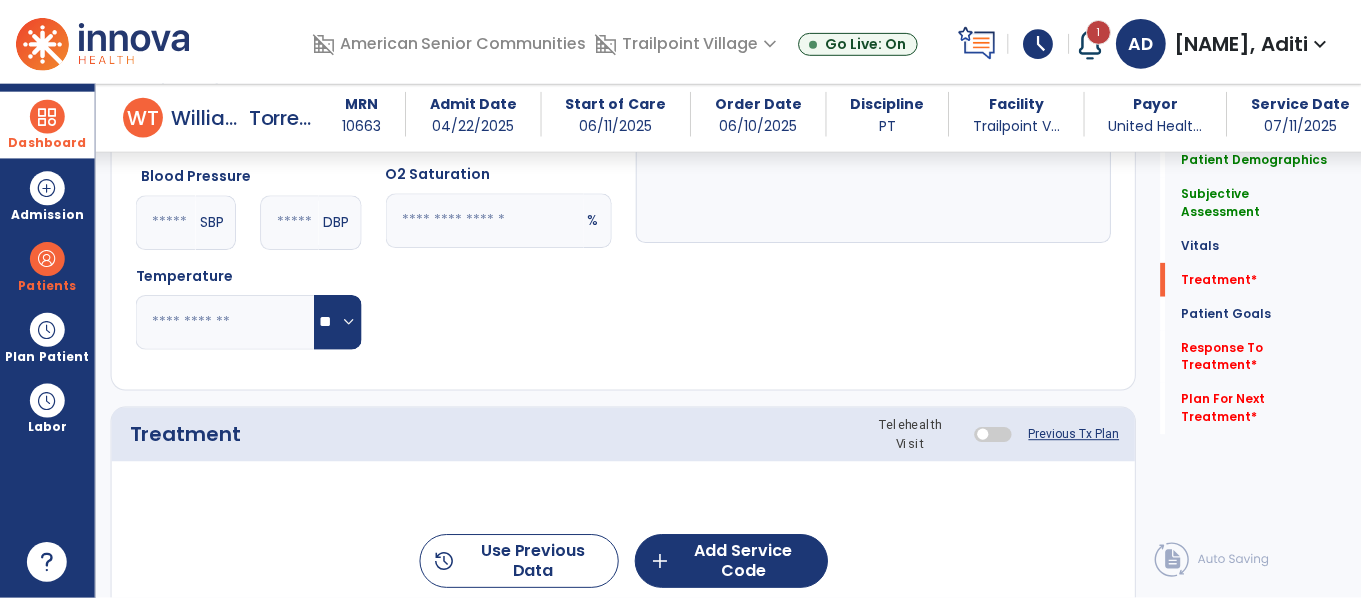 scroll, scrollTop: 1124, scrollLeft: 0, axis: vertical 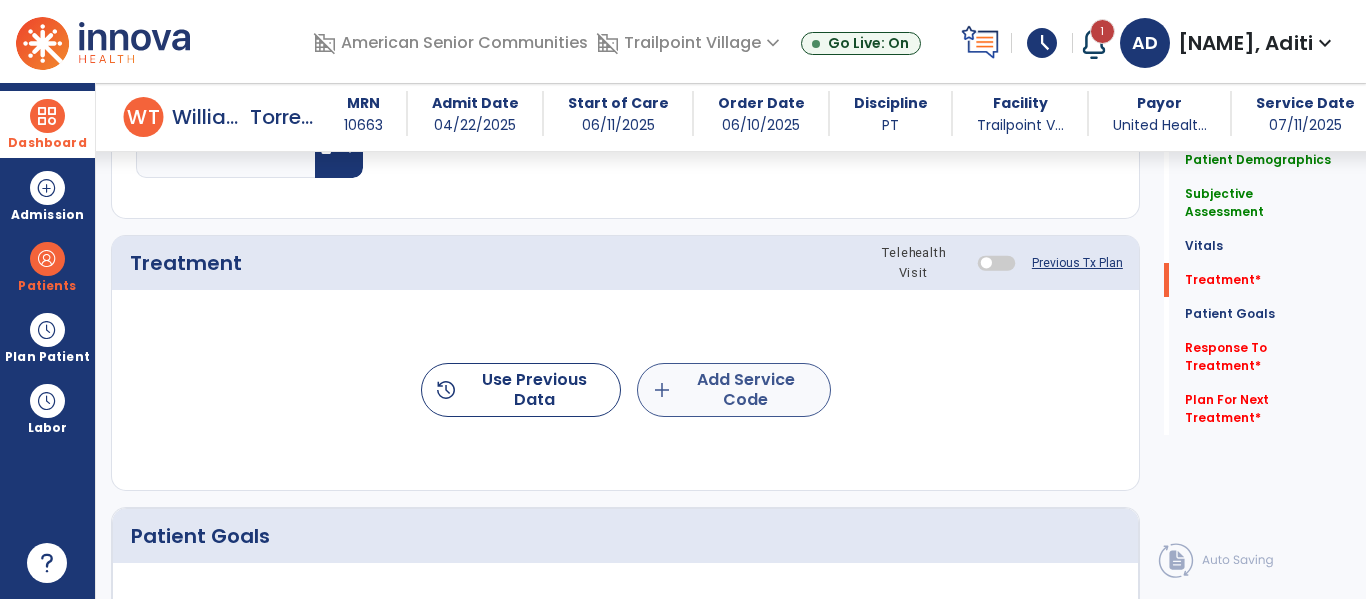 type on "**********" 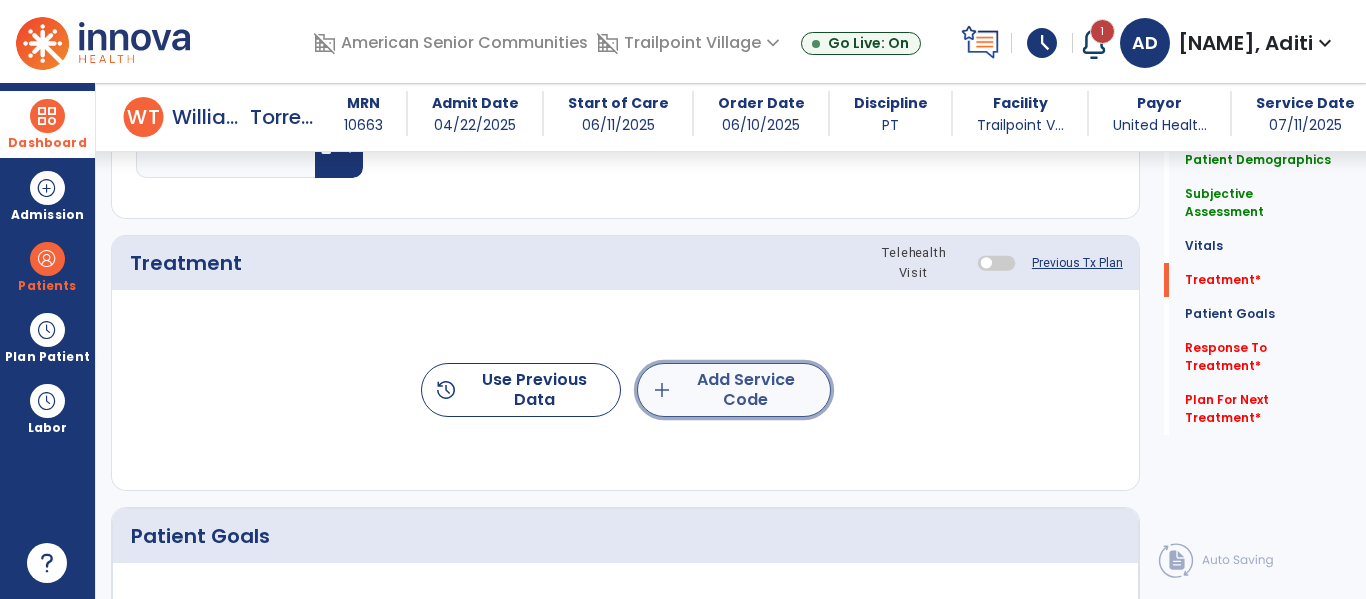 click on "add  Add Service Code" 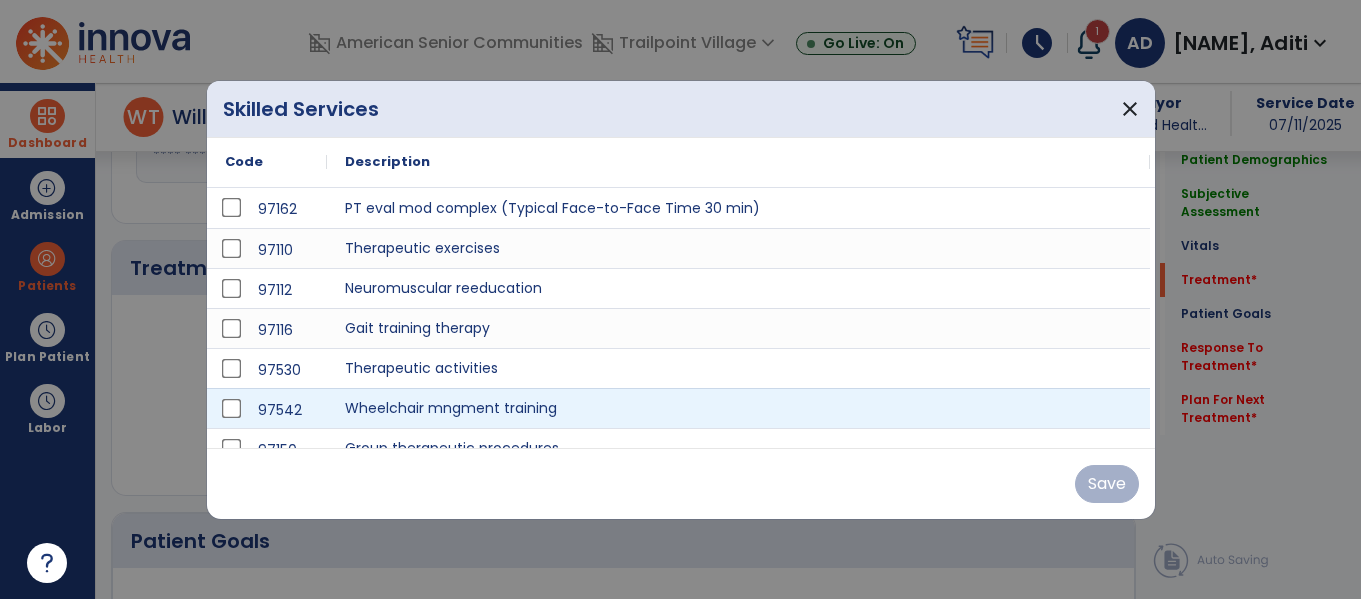 scroll, scrollTop: 1124, scrollLeft: 0, axis: vertical 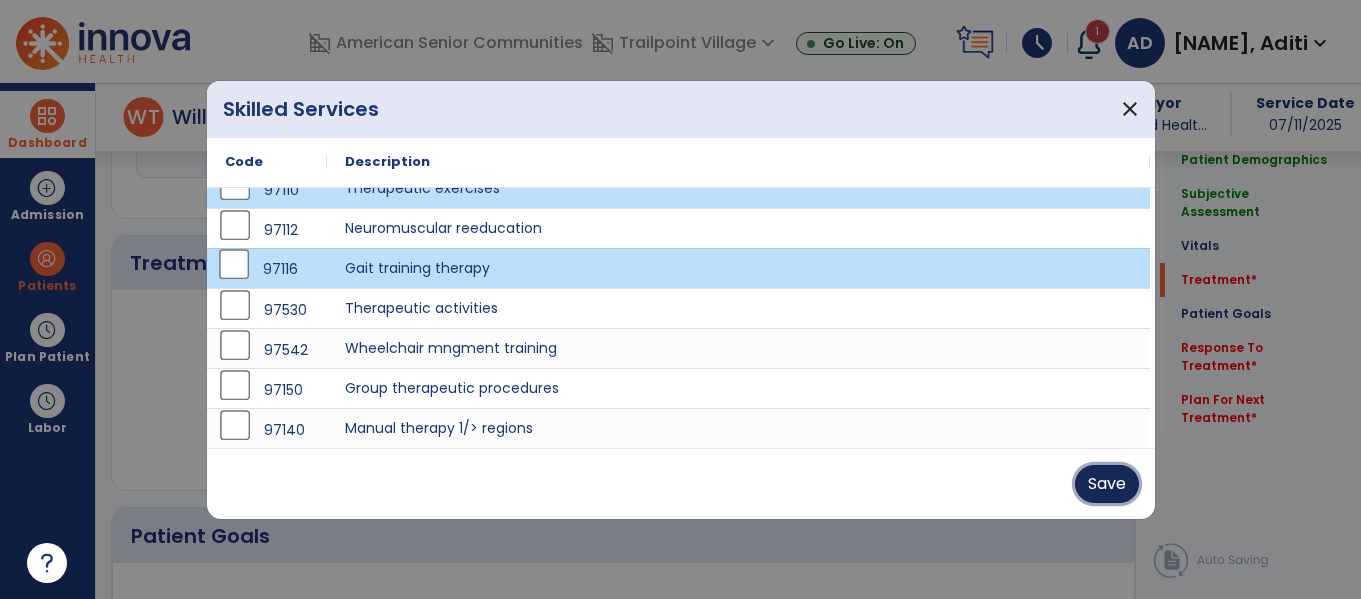 click on "Save" at bounding box center [1107, 484] 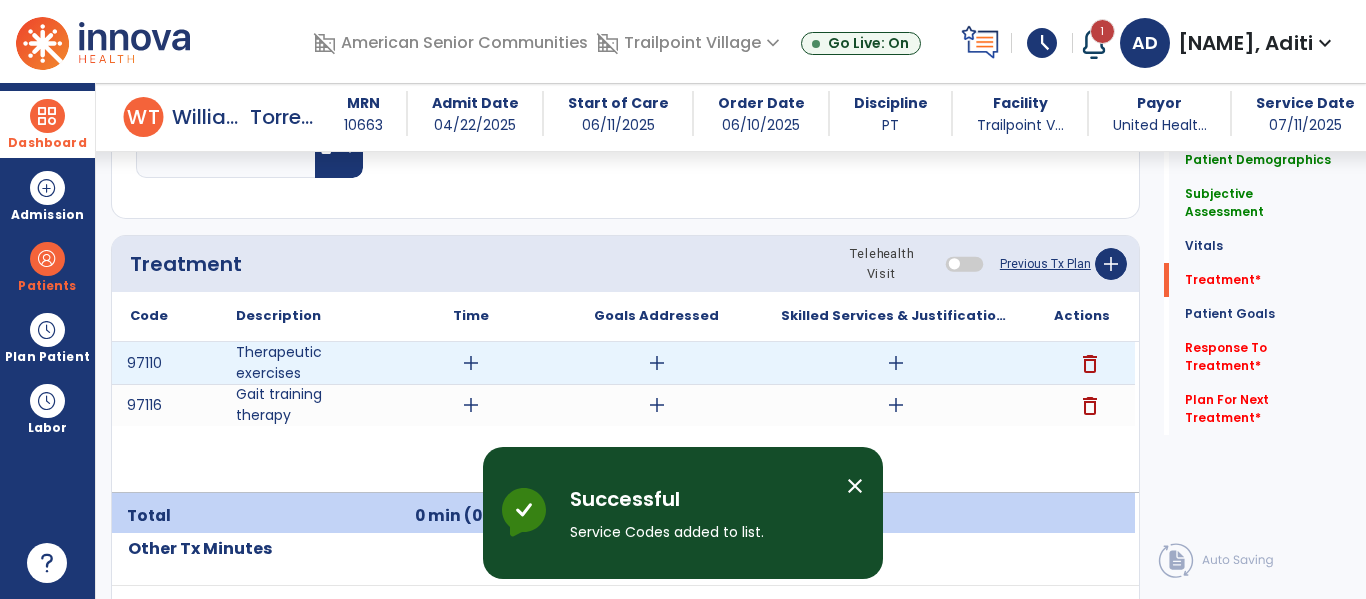 click on "add" at bounding box center [471, 363] 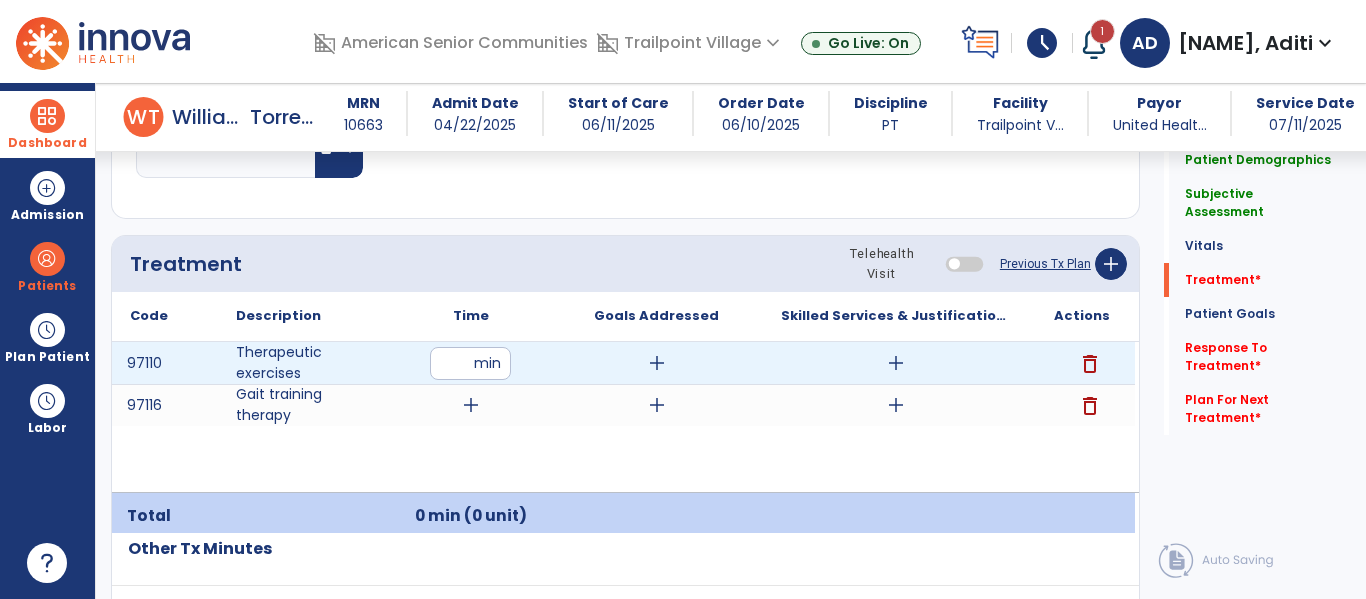 type on "**" 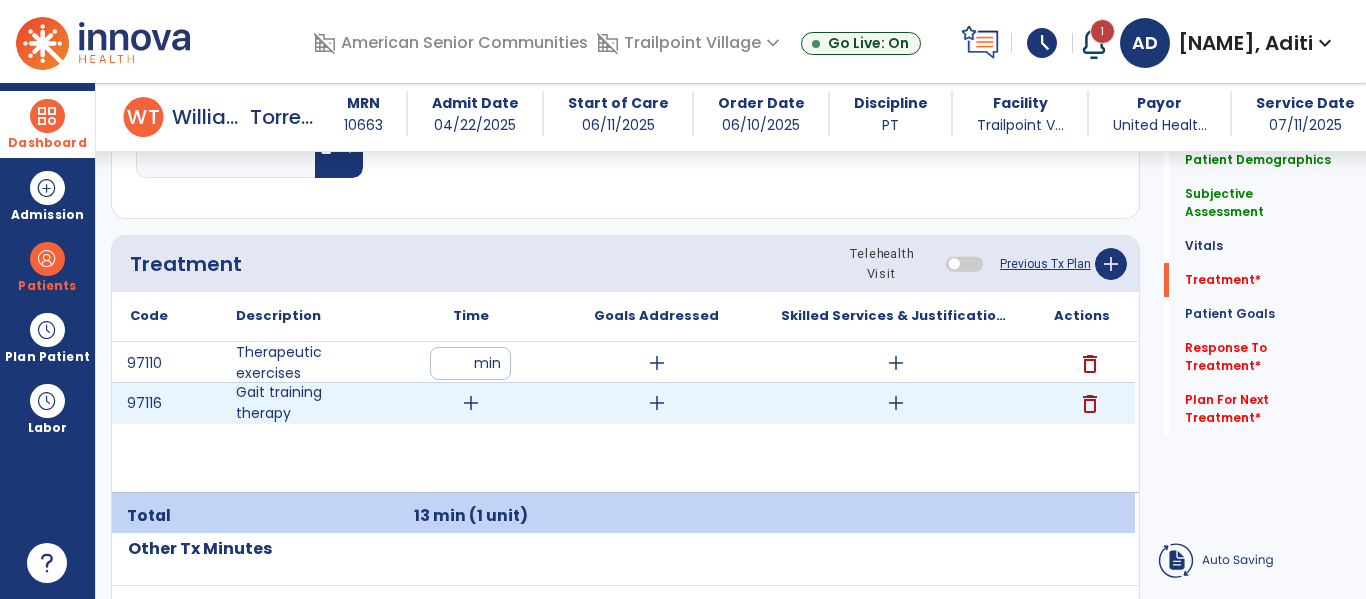 click on "add" at bounding box center (471, 403) 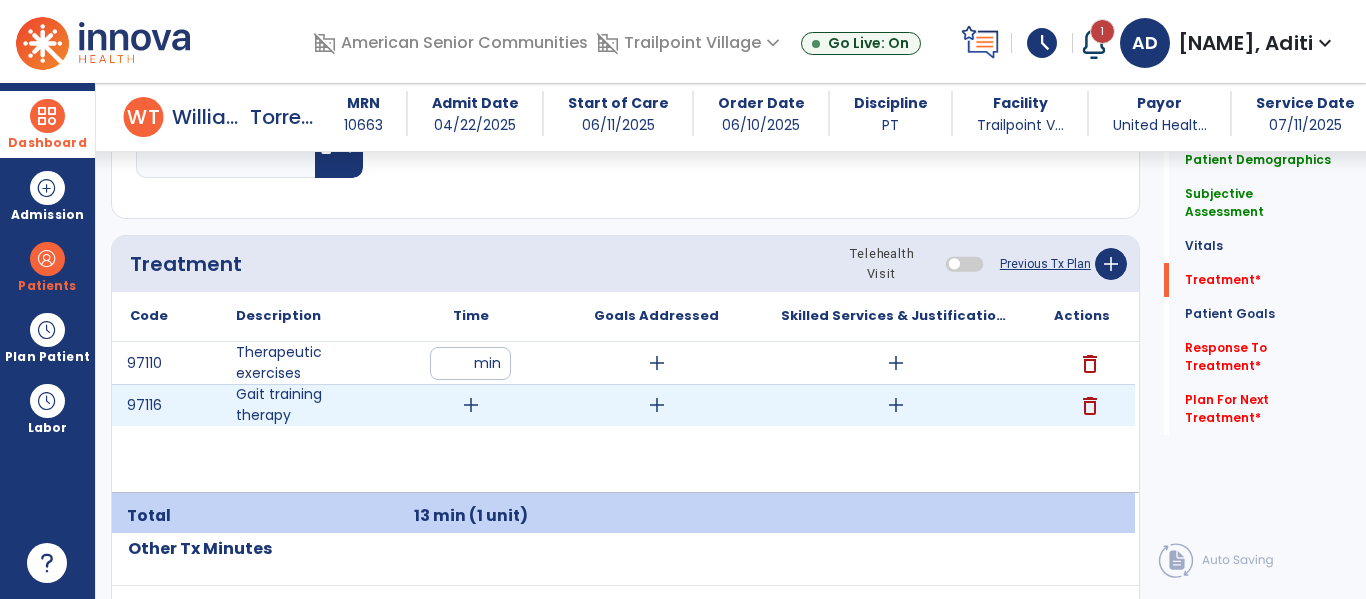 click on "add" at bounding box center [471, 405] 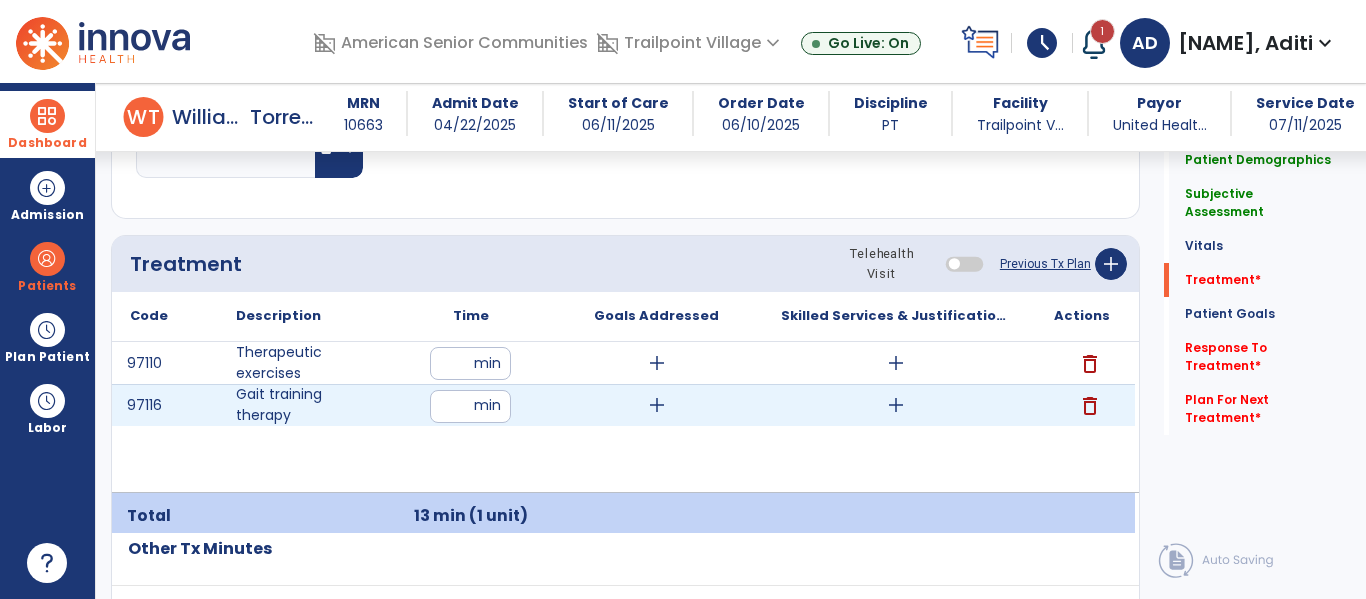 type on "**" 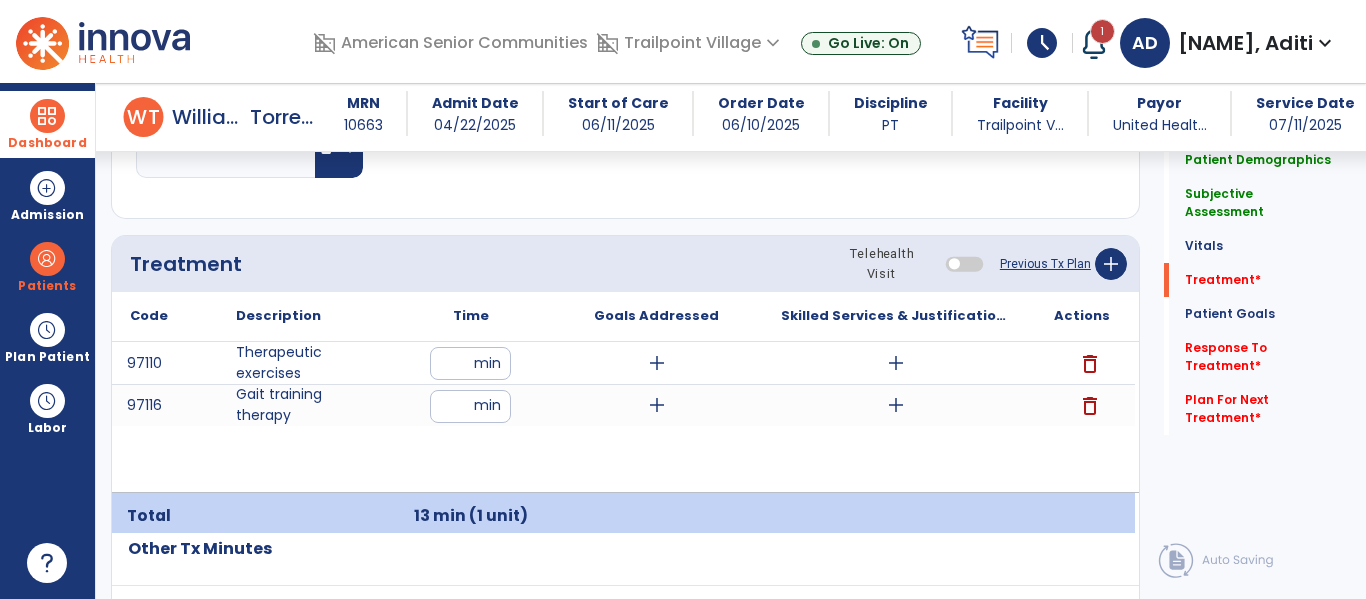 click on "97110  Therapeutic exercises  ** min add add delete 97116  Gait training therapy  ** min add add delete" at bounding box center (623, 417) 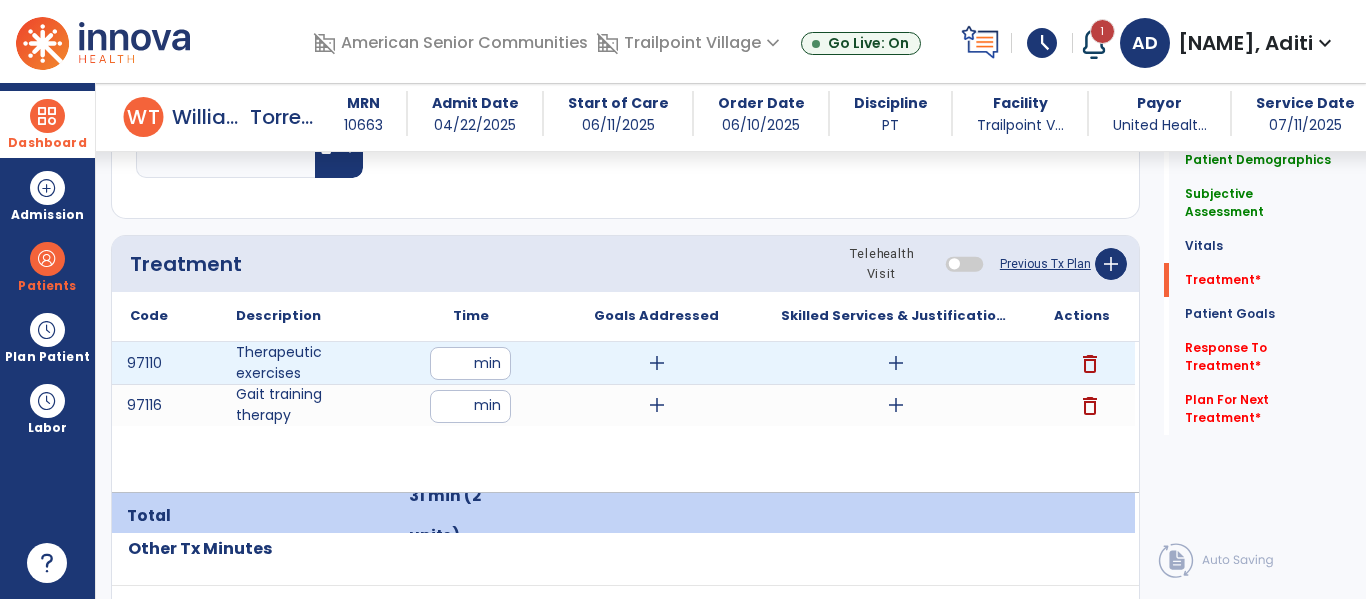 click on "add" at bounding box center [657, 363] 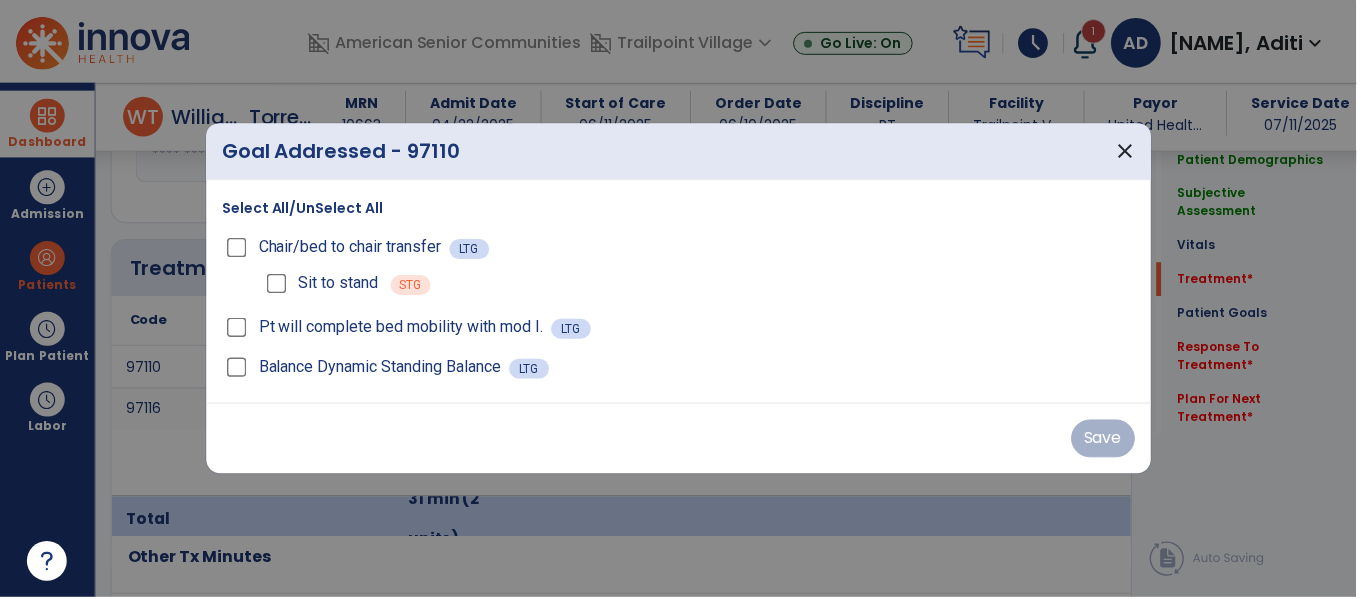 scroll, scrollTop: 1124, scrollLeft: 0, axis: vertical 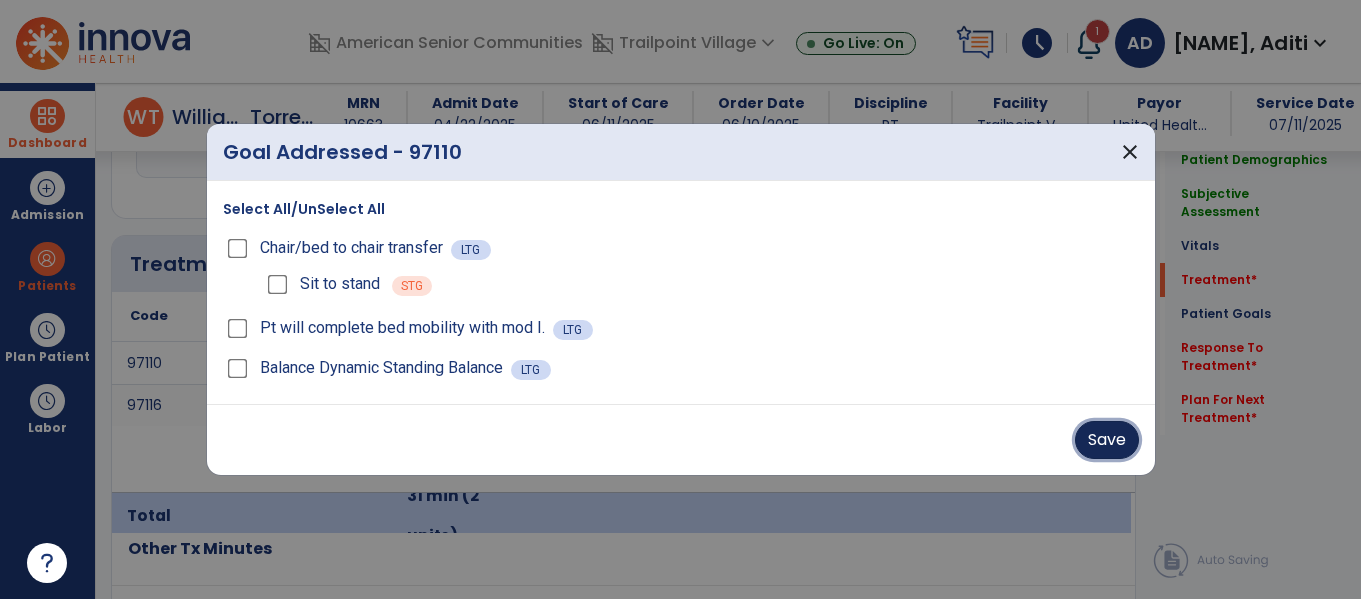 click on "Save" at bounding box center [1107, 440] 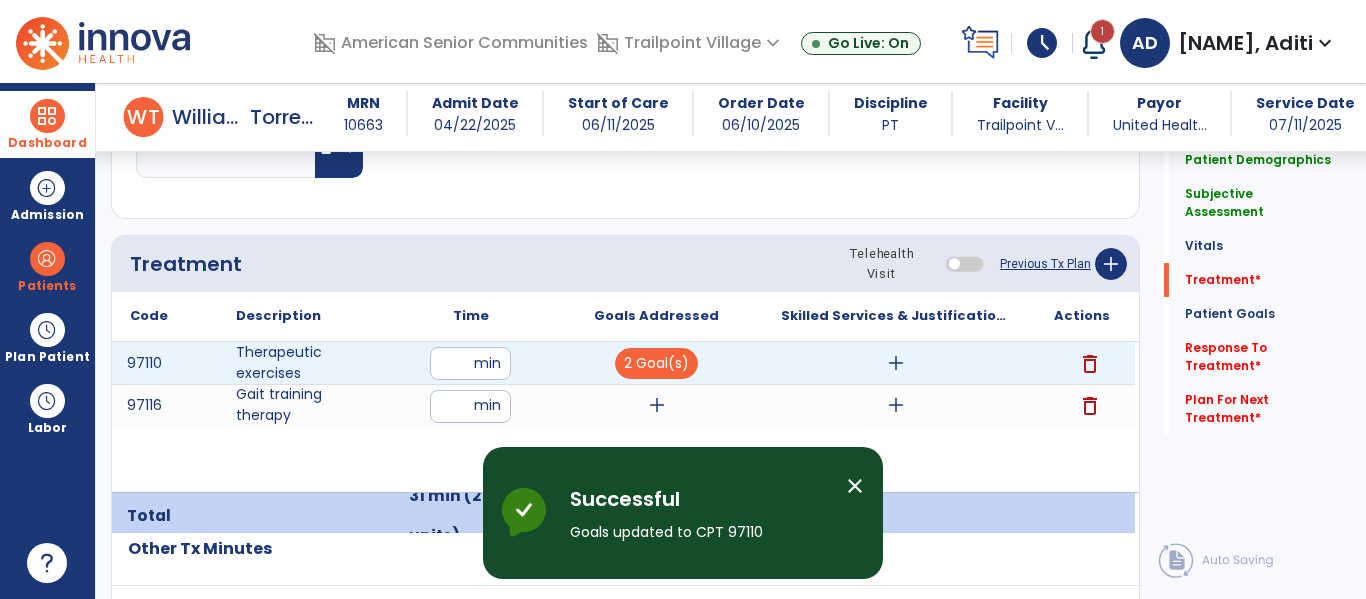 click on "add" at bounding box center (896, 363) 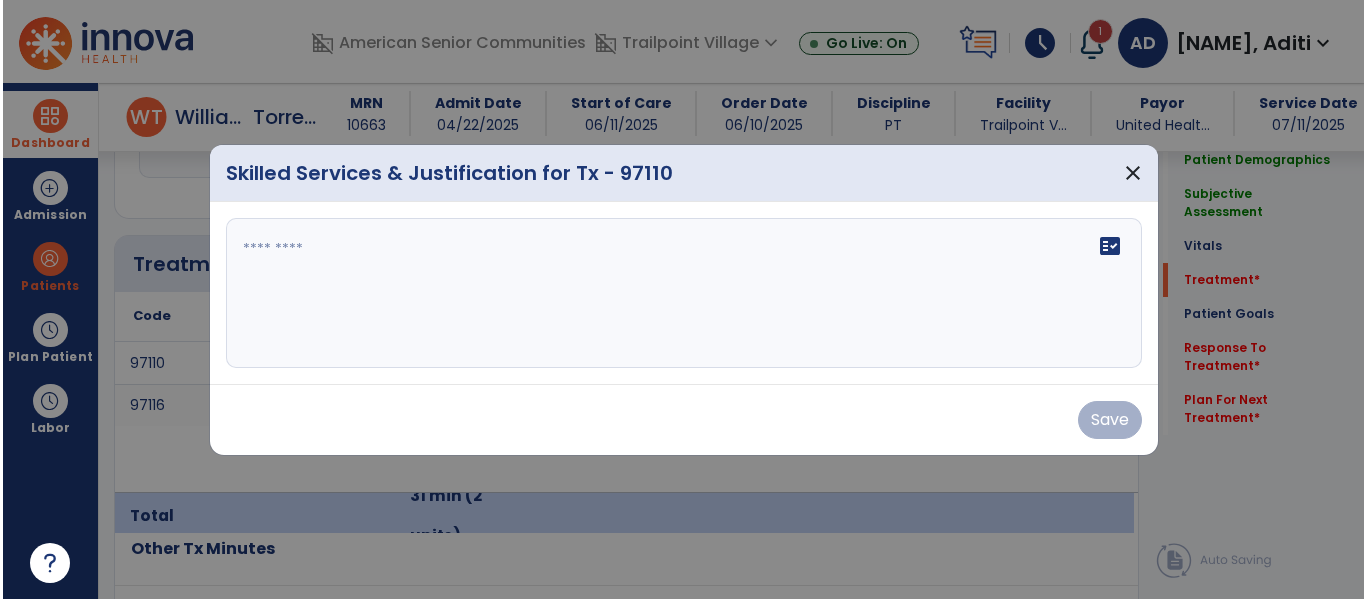 scroll, scrollTop: 1124, scrollLeft: 0, axis: vertical 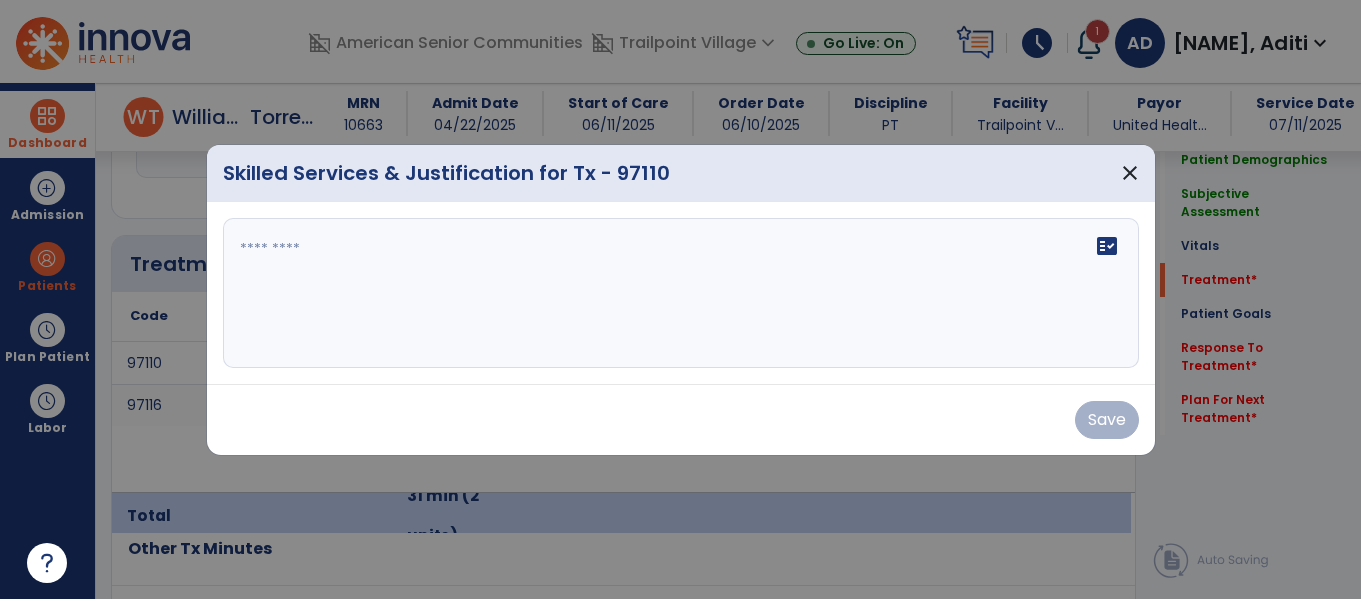 click at bounding box center (681, 293) 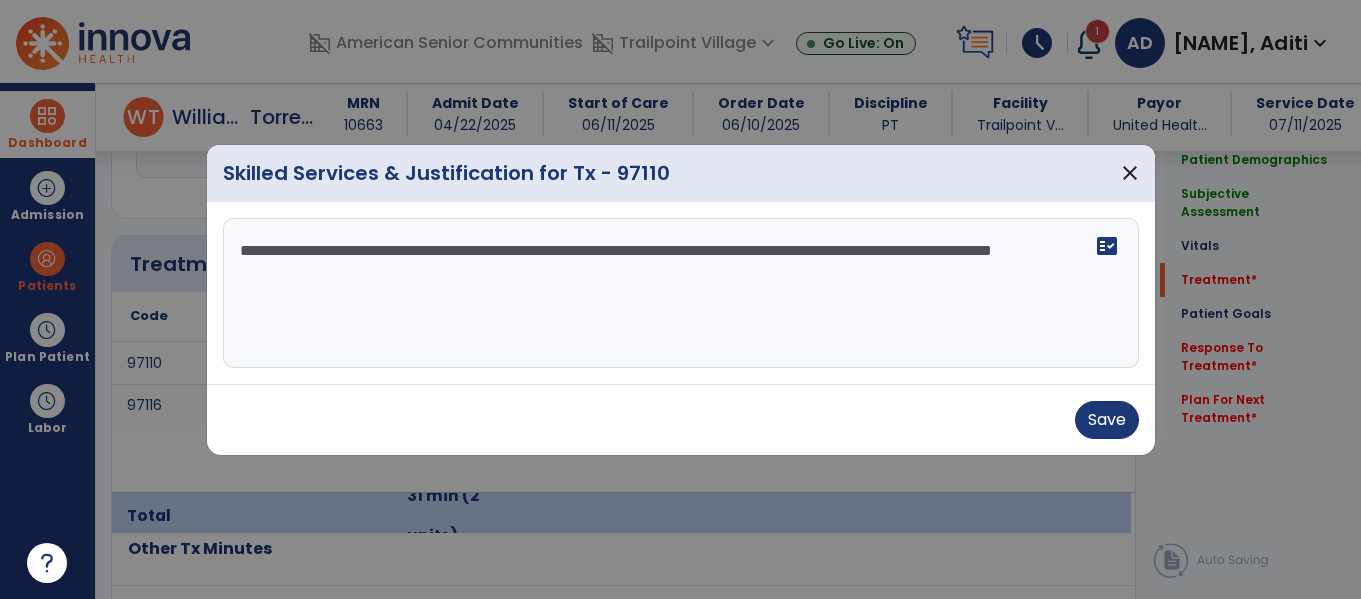 click on "**********" at bounding box center (681, 293) 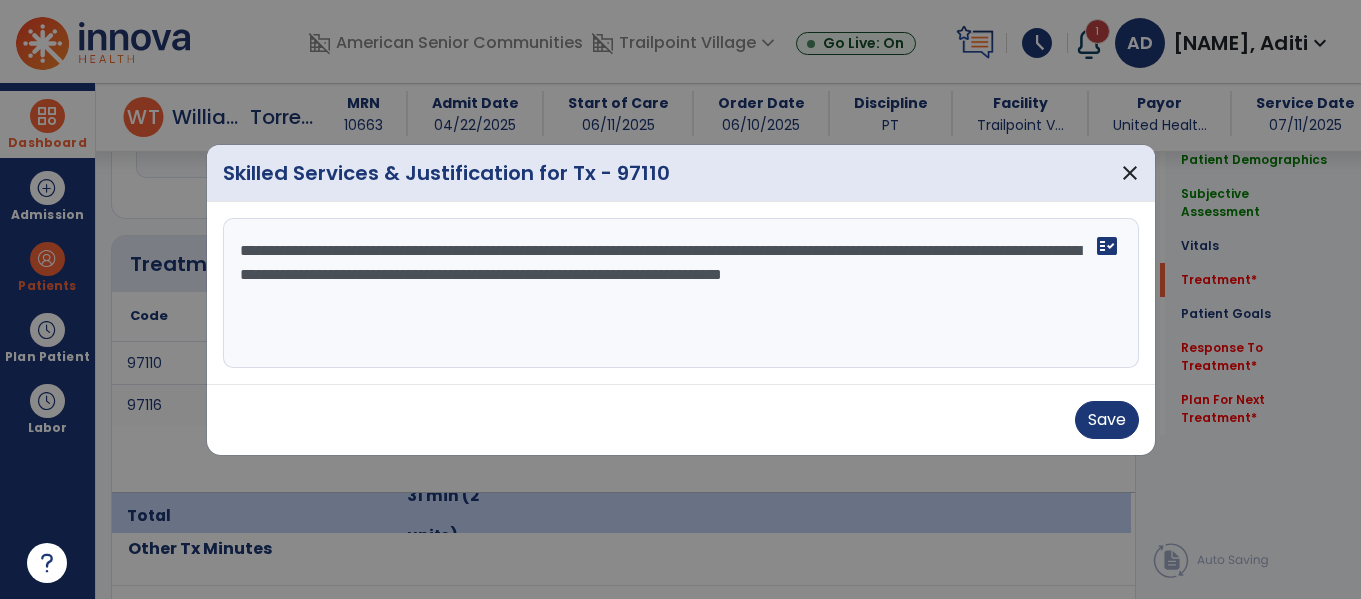 click on "**********" at bounding box center [681, 293] 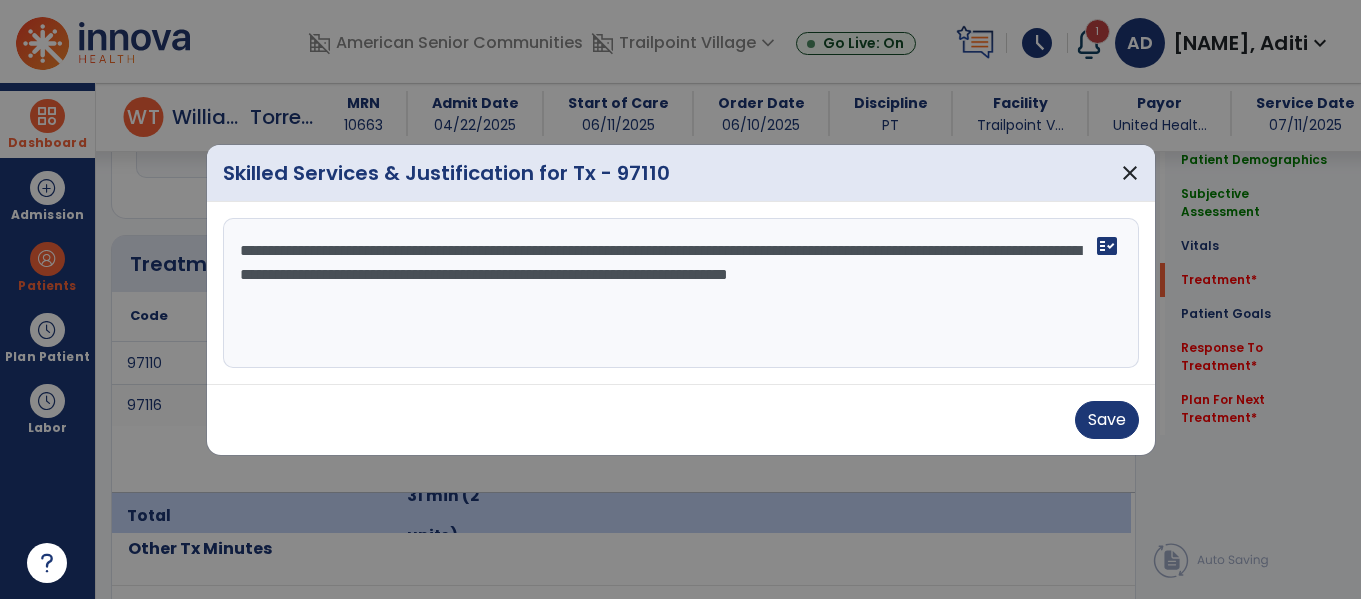 click on "**********" at bounding box center (681, 293) 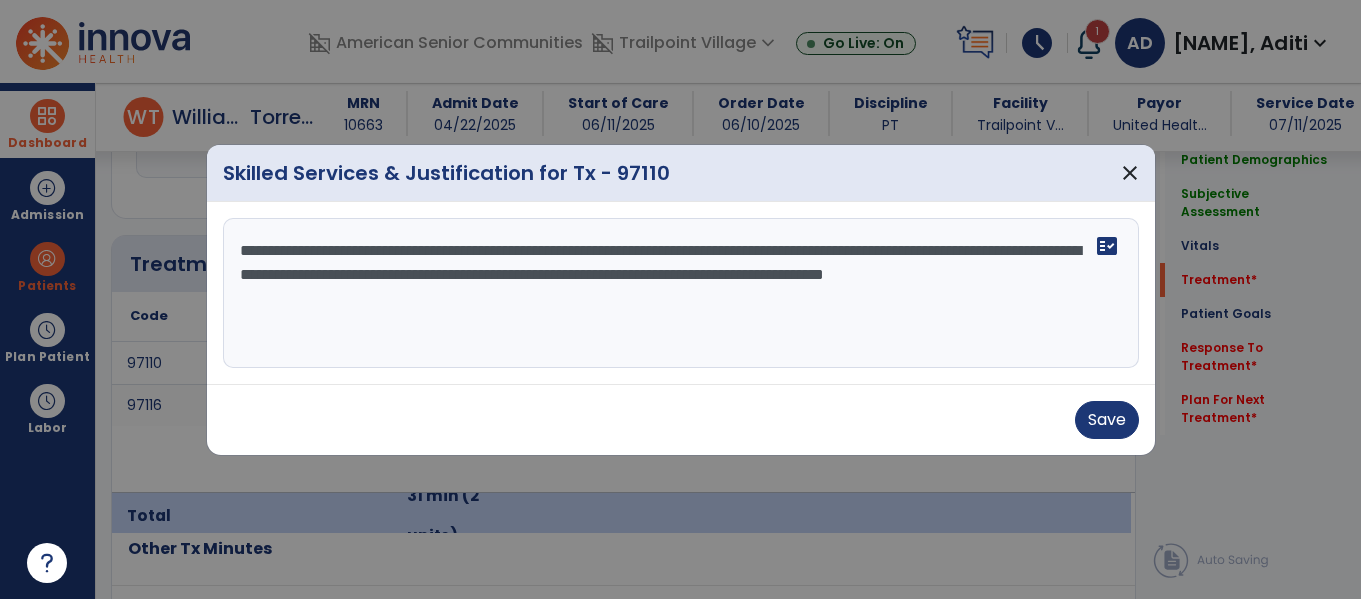 click on "**********" at bounding box center (681, 293) 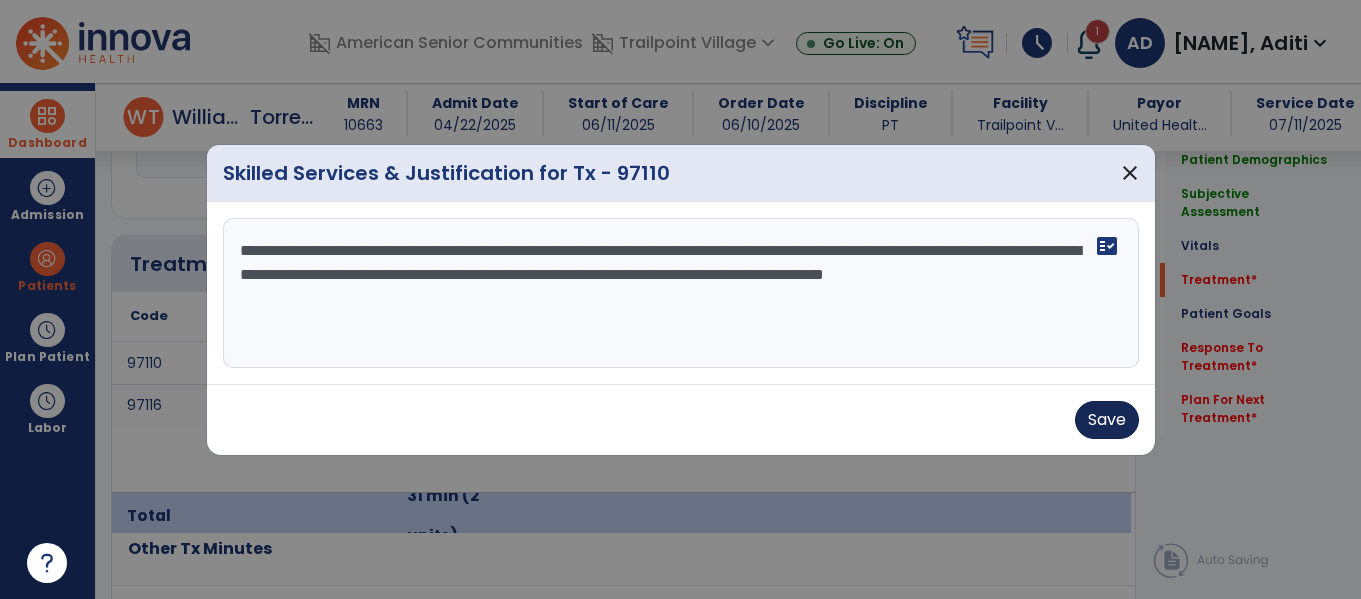 type on "**********" 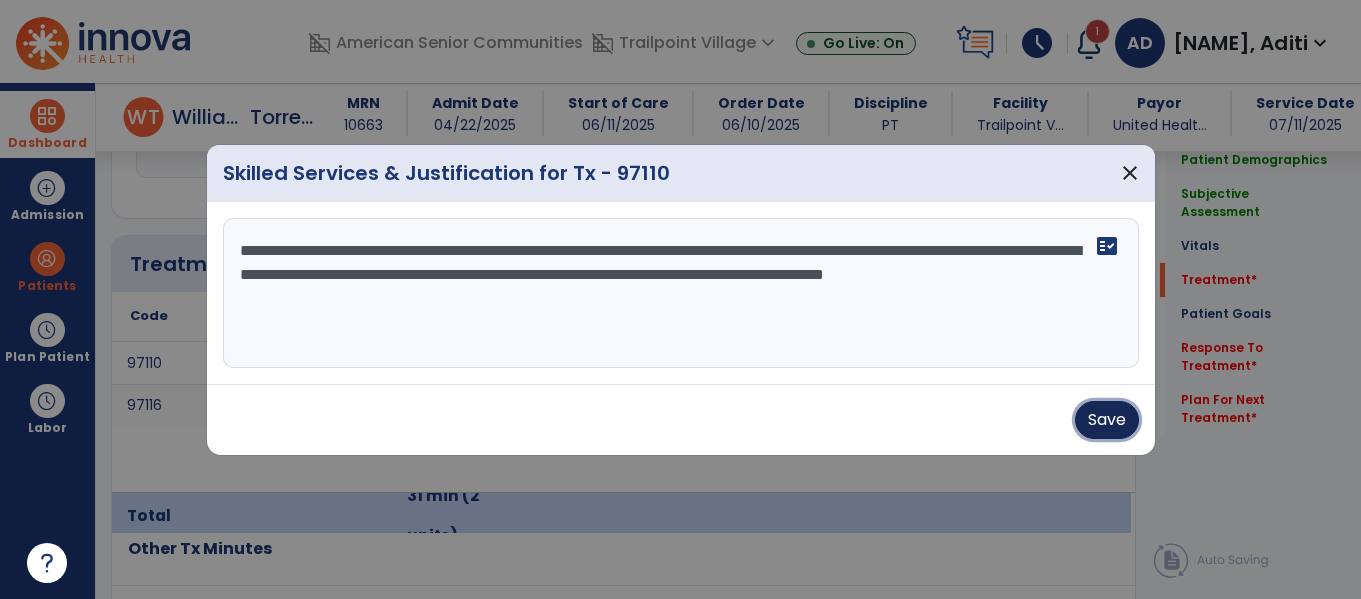 click on "Save" at bounding box center (1107, 420) 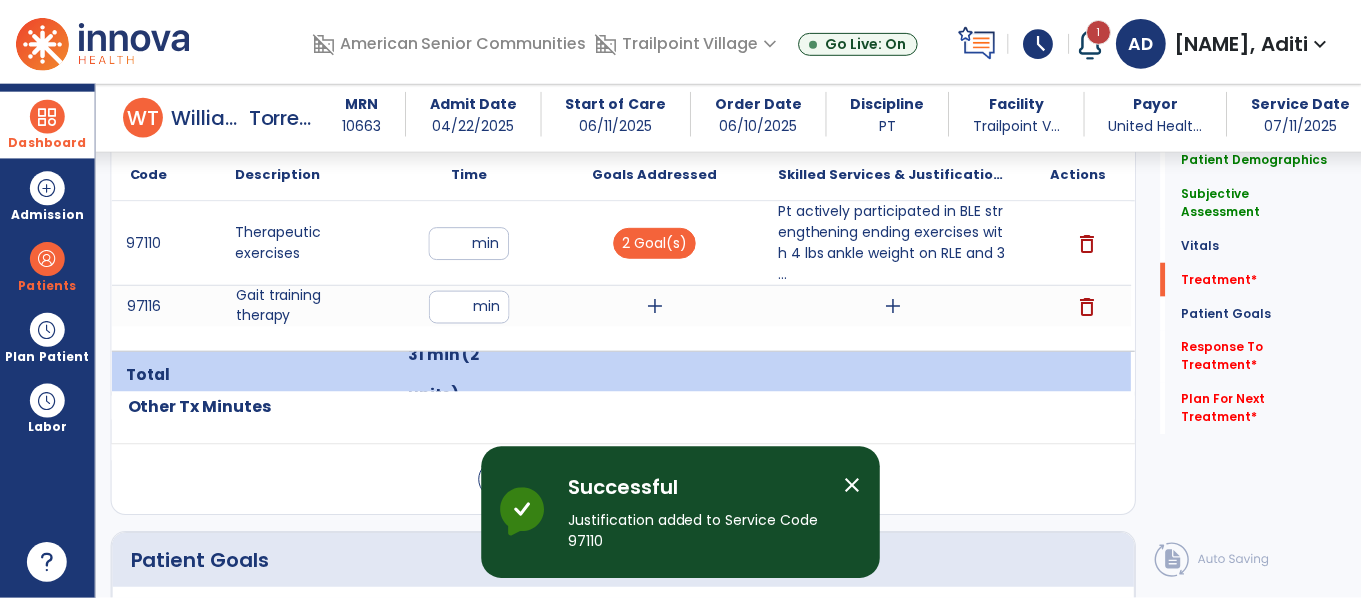 scroll, scrollTop: 1271, scrollLeft: 0, axis: vertical 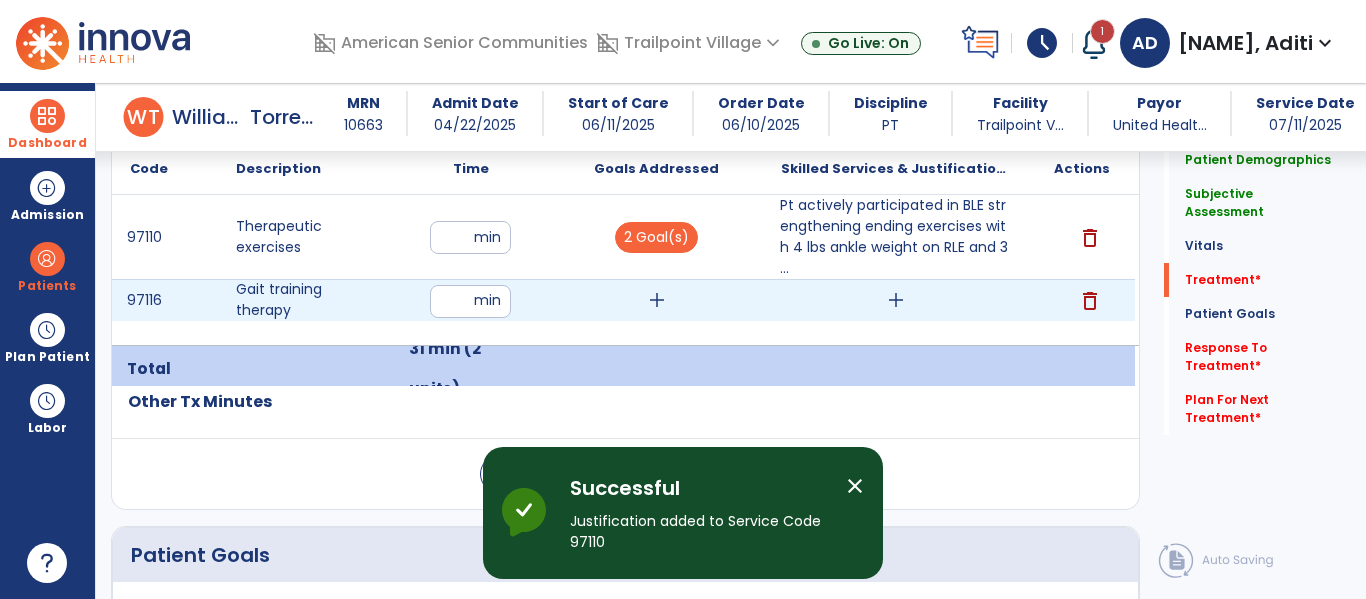 click on "add" at bounding box center [657, 300] 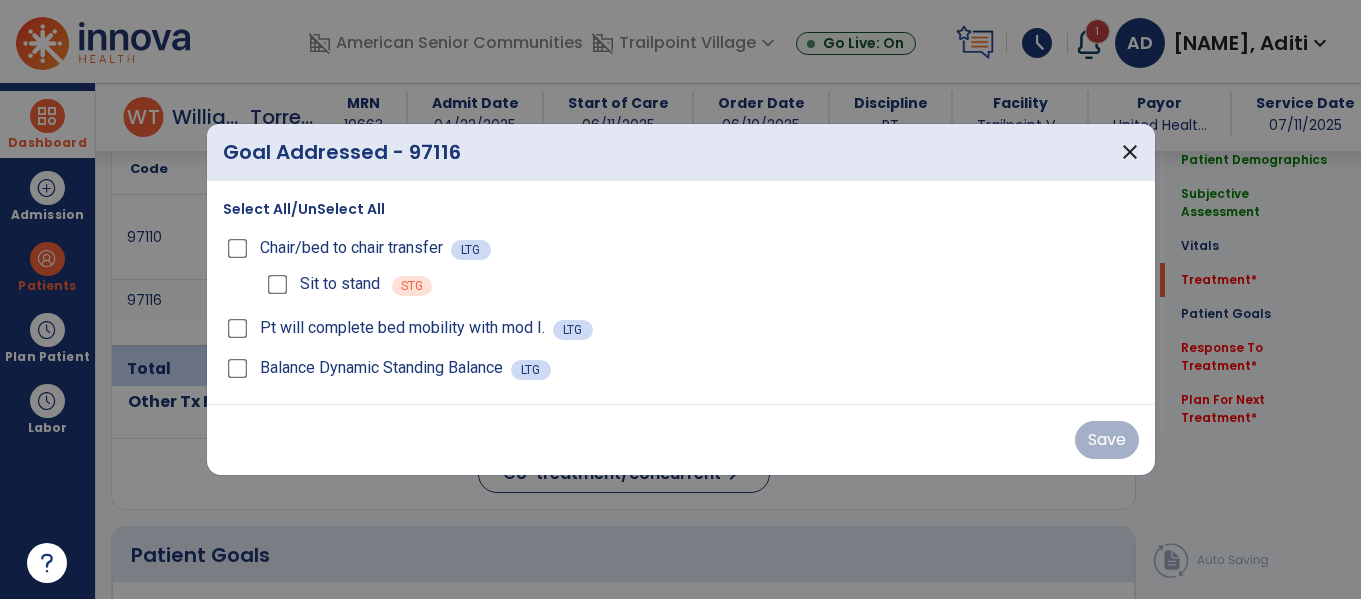 scroll, scrollTop: 1271, scrollLeft: 0, axis: vertical 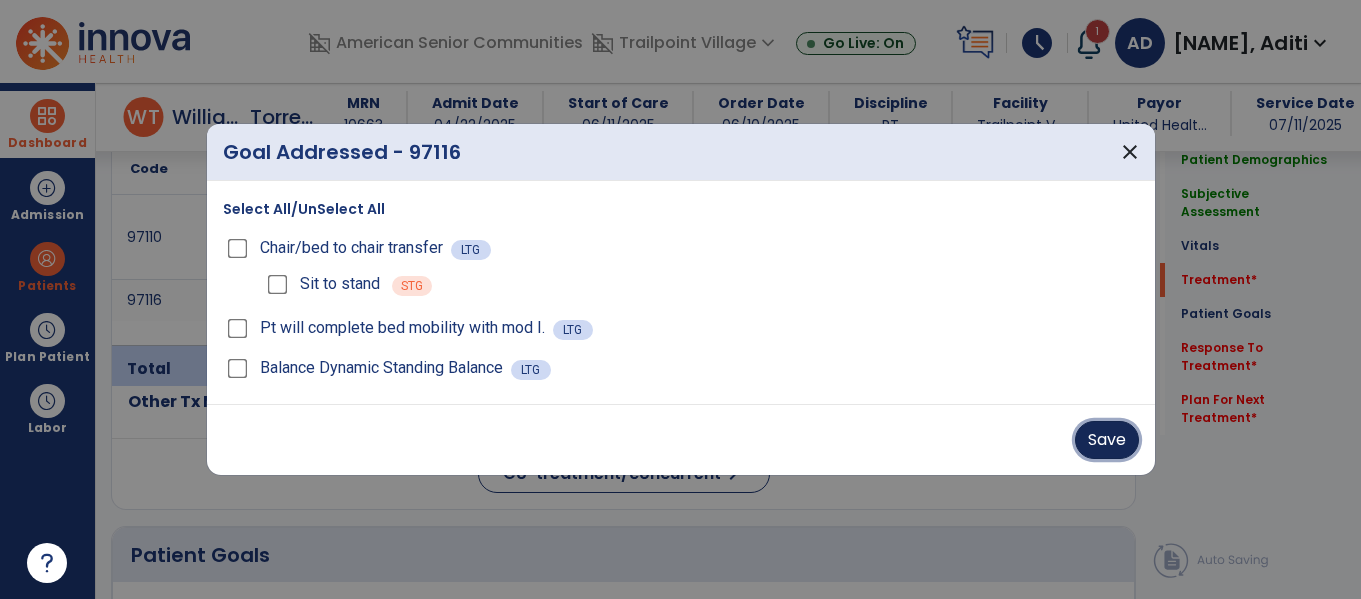 click on "Save" at bounding box center (1107, 440) 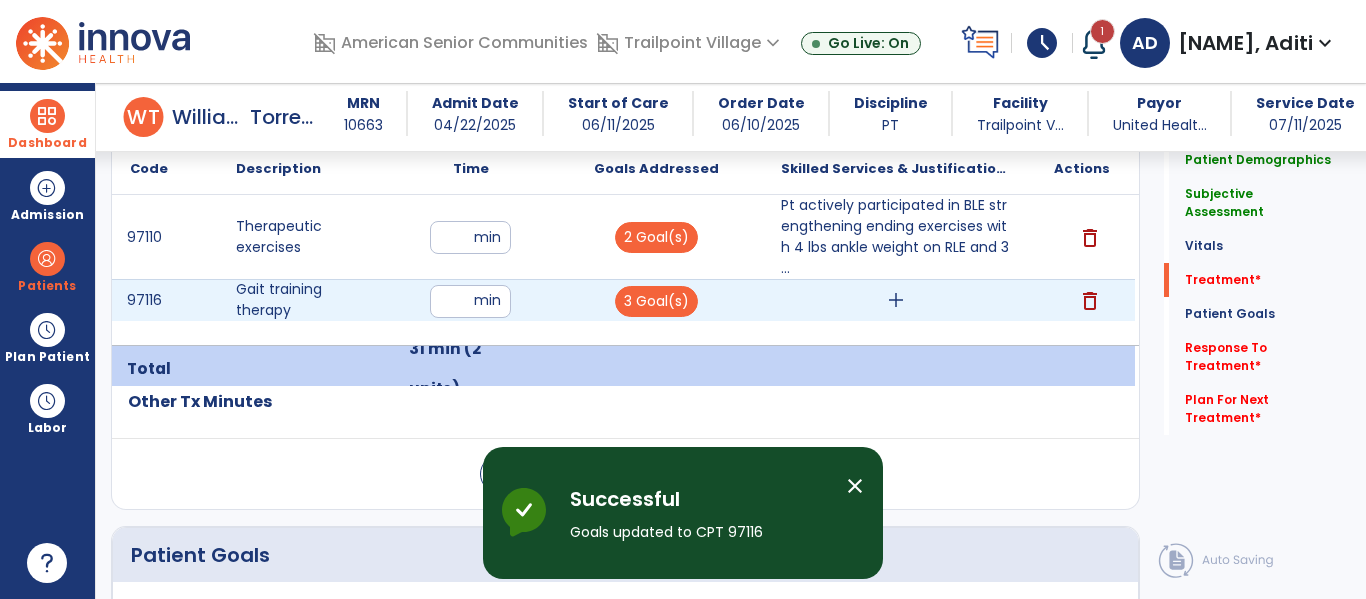 click on "add" at bounding box center [896, 300] 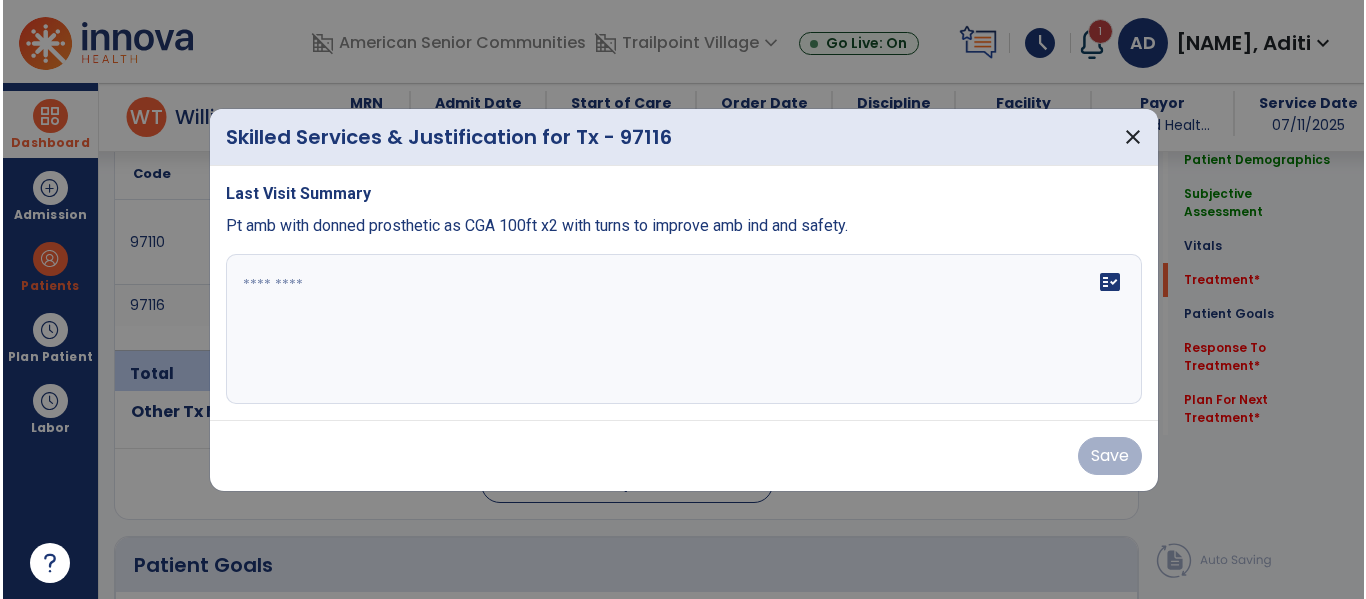 scroll, scrollTop: 1271, scrollLeft: 0, axis: vertical 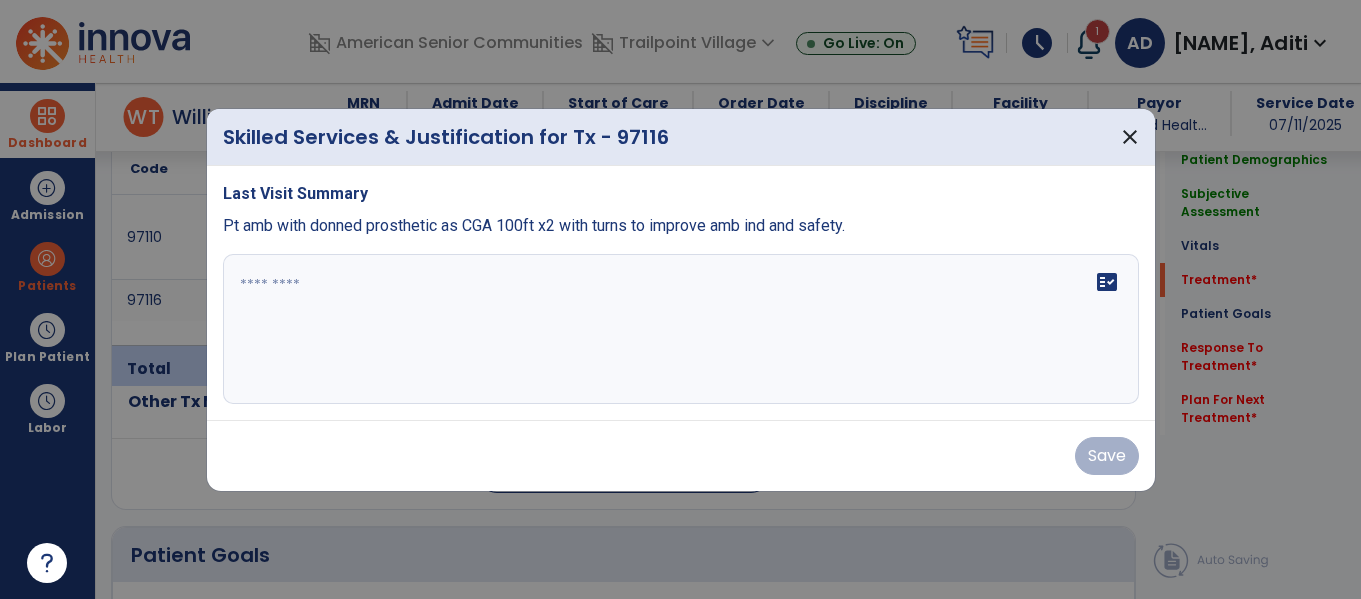 click on "fact_check" at bounding box center [681, 329] 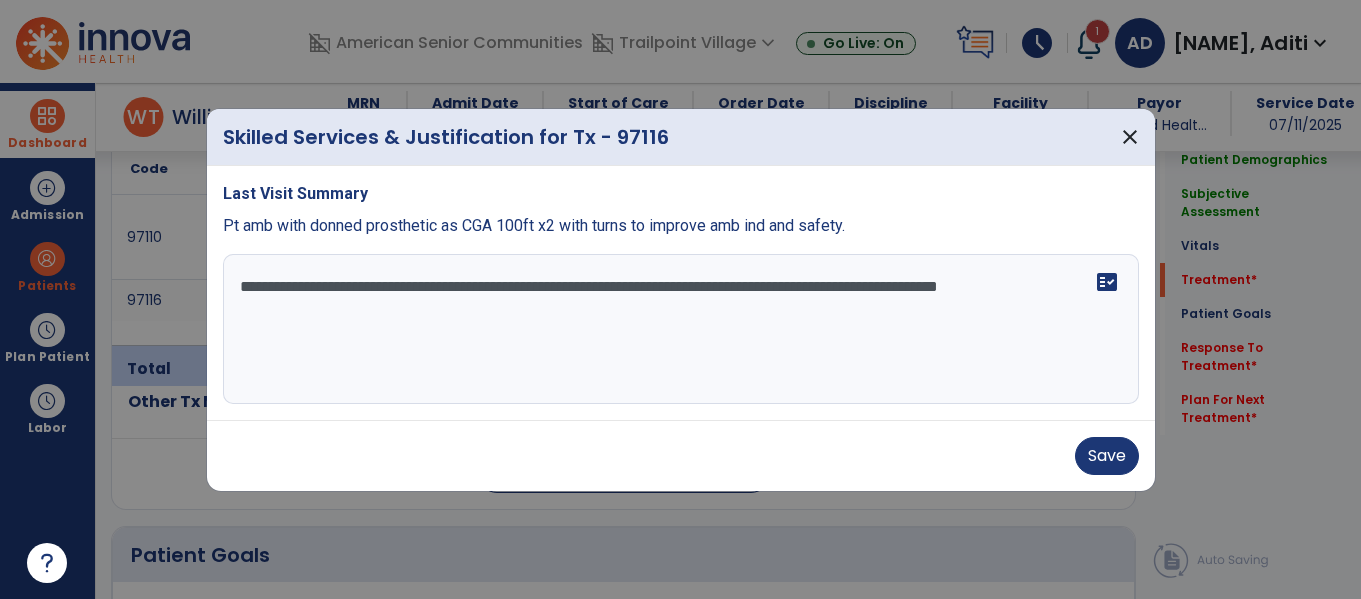 click on "**********" at bounding box center [681, 329] 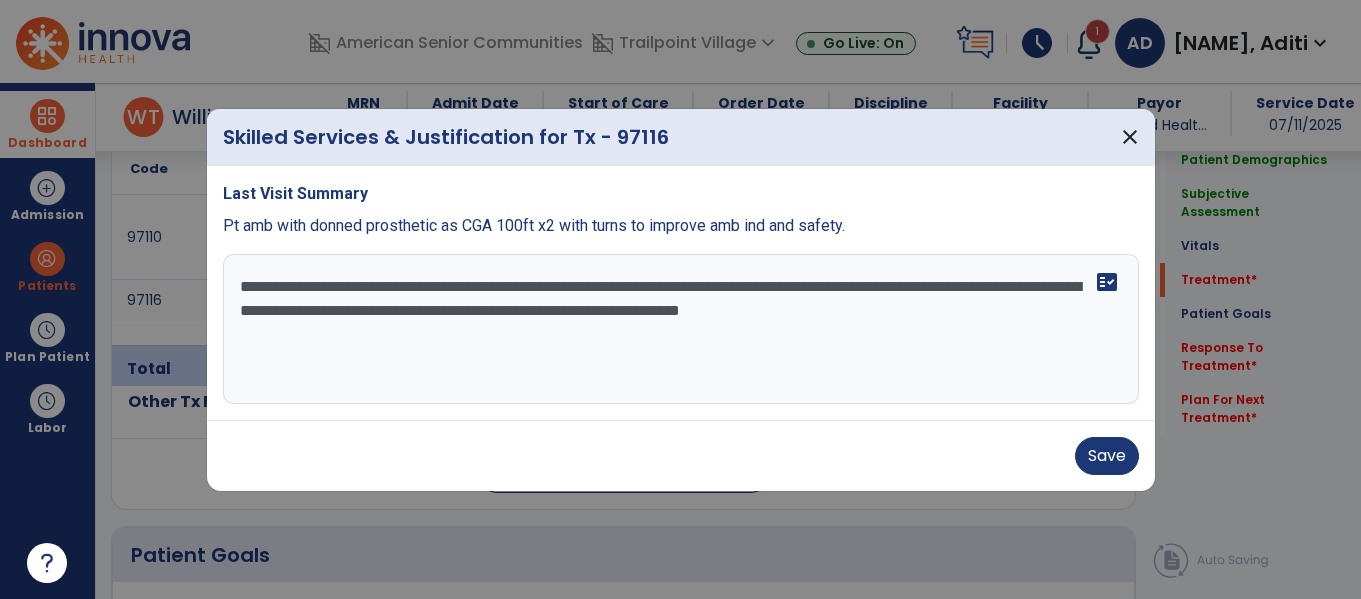 click on "**********" at bounding box center (681, 329) 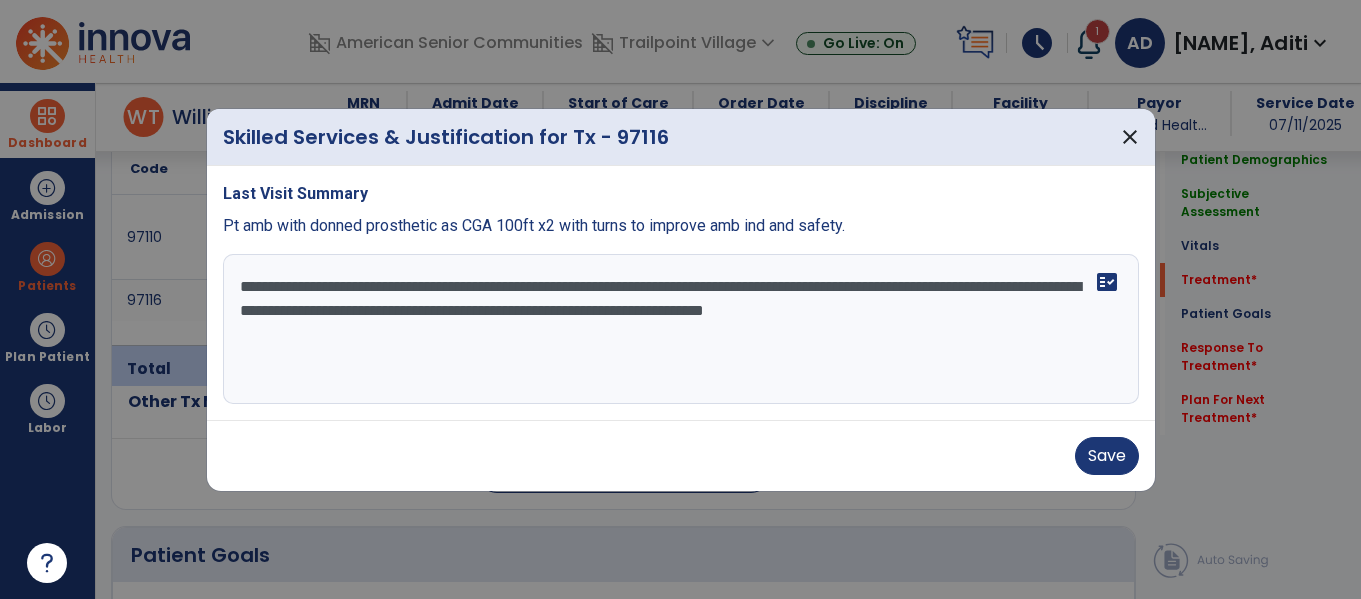 click on "**********" at bounding box center [681, 329] 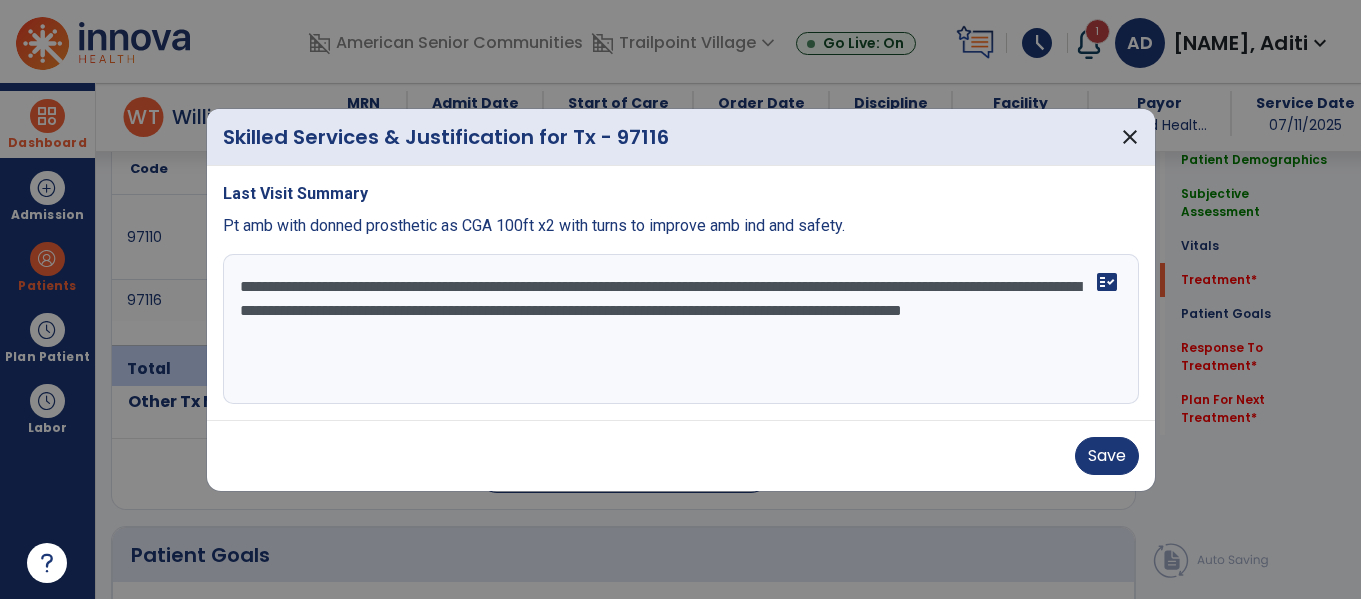 click on "**********" at bounding box center (681, 329) 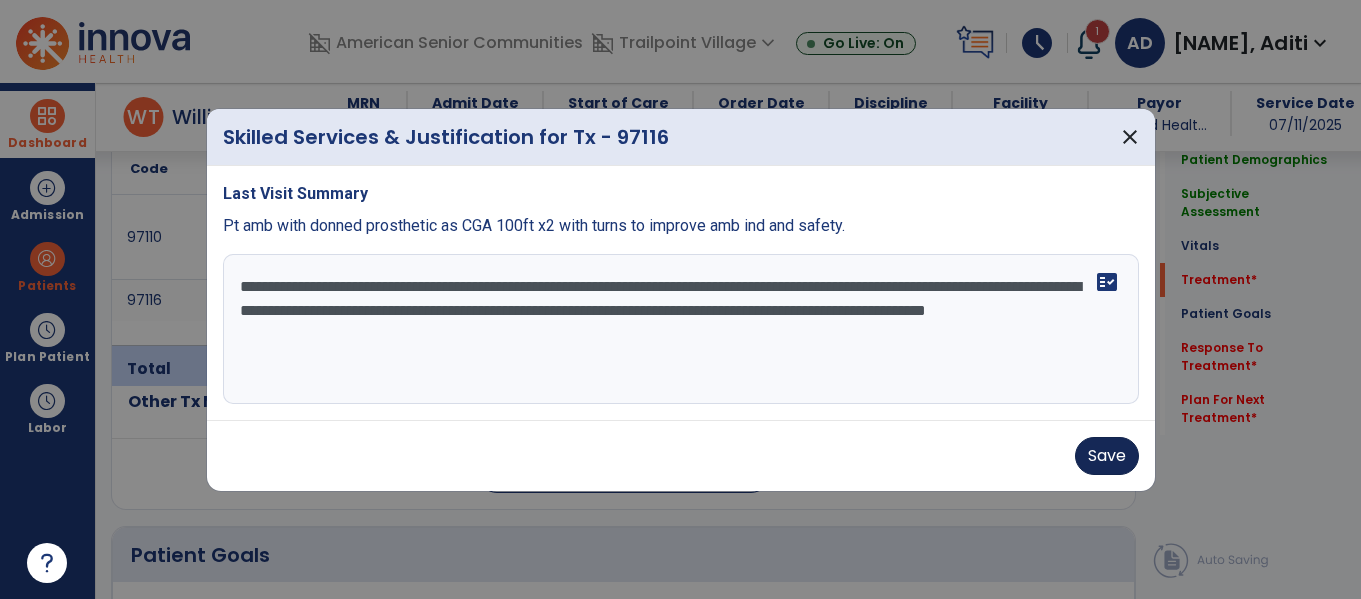 type on "**********" 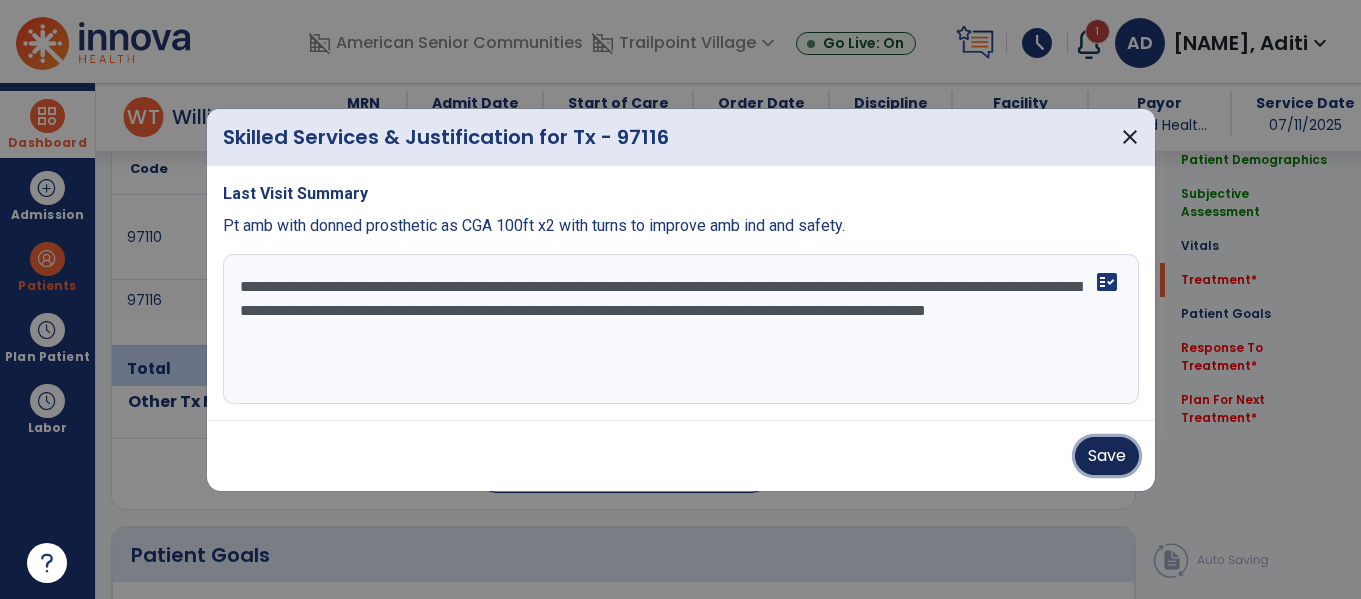 click on "Save" at bounding box center (1107, 456) 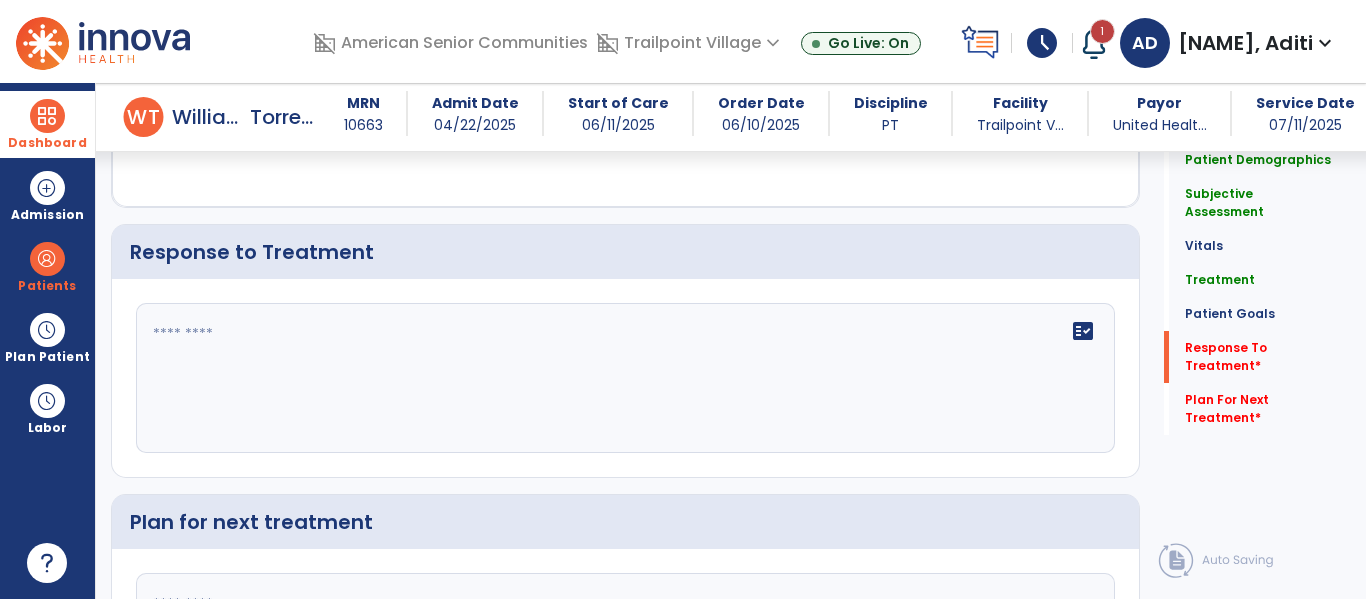 scroll, scrollTop: 2530, scrollLeft: 0, axis: vertical 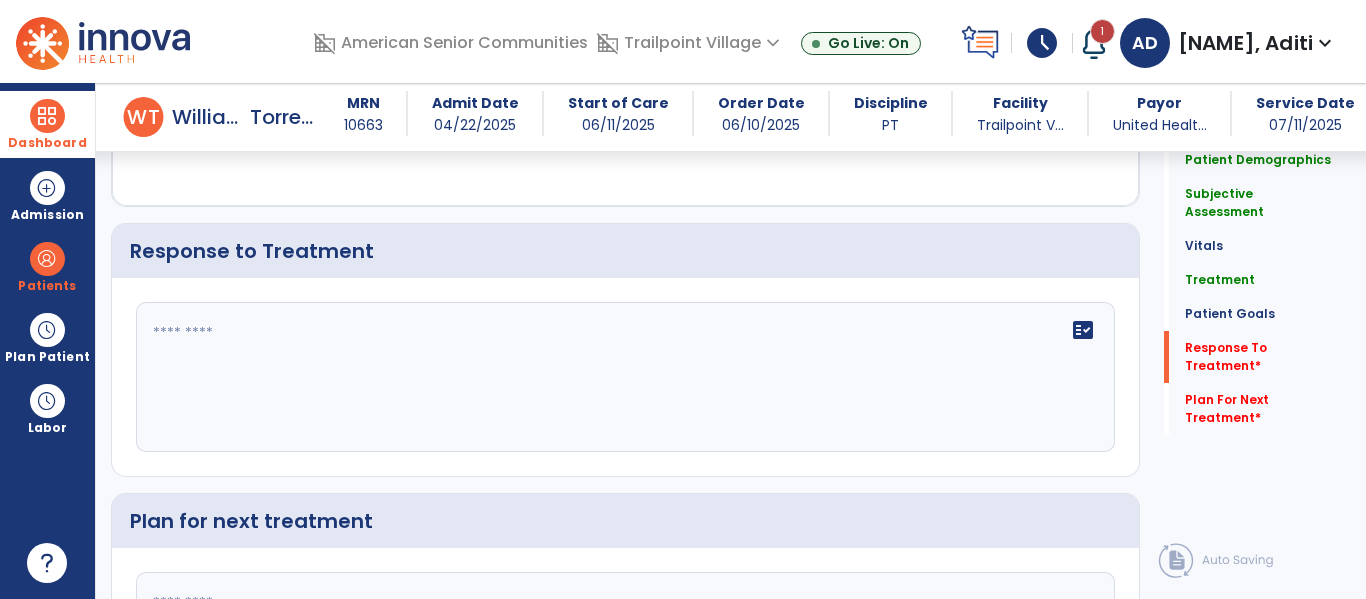 click 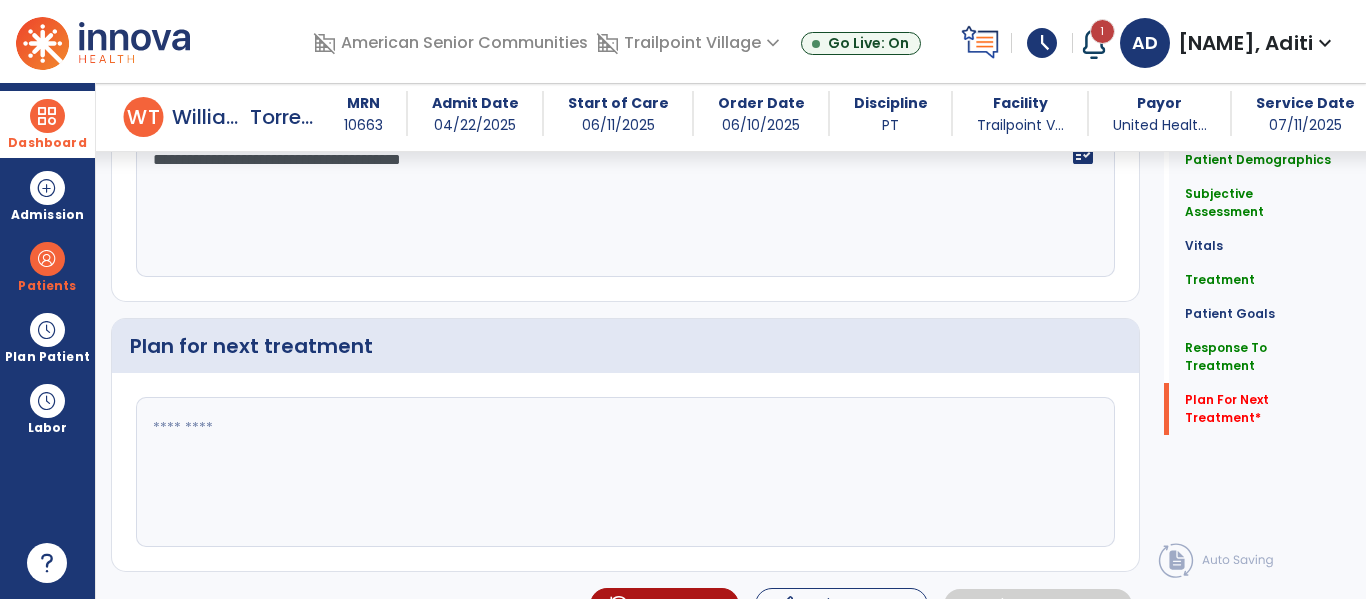 scroll, scrollTop: 2723, scrollLeft: 0, axis: vertical 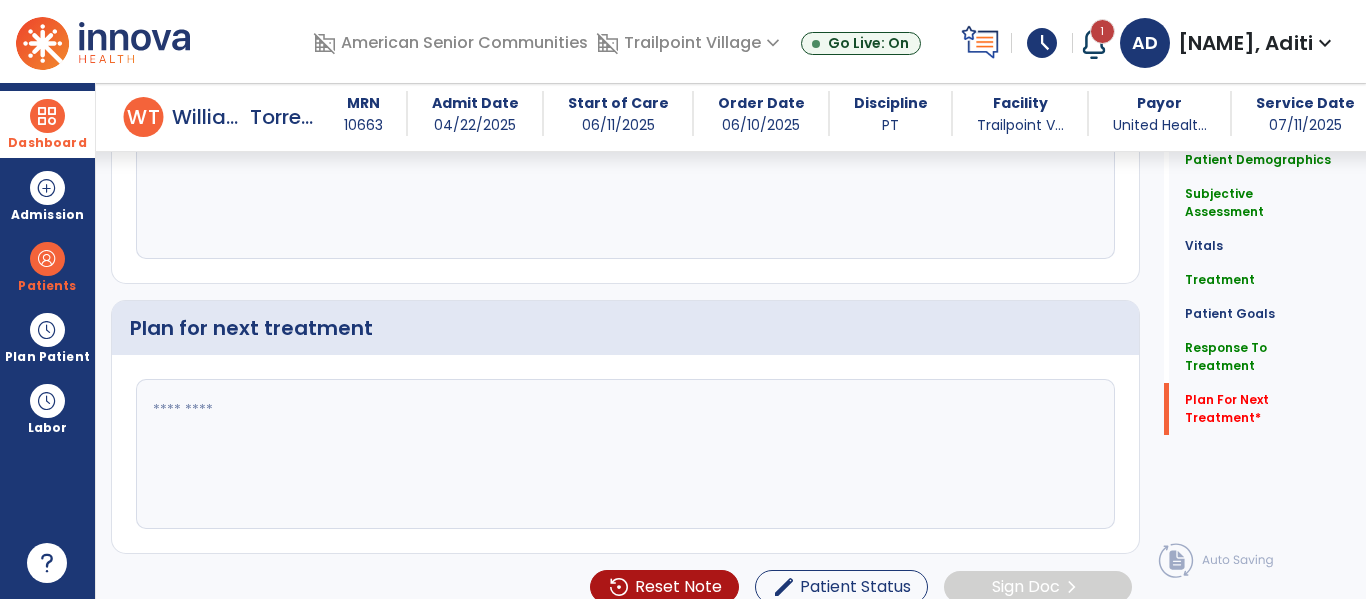 type on "**********" 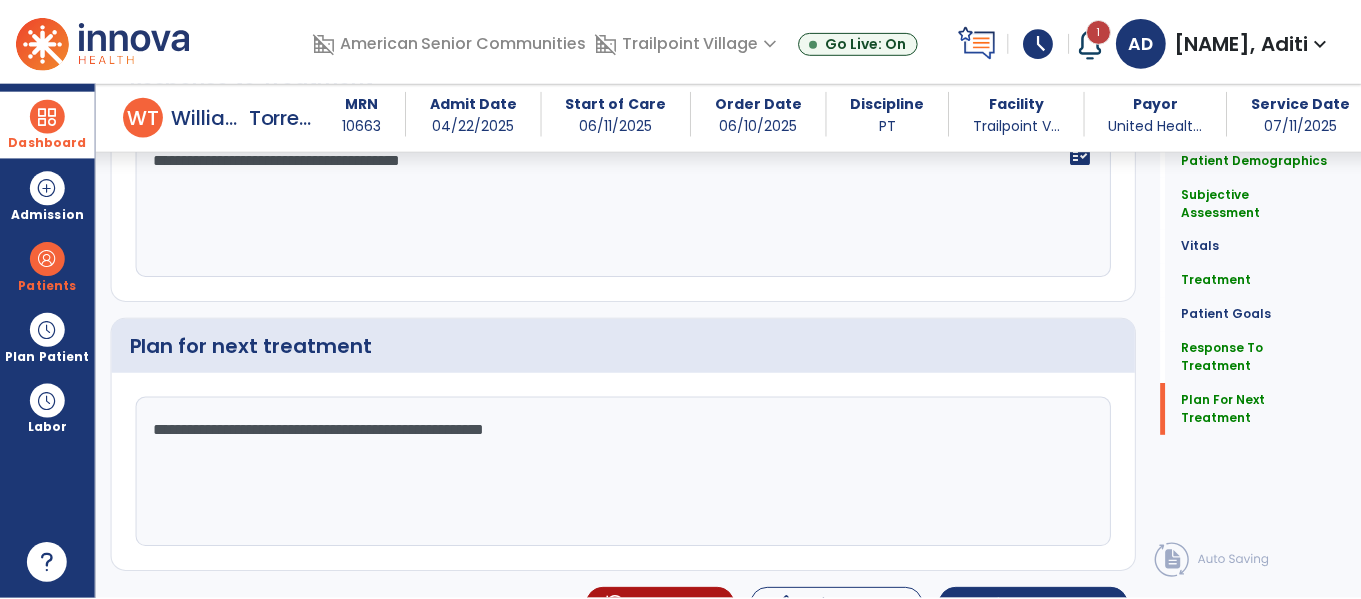 scroll, scrollTop: 2723, scrollLeft: 0, axis: vertical 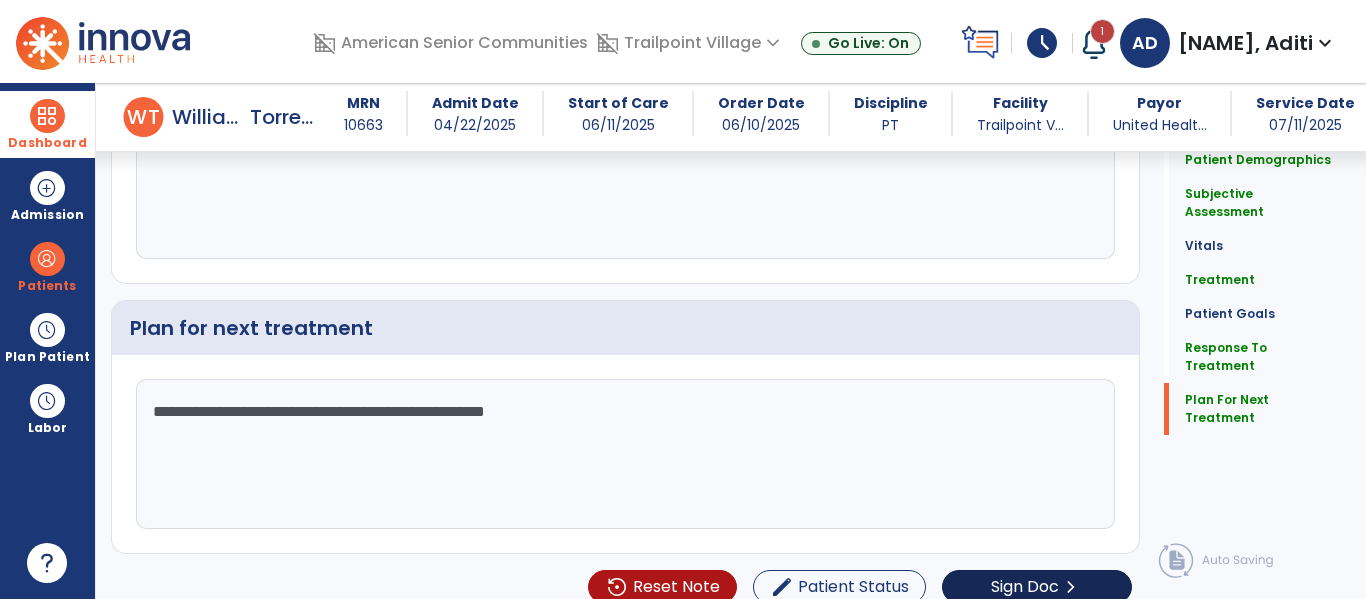 type on "**********" 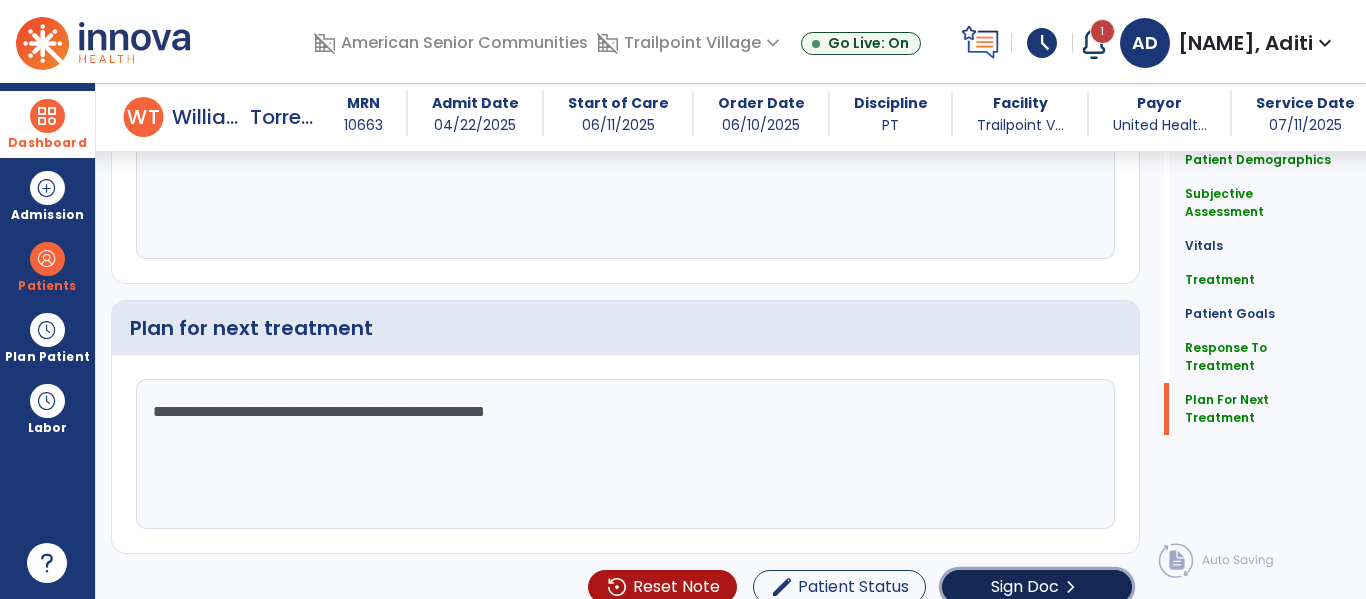 click on "Sign Doc" 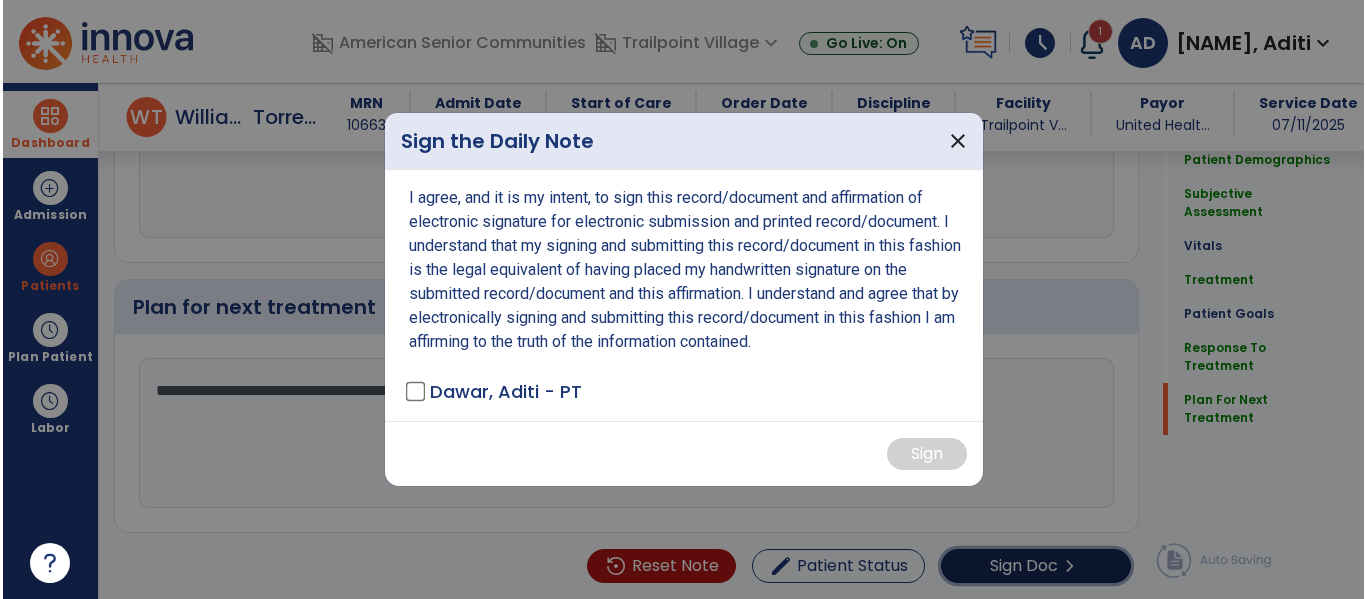 scroll, scrollTop: 2744, scrollLeft: 0, axis: vertical 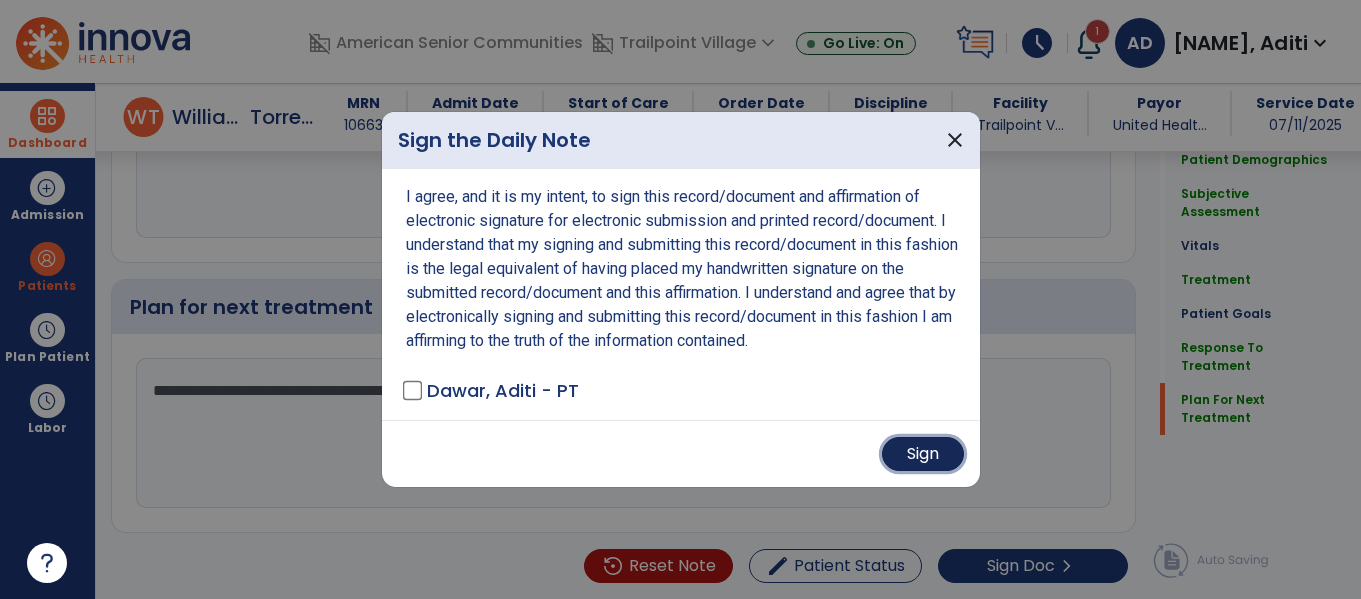 click on "Sign" at bounding box center (923, 454) 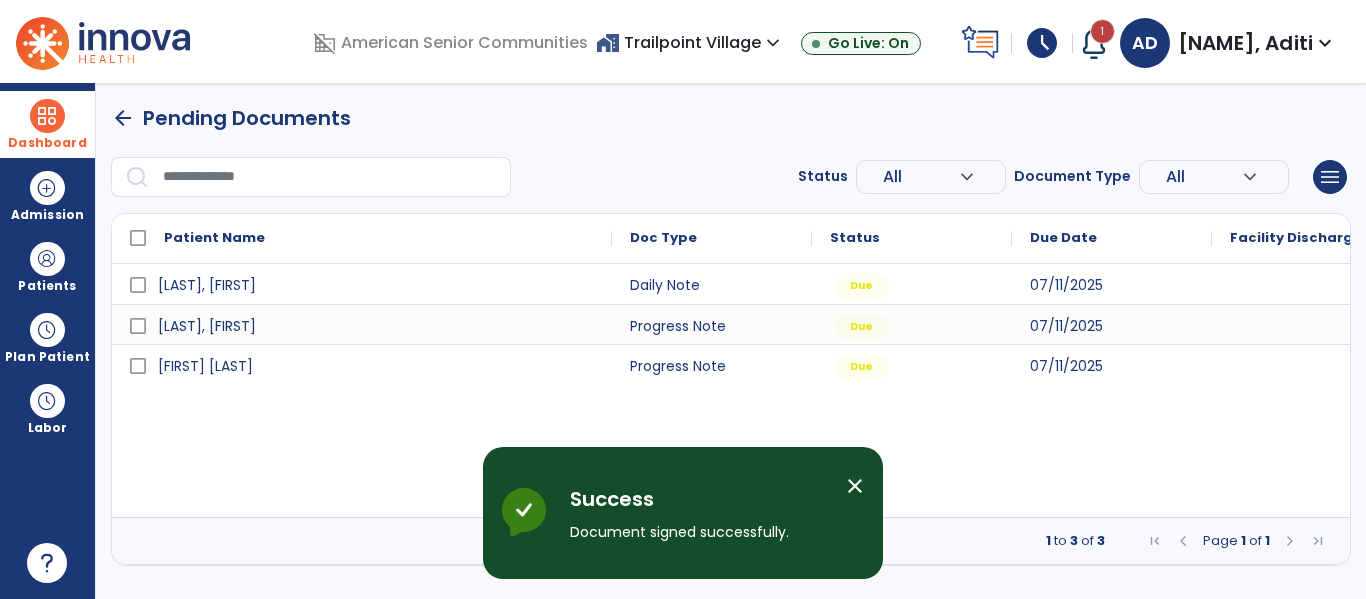 scroll, scrollTop: 0, scrollLeft: 0, axis: both 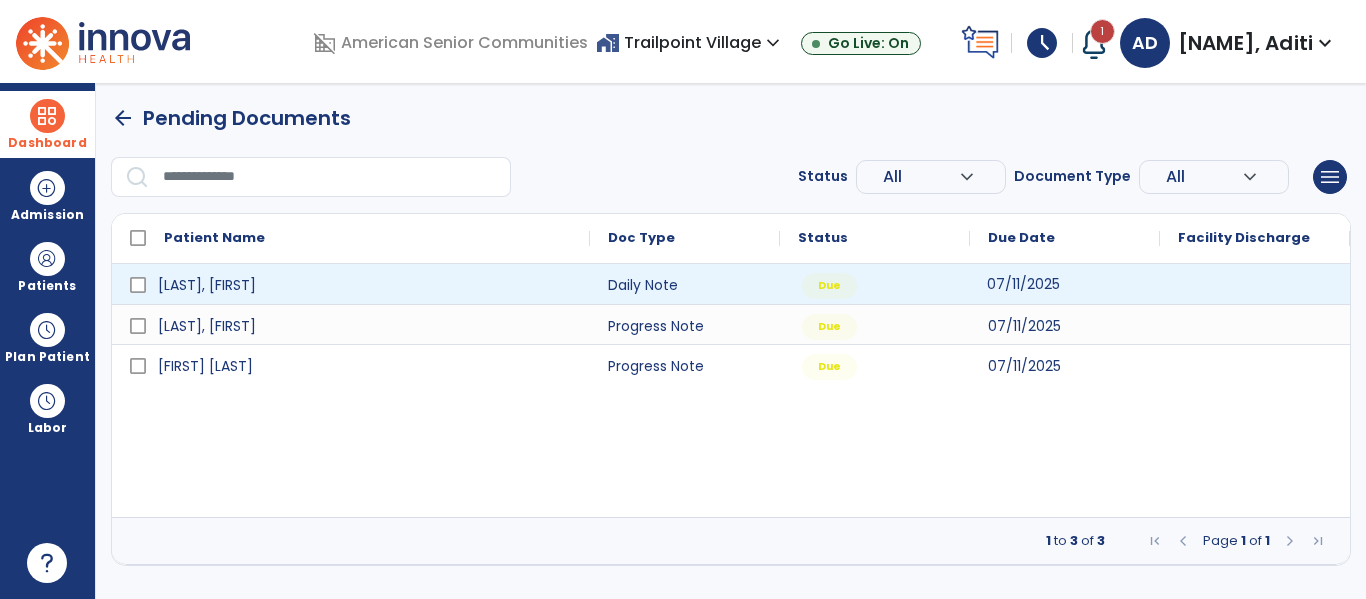 click on "07/11/2025" at bounding box center (1023, 284) 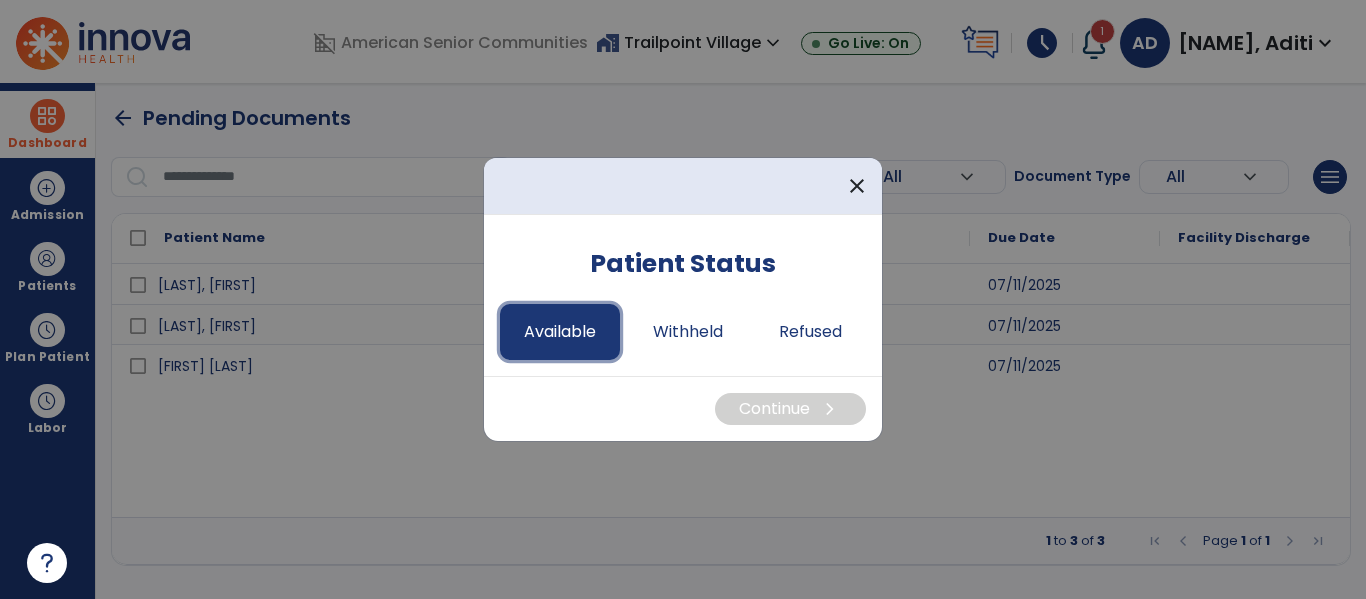 click on "Available" at bounding box center [560, 332] 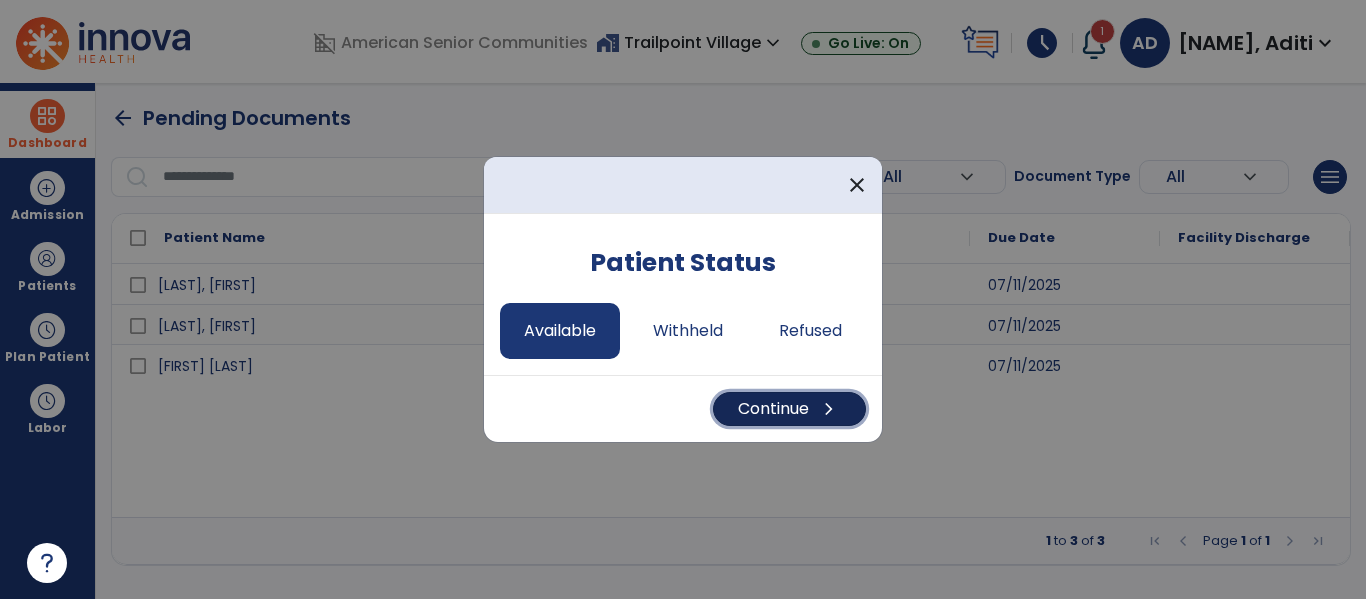 click on "Continue   chevron_right" at bounding box center [789, 409] 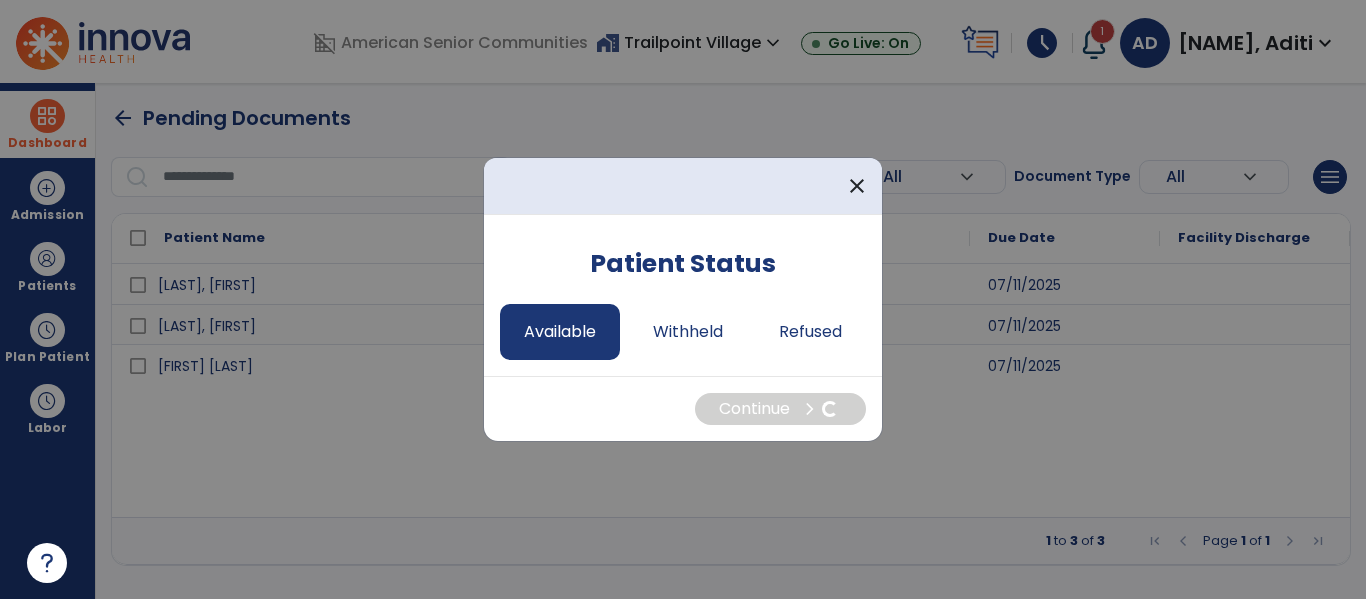 select on "*" 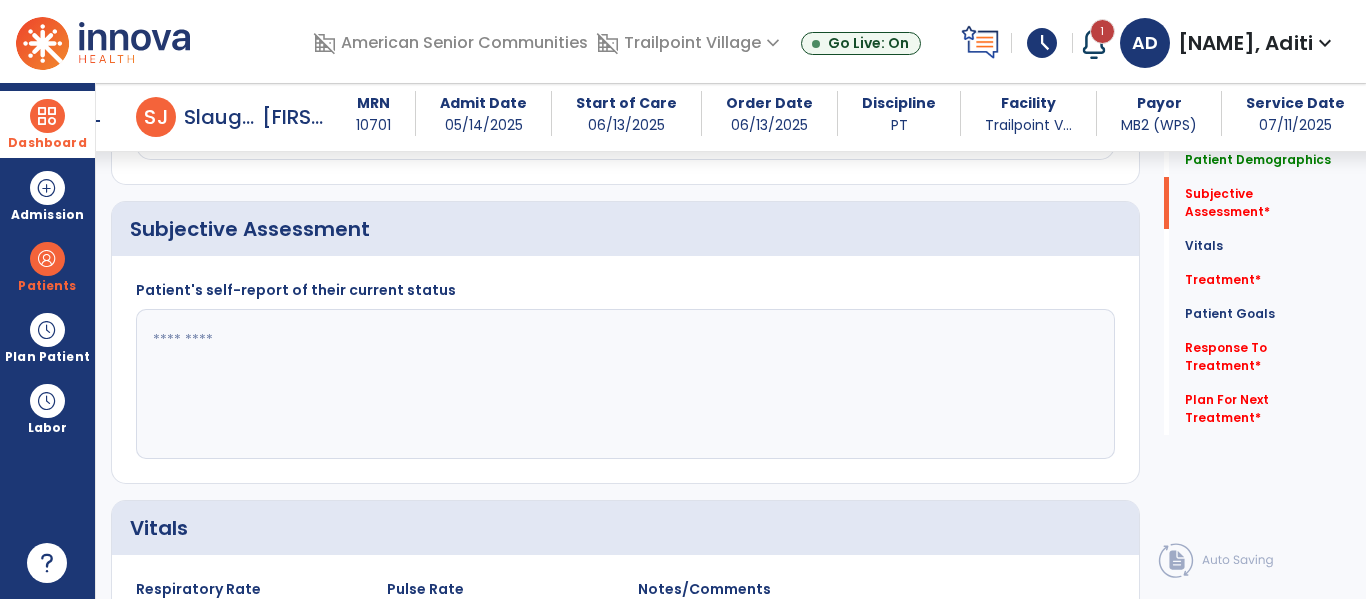scroll, scrollTop: 438, scrollLeft: 0, axis: vertical 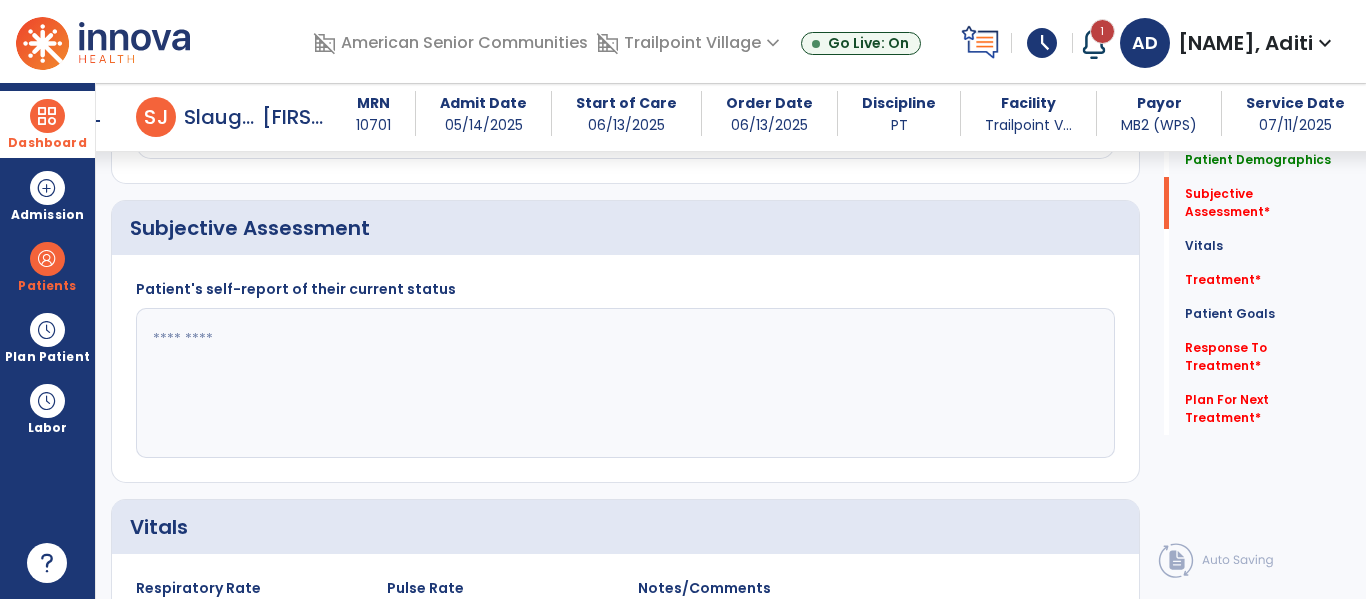 click 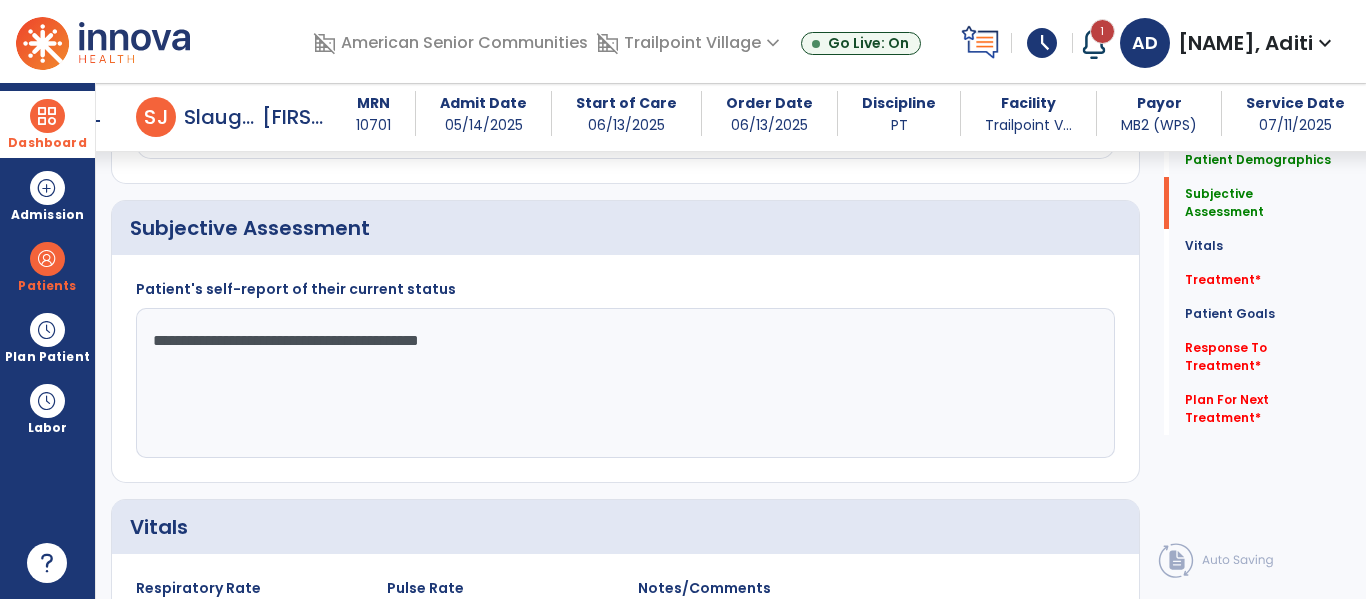 click on "**********" 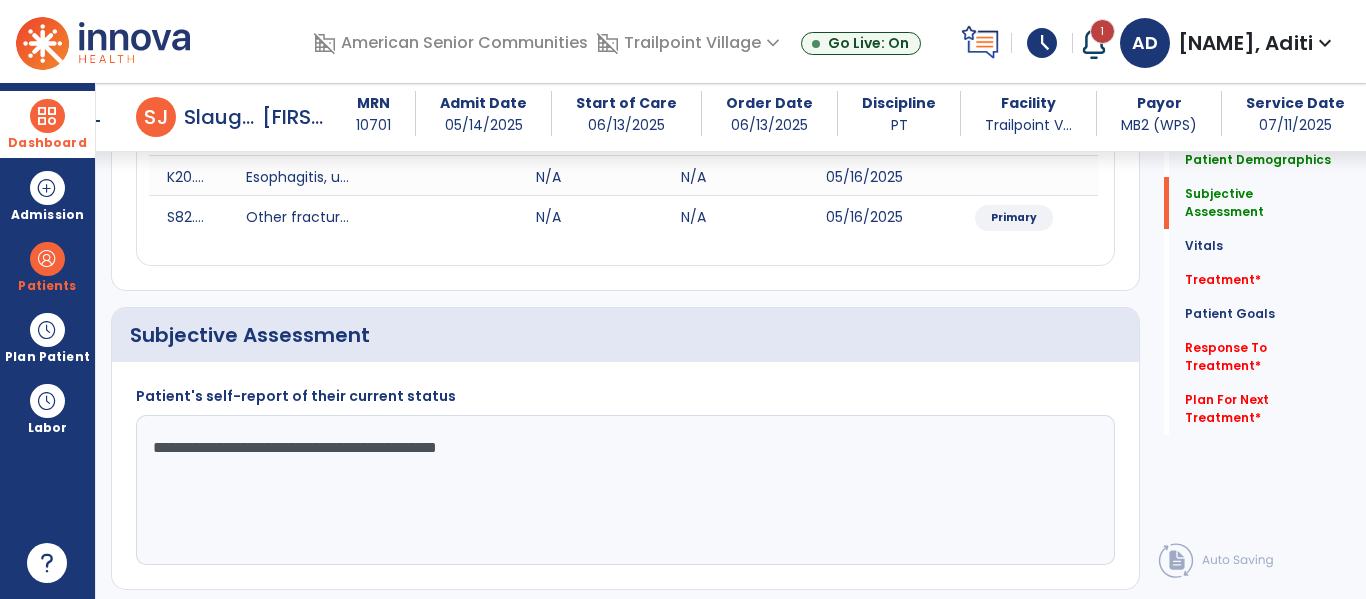 scroll, scrollTop: 330, scrollLeft: 0, axis: vertical 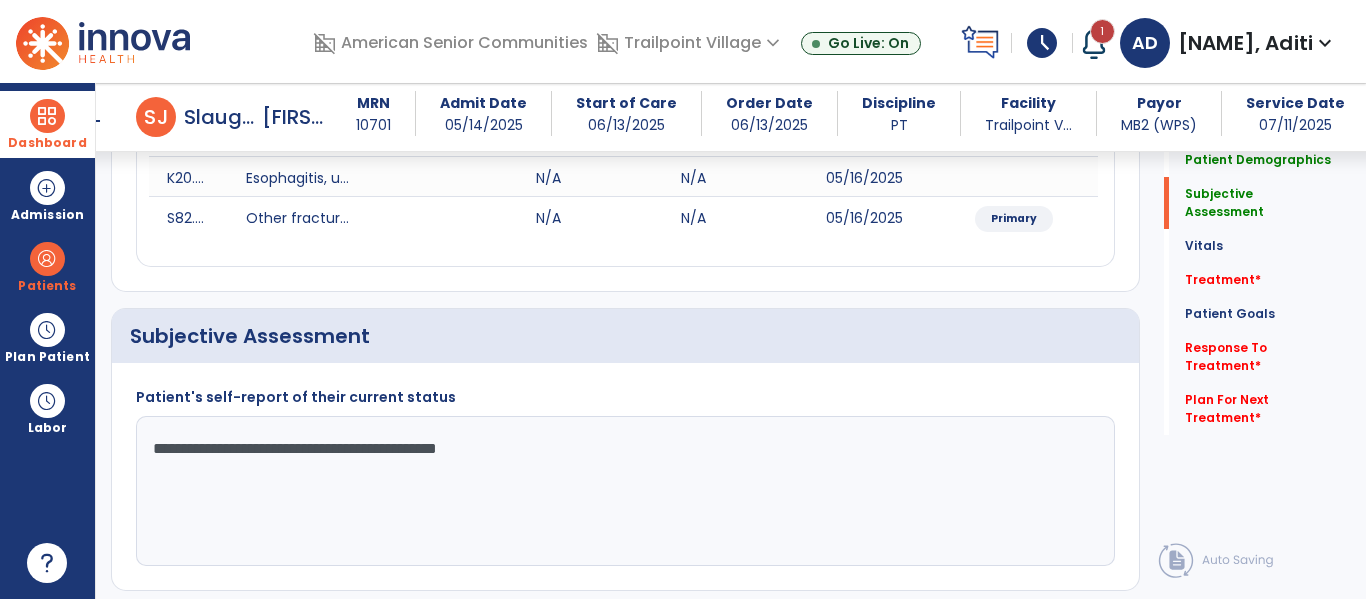 click on "**********" 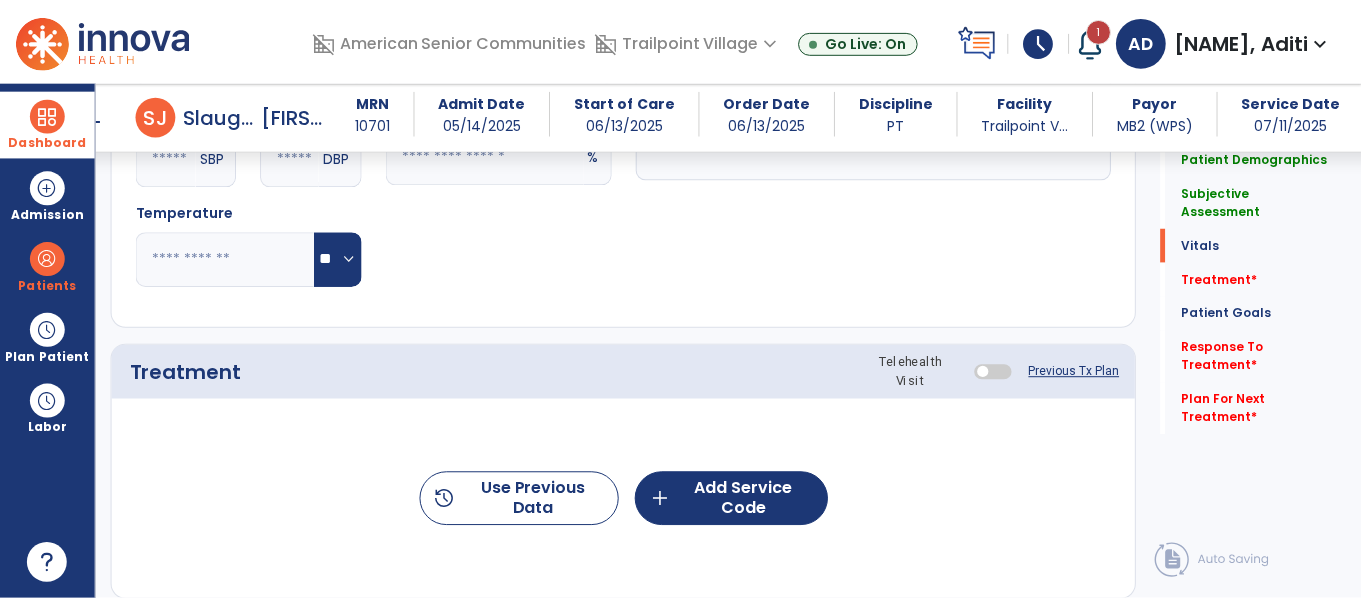 scroll, scrollTop: 1061, scrollLeft: 0, axis: vertical 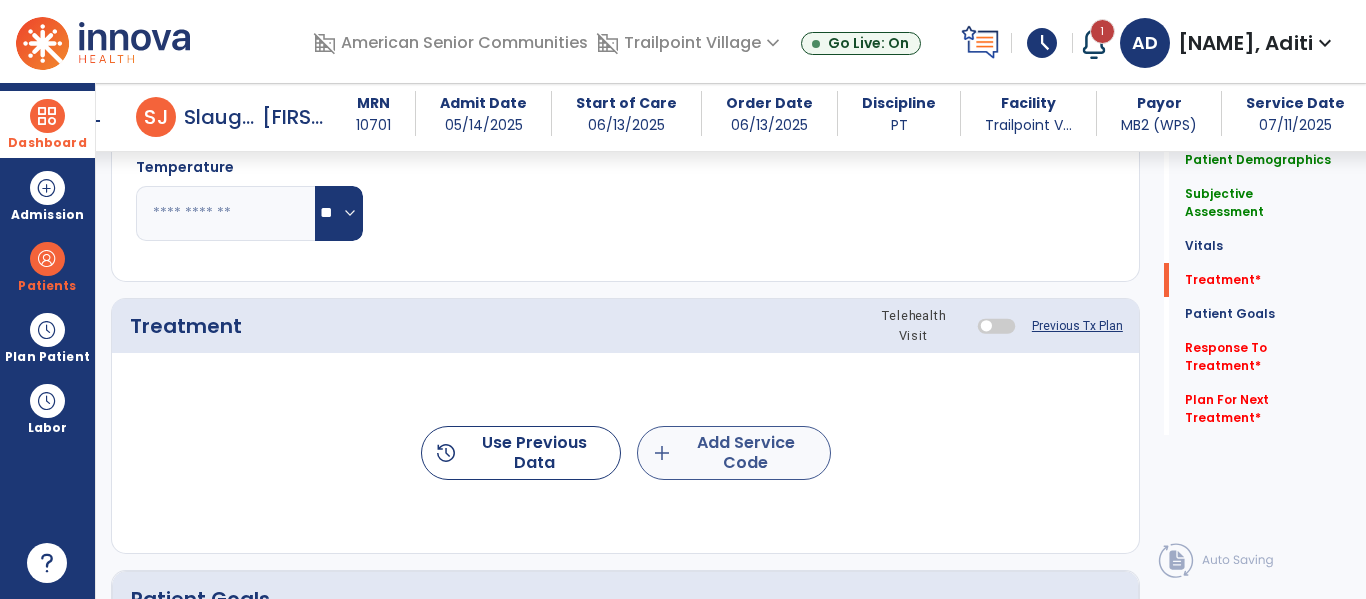 type on "**********" 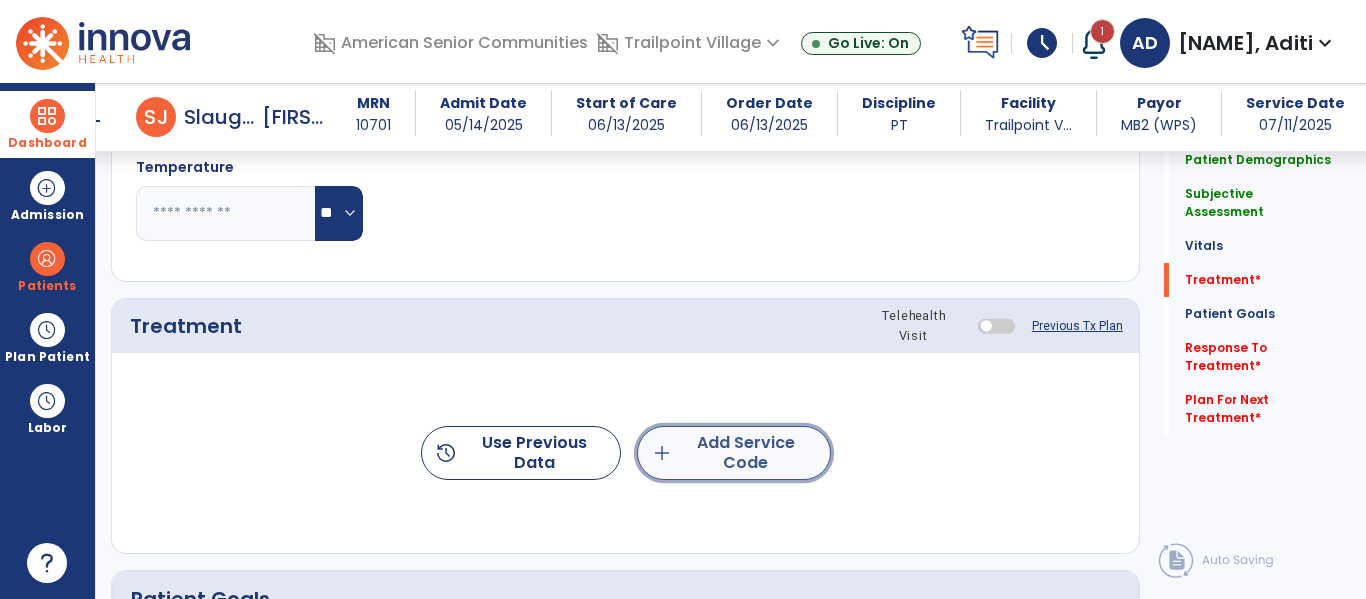 click on "add  Add Service Code" 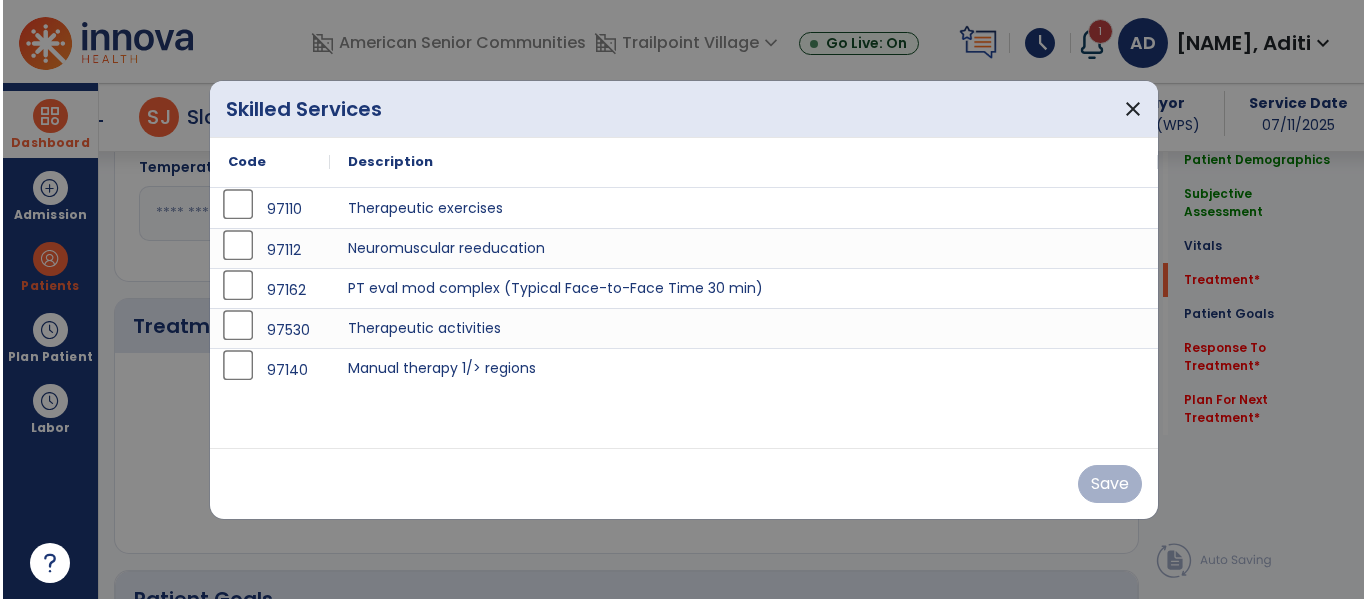 scroll, scrollTop: 1061, scrollLeft: 0, axis: vertical 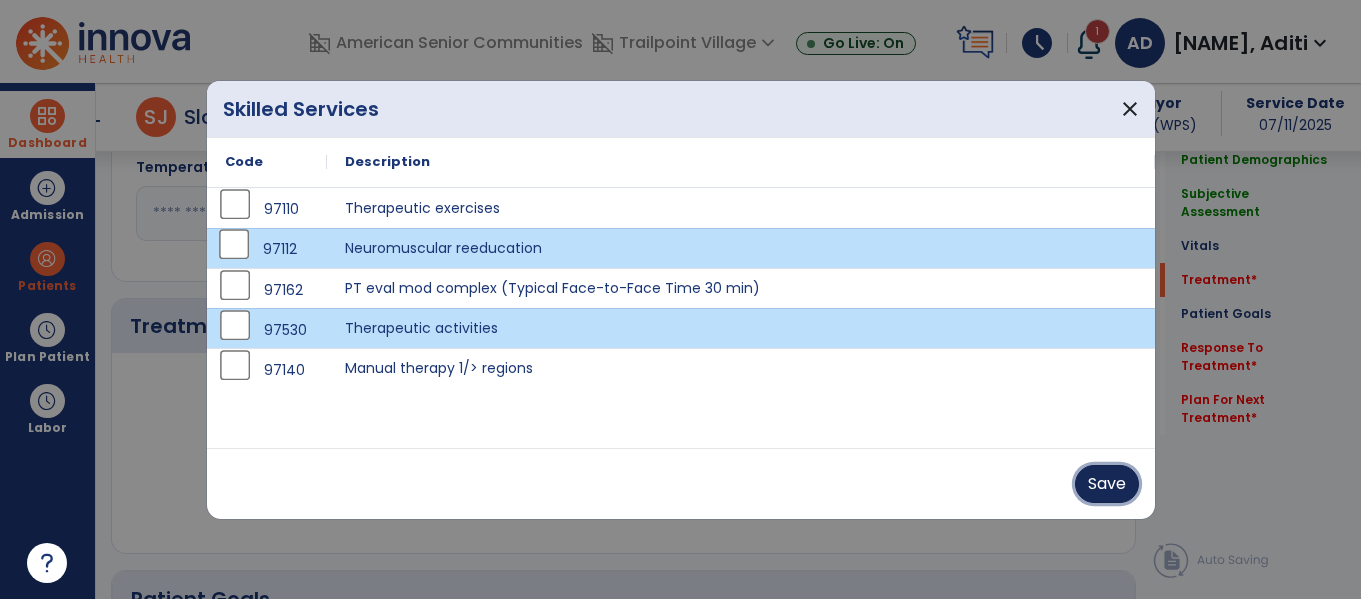 click on "Save" at bounding box center [1107, 484] 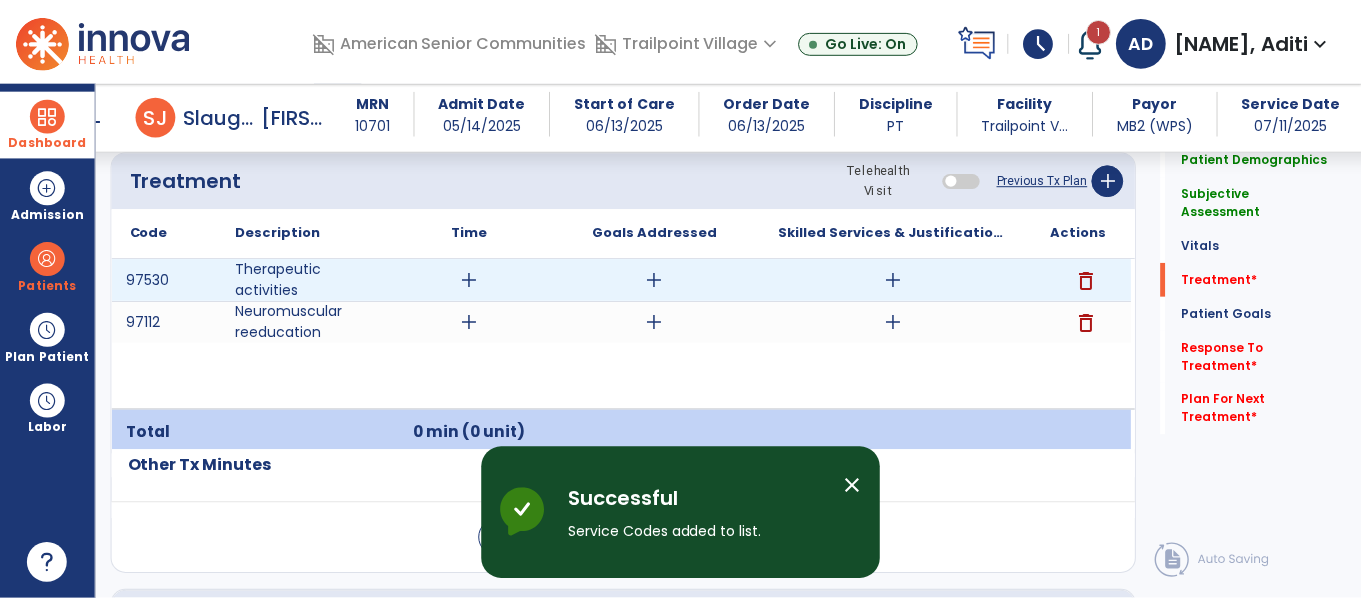 scroll, scrollTop: 1212, scrollLeft: 0, axis: vertical 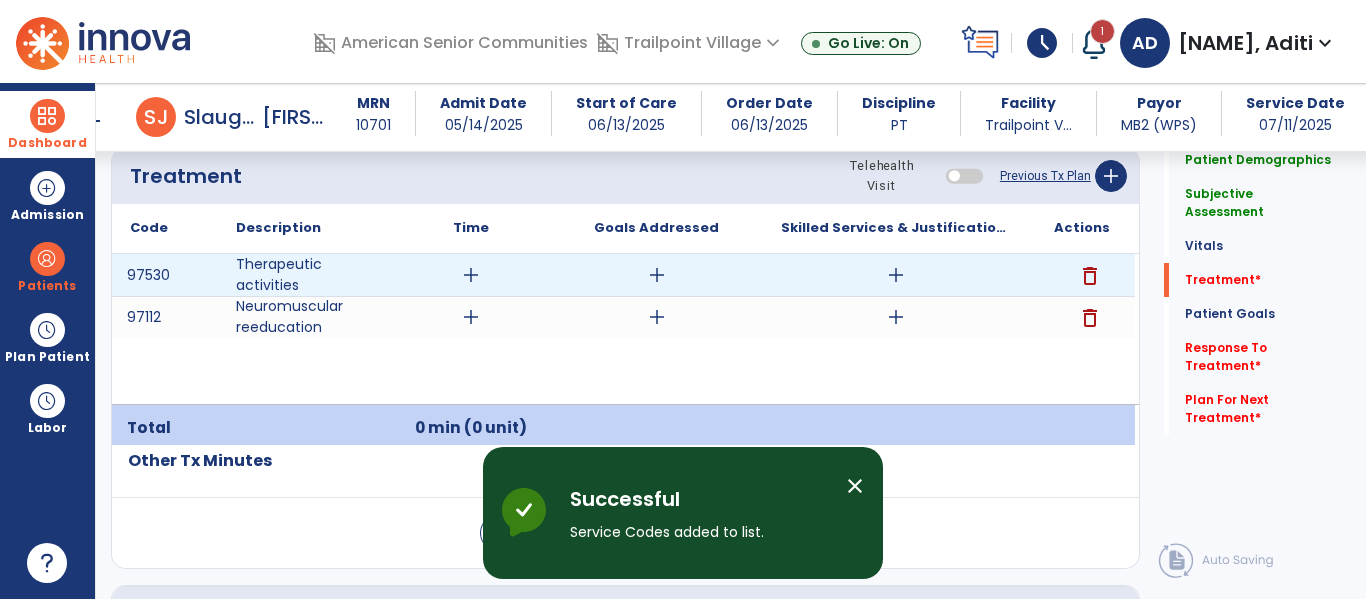 click on "add" at bounding box center [471, 275] 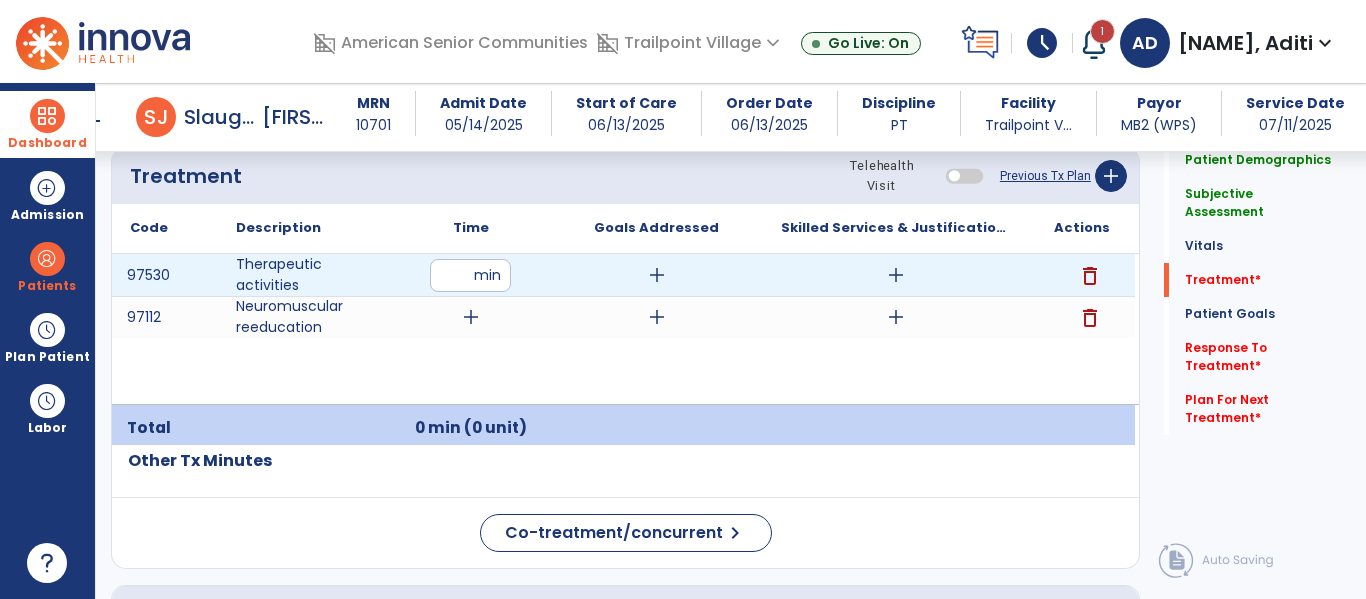 type on "**" 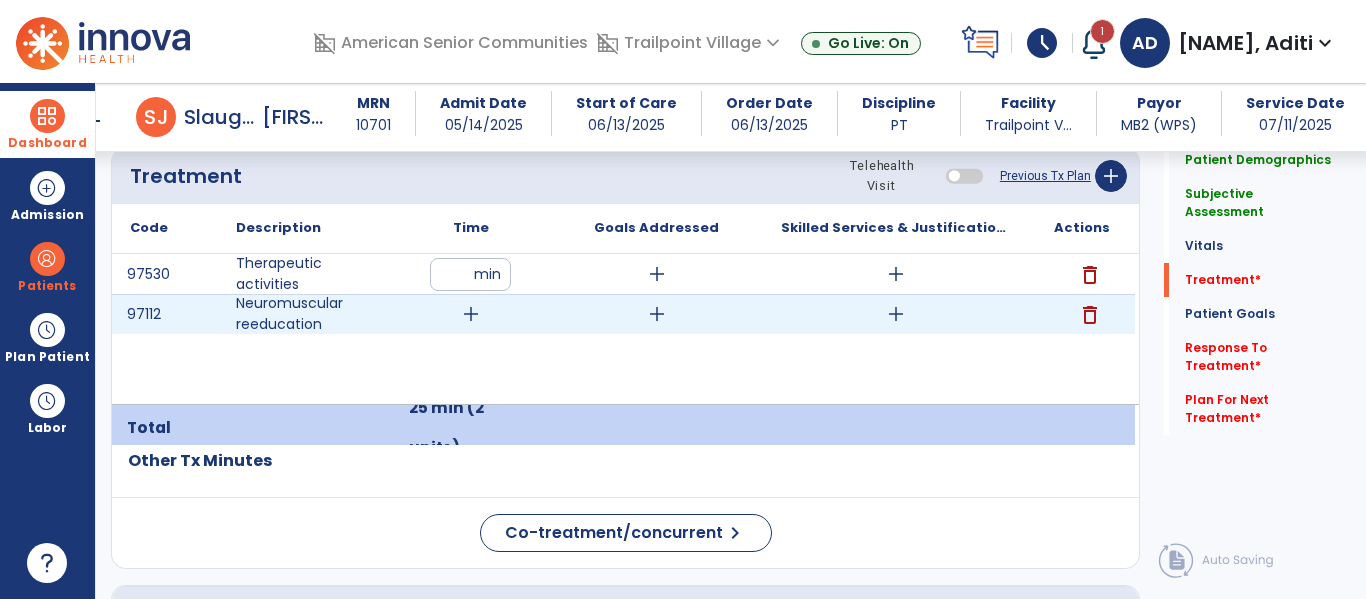 click on "add" at bounding box center (471, 314) 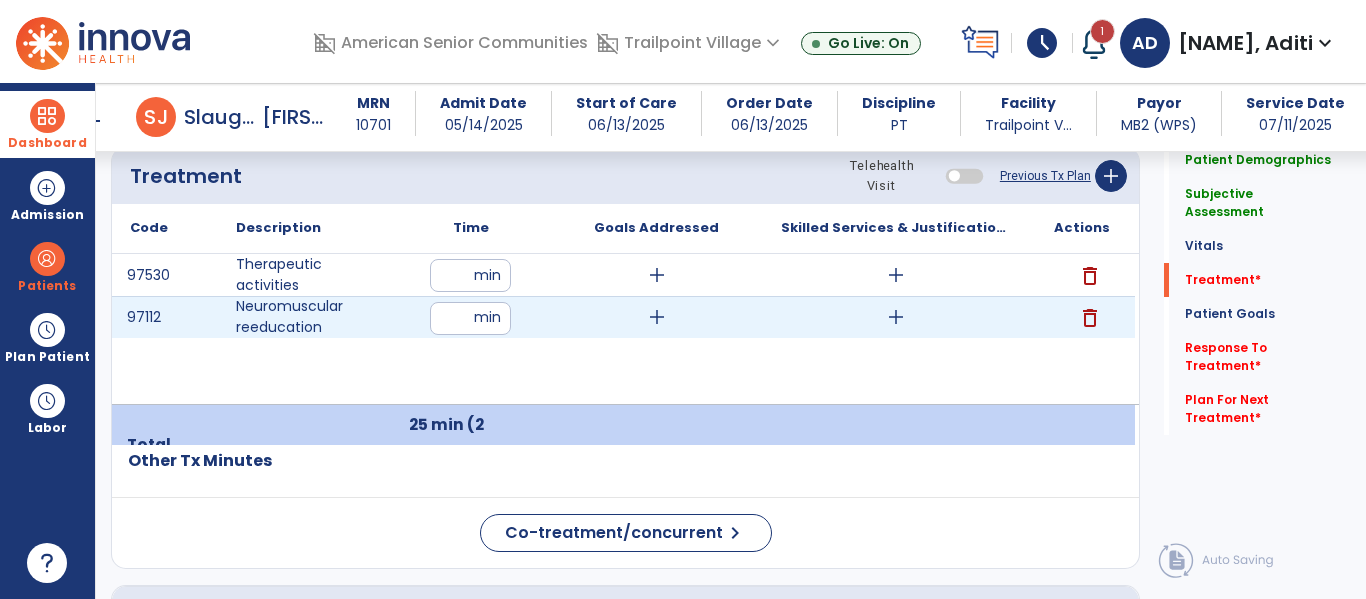 type on "**" 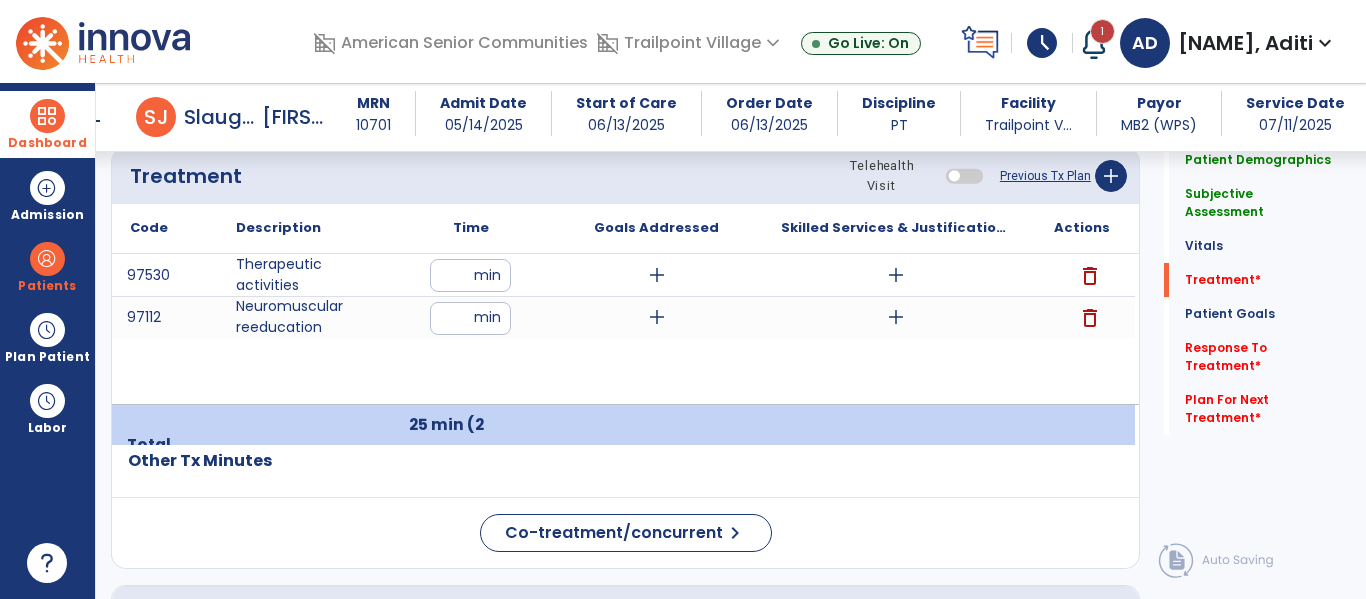 click on "97530  Therapeutic activities  ** min add add delete 97112  Neuromuscular reeducation  ** min add add delete" at bounding box center (623, 329) 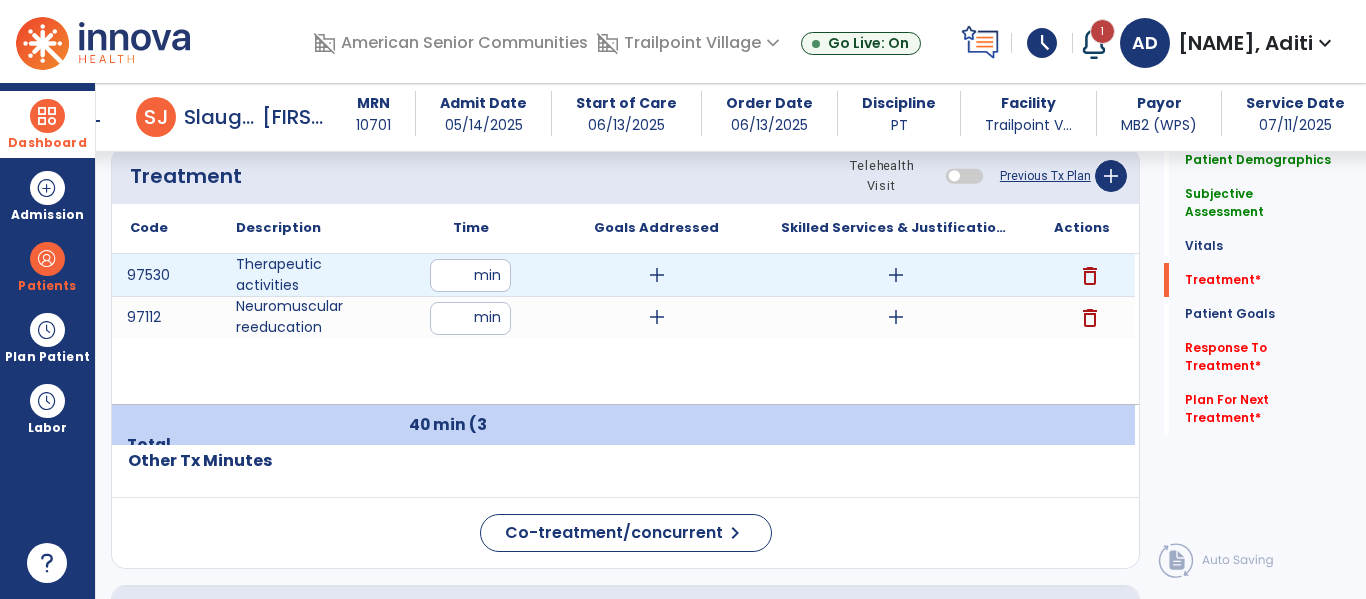 click on "add" at bounding box center [657, 275] 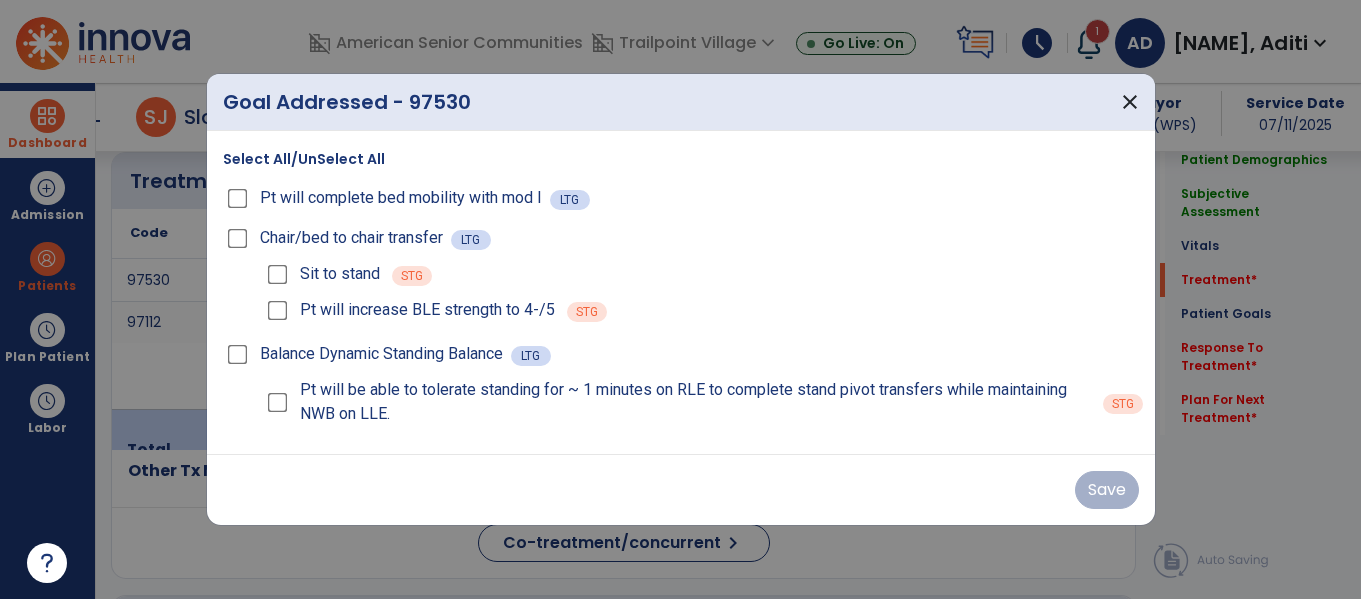 scroll, scrollTop: 1212, scrollLeft: 0, axis: vertical 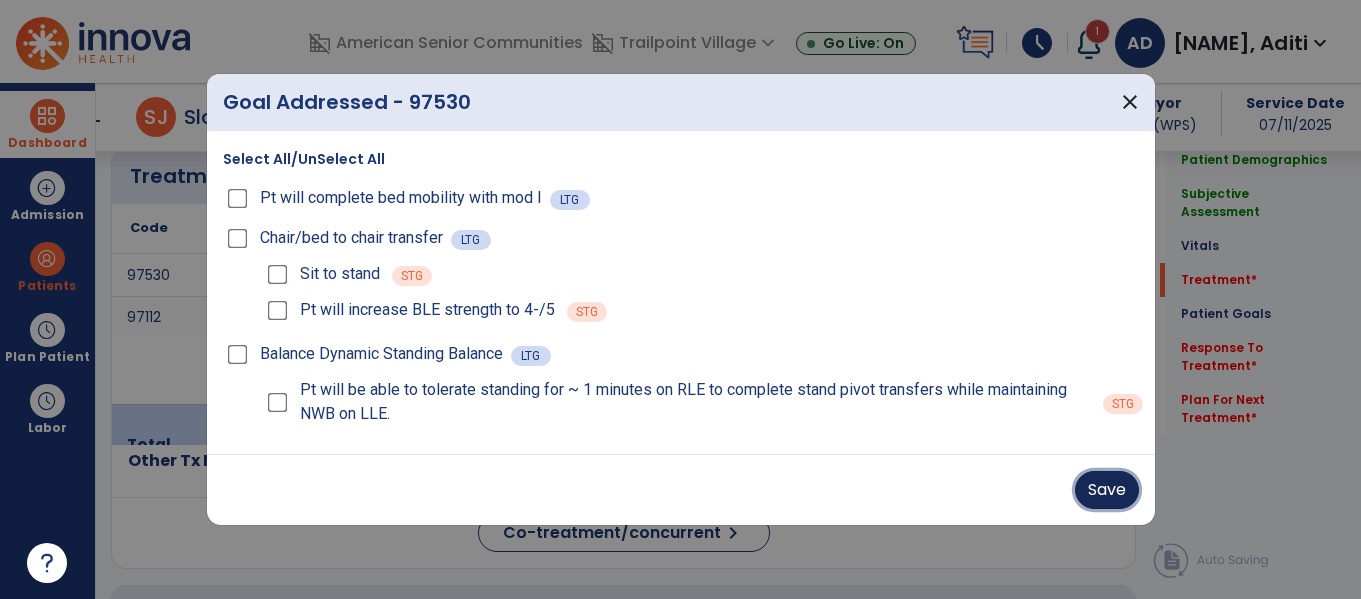 click on "Save" at bounding box center [1107, 490] 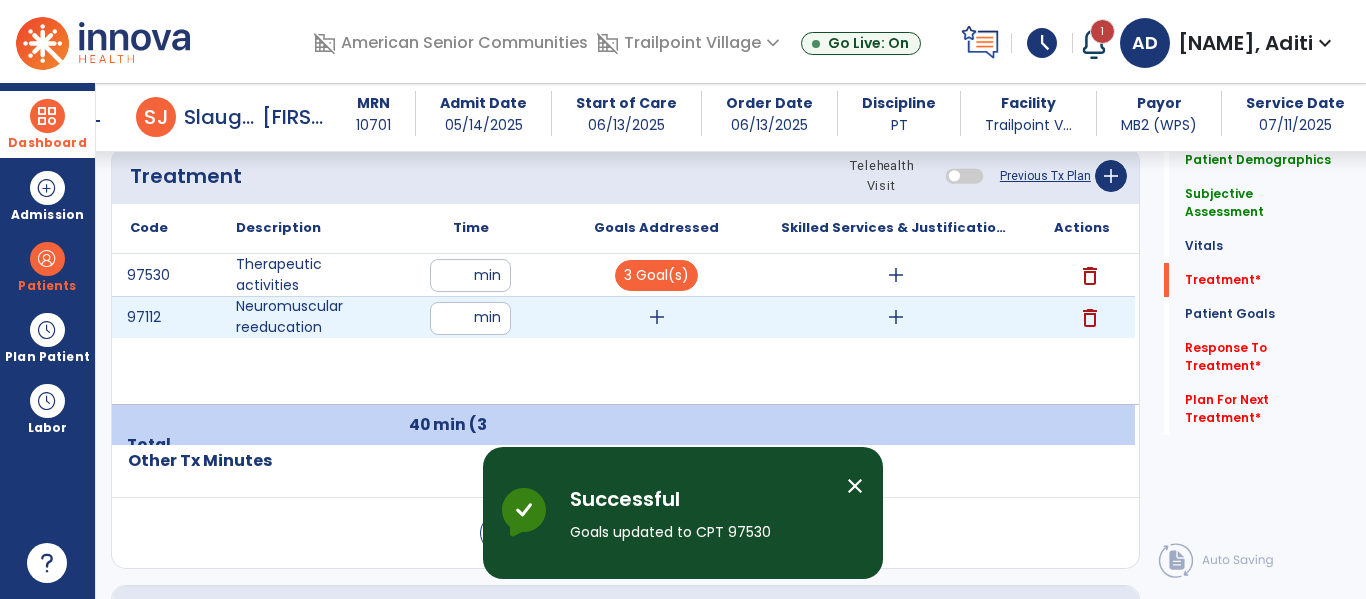 click on "add" at bounding box center [656, 317] 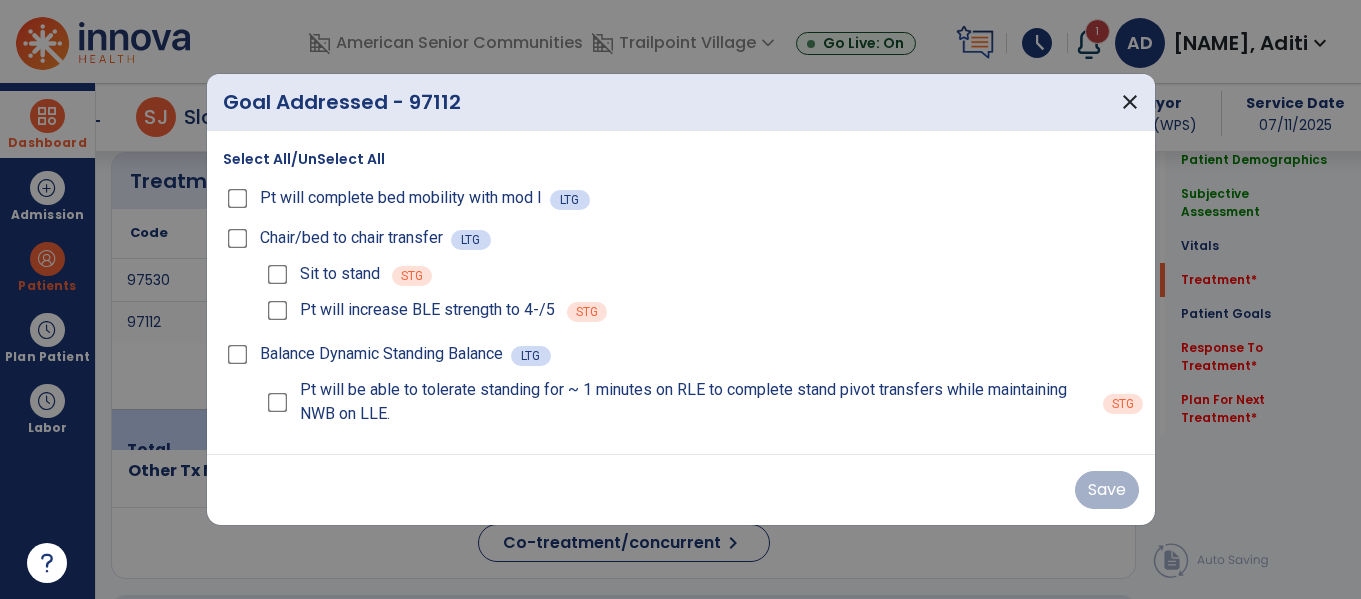 scroll, scrollTop: 1212, scrollLeft: 0, axis: vertical 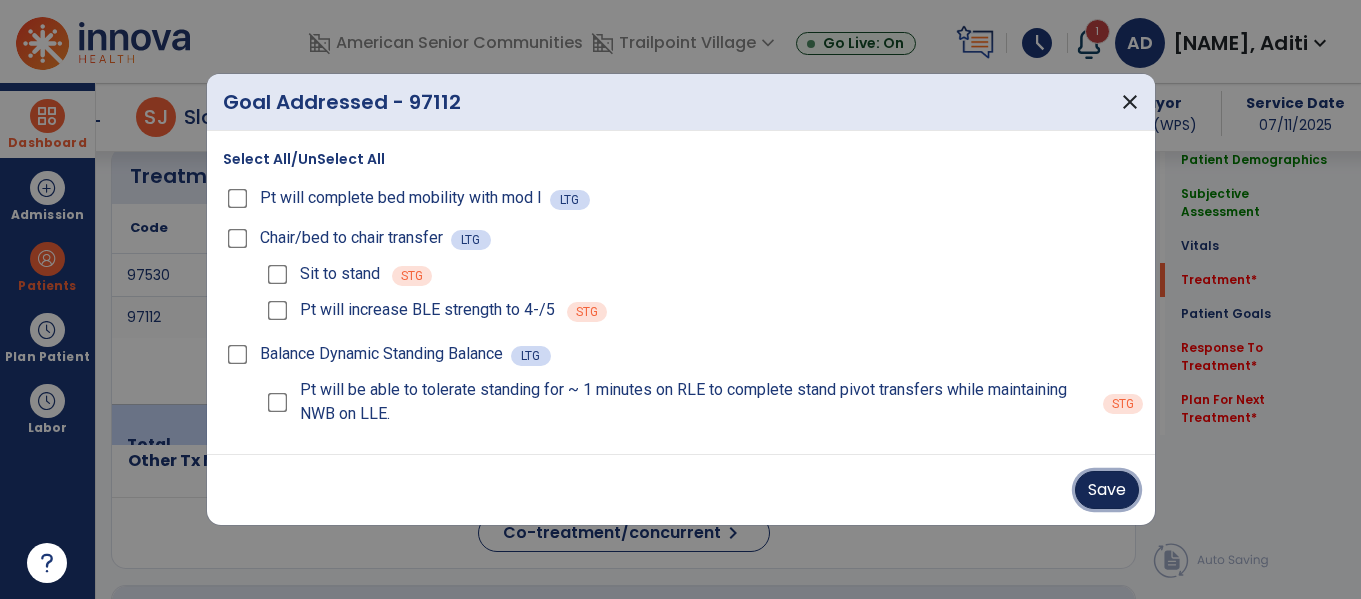 click on "Save" at bounding box center [1107, 490] 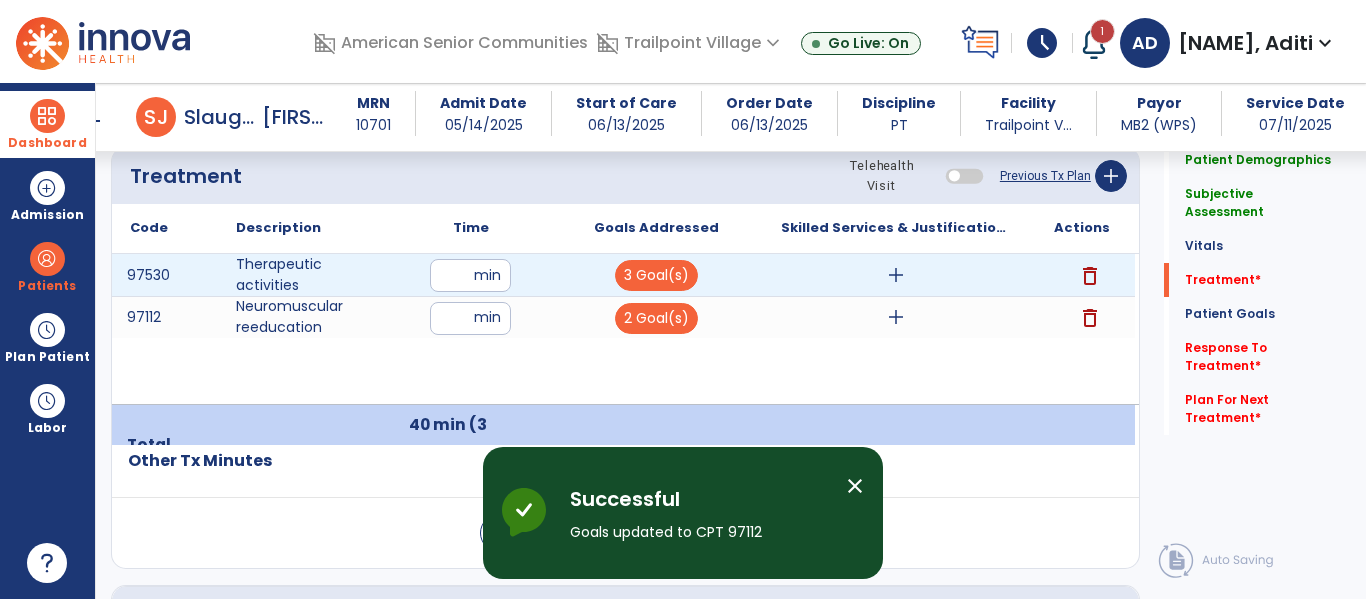 click on "add" at bounding box center [896, 275] 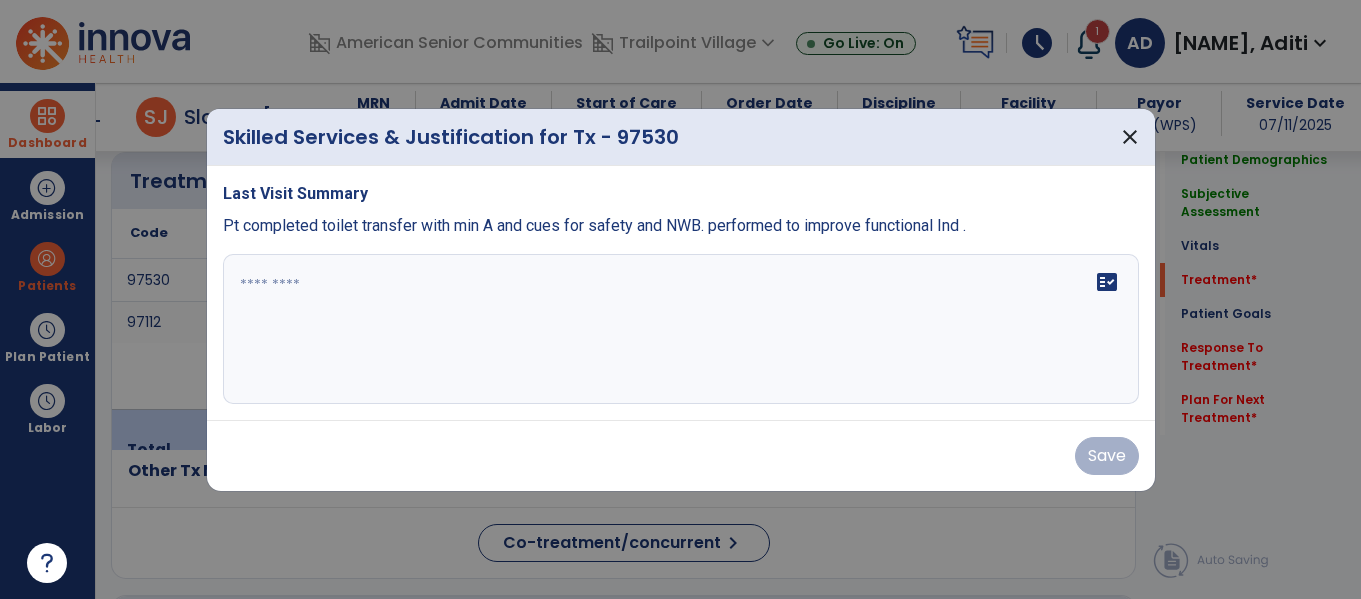 scroll, scrollTop: 1212, scrollLeft: 0, axis: vertical 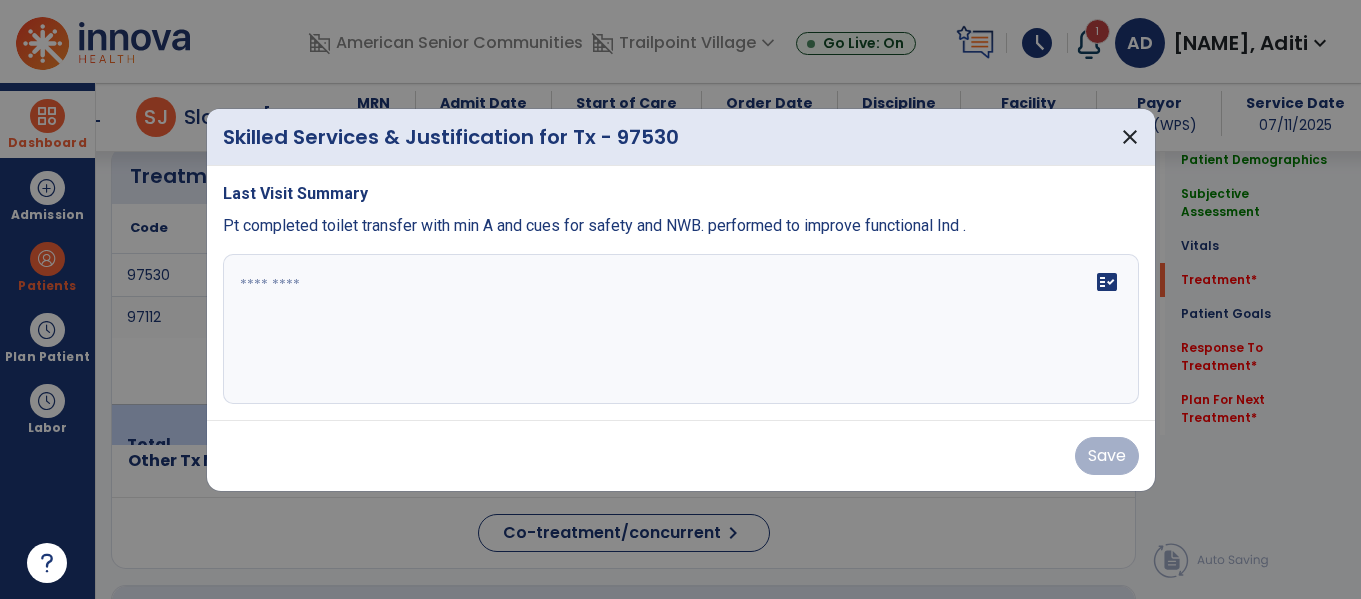 click on "fact_check" at bounding box center [681, 329] 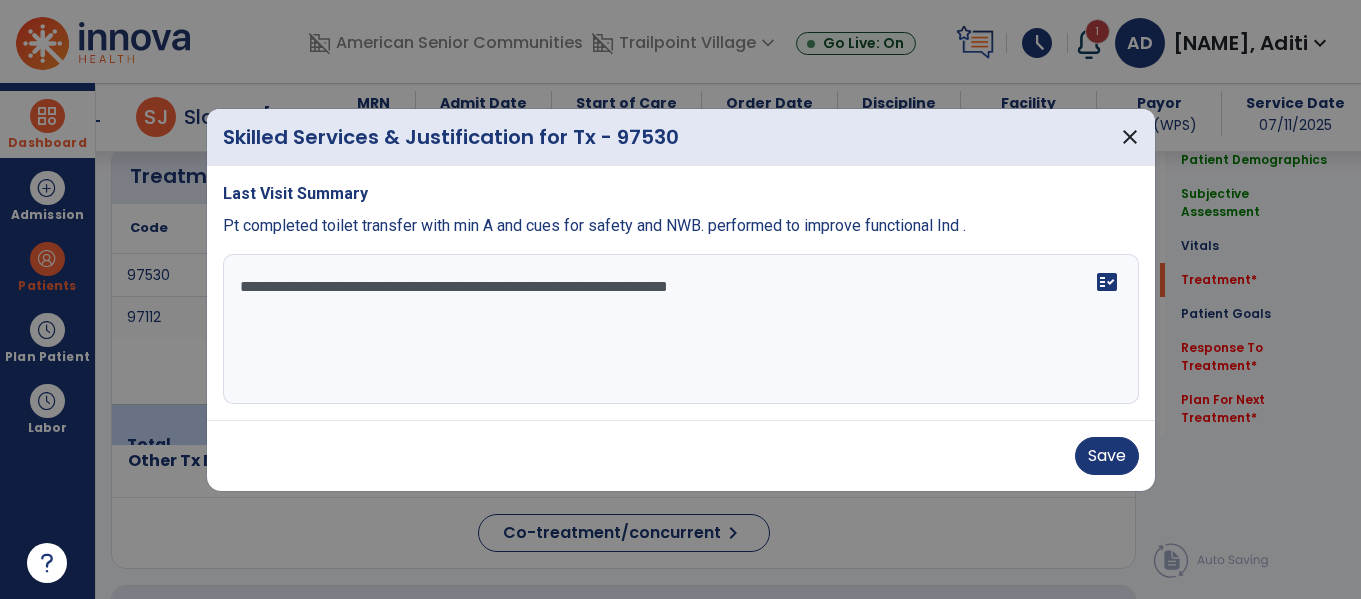 click on "**********" at bounding box center (681, 329) 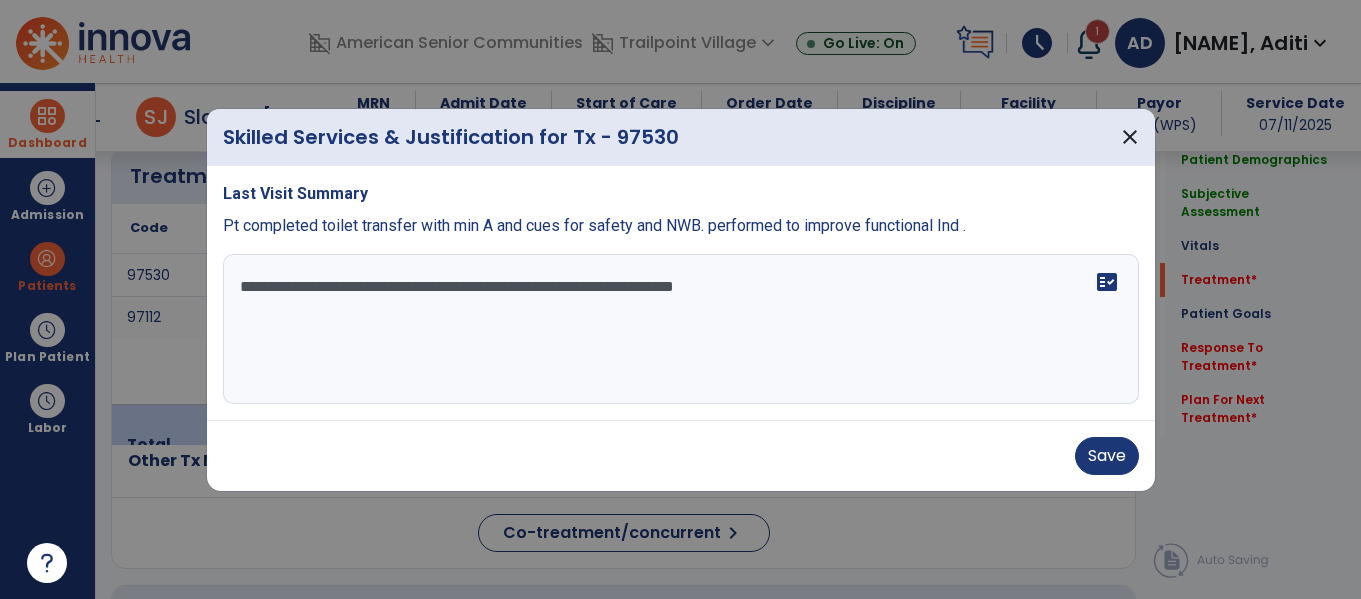 click on "**********" at bounding box center [681, 329] 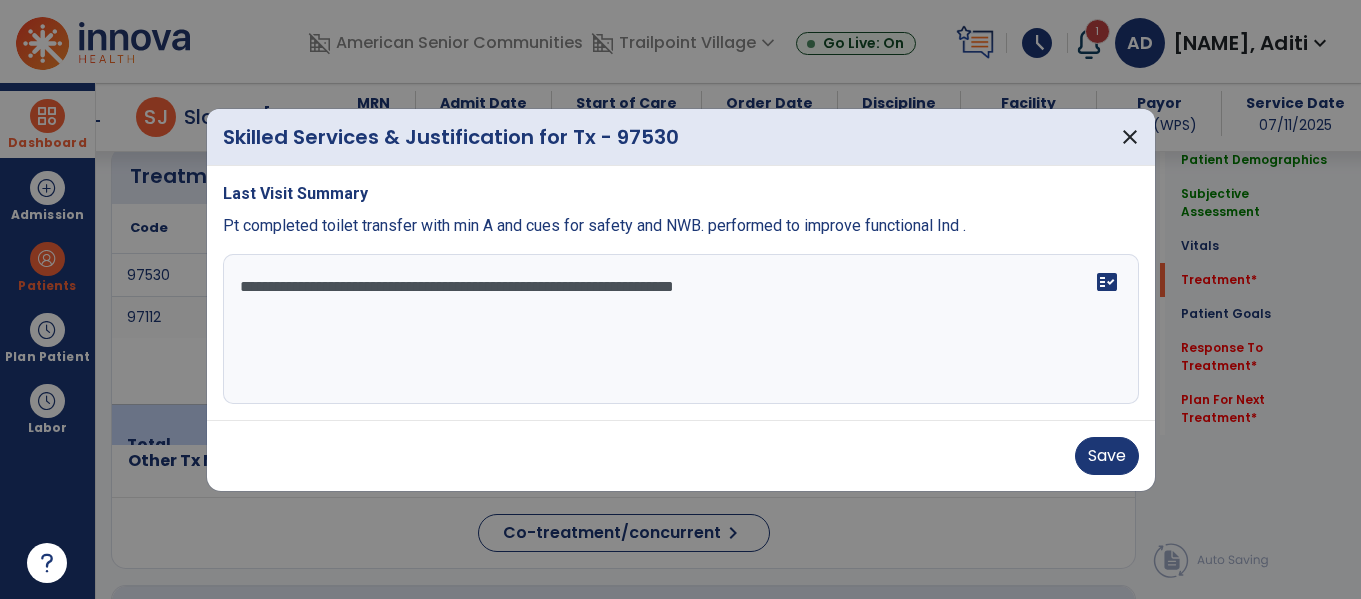 click on "**********" at bounding box center (681, 329) 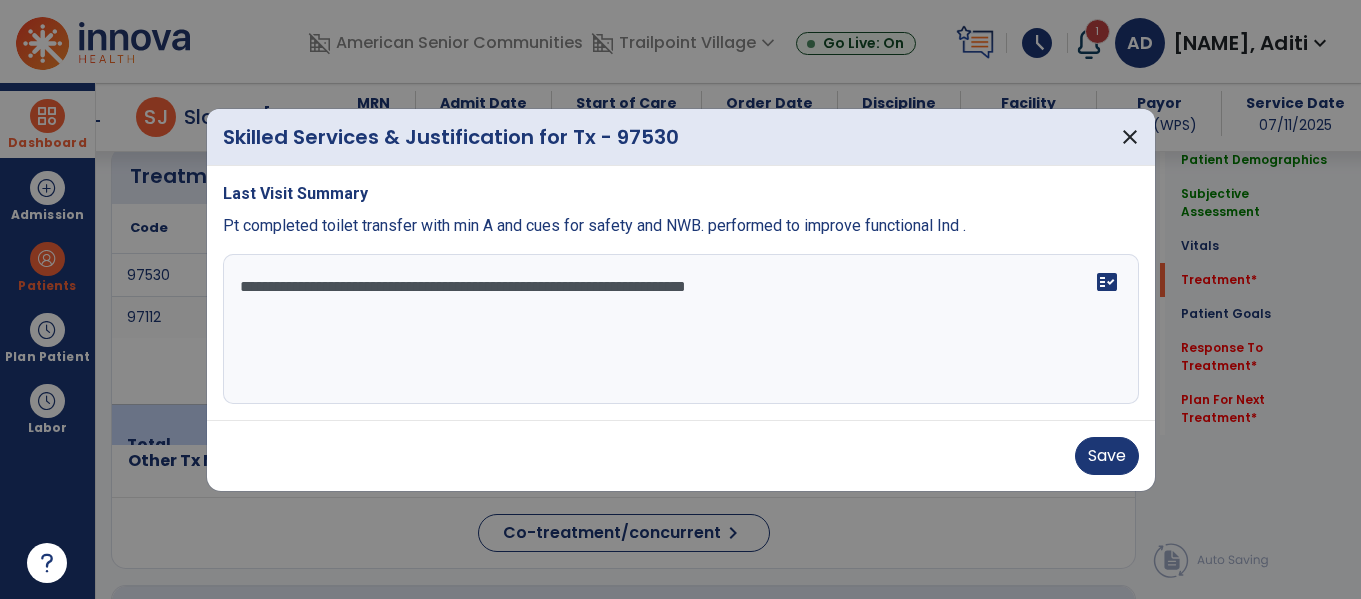 click on "**********" at bounding box center [681, 329] 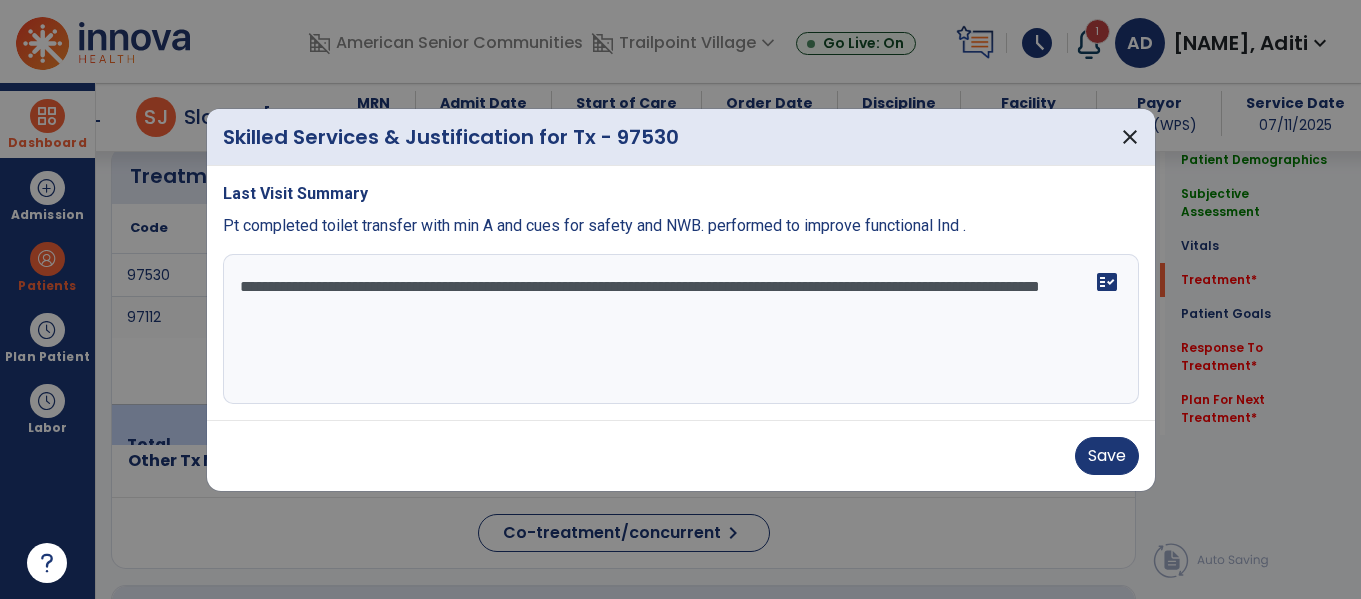 click on "**********" at bounding box center (681, 329) 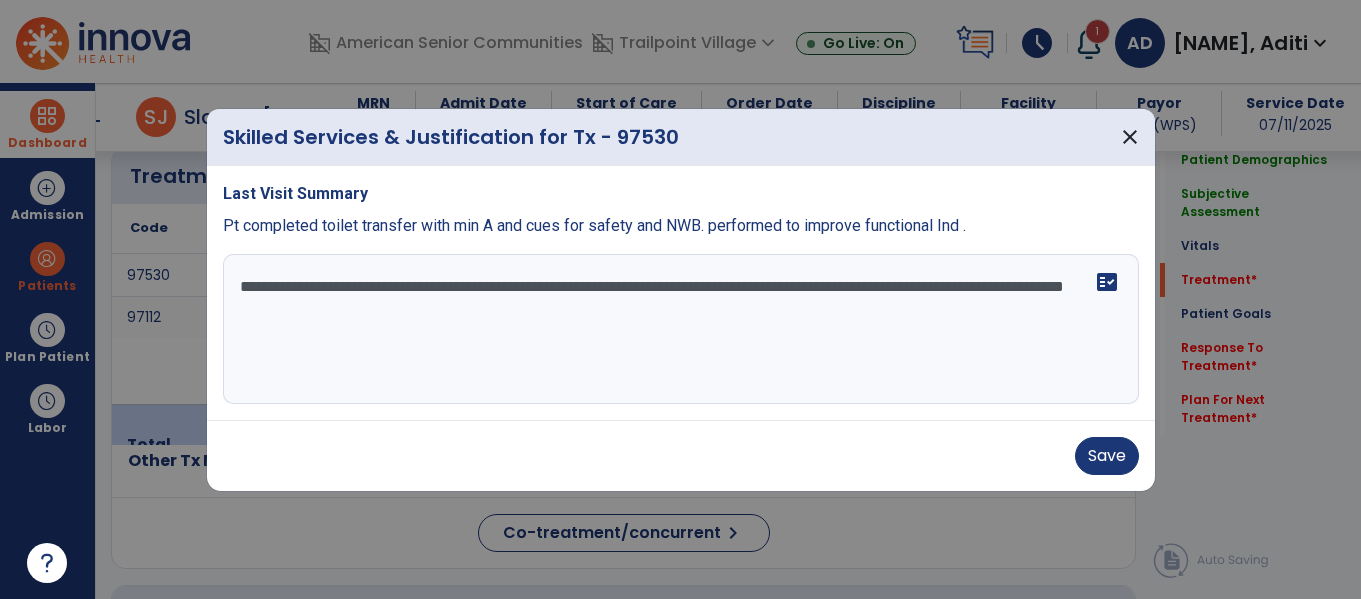click on "**********" at bounding box center (681, 329) 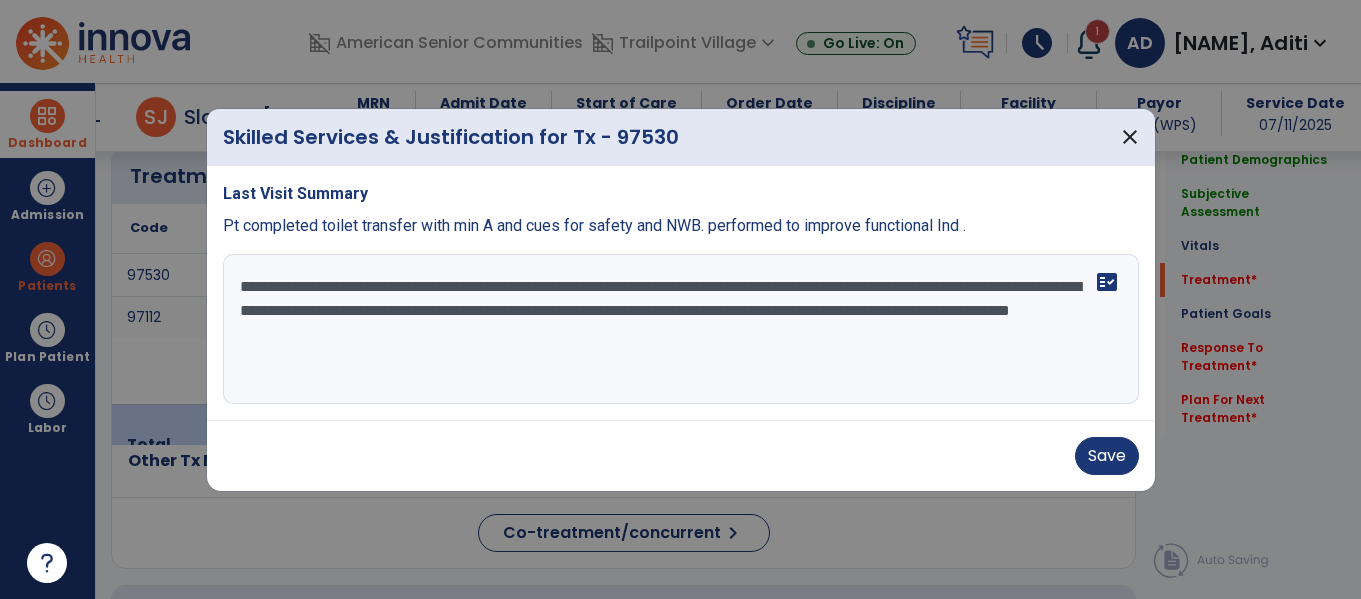 click on "**********" at bounding box center [681, 329] 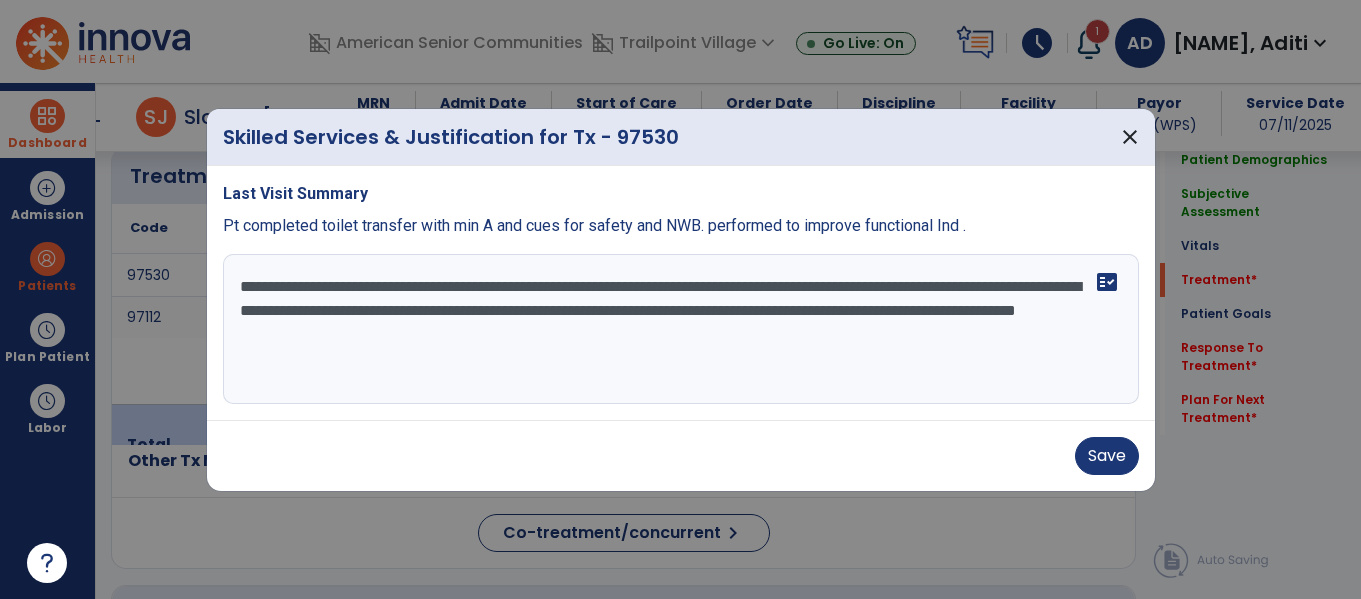 click on "**********" at bounding box center (681, 329) 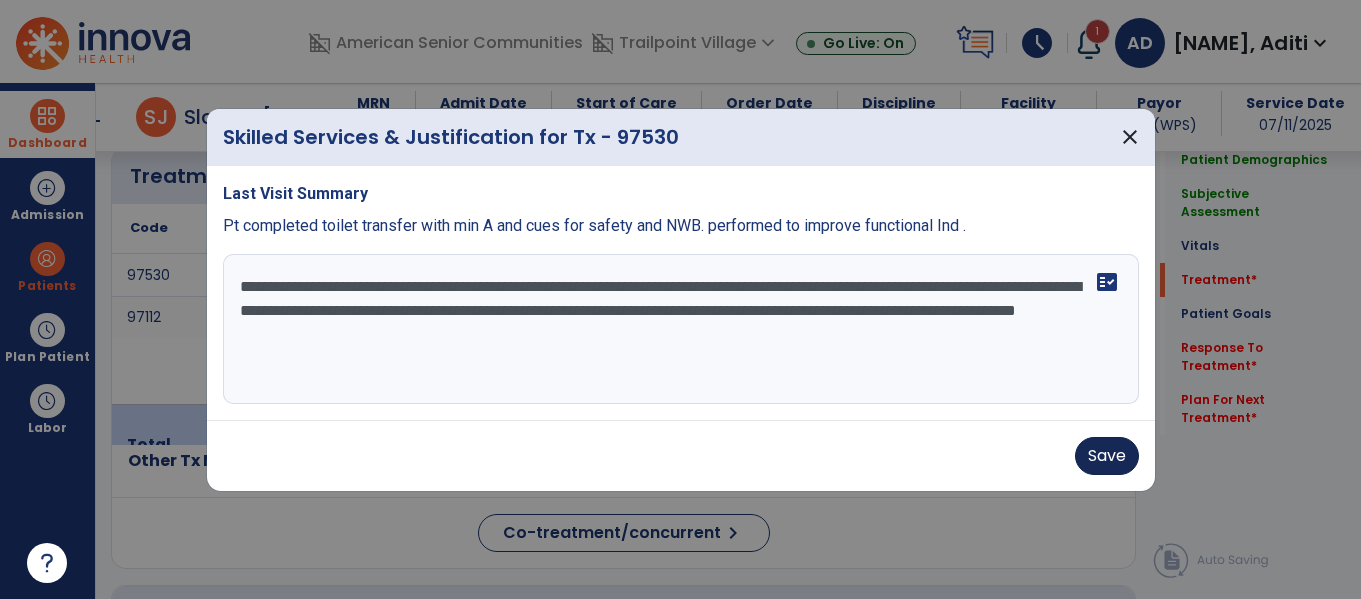 type on "**********" 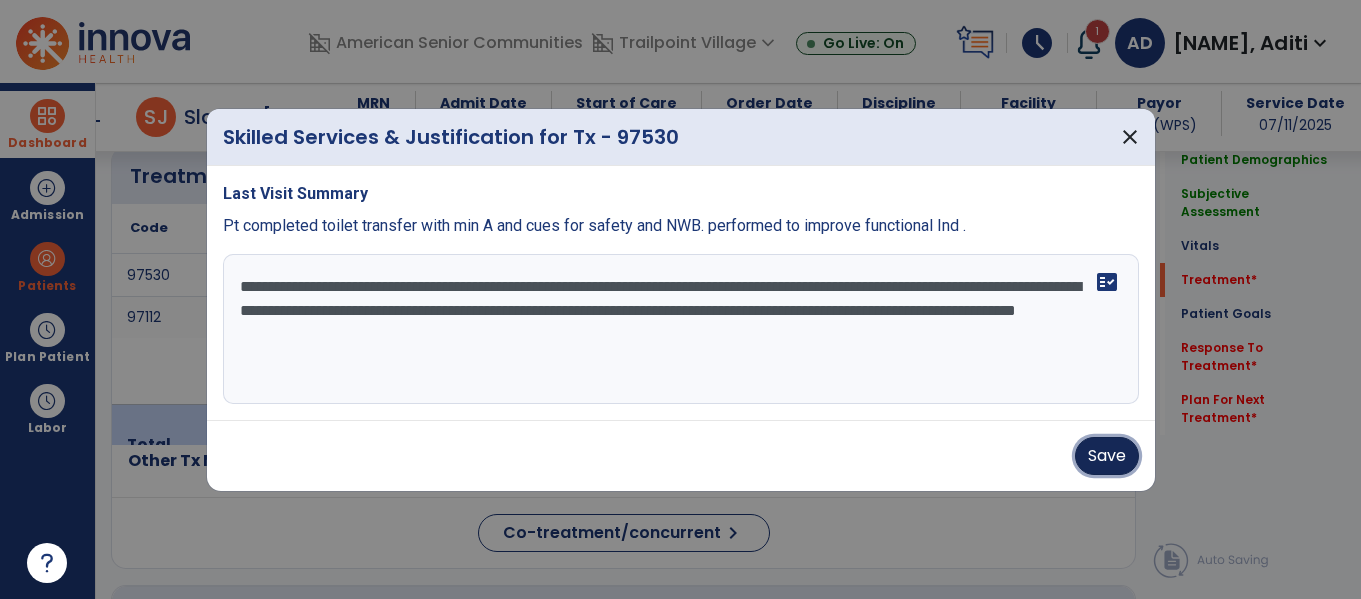 click on "Save" at bounding box center (1107, 456) 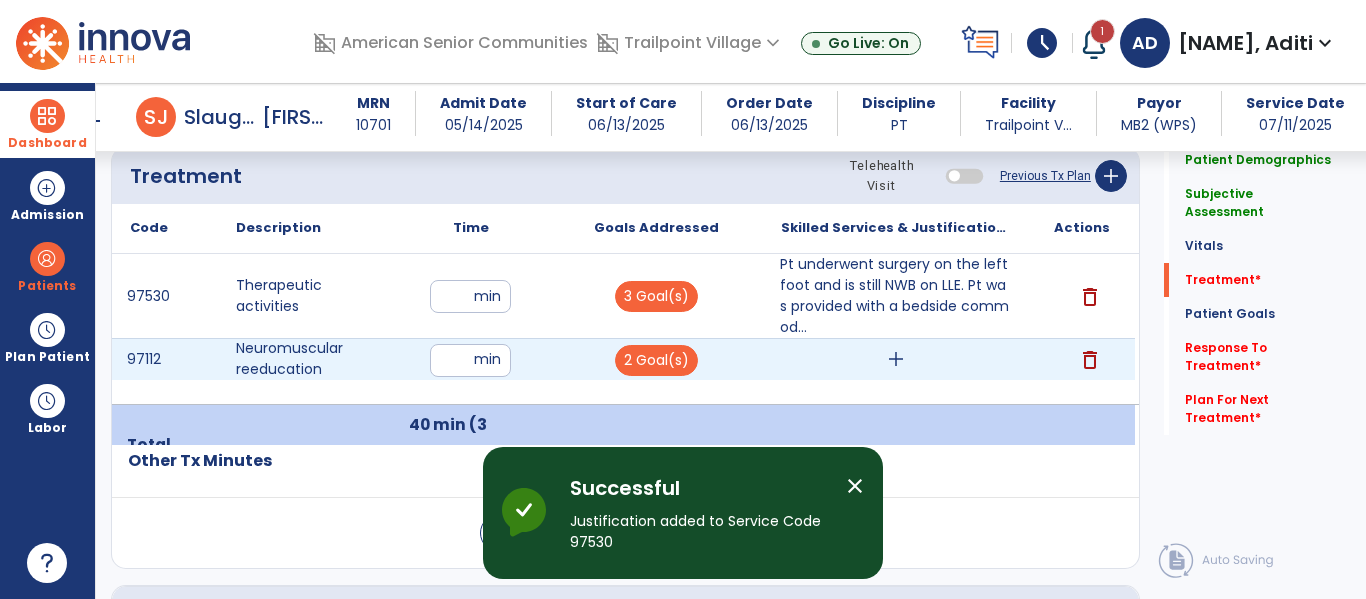 click on "add" at bounding box center (896, 359) 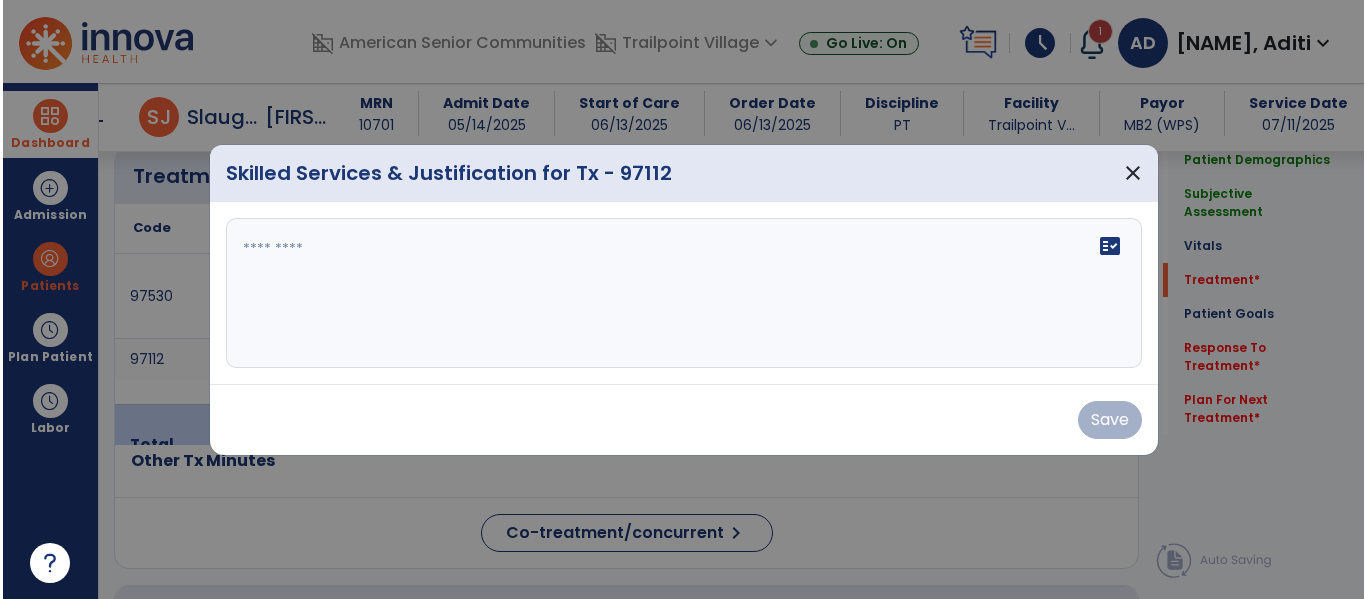 scroll, scrollTop: 1212, scrollLeft: 0, axis: vertical 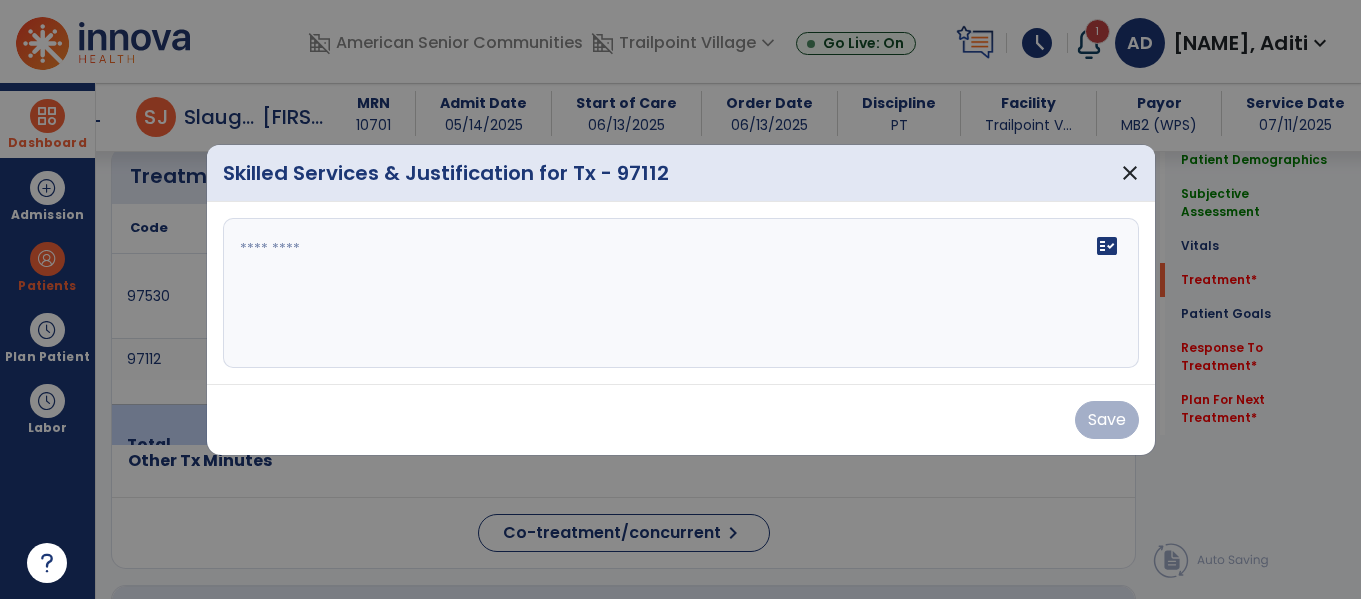 click on "fact_check" at bounding box center [681, 293] 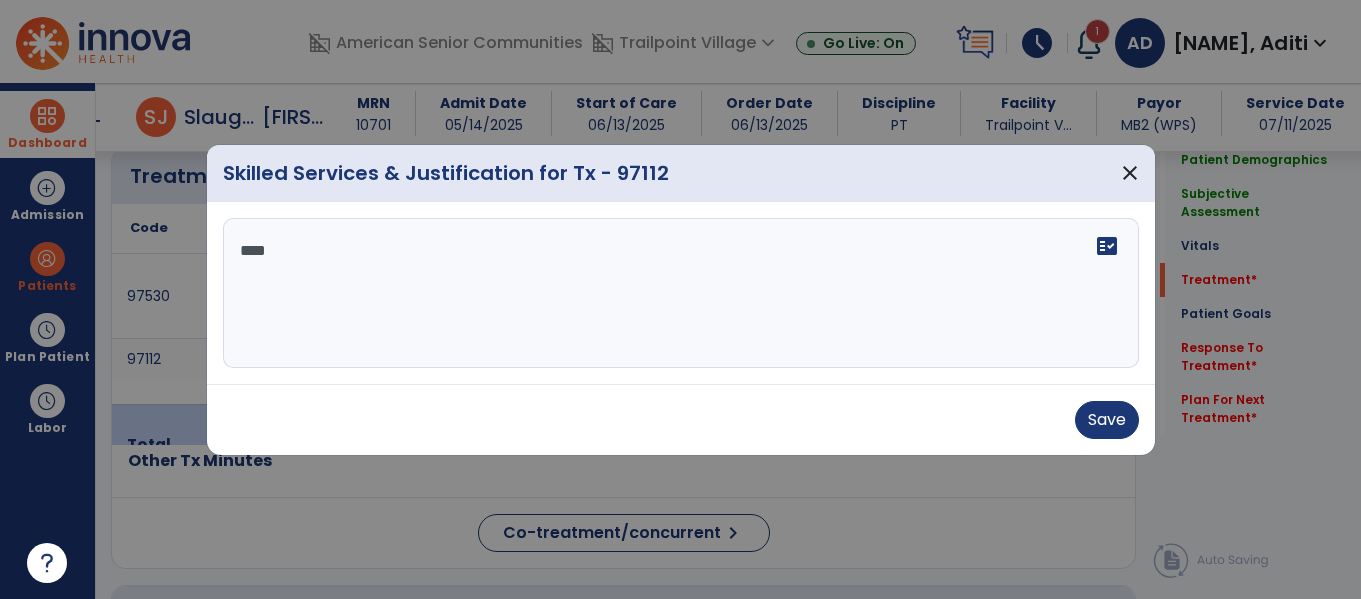 type on "*****" 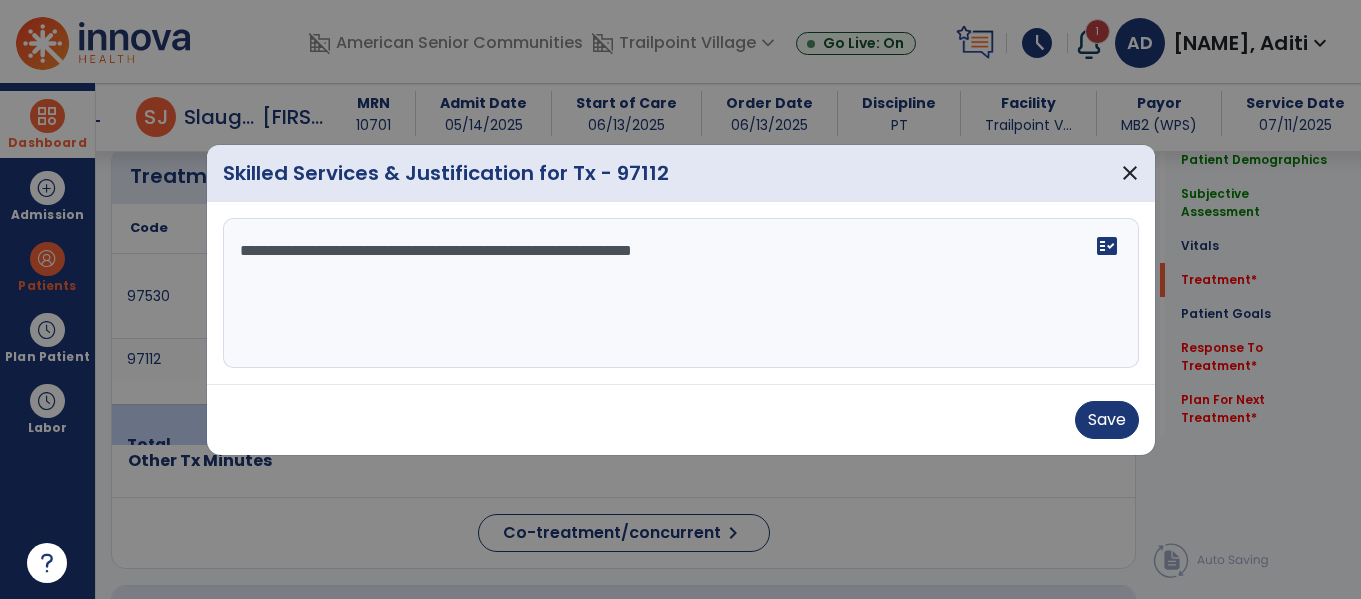 click on "**********" at bounding box center [681, 293] 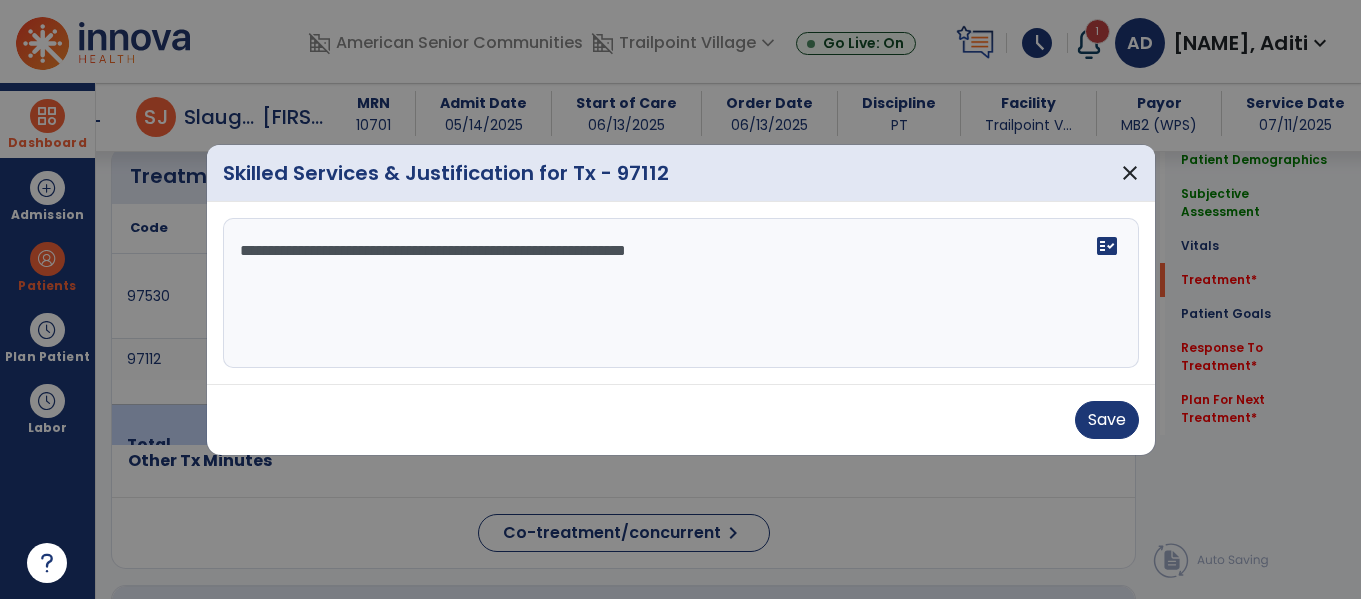 click on "**********" at bounding box center (681, 293) 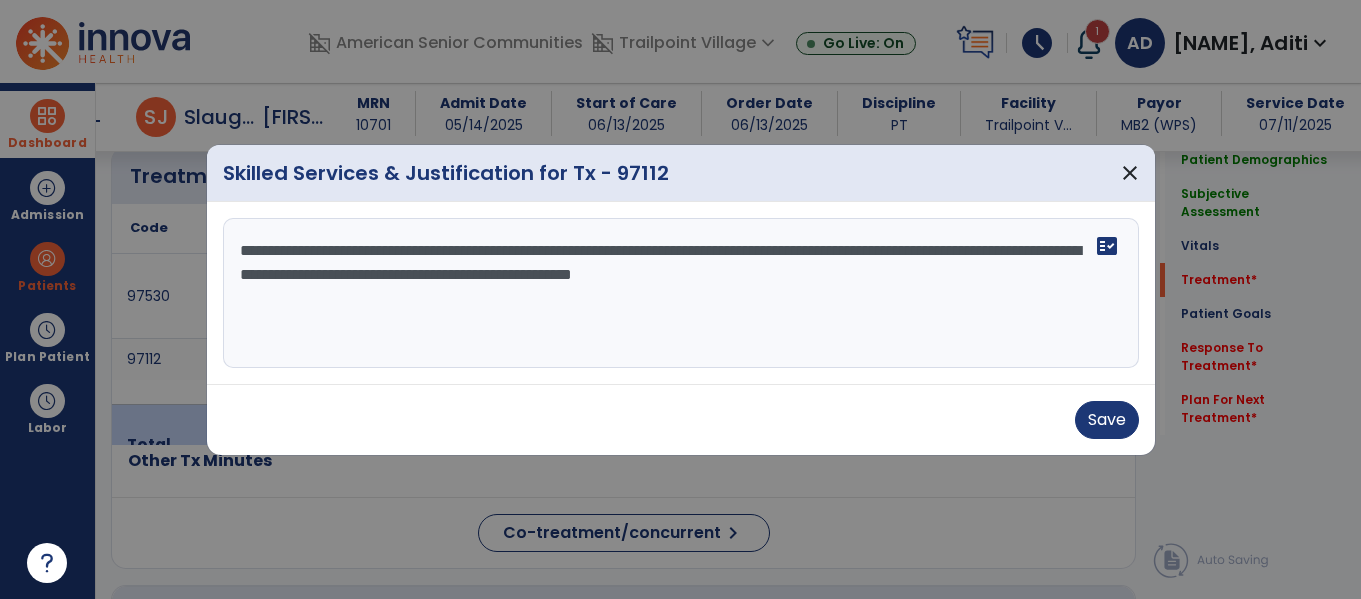 click on "**********" at bounding box center (681, 293) 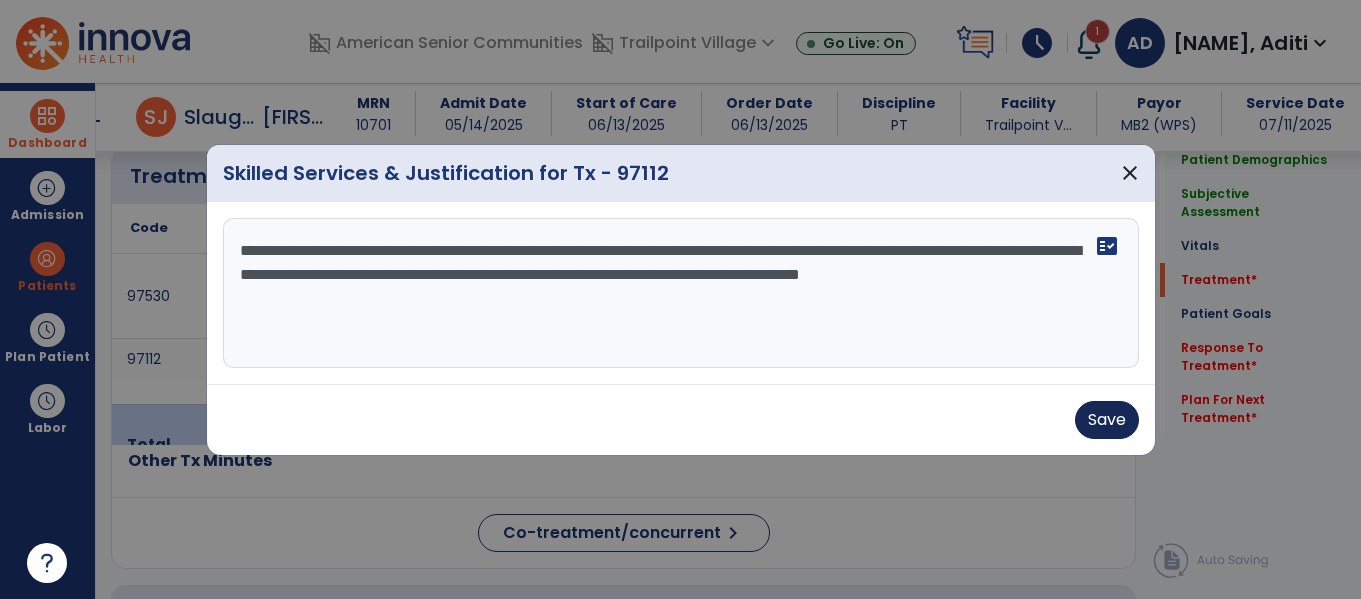 type on "**********" 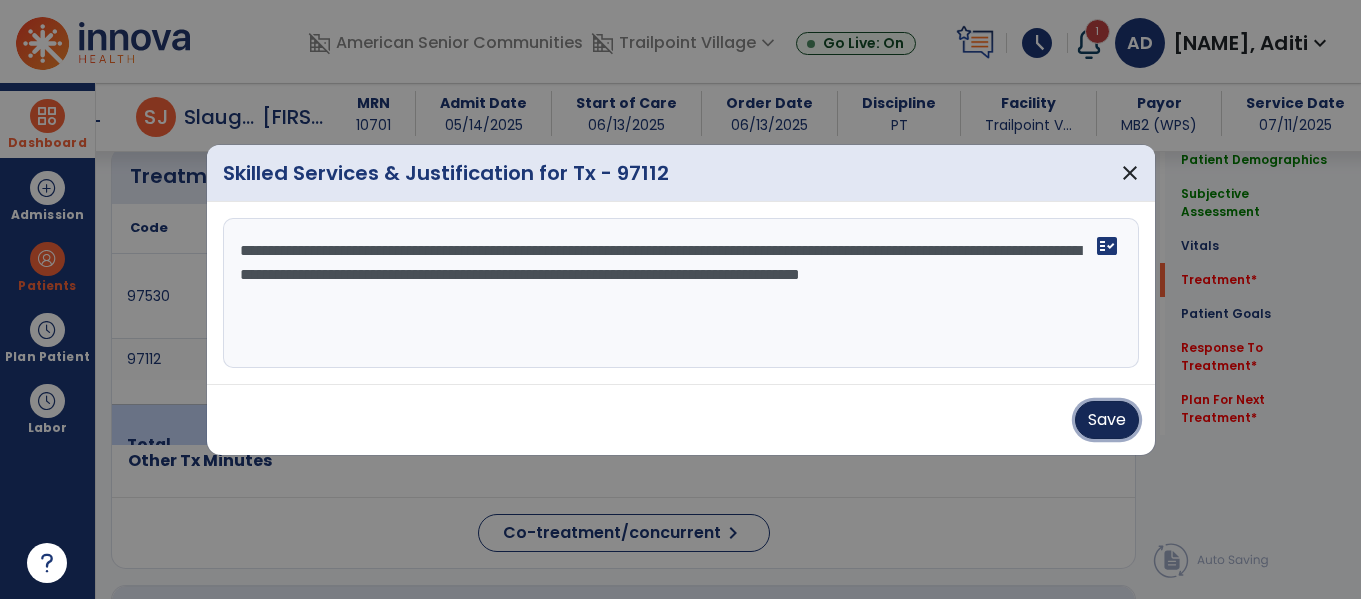 click on "Save" at bounding box center [1107, 420] 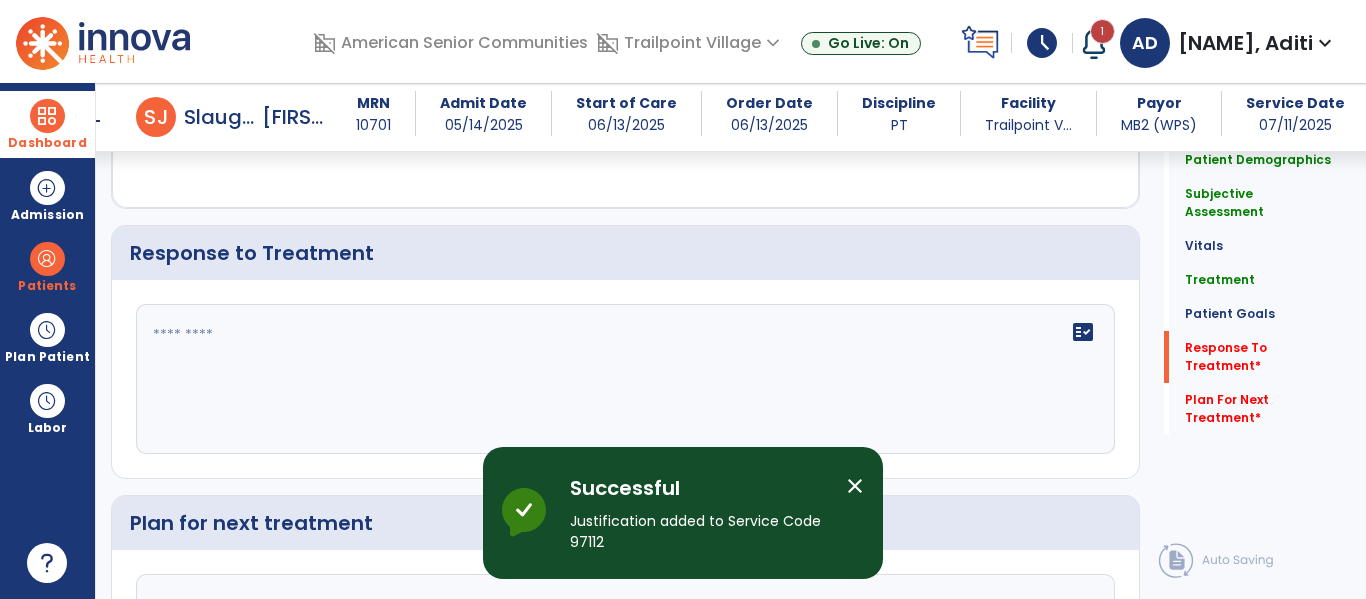 scroll, scrollTop: 2697, scrollLeft: 0, axis: vertical 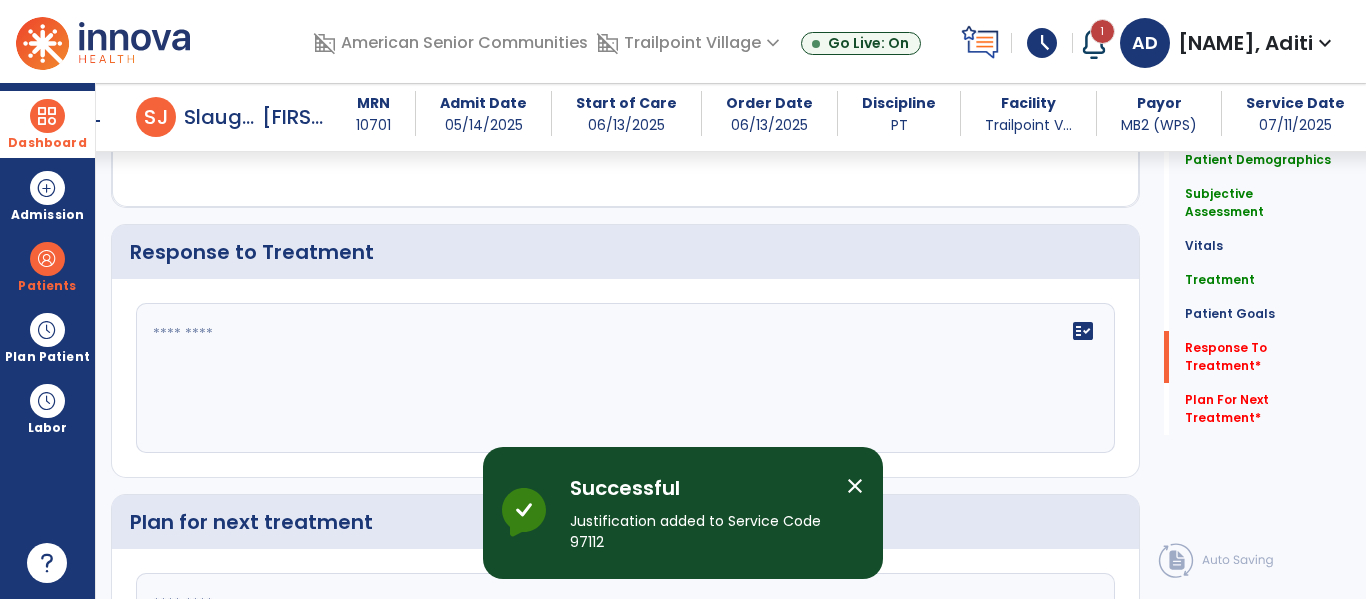 click on "fact_check" 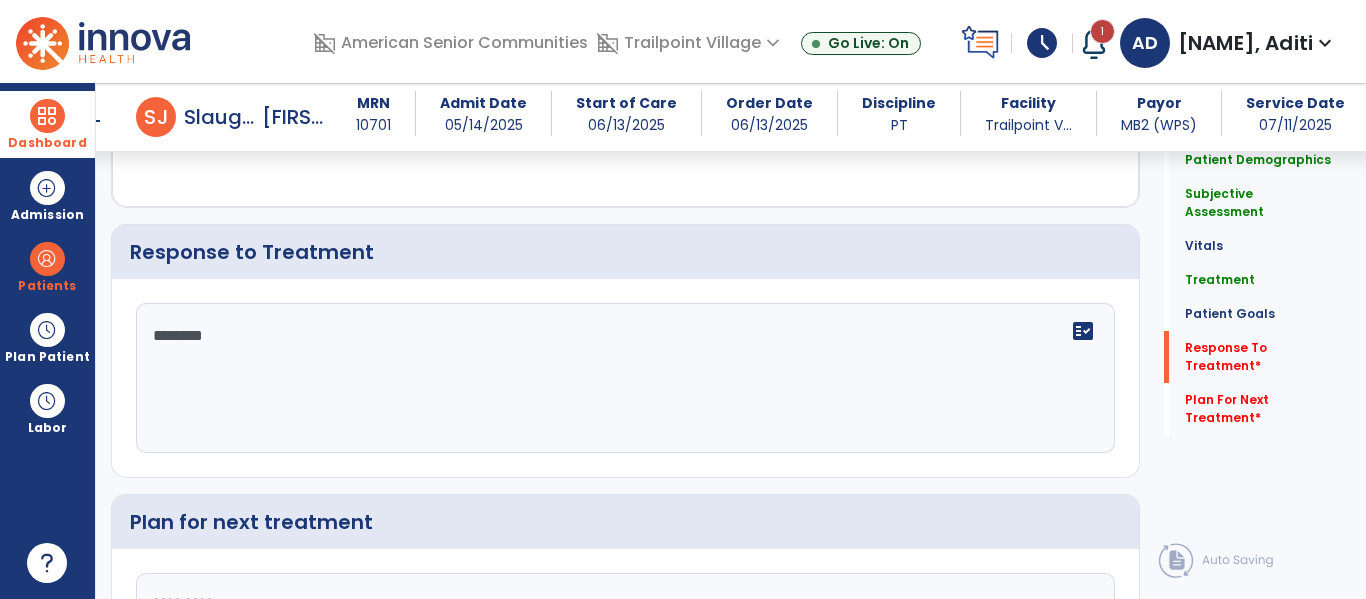 type on "*********" 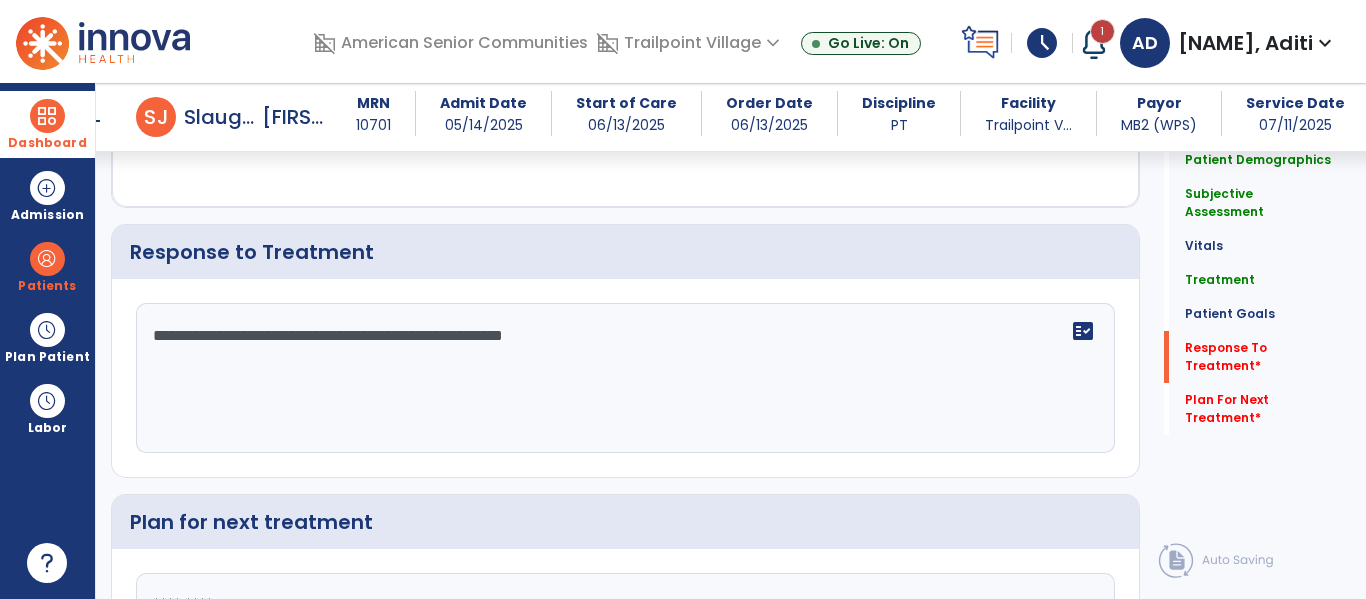click on "**********" 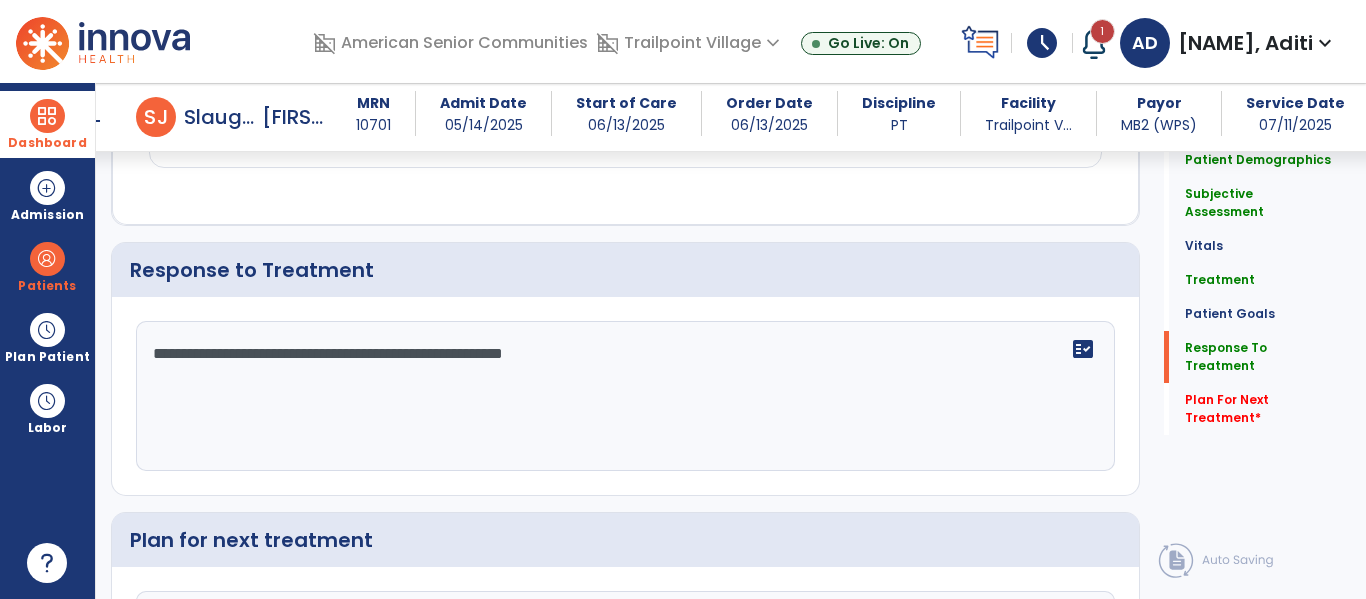 scroll, scrollTop: 2697, scrollLeft: 0, axis: vertical 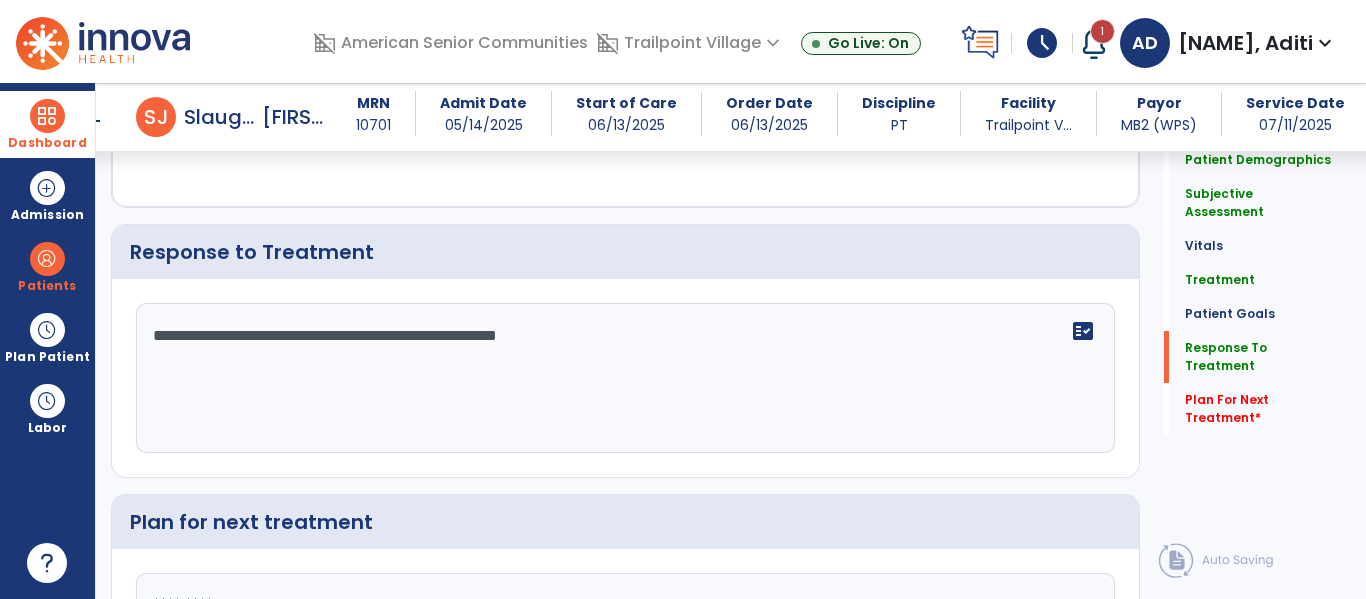 click on "**********" 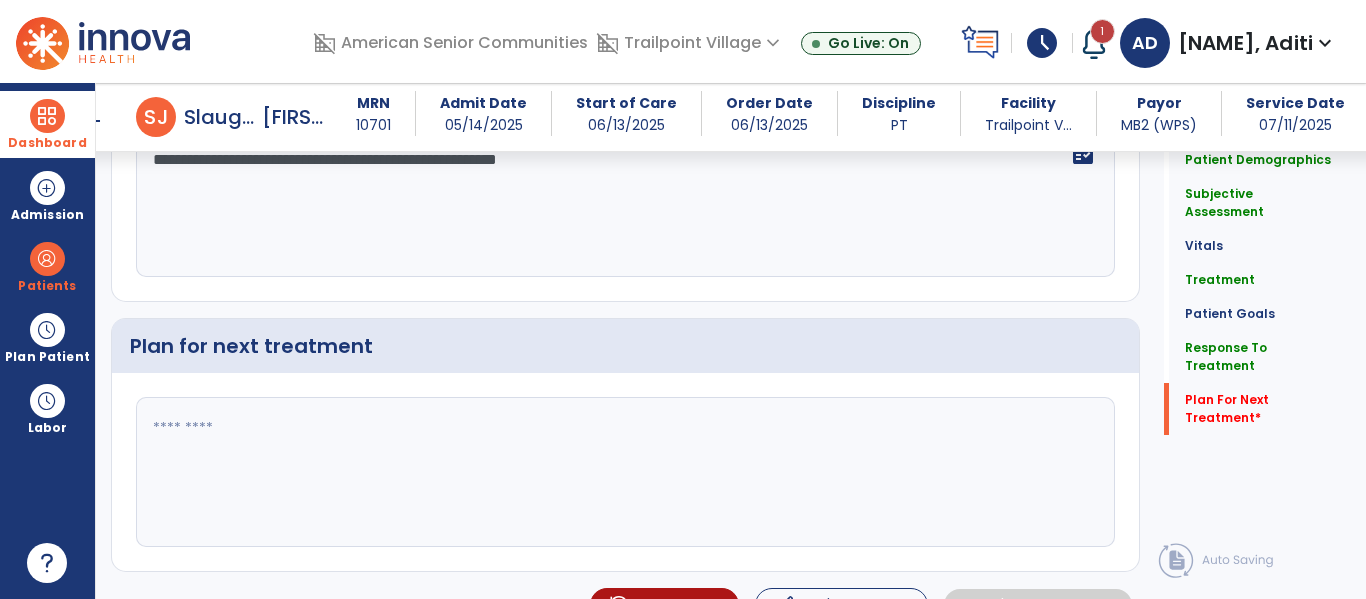 scroll, scrollTop: 2891, scrollLeft: 0, axis: vertical 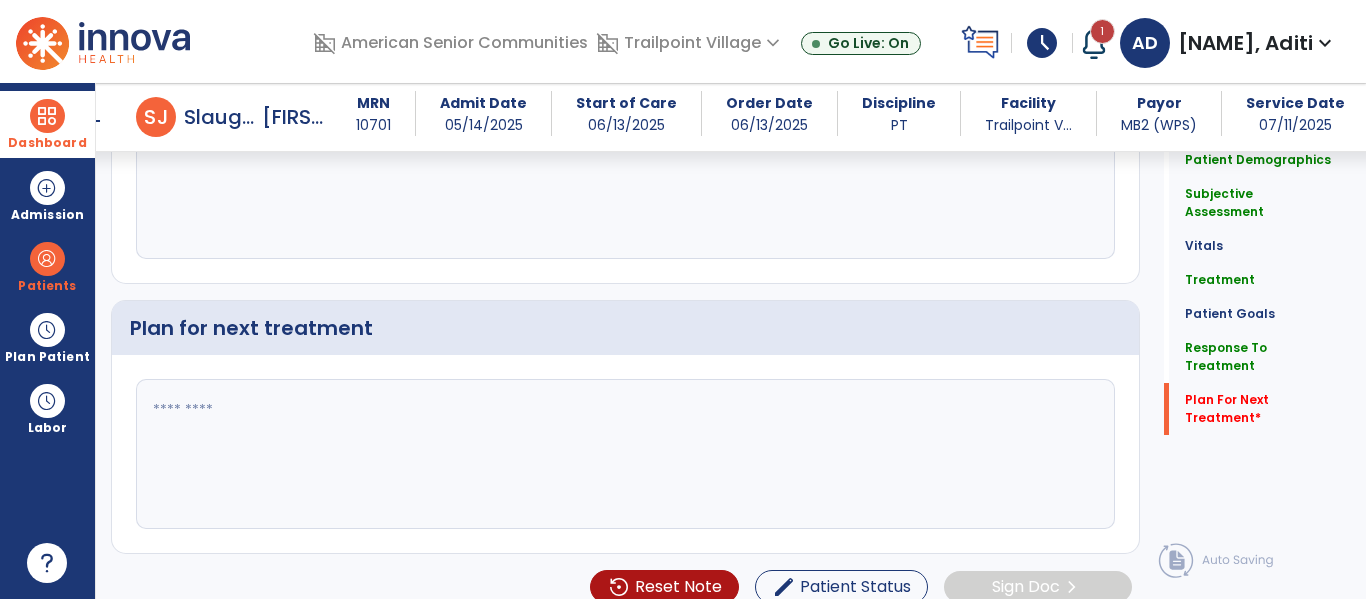 type on "**********" 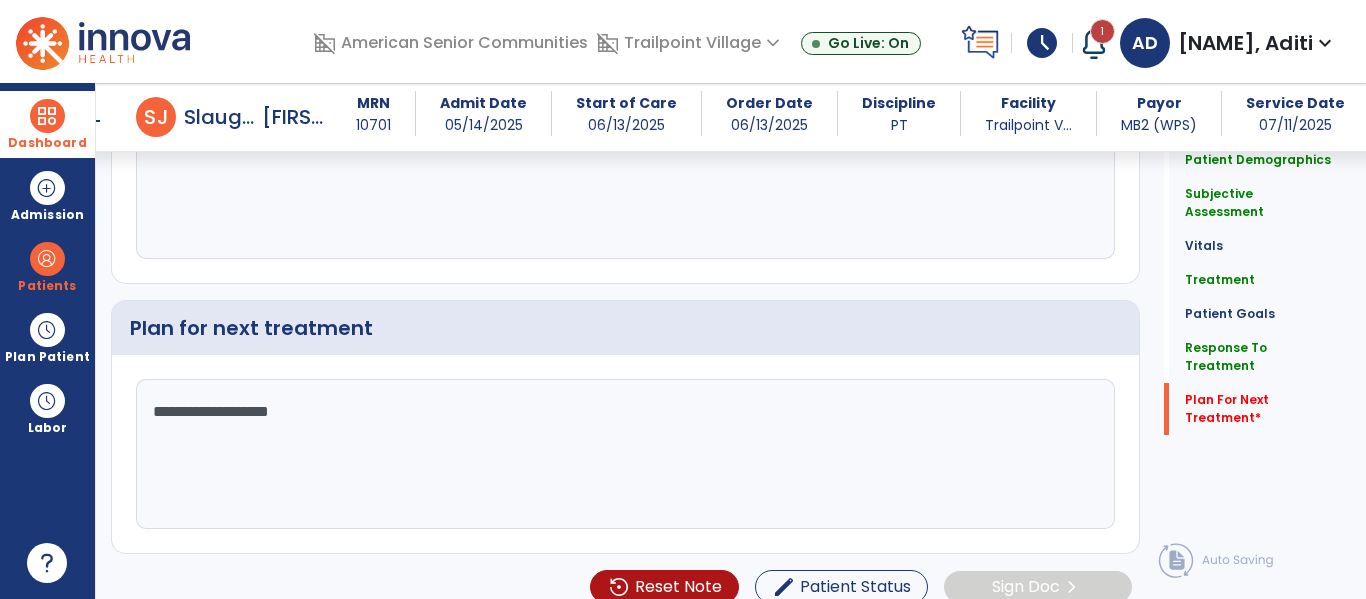 click on "**********" 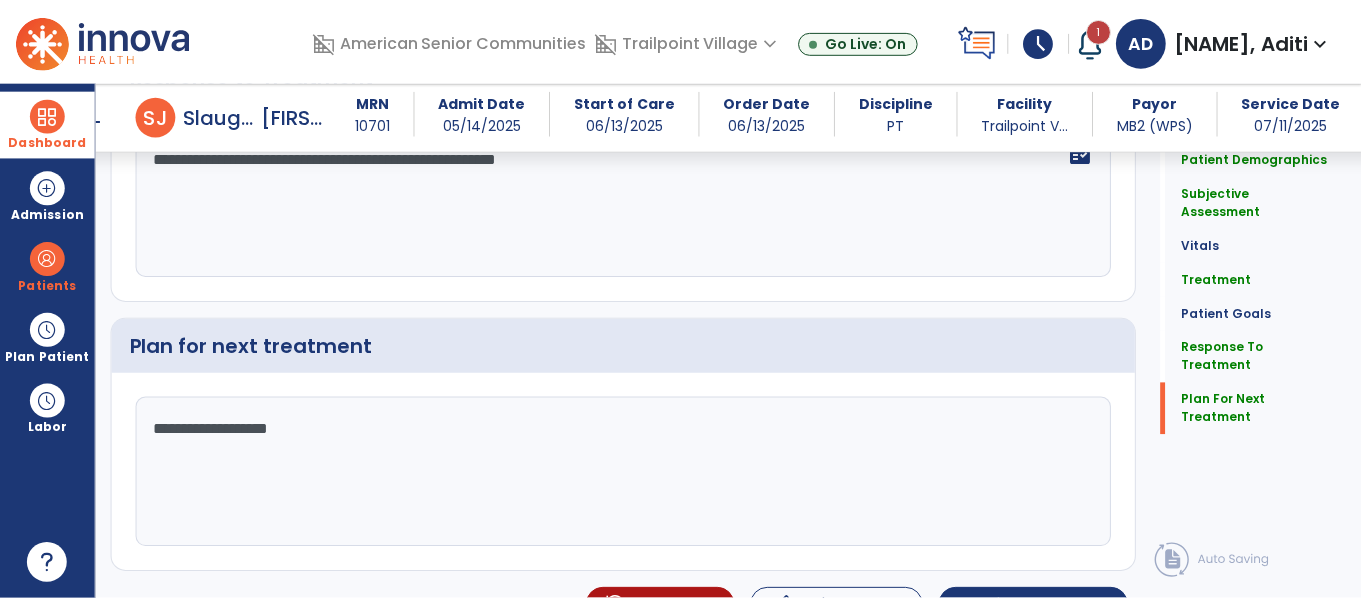 scroll, scrollTop: 2891, scrollLeft: 0, axis: vertical 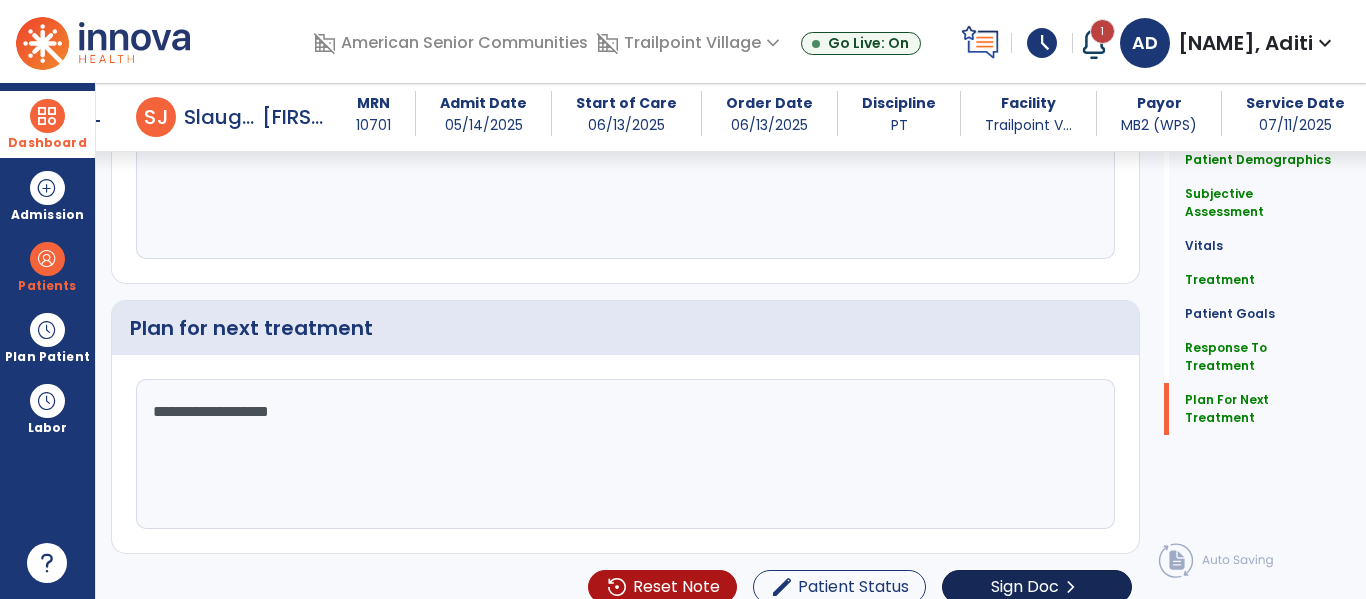 type on "**********" 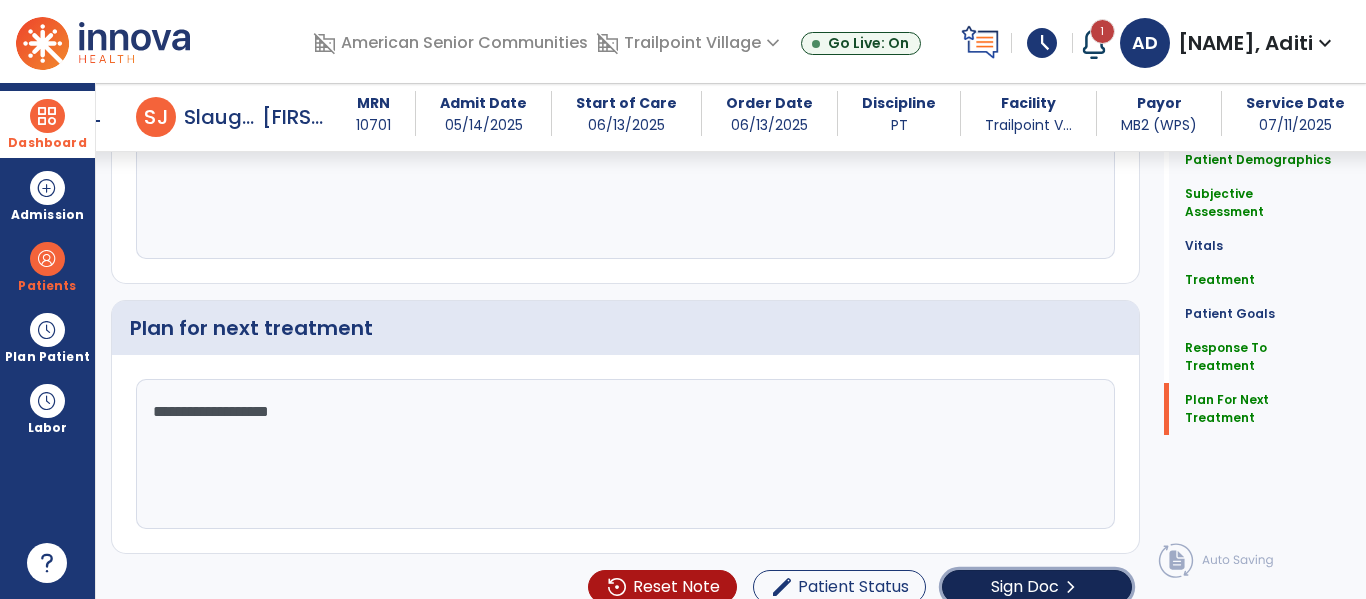 click on "Sign Doc  chevron_right" 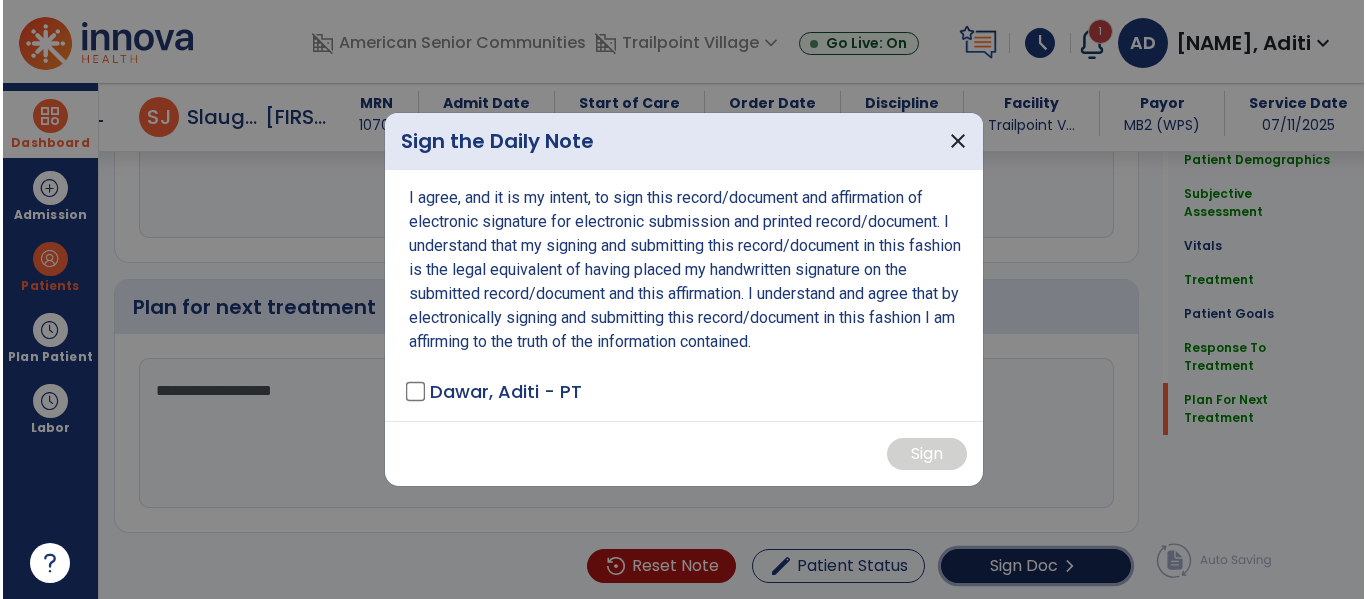 scroll, scrollTop: 2912, scrollLeft: 0, axis: vertical 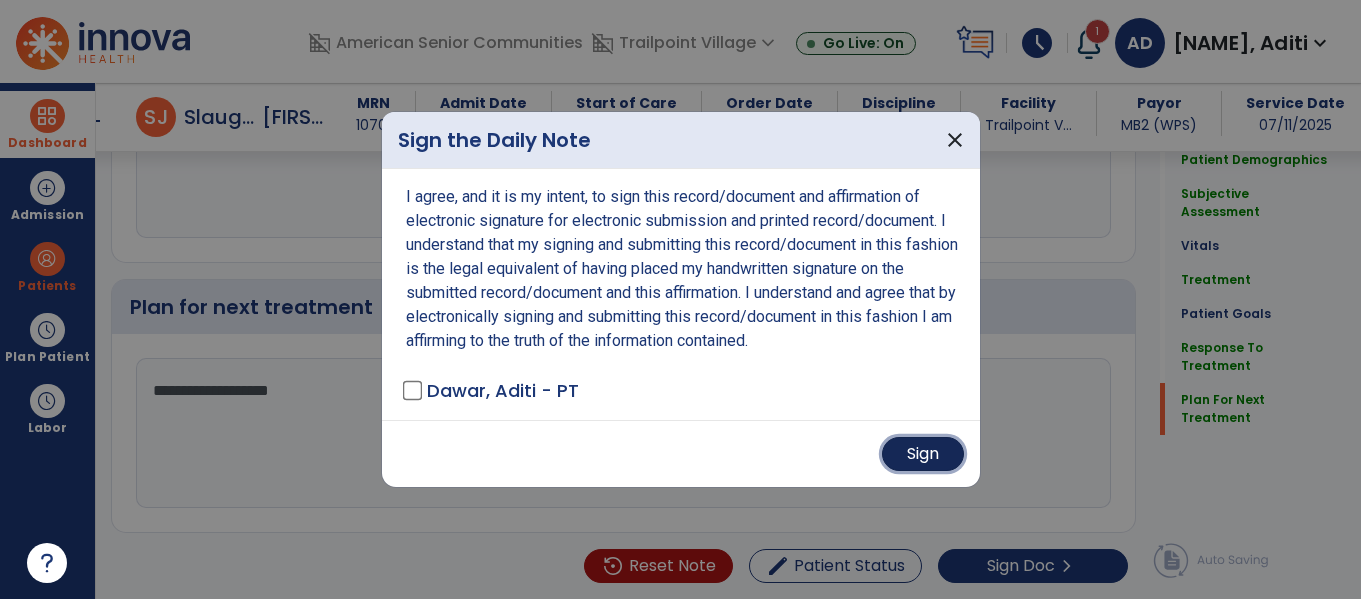 click on "Sign" at bounding box center (923, 454) 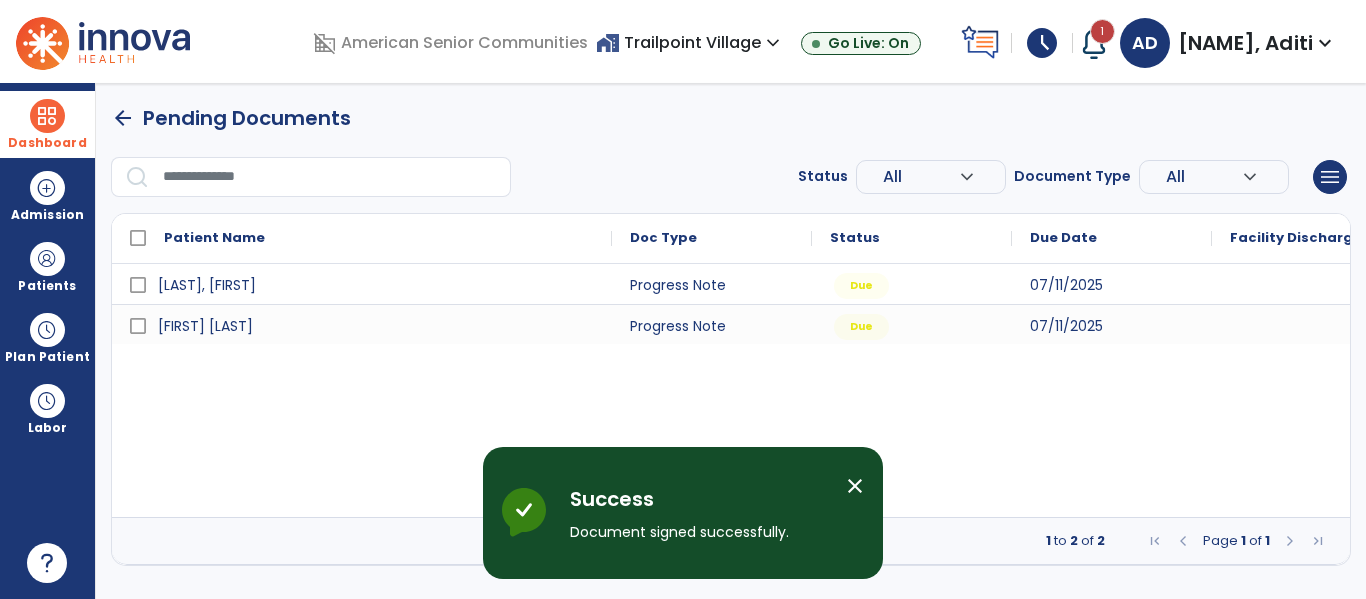 scroll, scrollTop: 0, scrollLeft: 0, axis: both 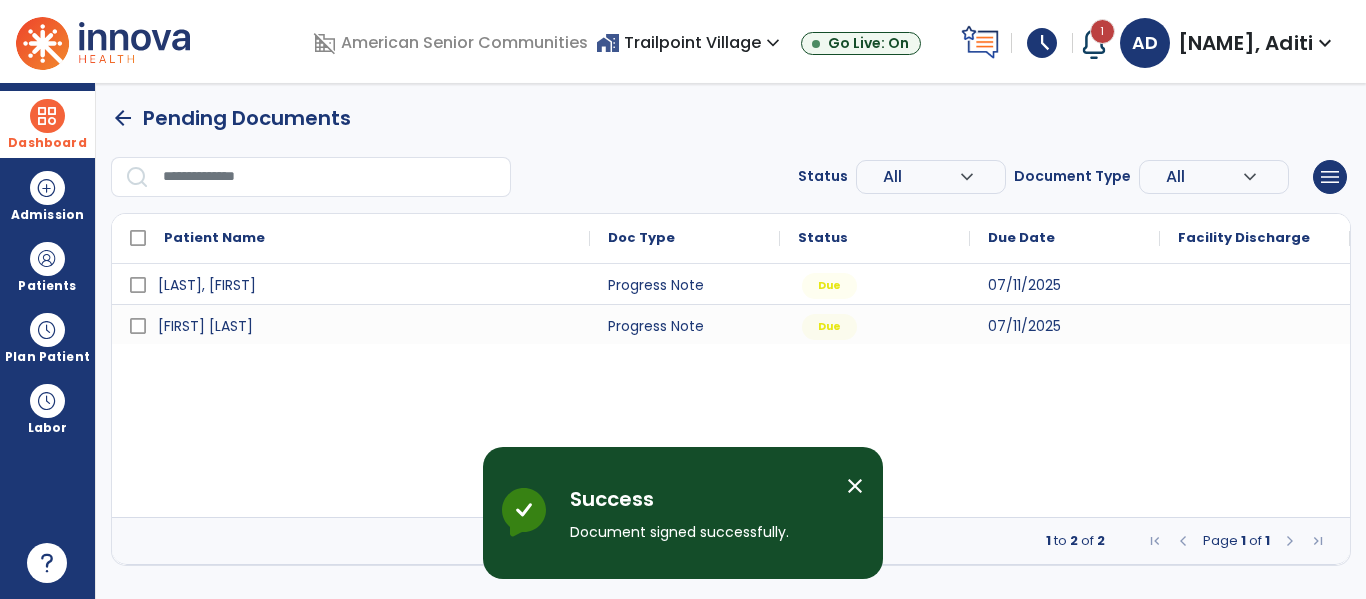 click at bounding box center [330, 177] 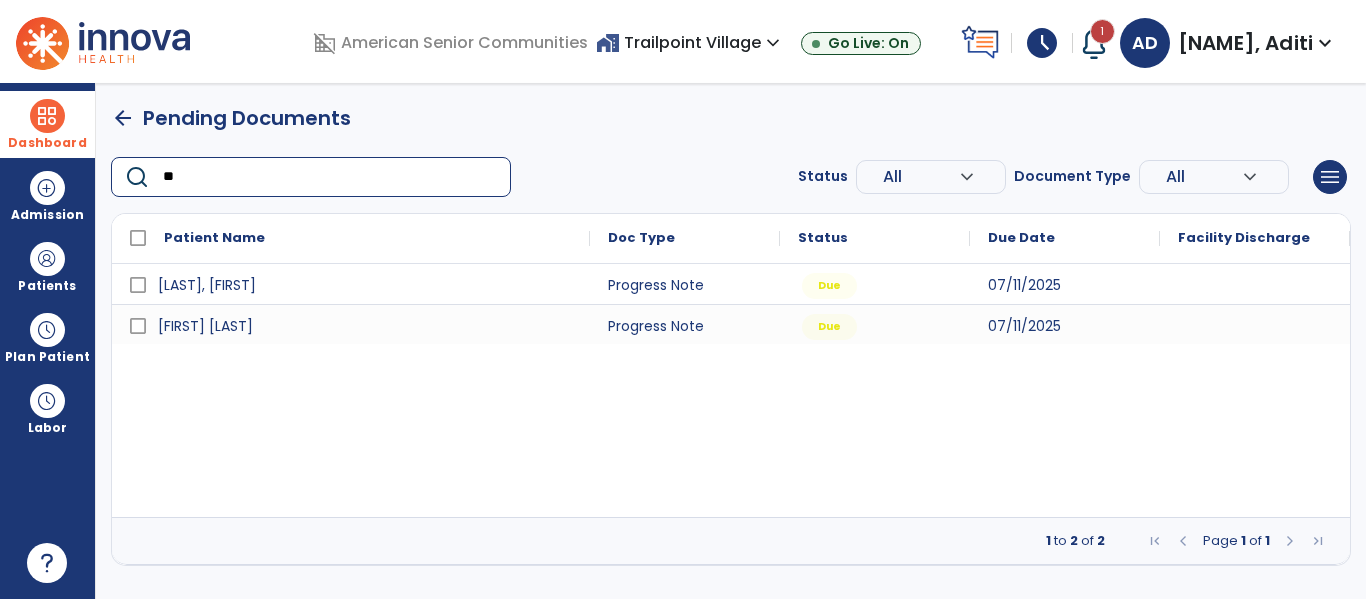 type on "*" 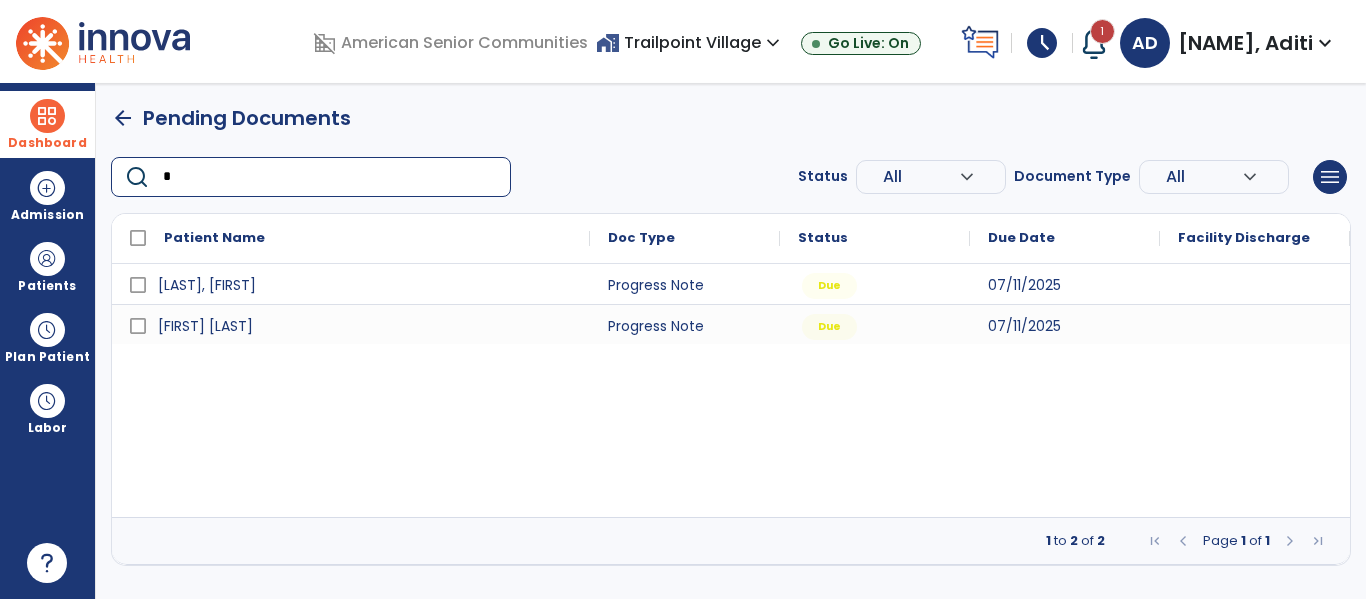 type 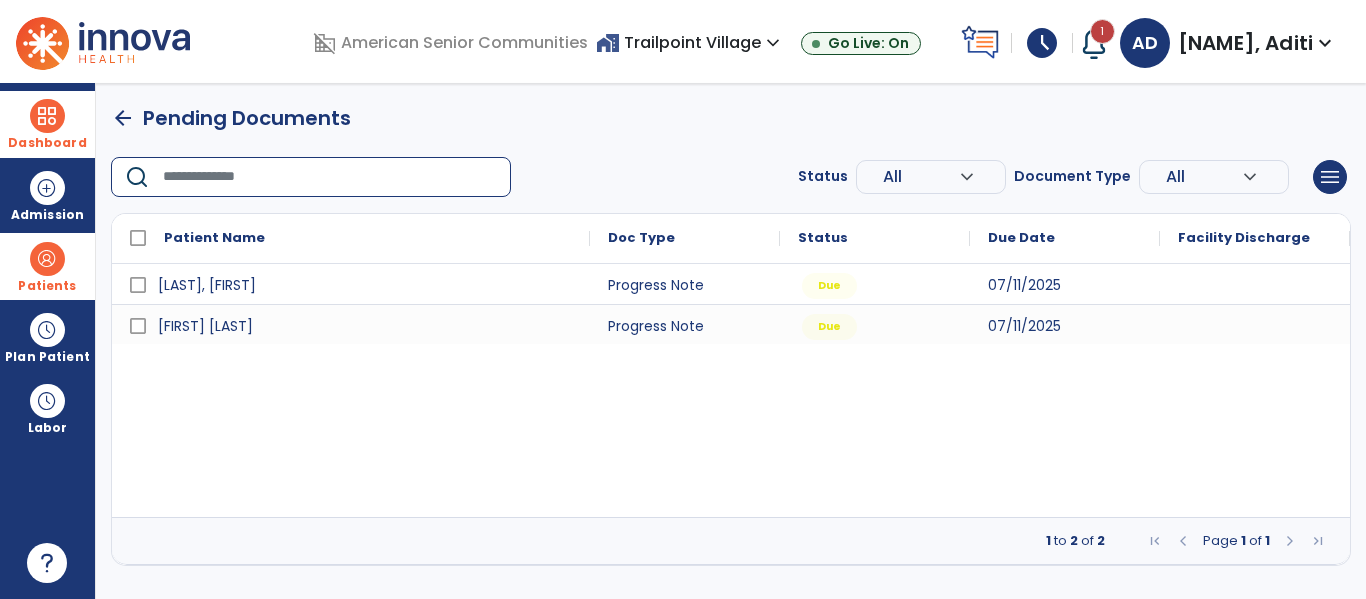 click on "Patients" at bounding box center (47, 286) 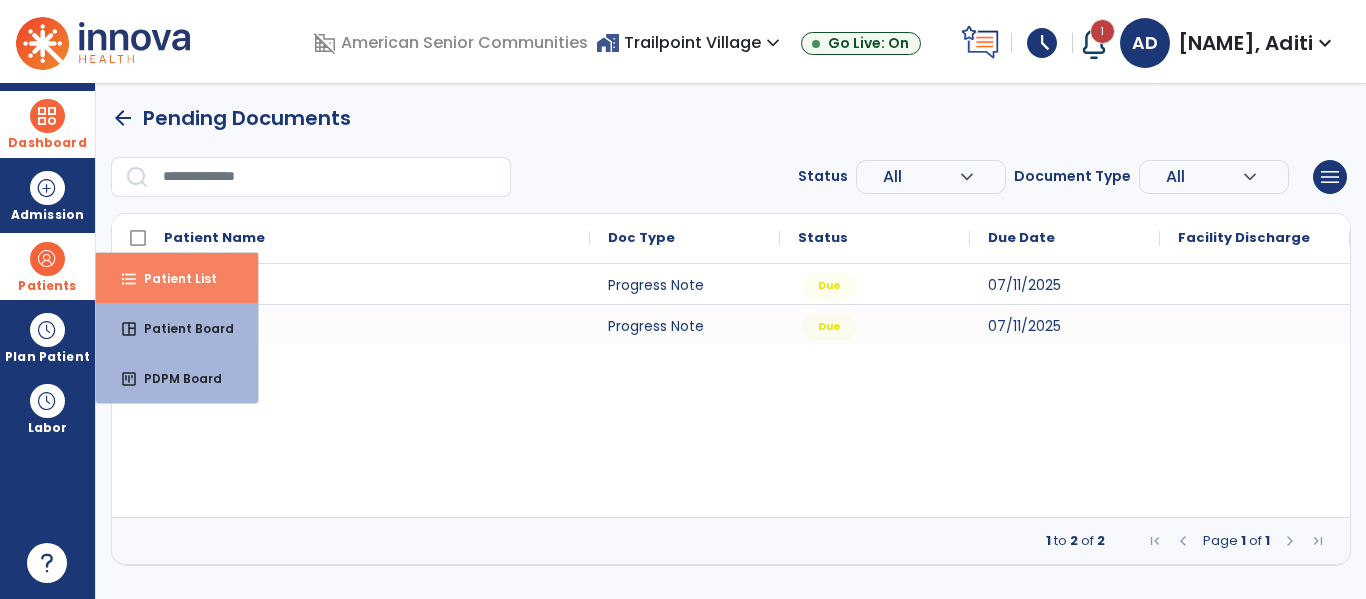 click on "Patient List" at bounding box center (172, 278) 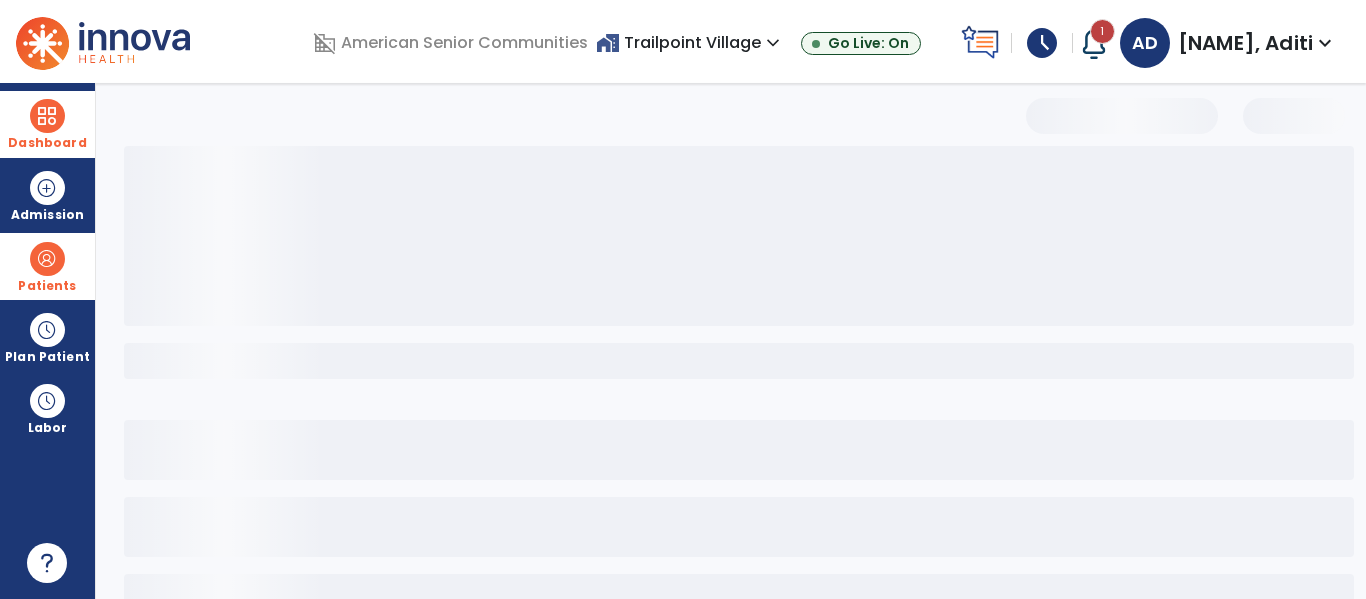 select on "***" 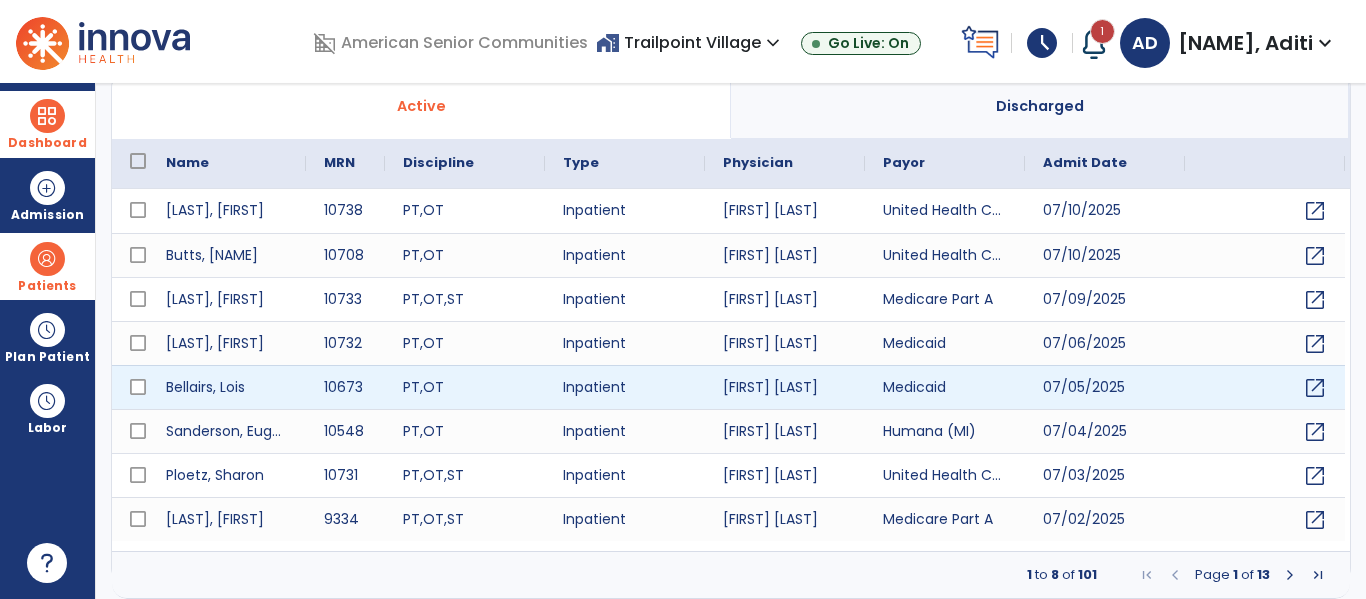 scroll, scrollTop: 0, scrollLeft: 0, axis: both 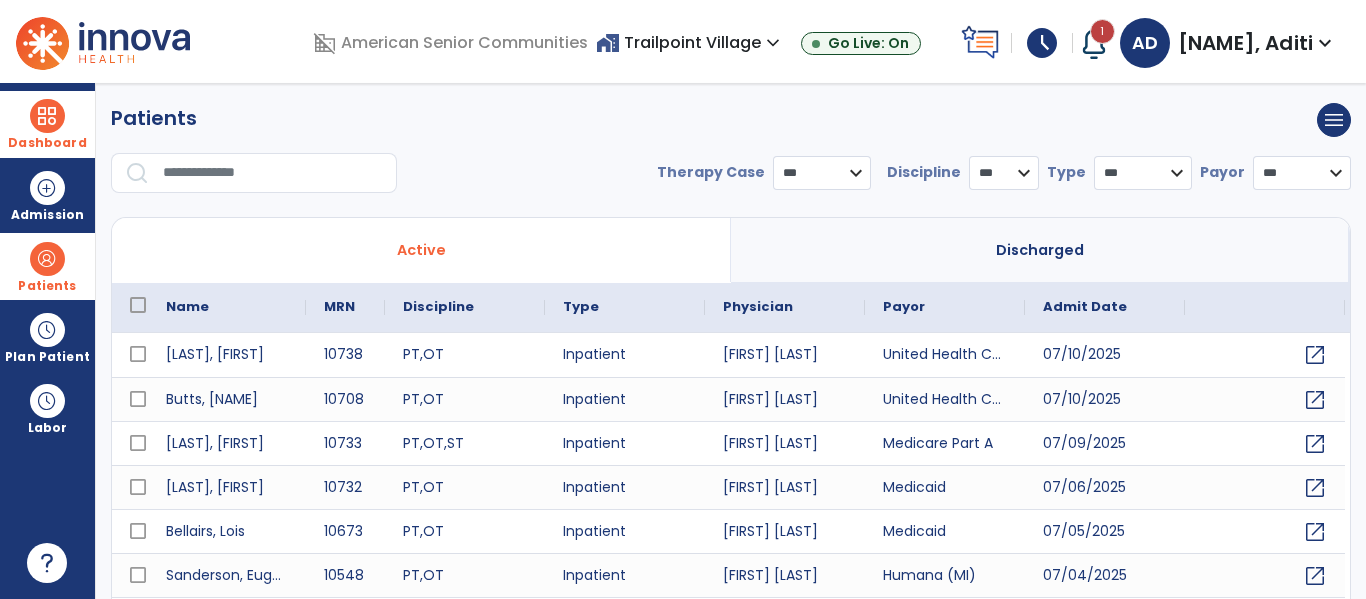 click at bounding box center [273, 173] 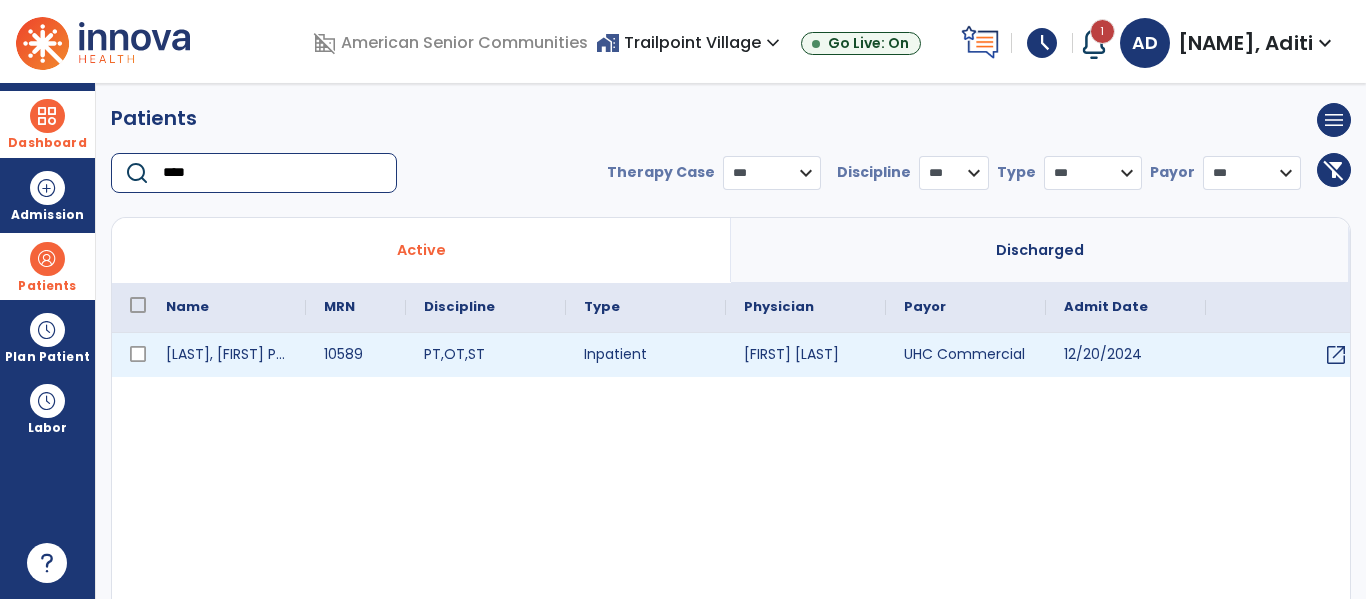 type on "****" 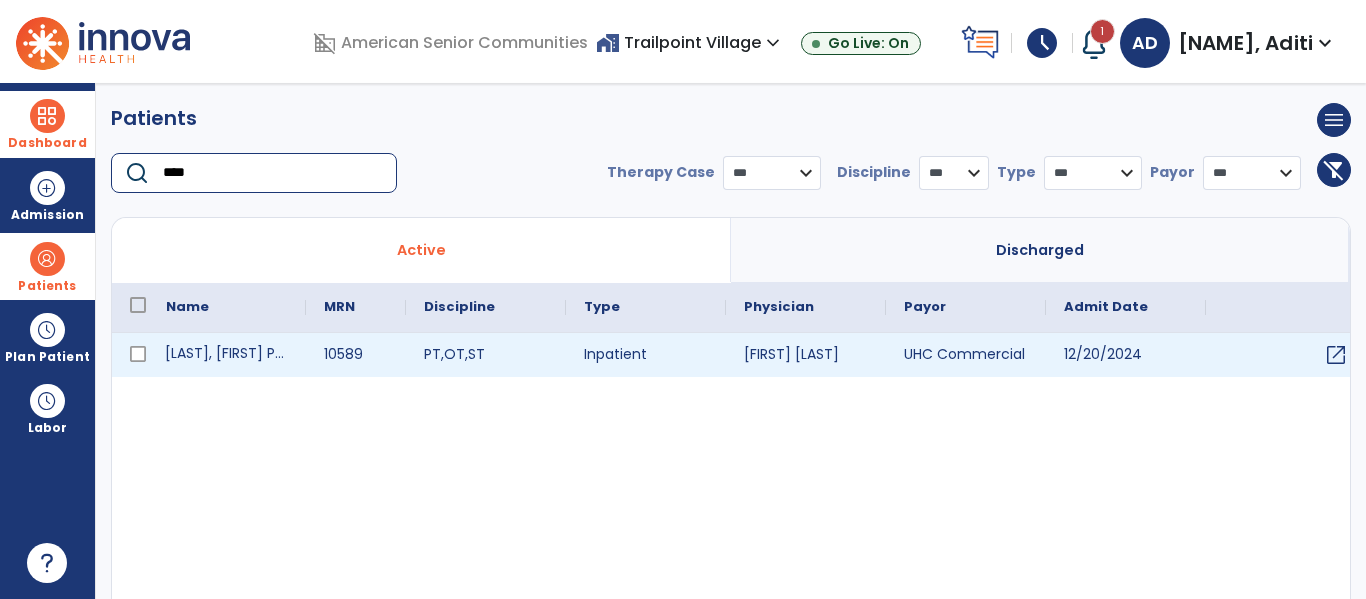 click on "[LAST], [FIRST] PTA" at bounding box center (227, 355) 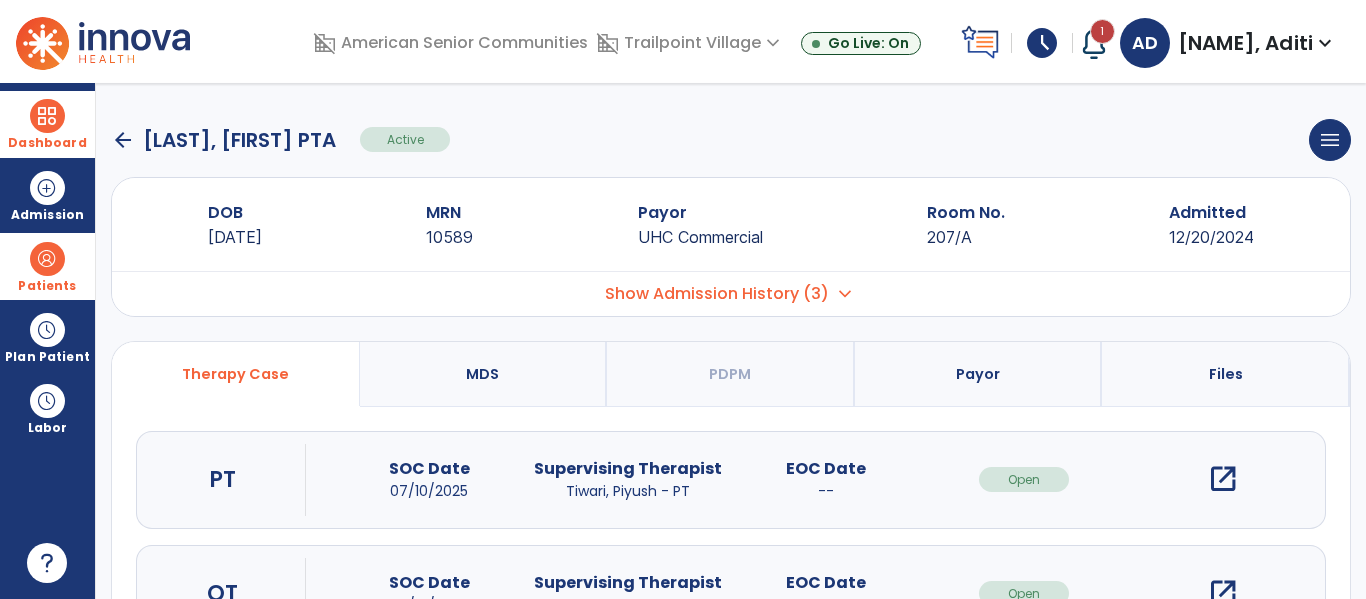 click on "open_in_new" at bounding box center [1223, 479] 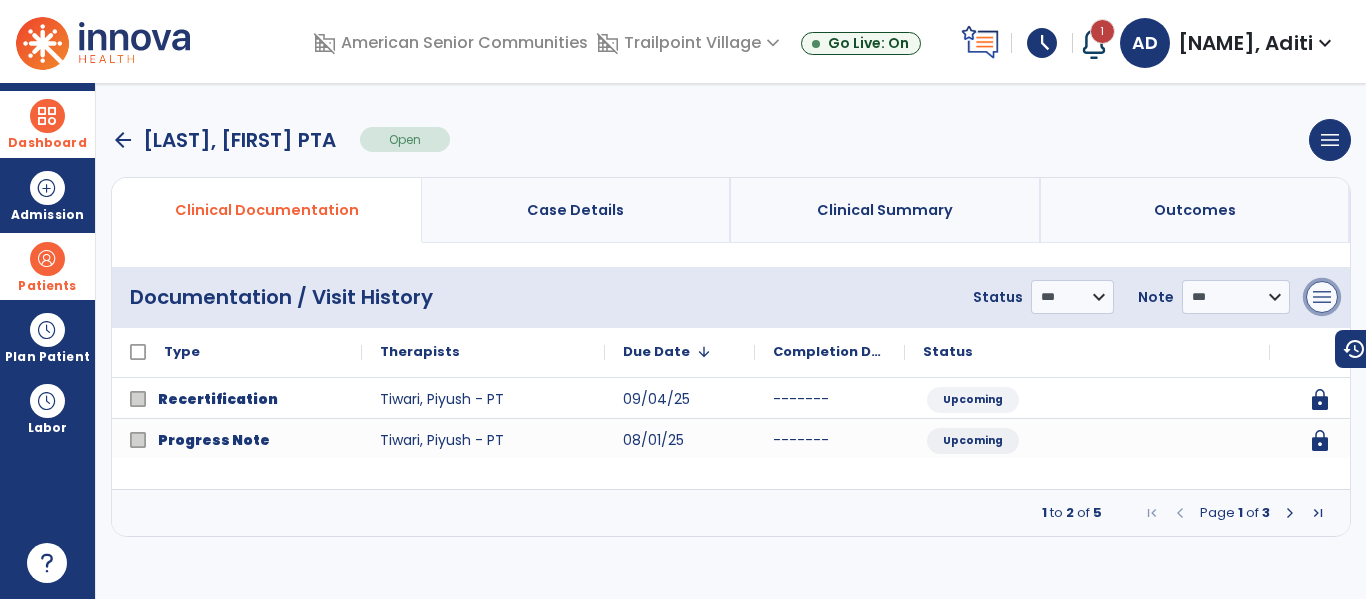 click on "menu" at bounding box center [1322, 297] 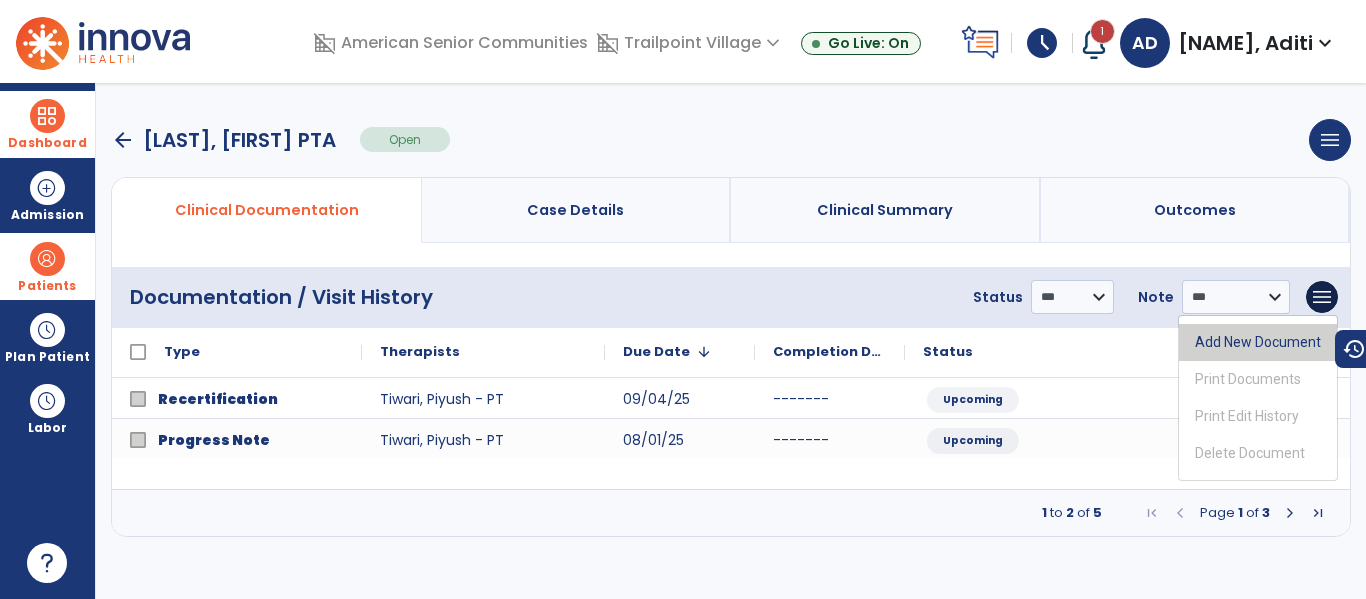 click on "Add New Document" at bounding box center [1258, 342] 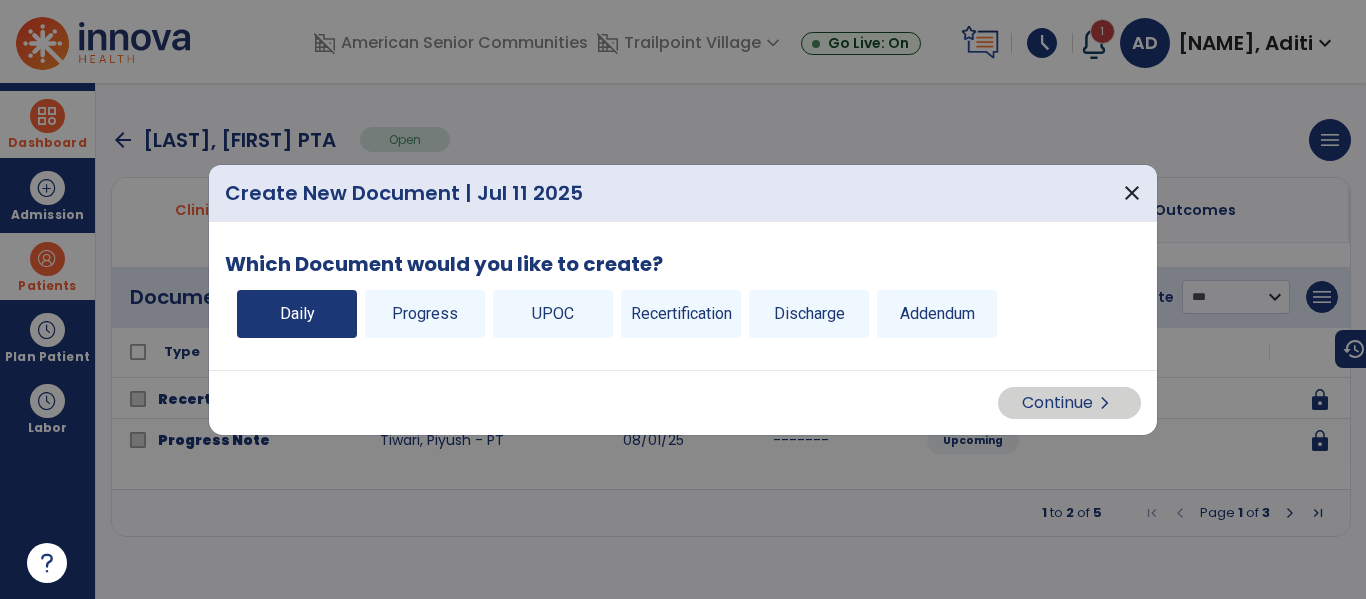 click on "Daily" at bounding box center (297, 314) 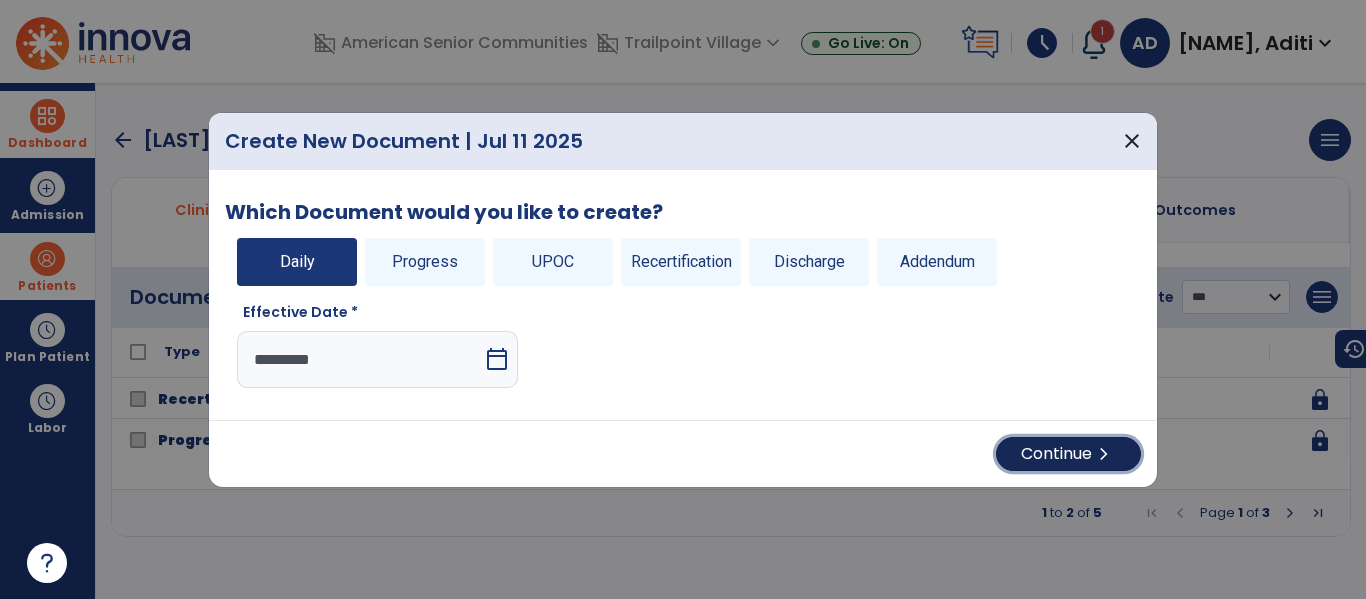 click on "Continue   chevron_right" at bounding box center (1068, 454) 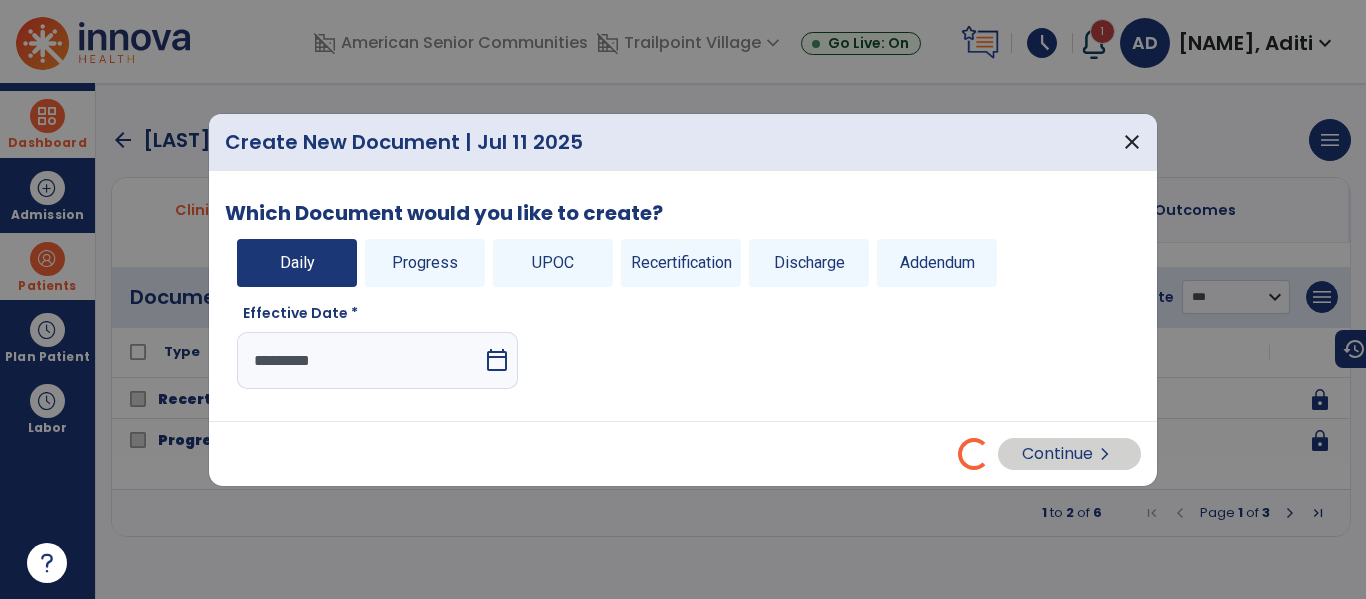 select on "*" 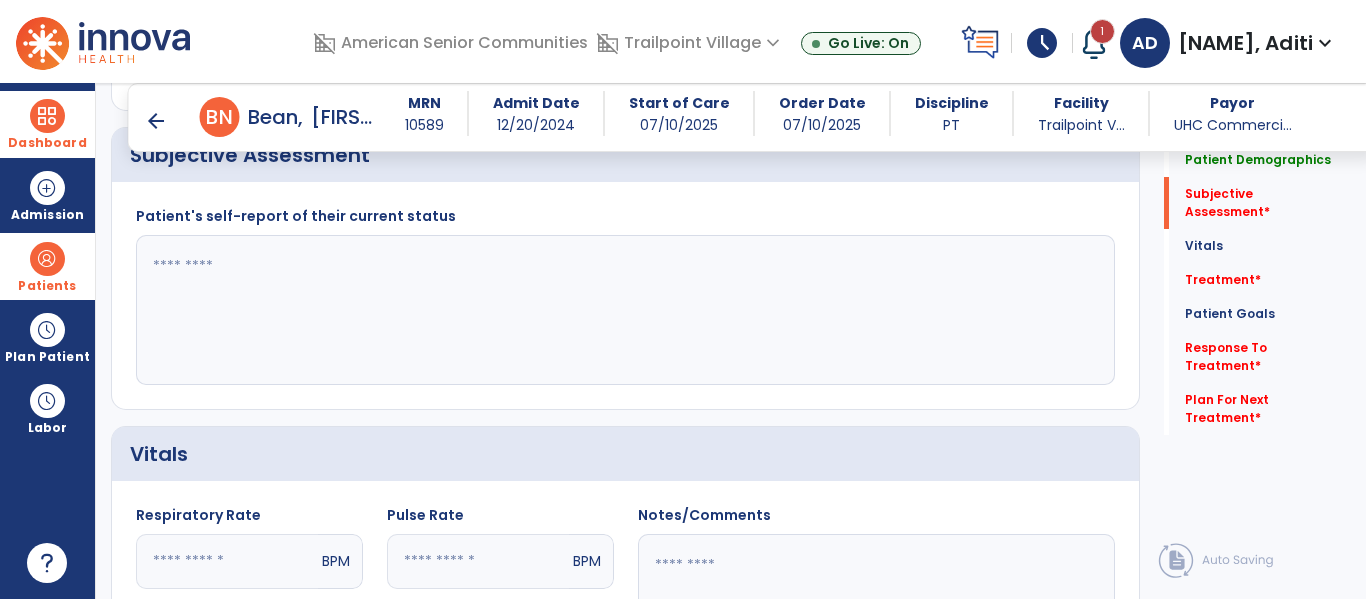 scroll, scrollTop: 512, scrollLeft: 0, axis: vertical 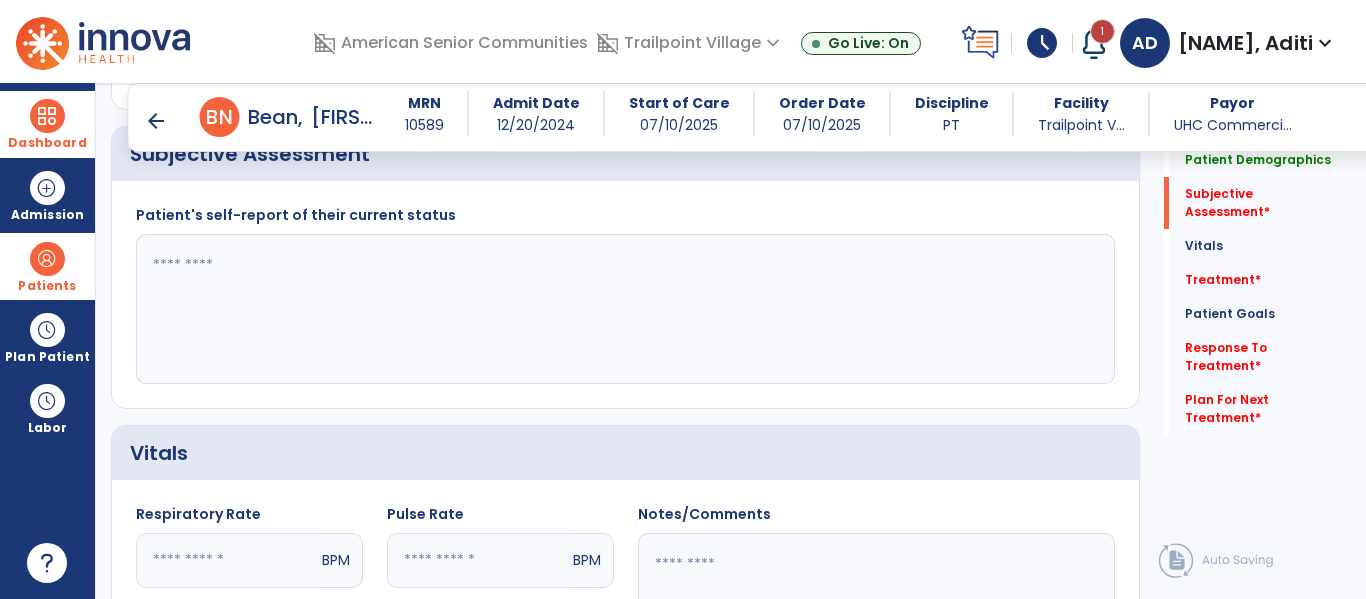 click 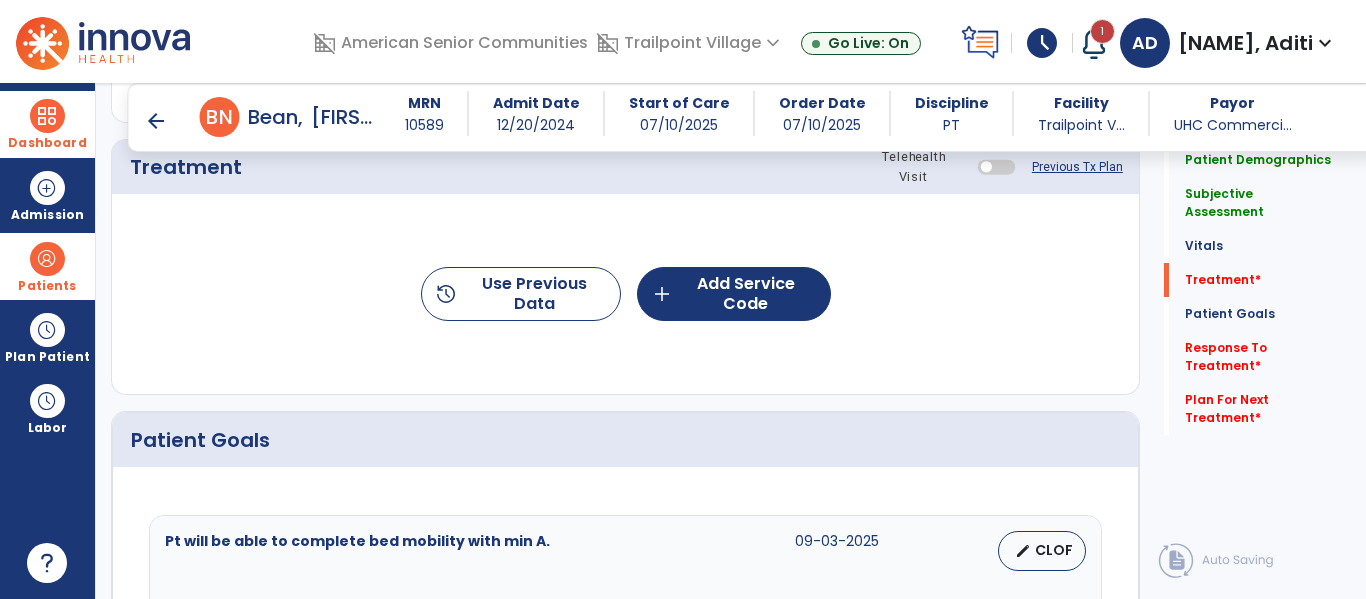 scroll, scrollTop: 1230, scrollLeft: 0, axis: vertical 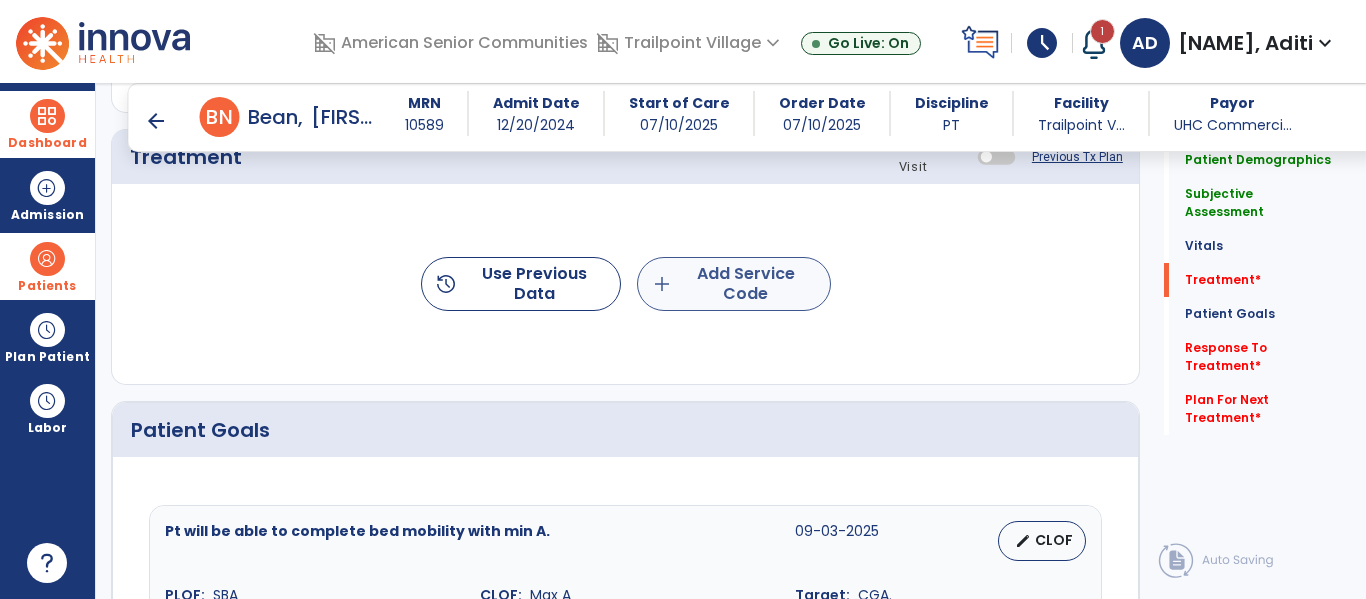 type on "*********" 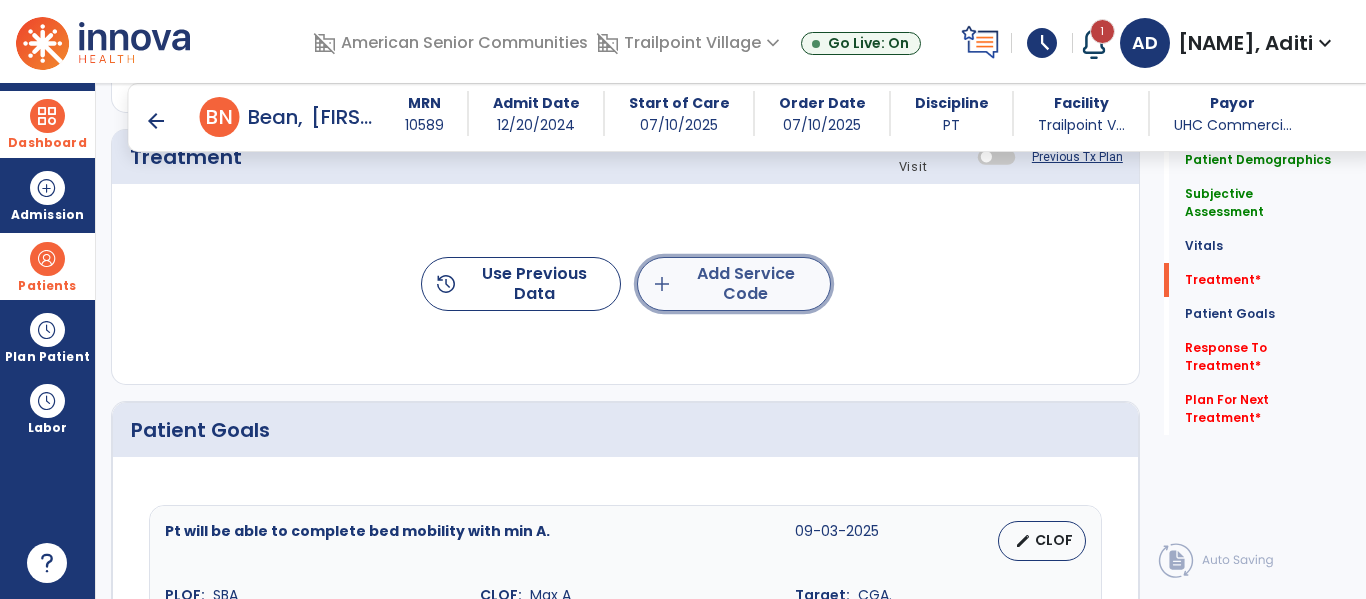 click on "add  Add Service Code" 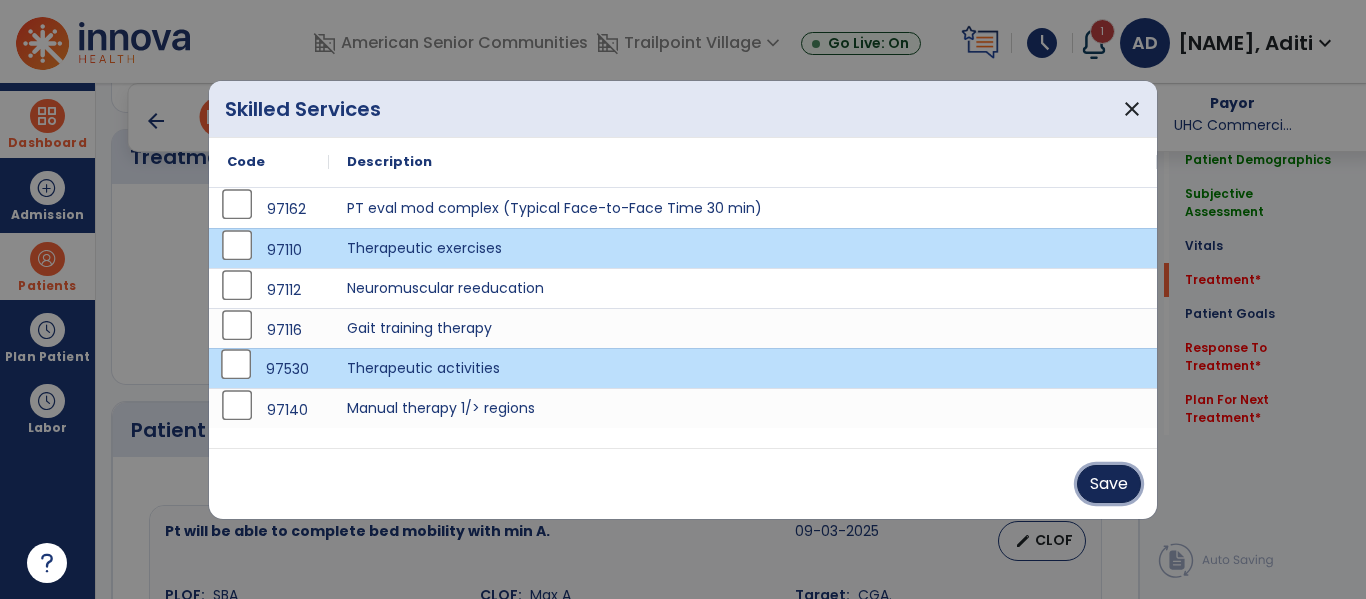 click on "Save" at bounding box center (1109, 484) 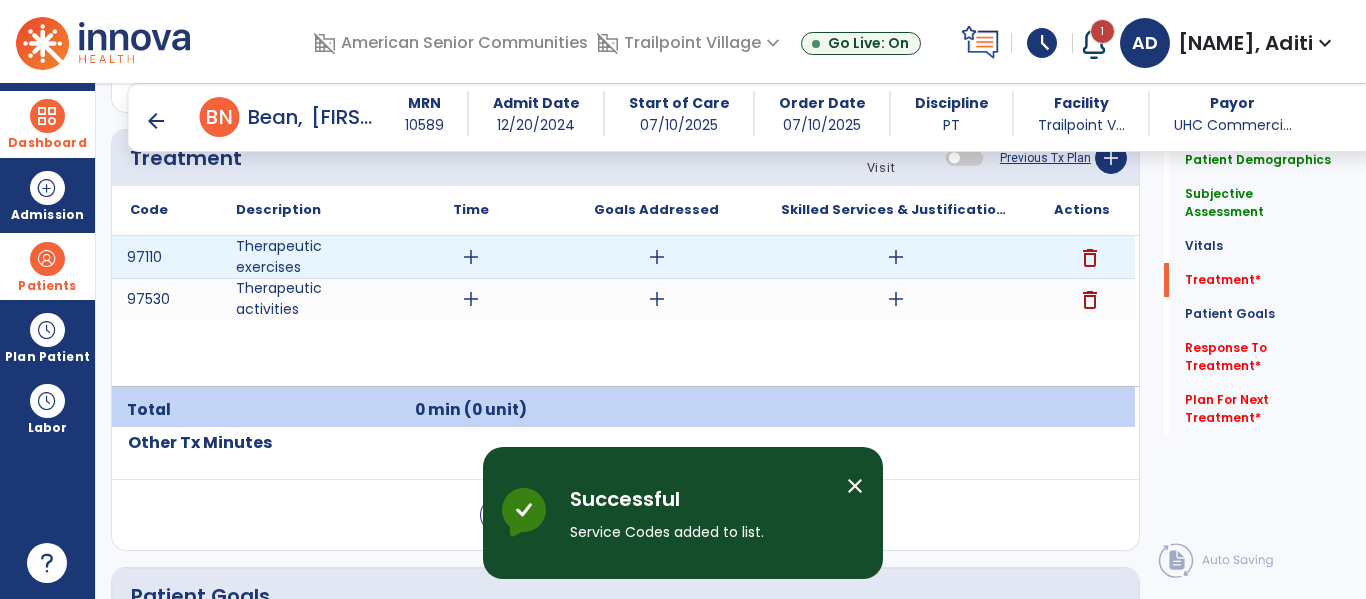 click on "add" at bounding box center (471, 257) 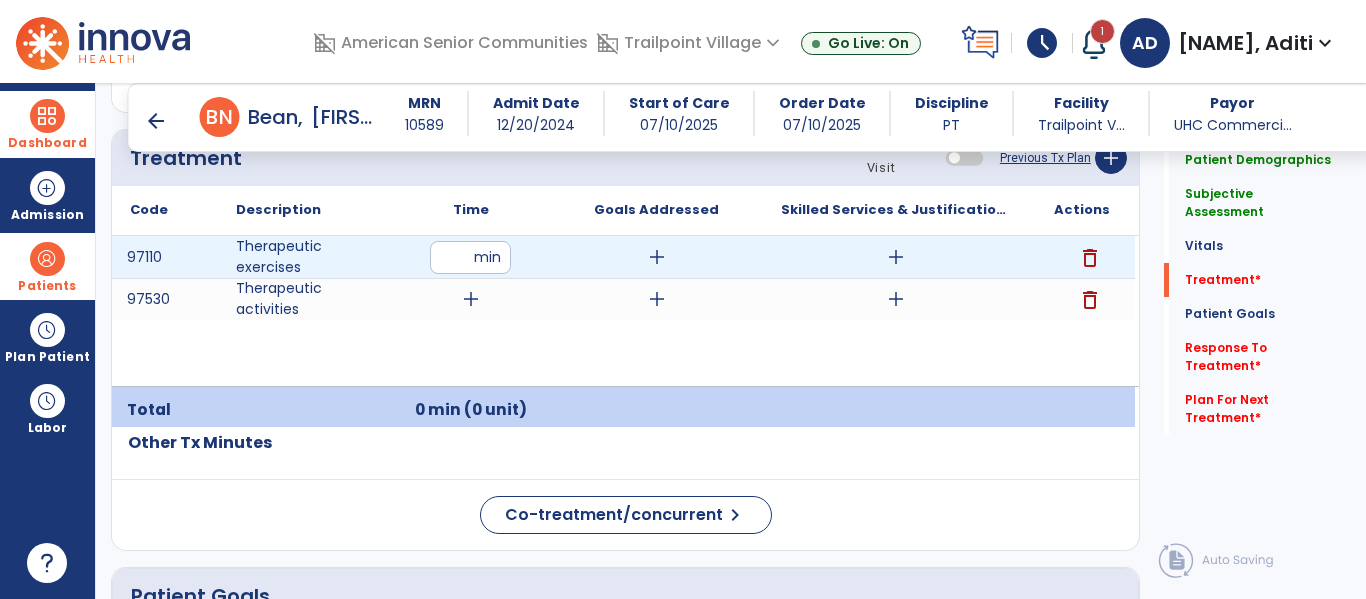 type on "**" 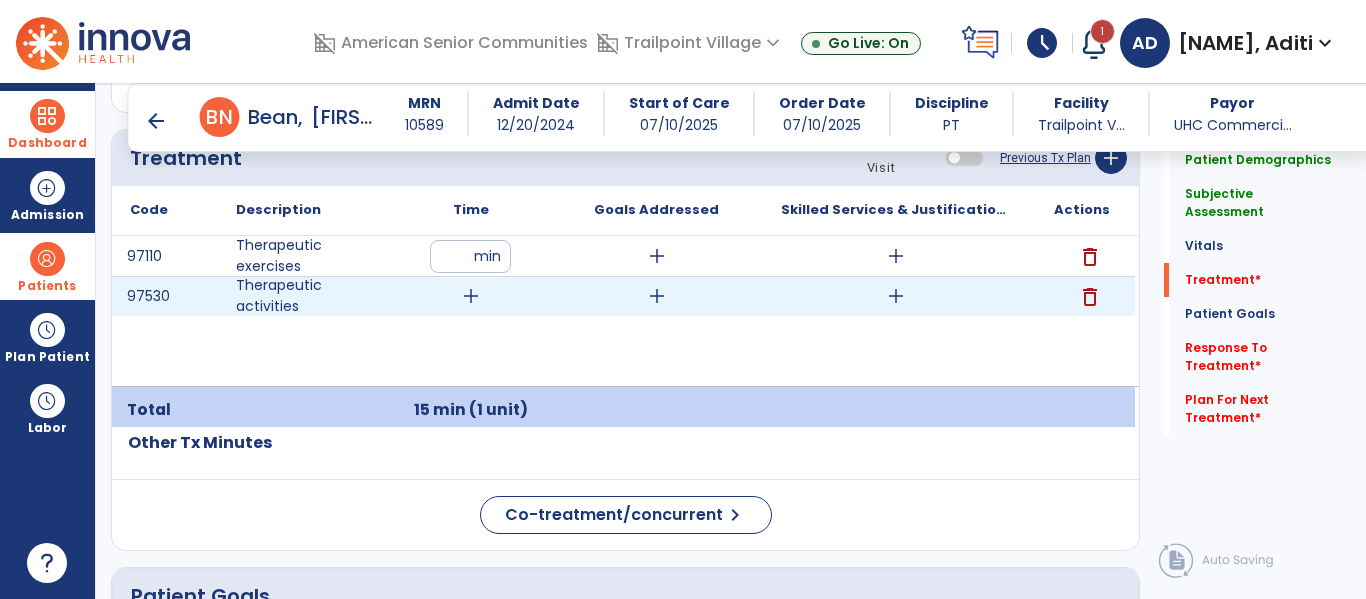 click on "add" at bounding box center (471, 296) 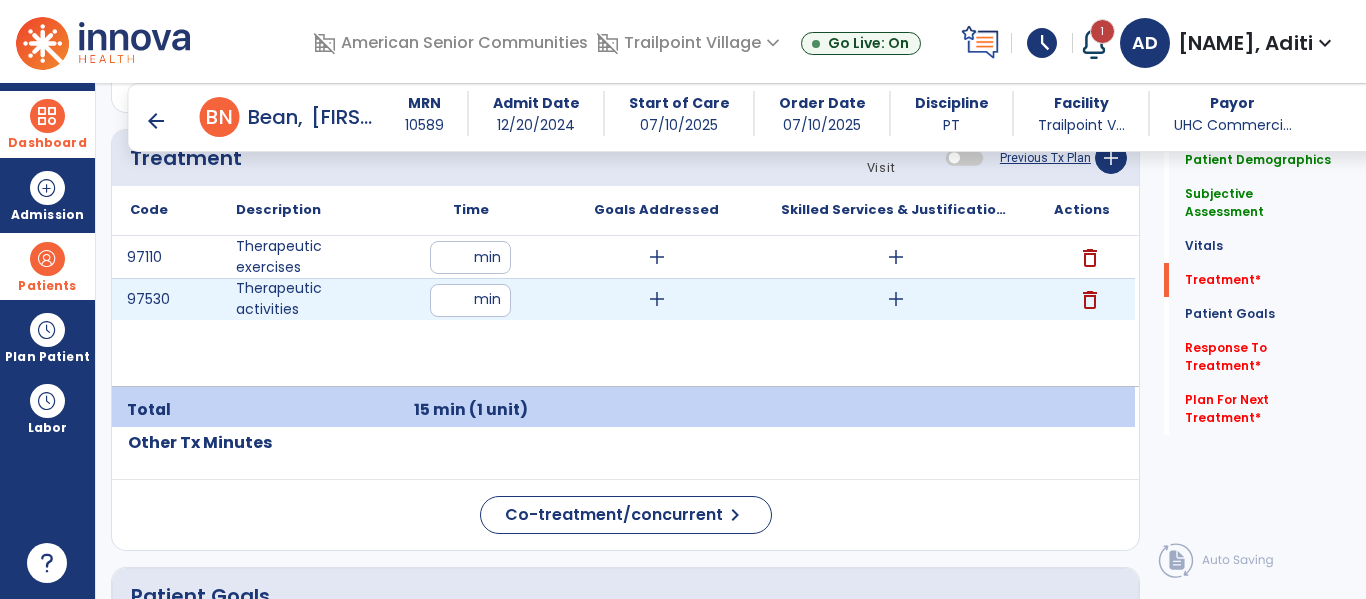 type on "**" 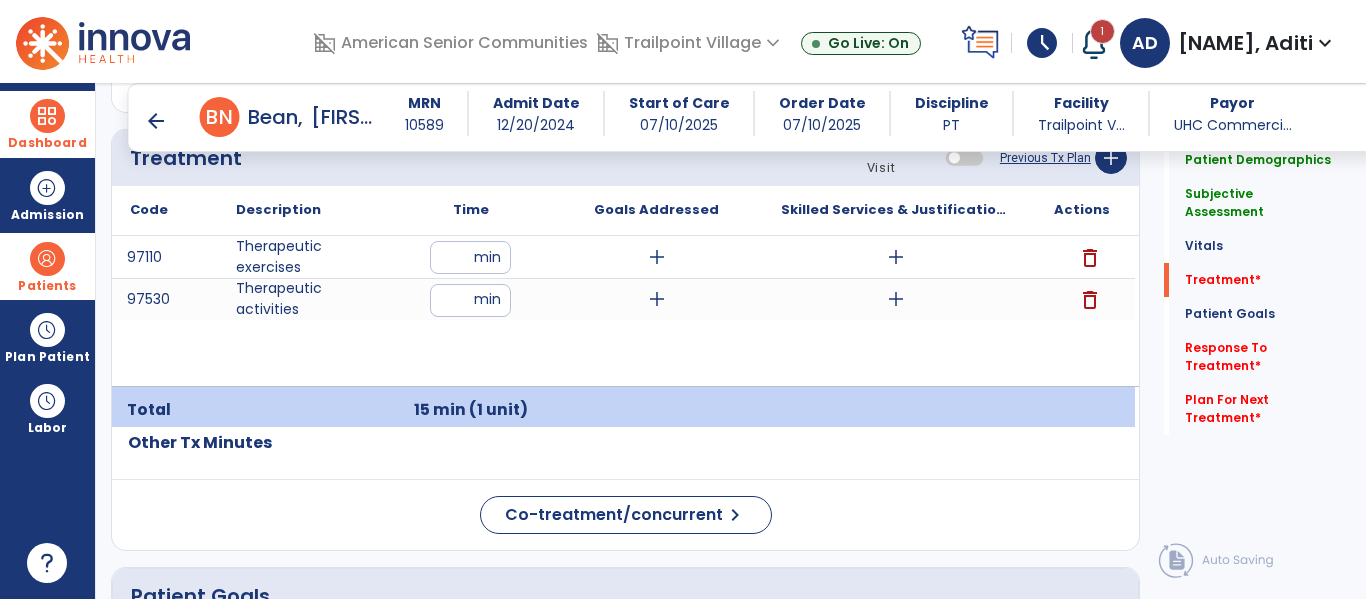 click on "97110  Therapeutic exercises  ** min add add delete 97530  Therapeutic activities  ** min add add delete" at bounding box center (623, 311) 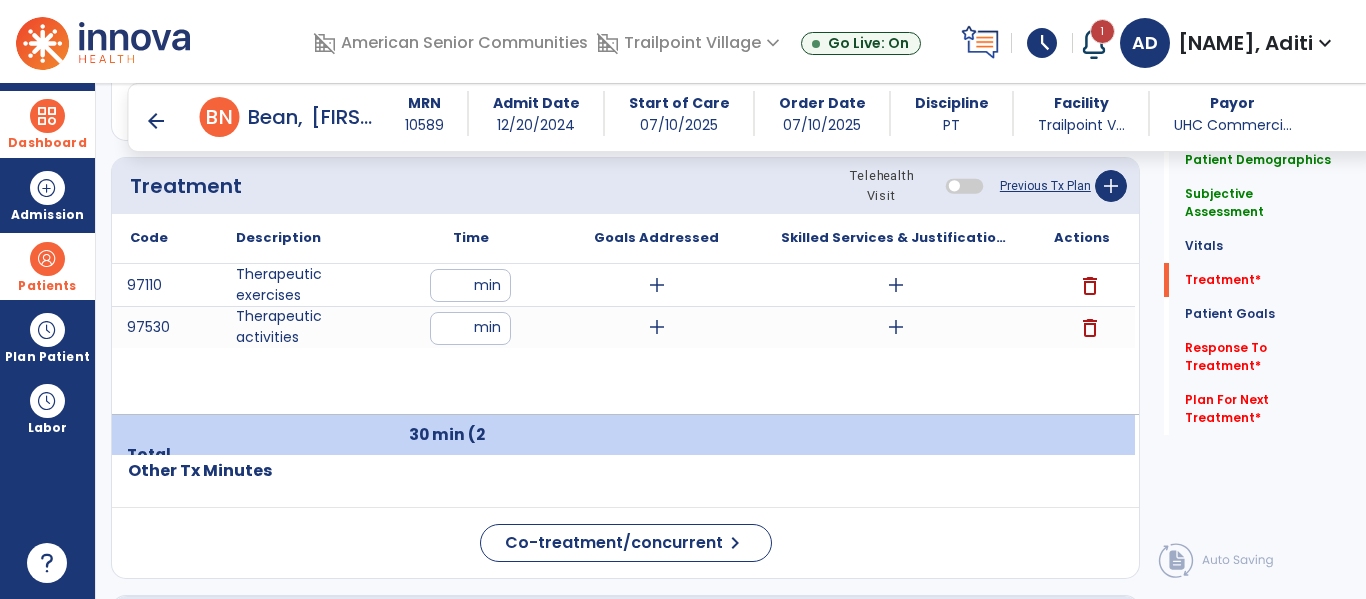 scroll, scrollTop: 1205, scrollLeft: 0, axis: vertical 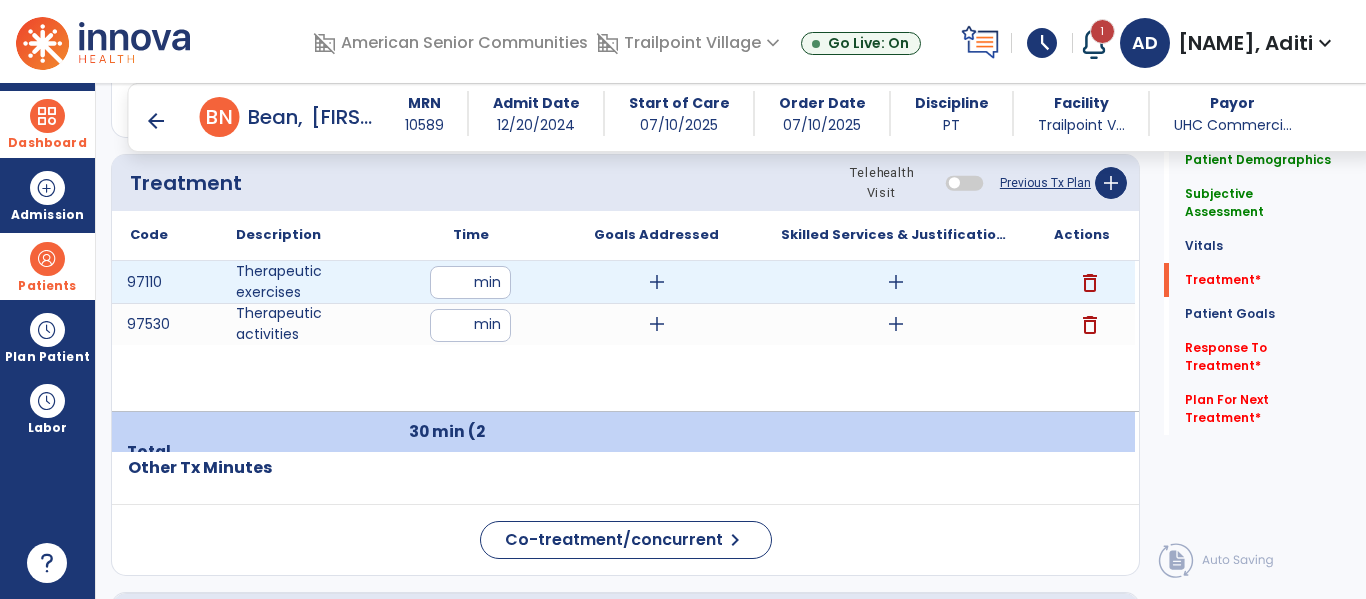 click on "add" at bounding box center (657, 282) 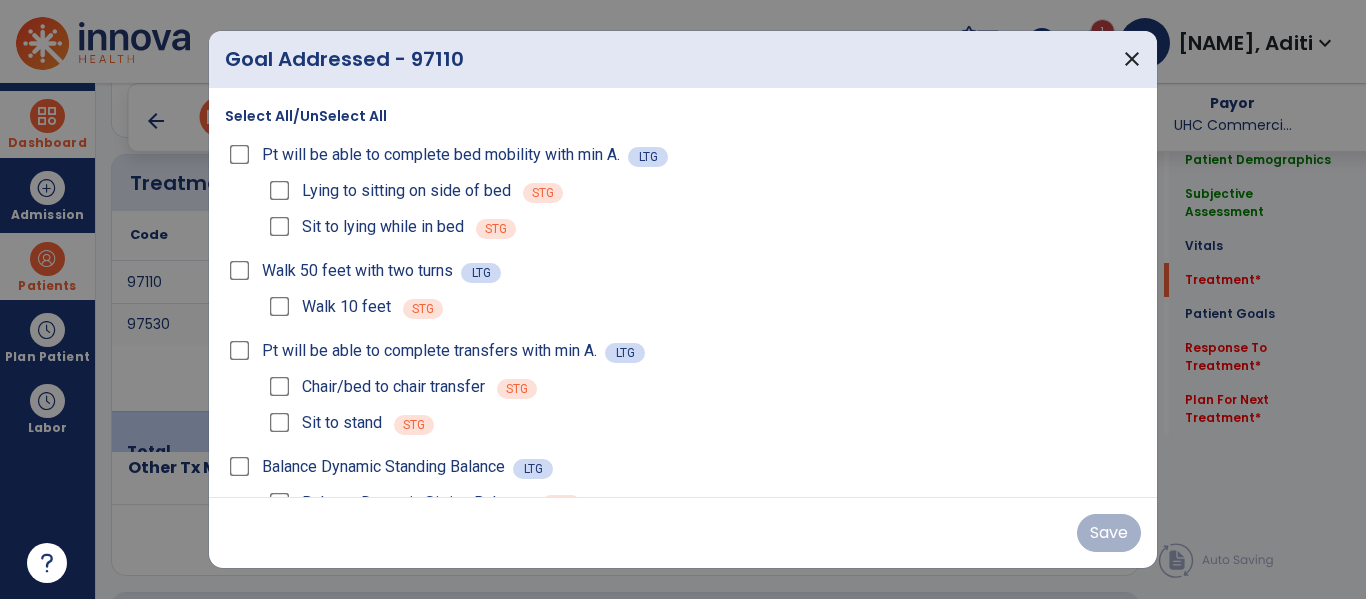 scroll, scrollTop: 46, scrollLeft: 0, axis: vertical 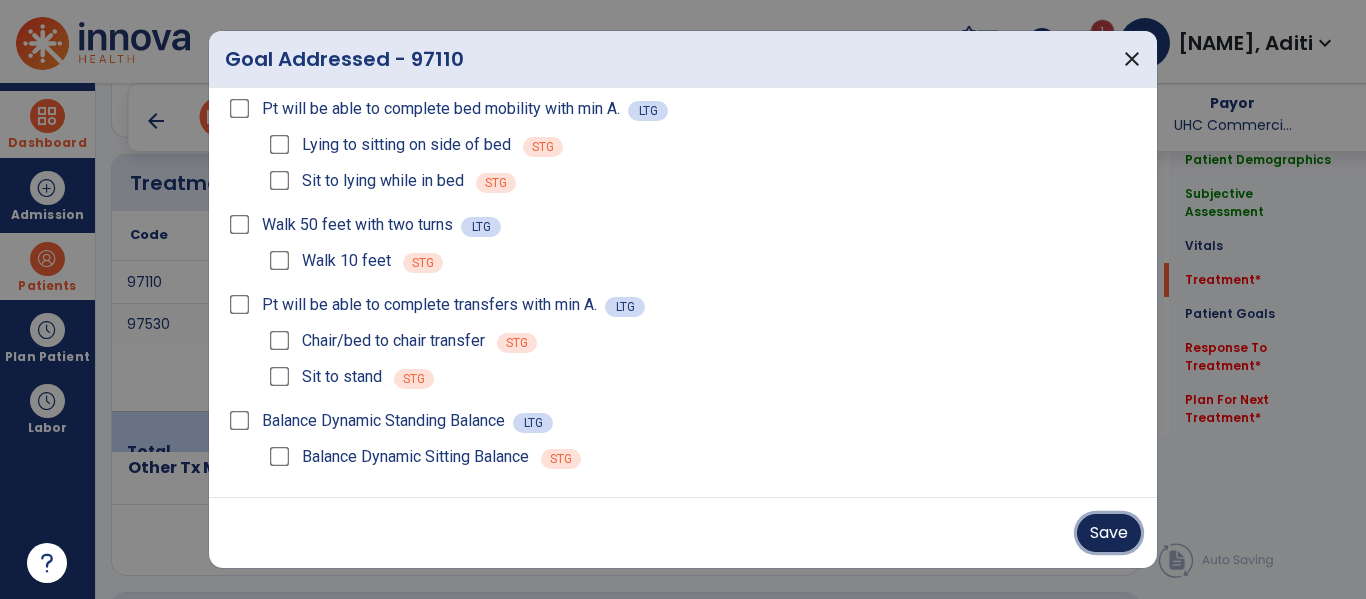 click on "Save" at bounding box center [1109, 533] 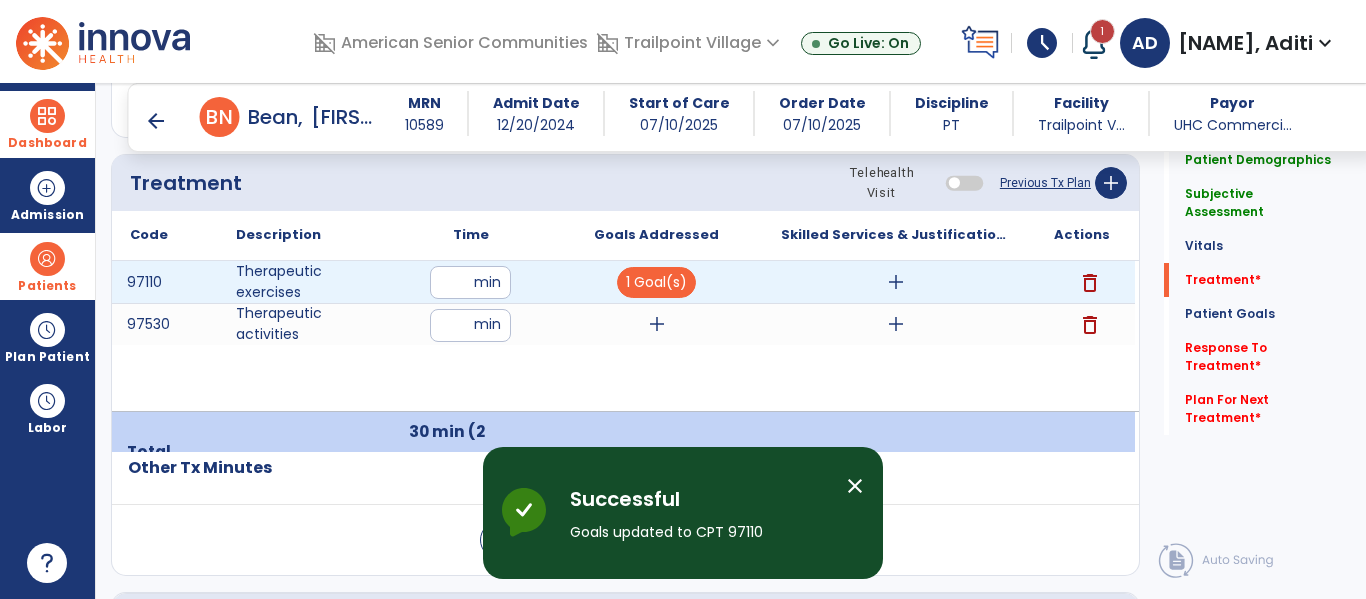 click on "add" at bounding box center (896, 282) 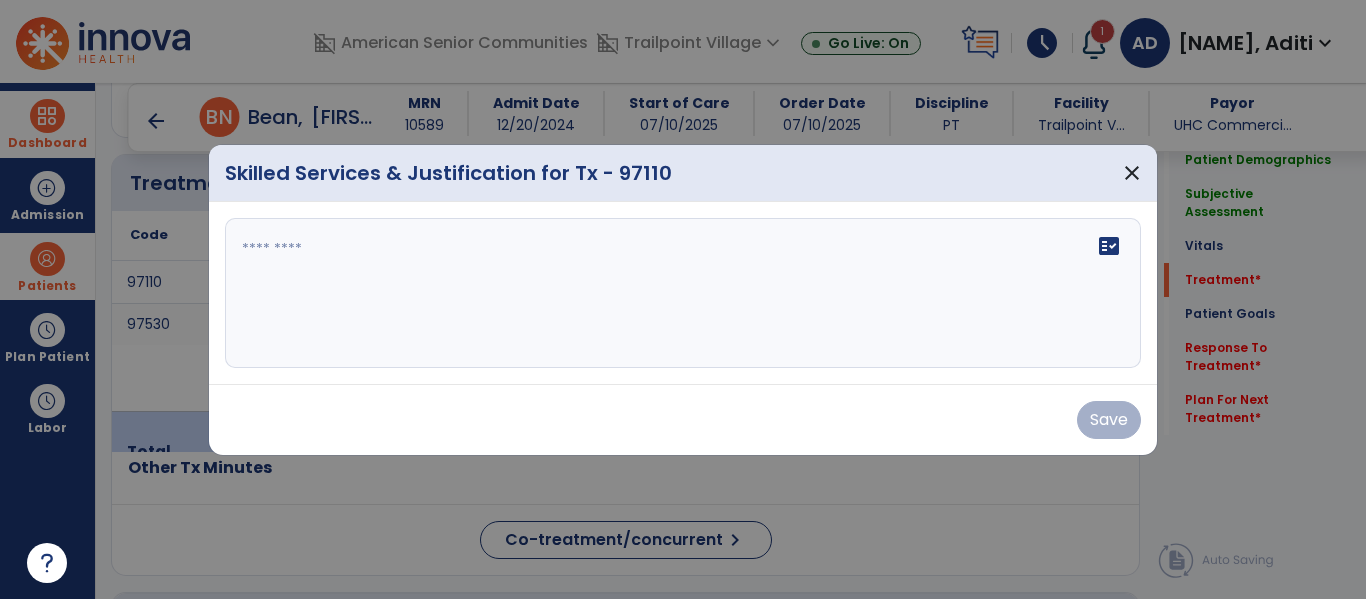 click on "fact_check" at bounding box center (683, 293) 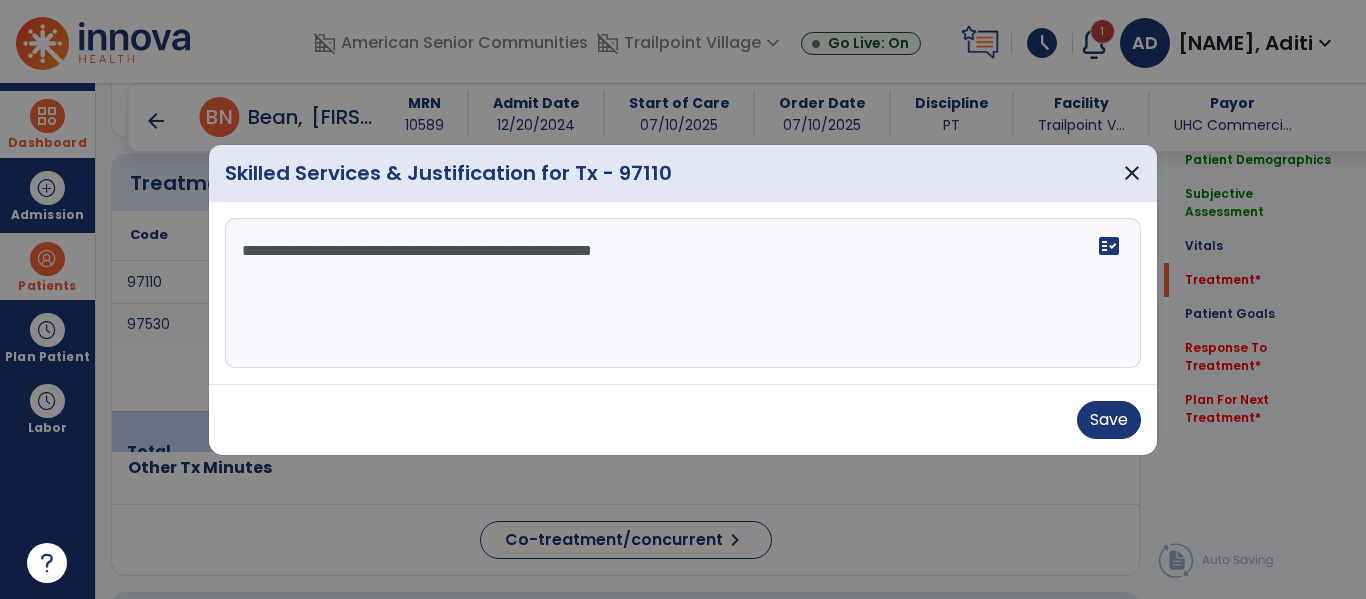 click on "**********" at bounding box center [683, 293] 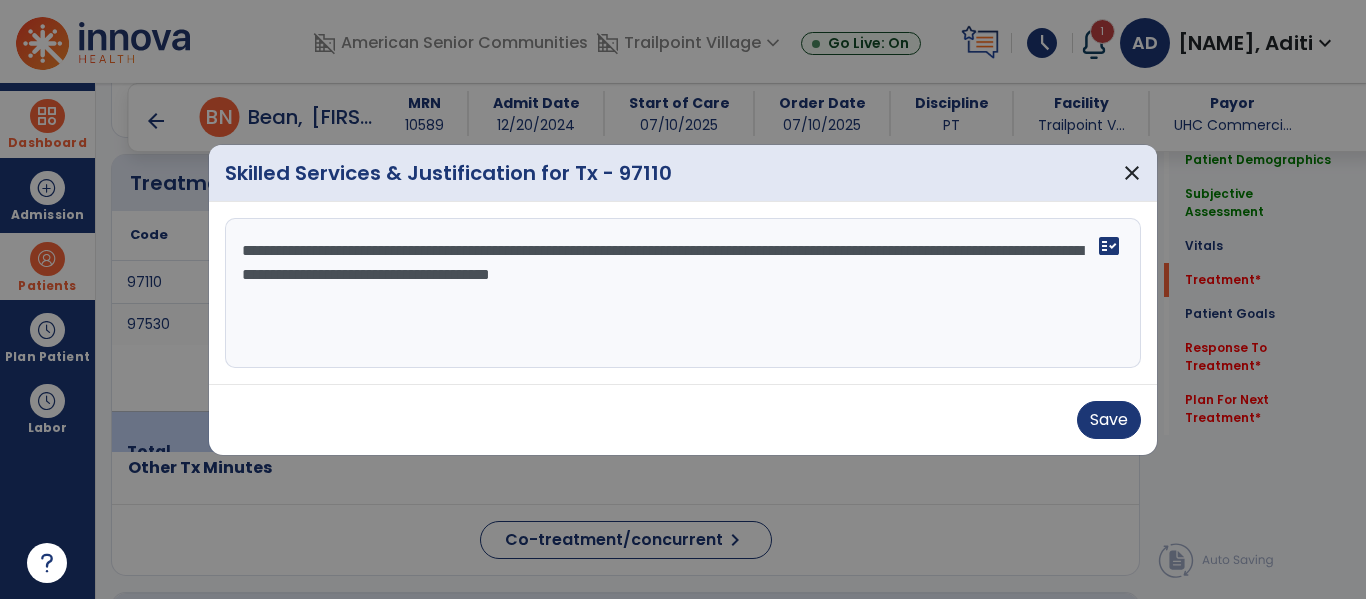 click on "**********" at bounding box center (683, 293) 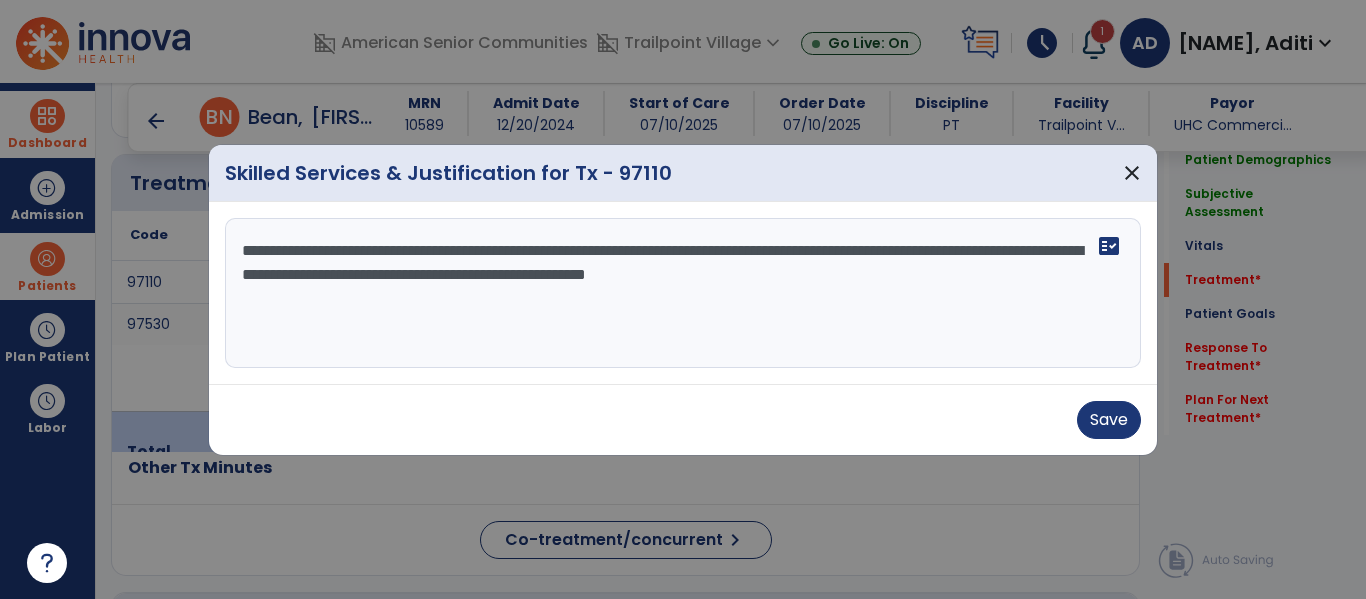 click on "**********" at bounding box center (683, 293) 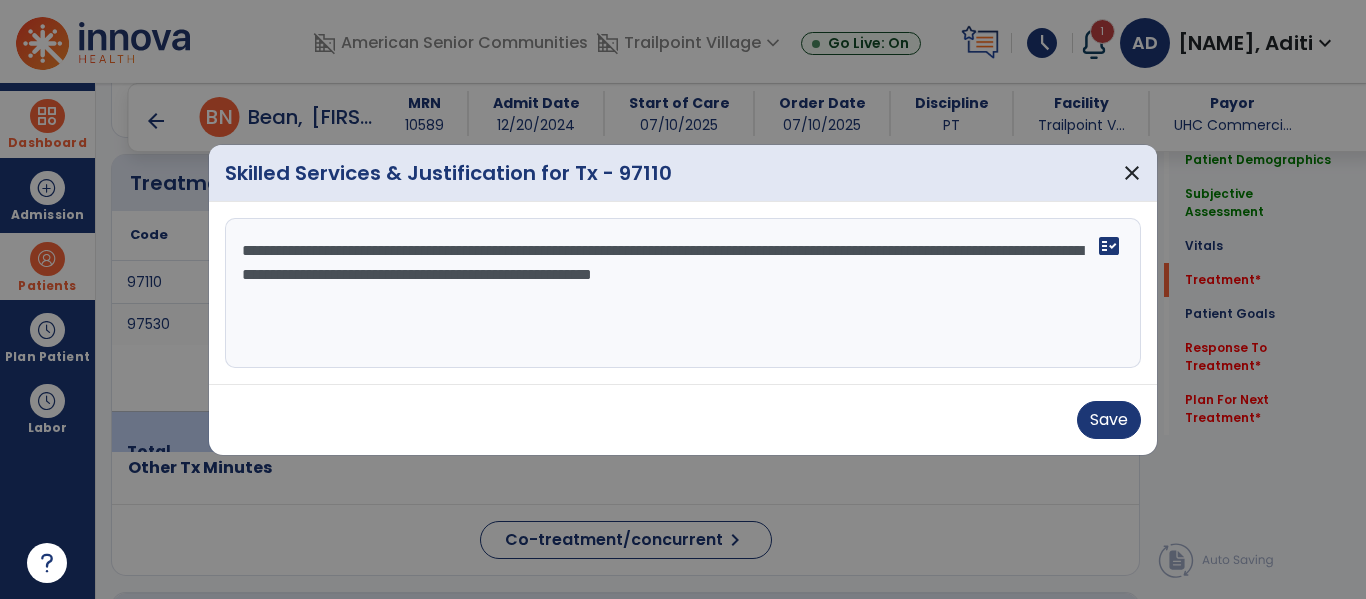 click on "**********" at bounding box center (683, 293) 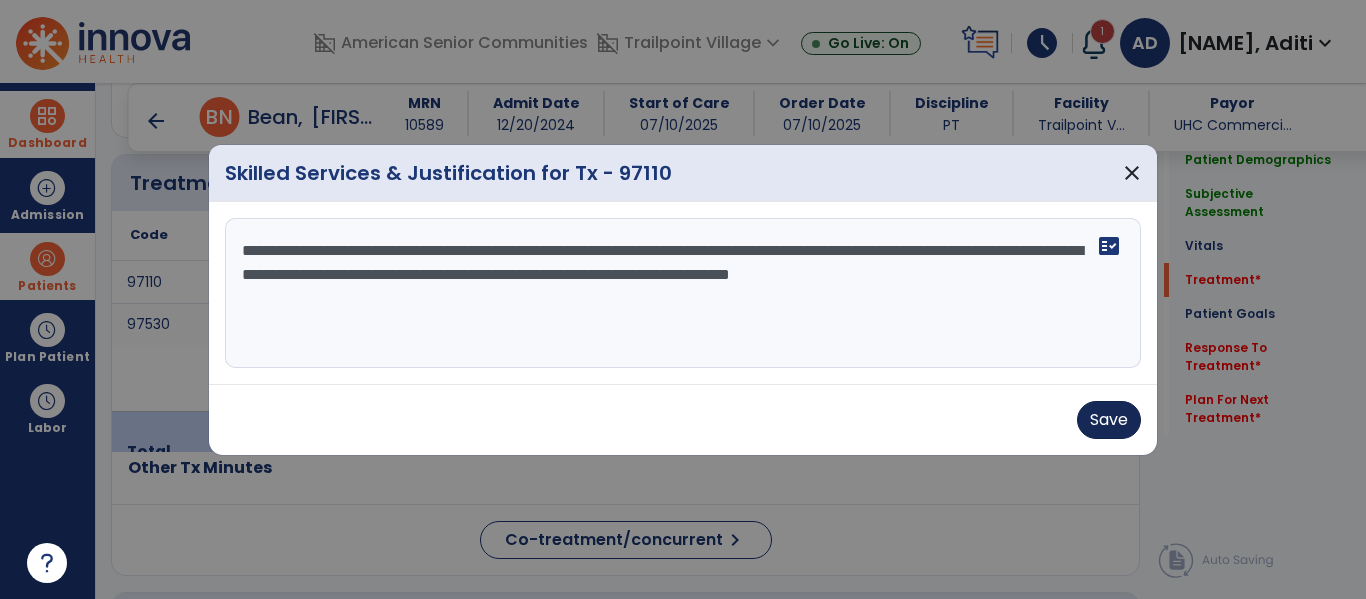 type on "**********" 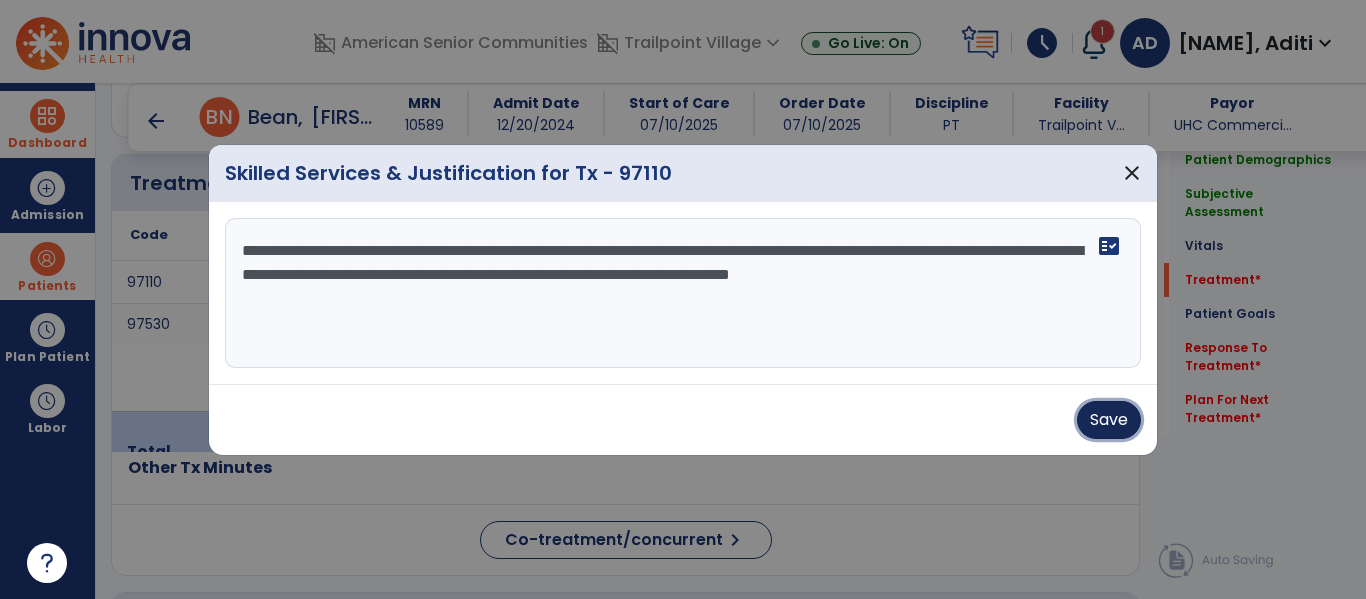 click on "Save" at bounding box center (1109, 420) 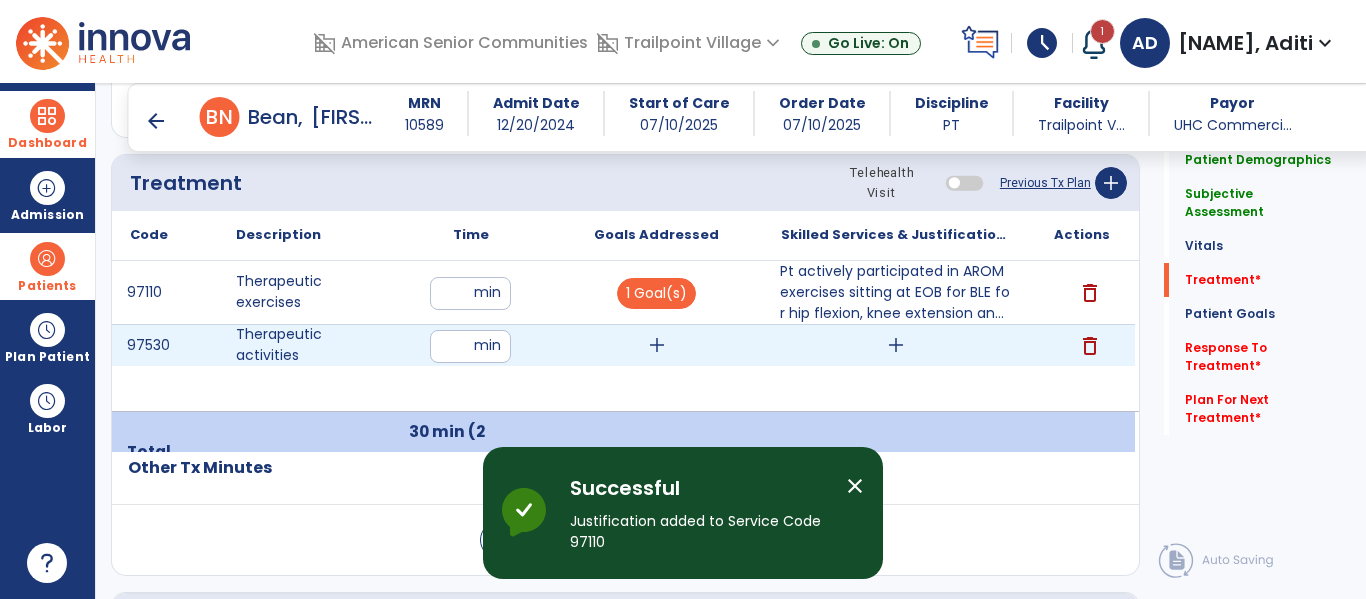 click on "add" at bounding box center [657, 345] 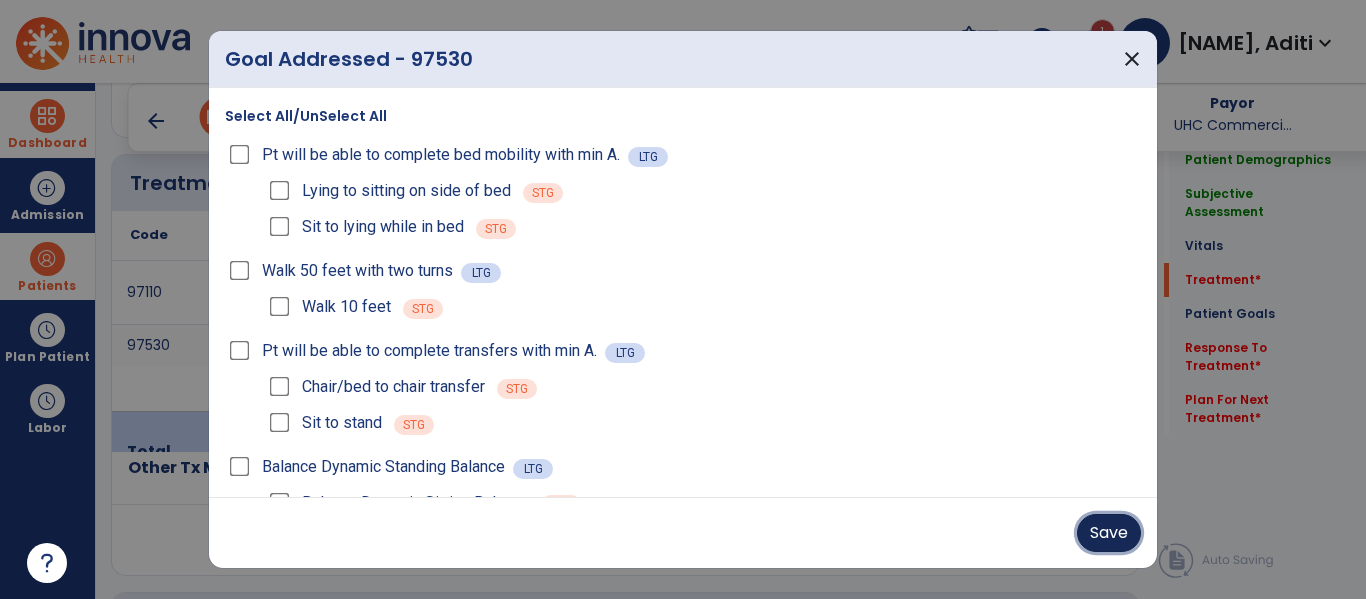 click on "Save" at bounding box center (1109, 533) 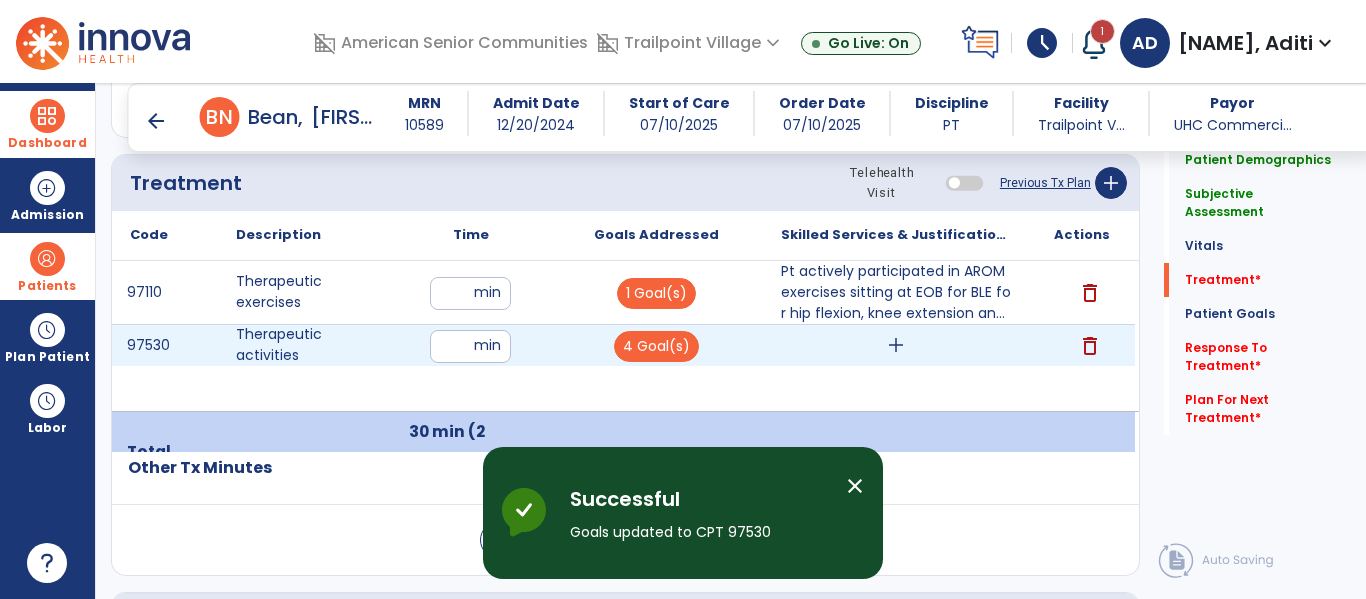click on "add" at bounding box center (896, 345) 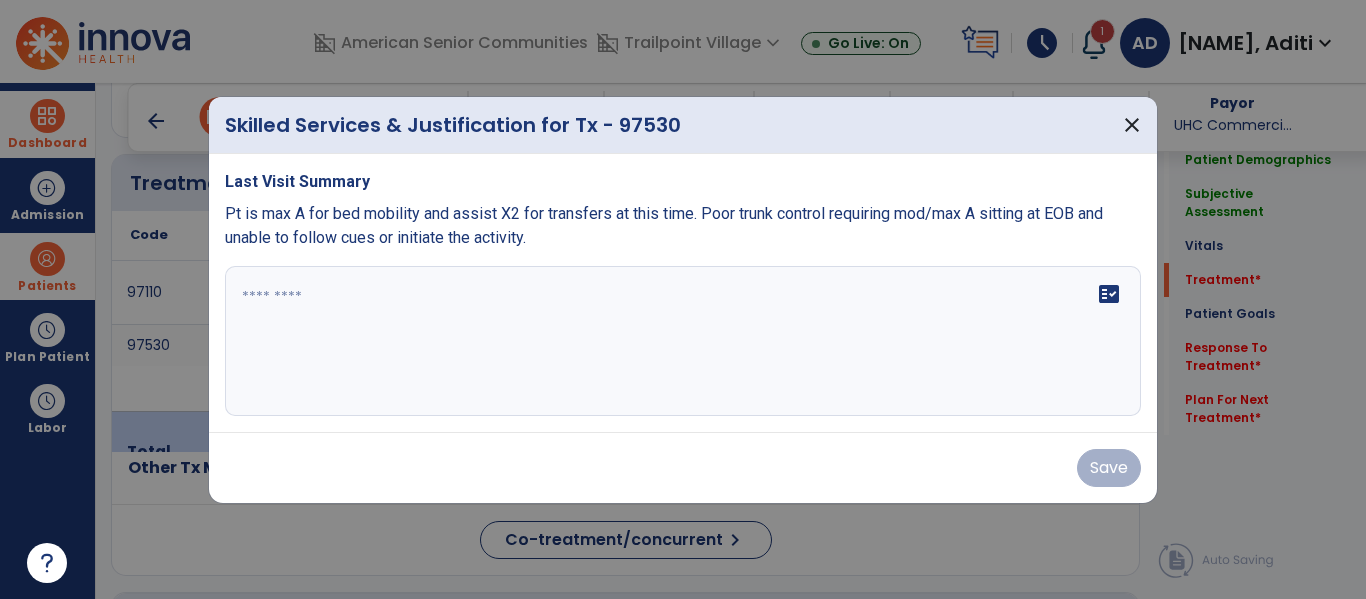 click at bounding box center [683, 341] 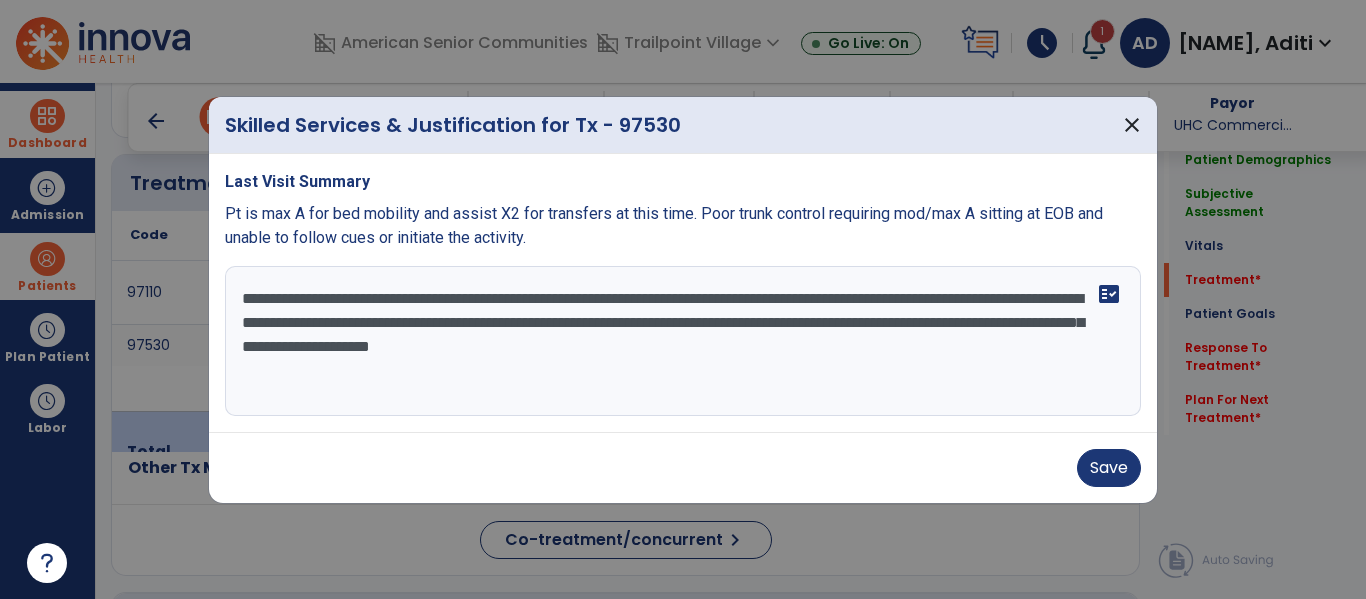 click on "**********" at bounding box center [683, 341] 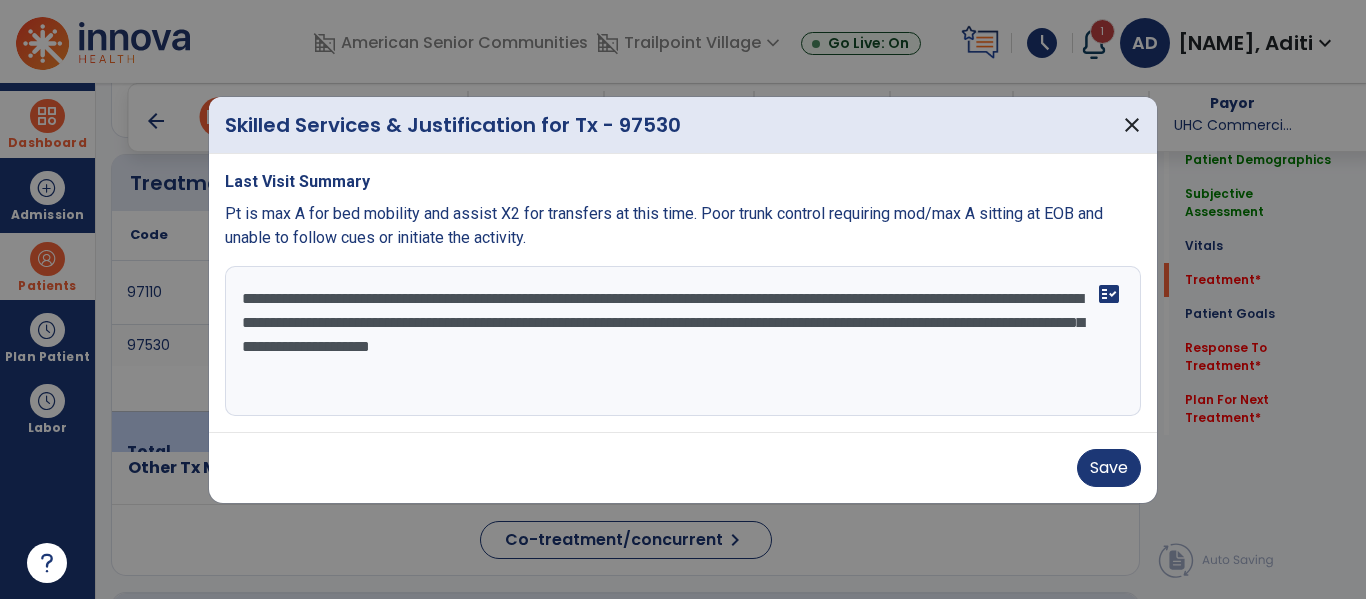 click on "**********" at bounding box center (683, 341) 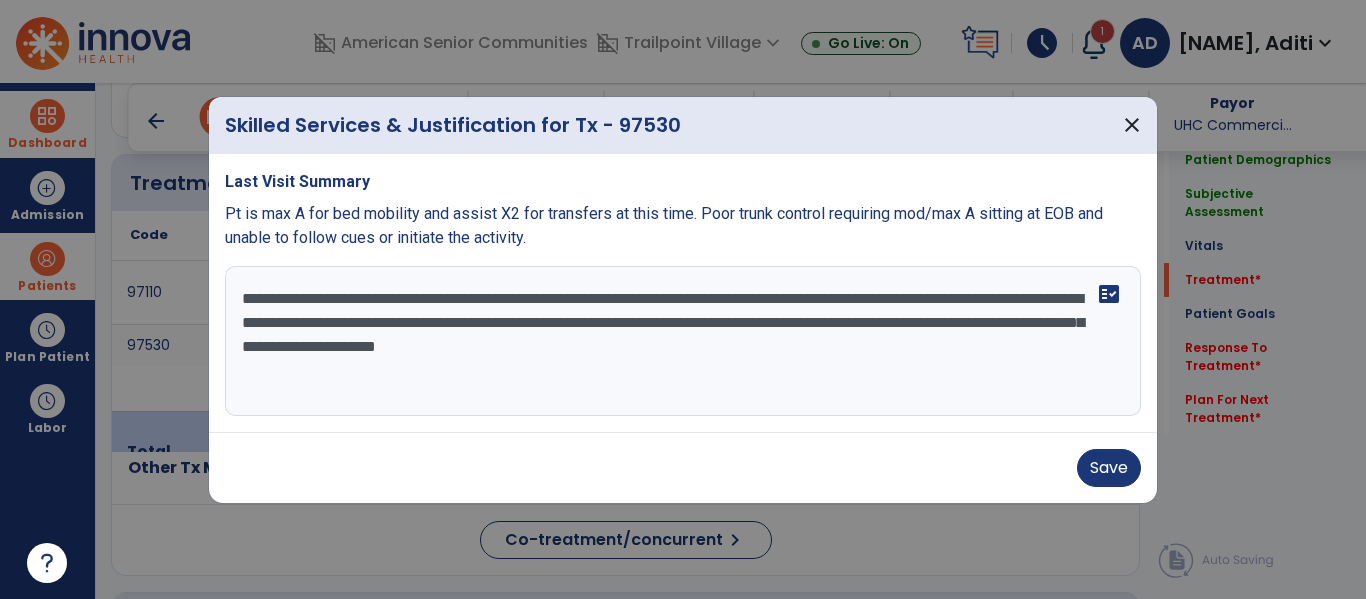 click on "**********" at bounding box center (683, 341) 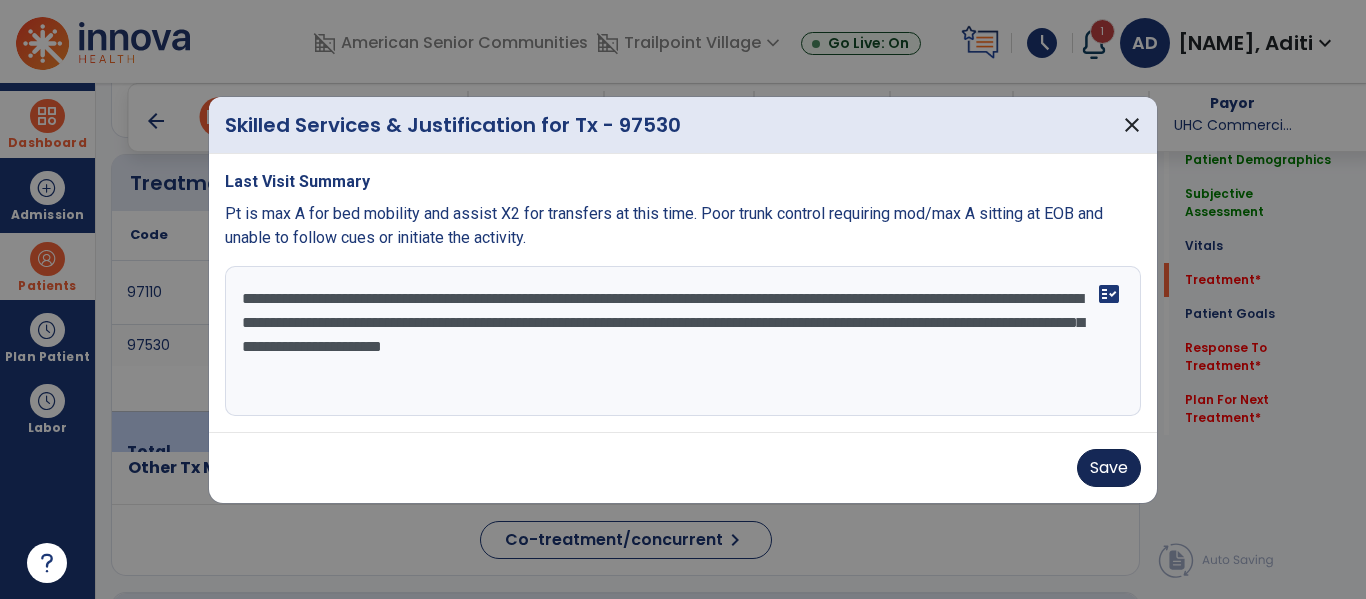 type on "**********" 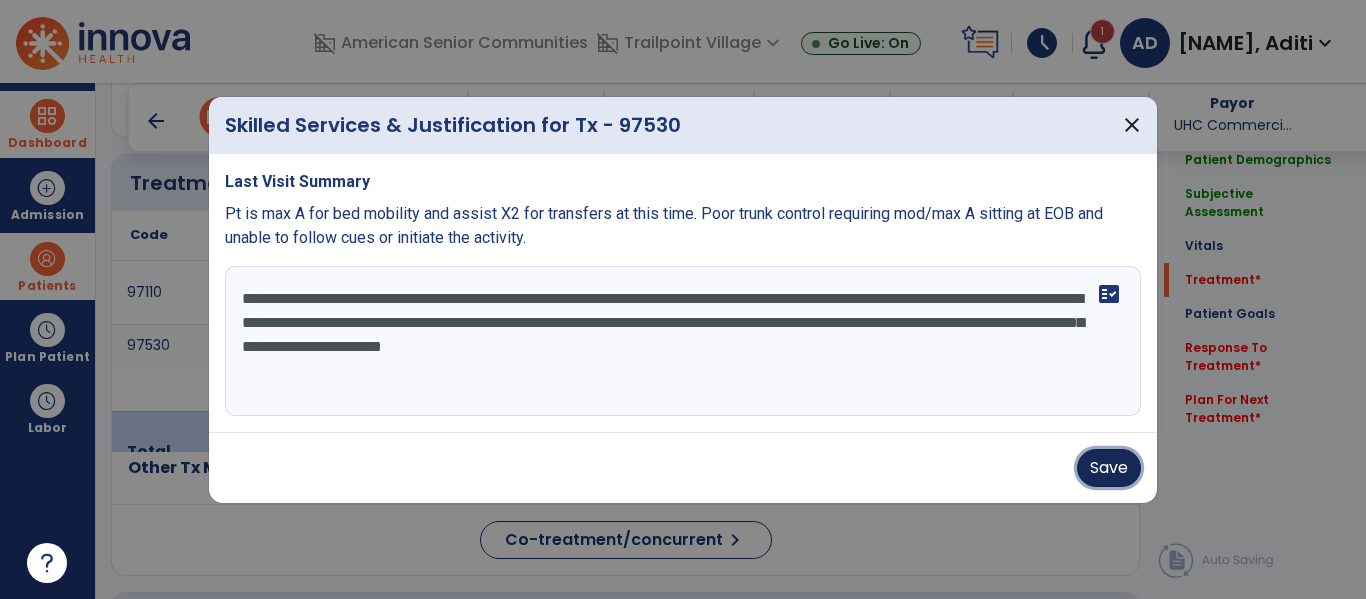 click on "Save" at bounding box center [1109, 468] 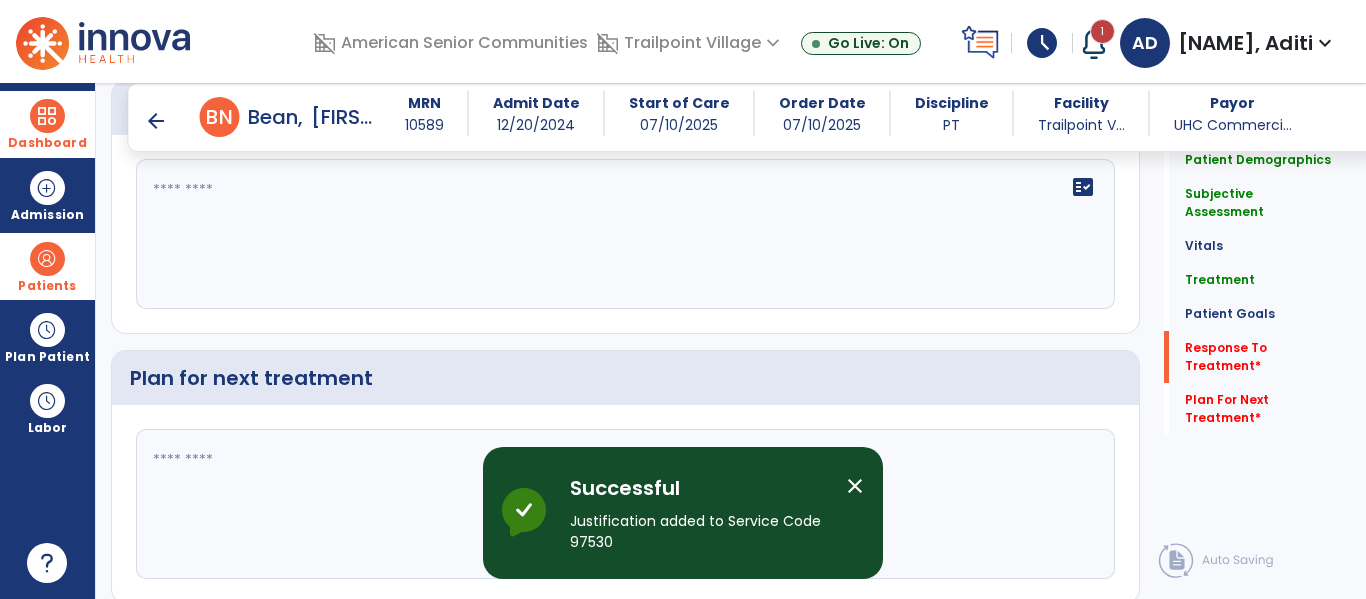 scroll, scrollTop: 3324, scrollLeft: 0, axis: vertical 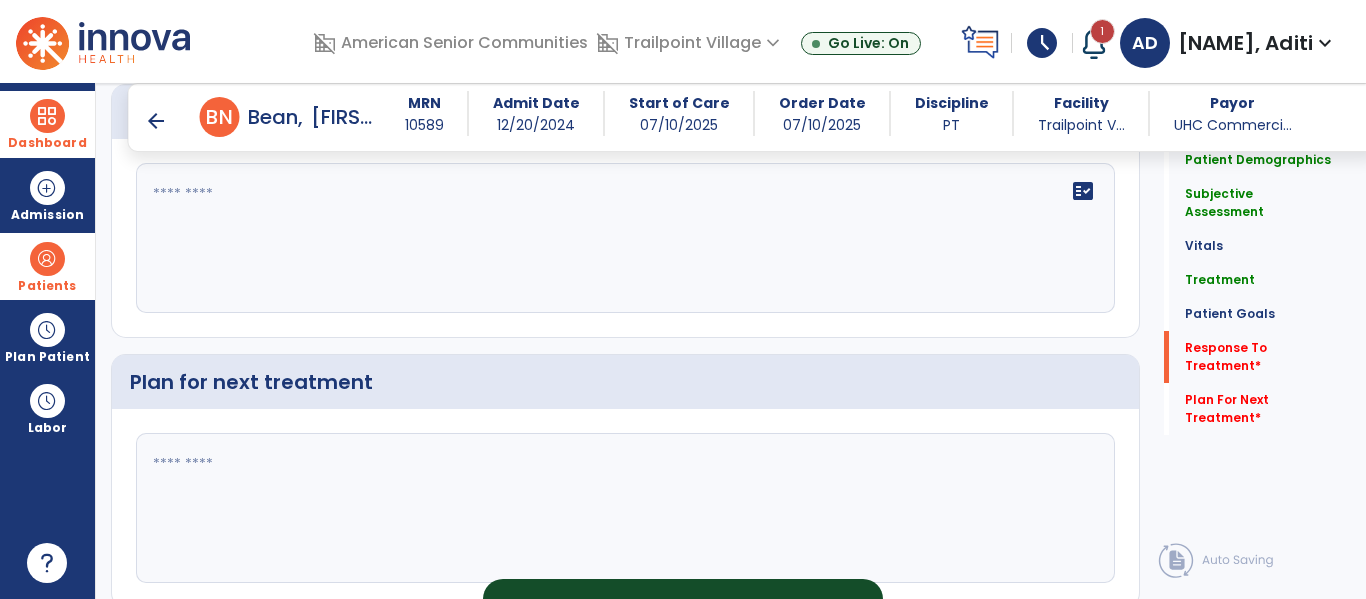 click on "fact_check" 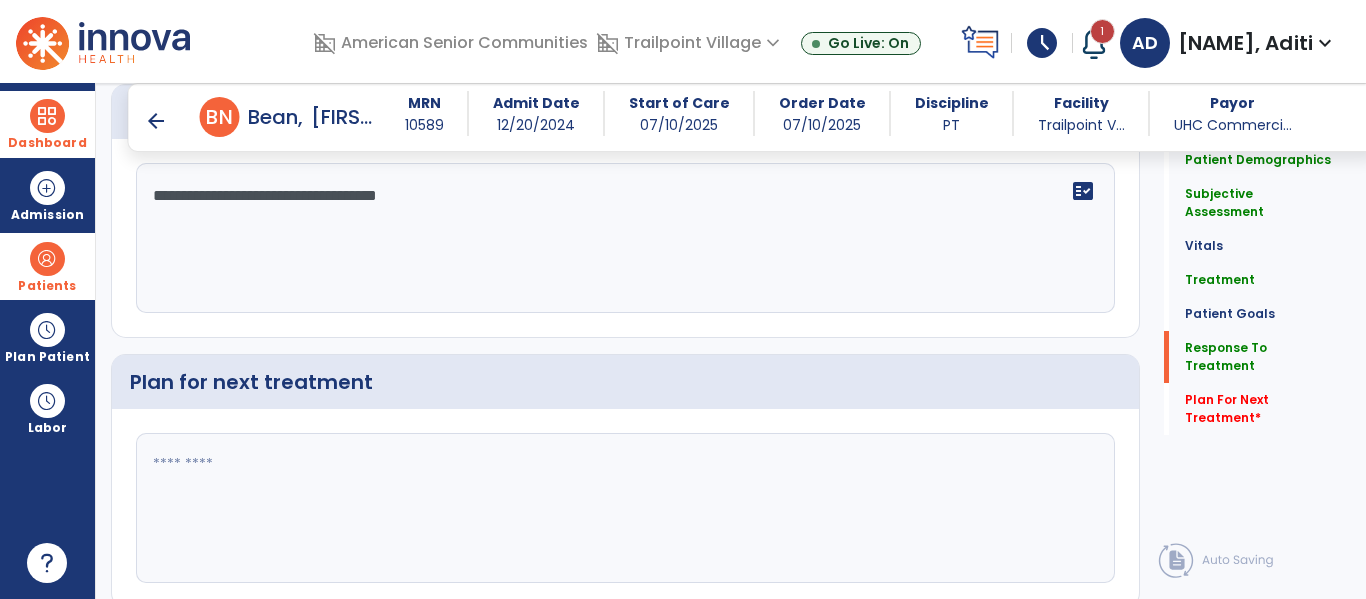 click on "**********" 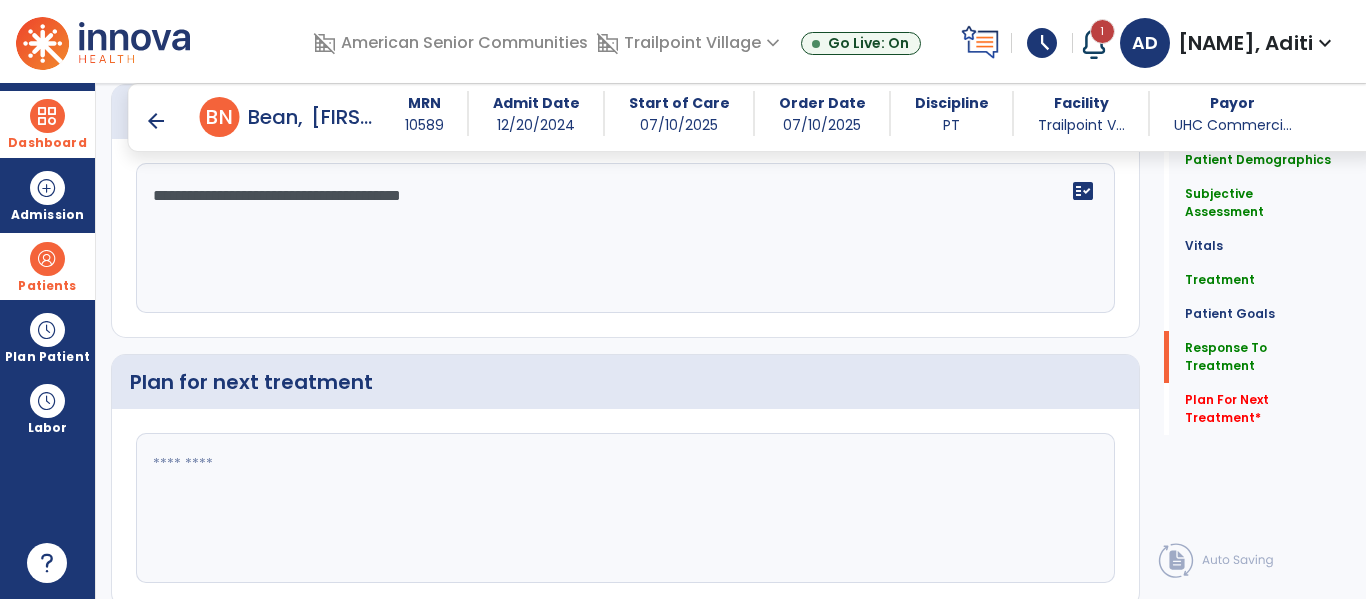type on "**********" 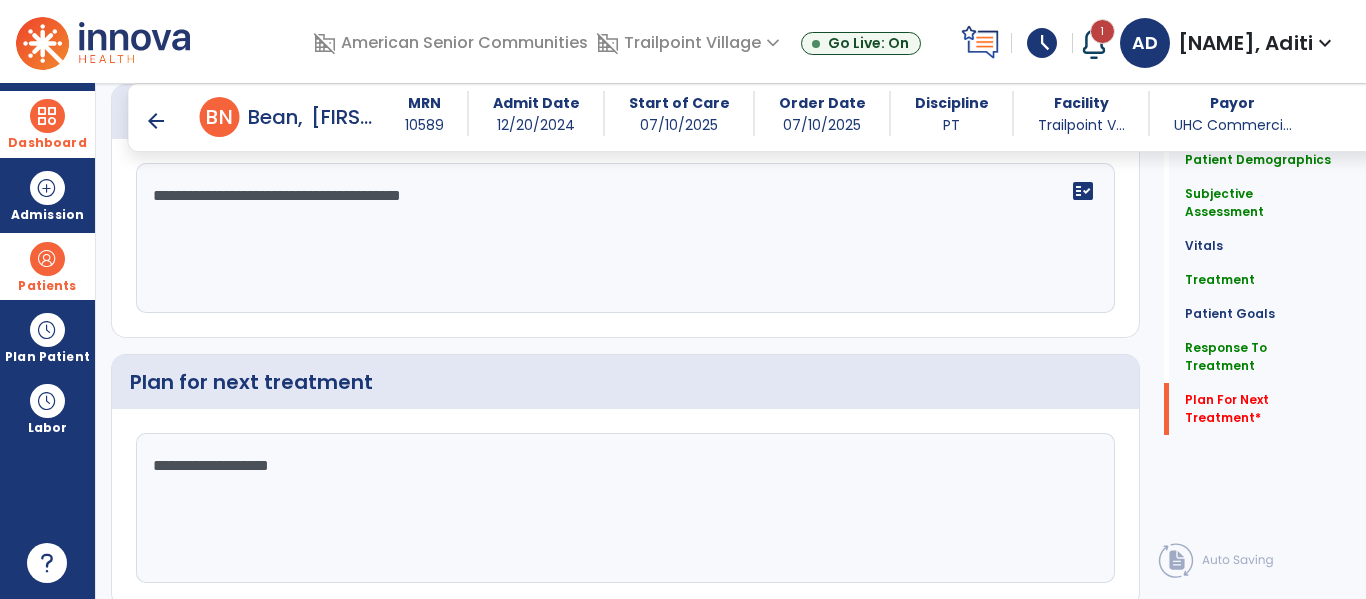 scroll, scrollTop: 3399, scrollLeft: 0, axis: vertical 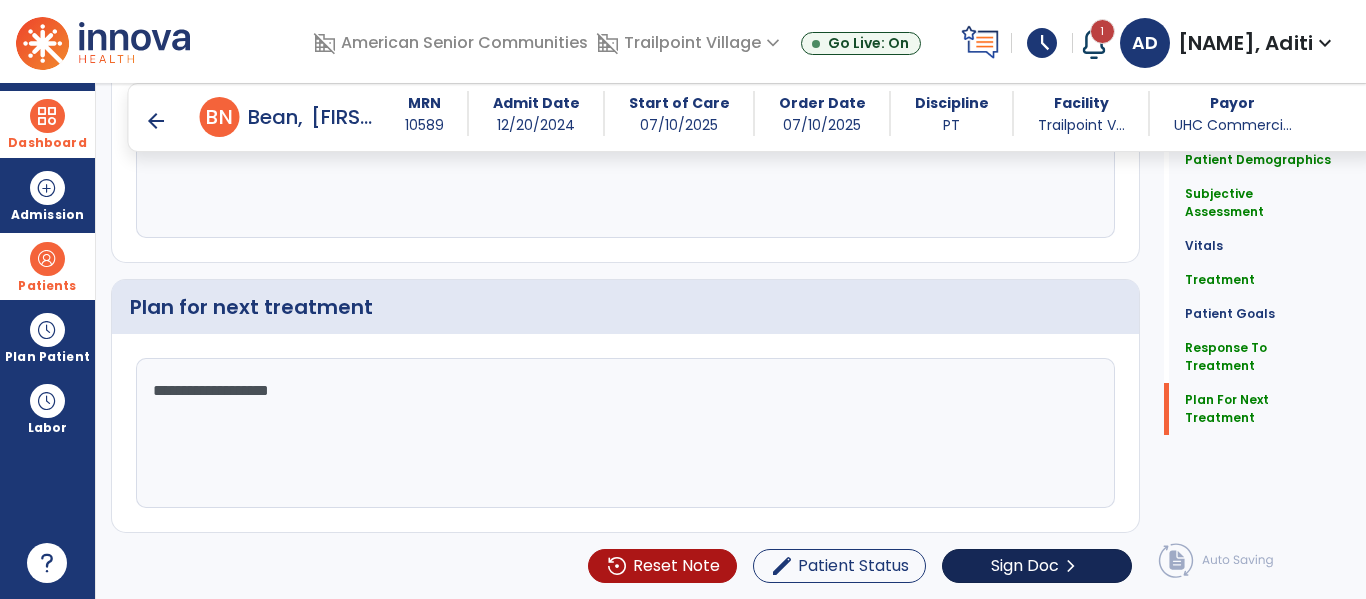 type on "**********" 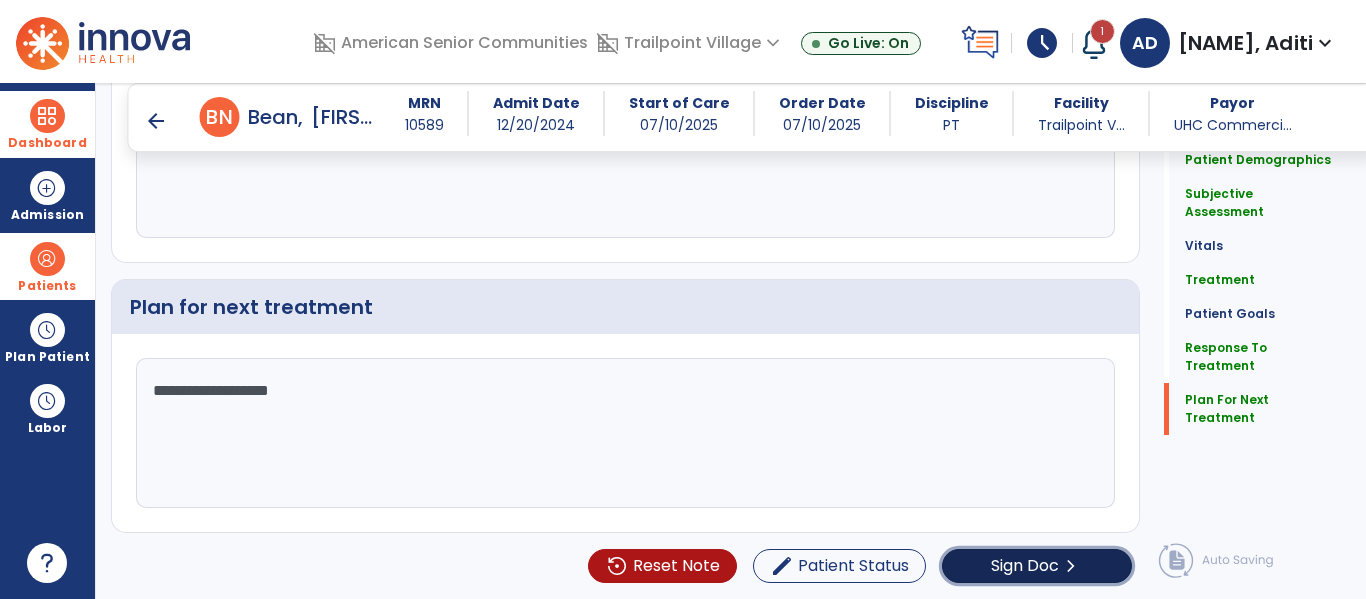 click on "Sign Doc" 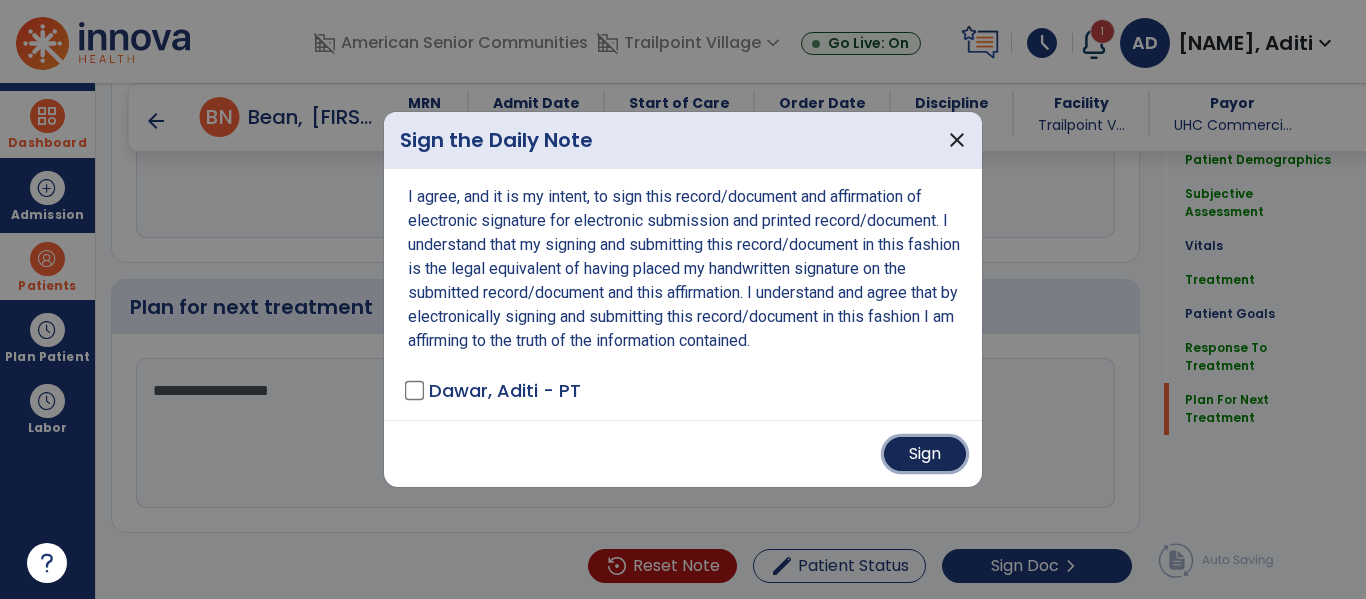 click on "Sign" at bounding box center [925, 454] 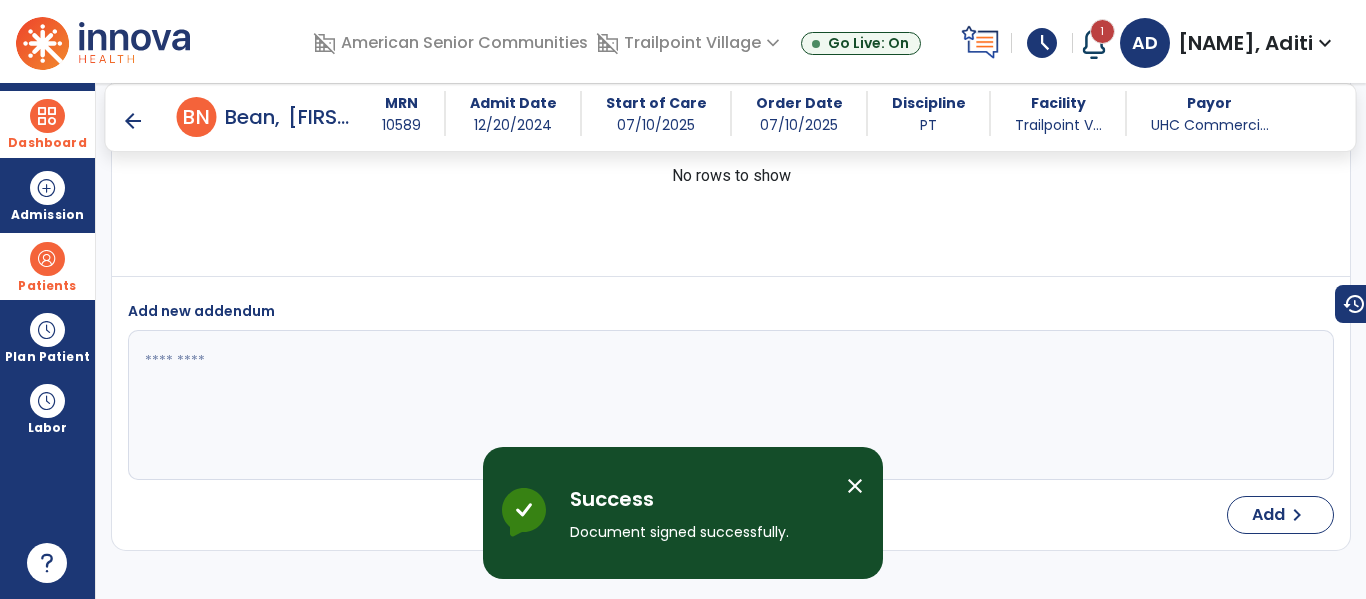 scroll, scrollTop: 4834, scrollLeft: 0, axis: vertical 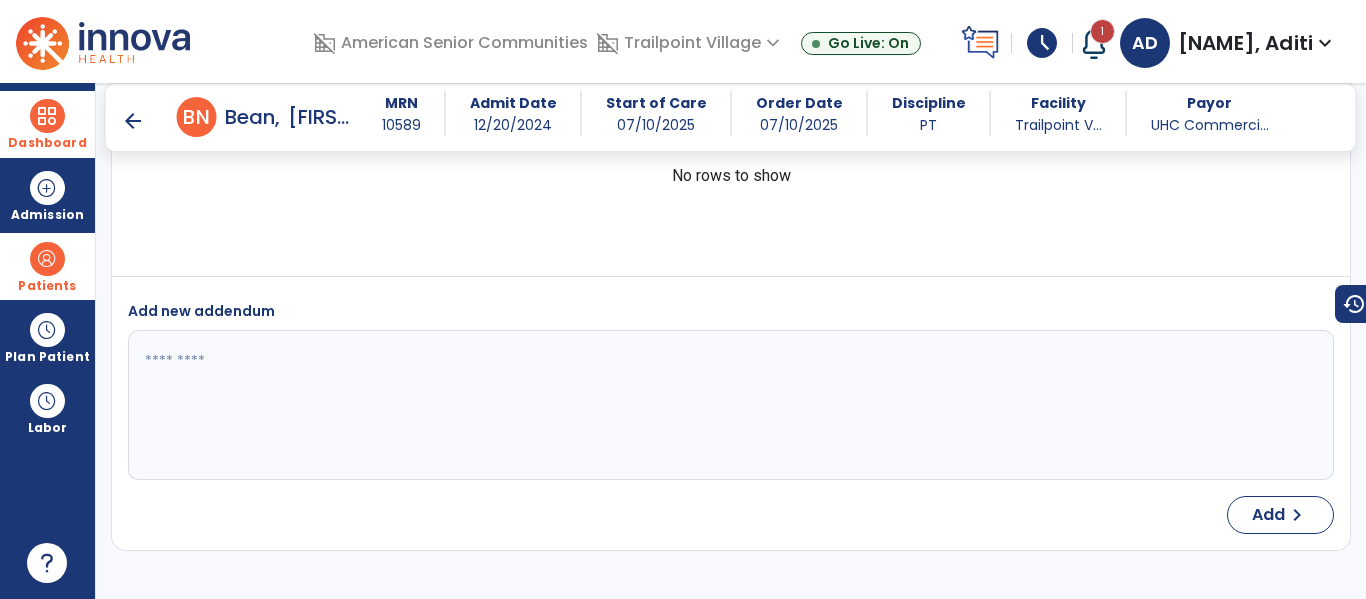 click on "arrow_back" at bounding box center (133, 121) 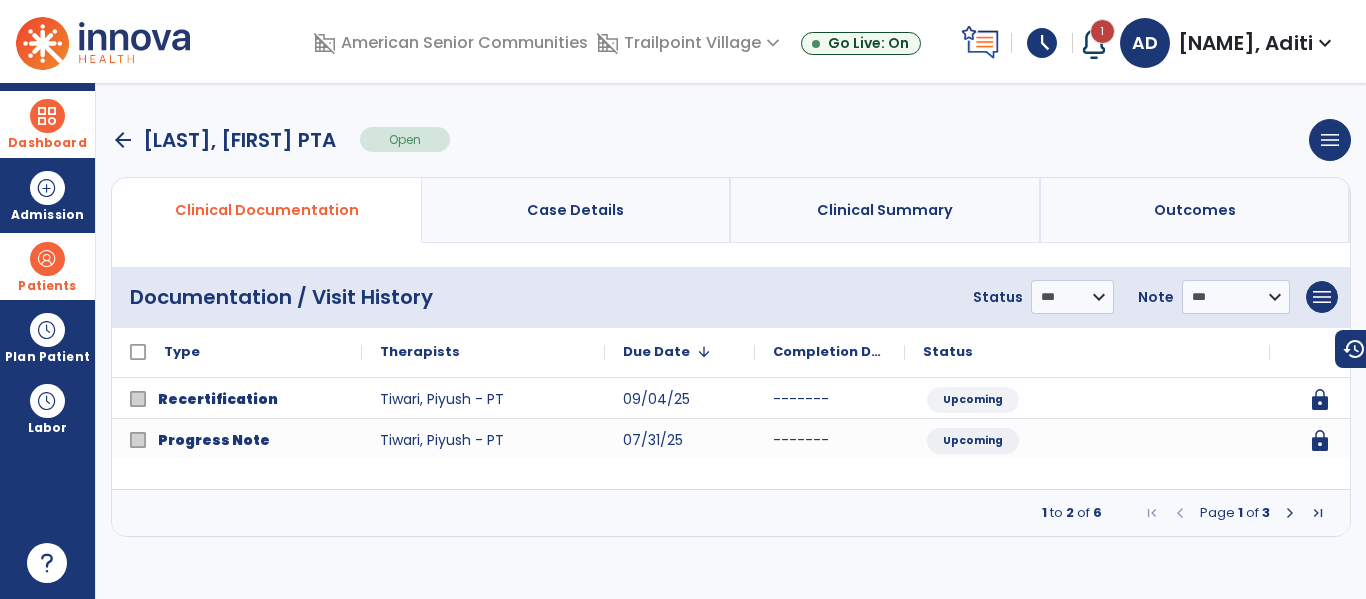 scroll, scrollTop: 0, scrollLeft: 0, axis: both 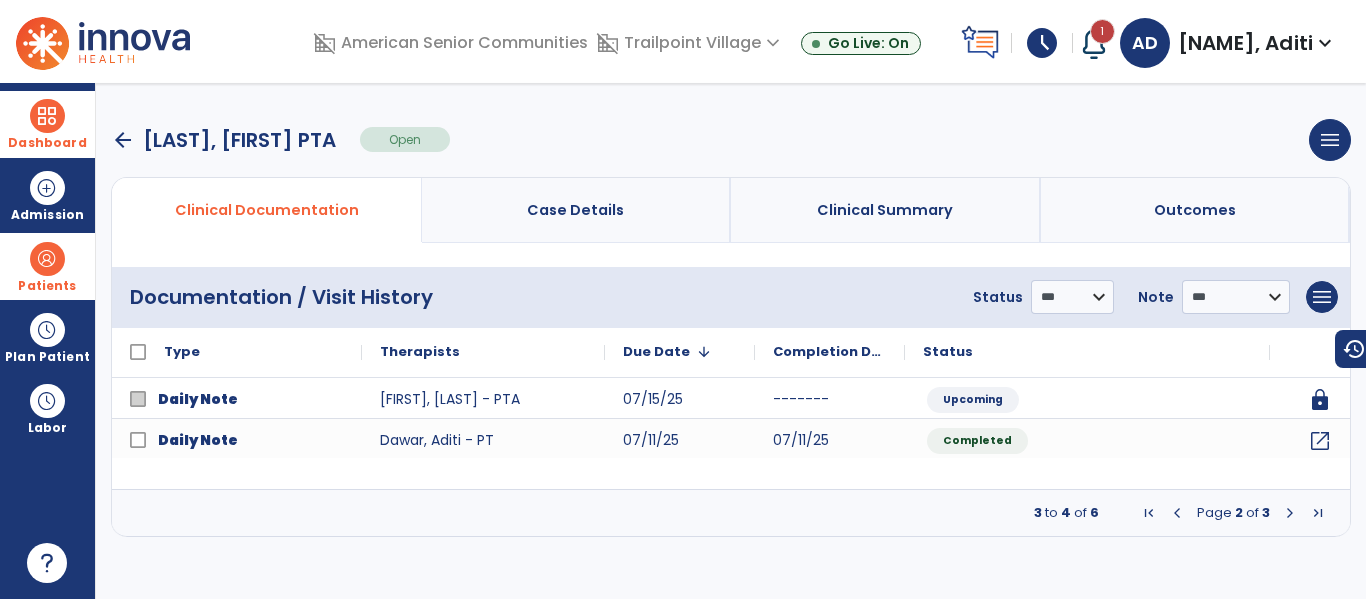 click at bounding box center [1290, 513] 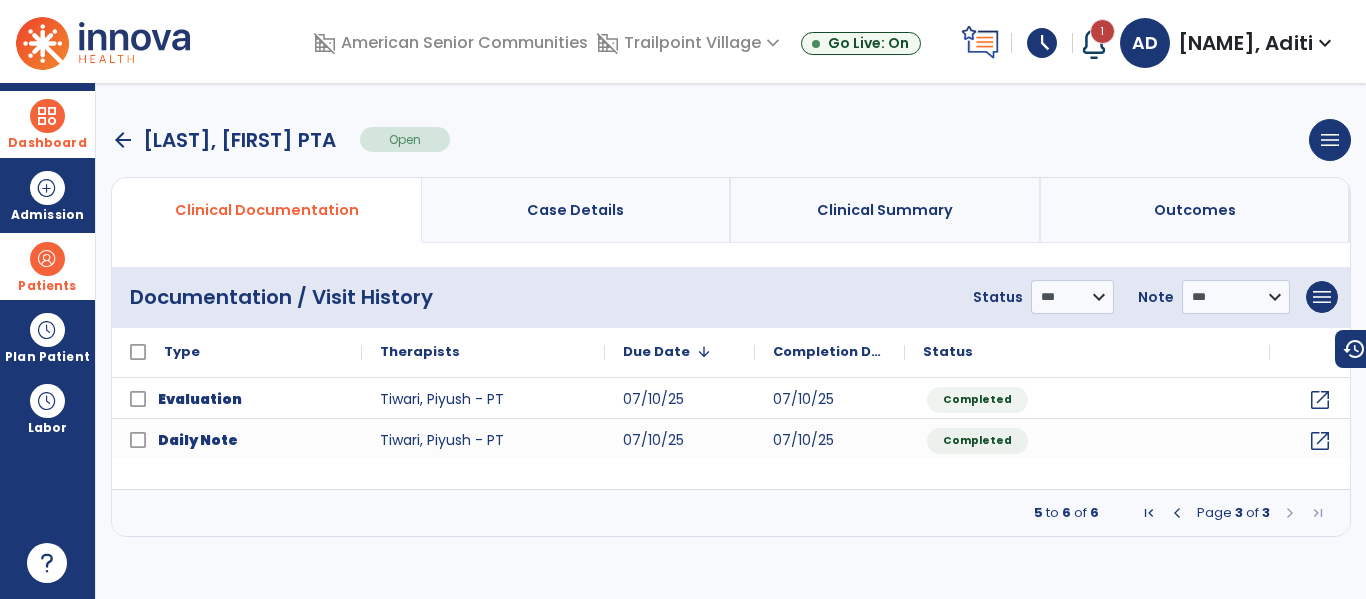 click at bounding box center [1177, 513] 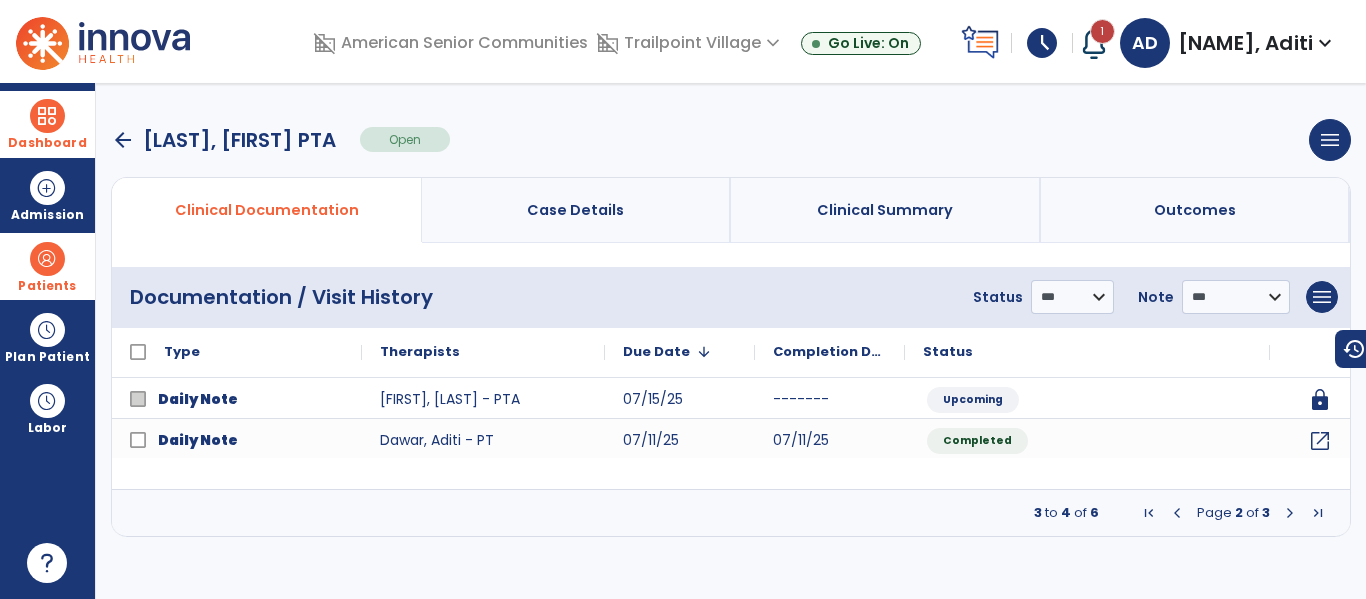 click at bounding box center (47, 259) 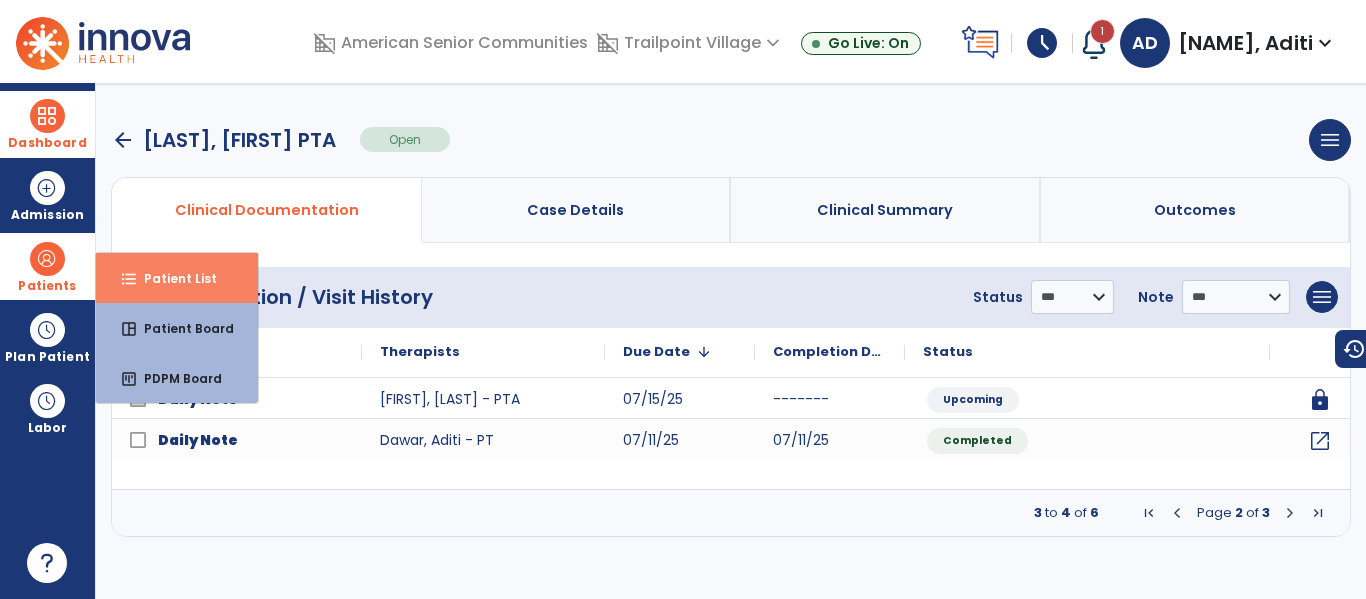 click on "Patient List" at bounding box center (172, 278) 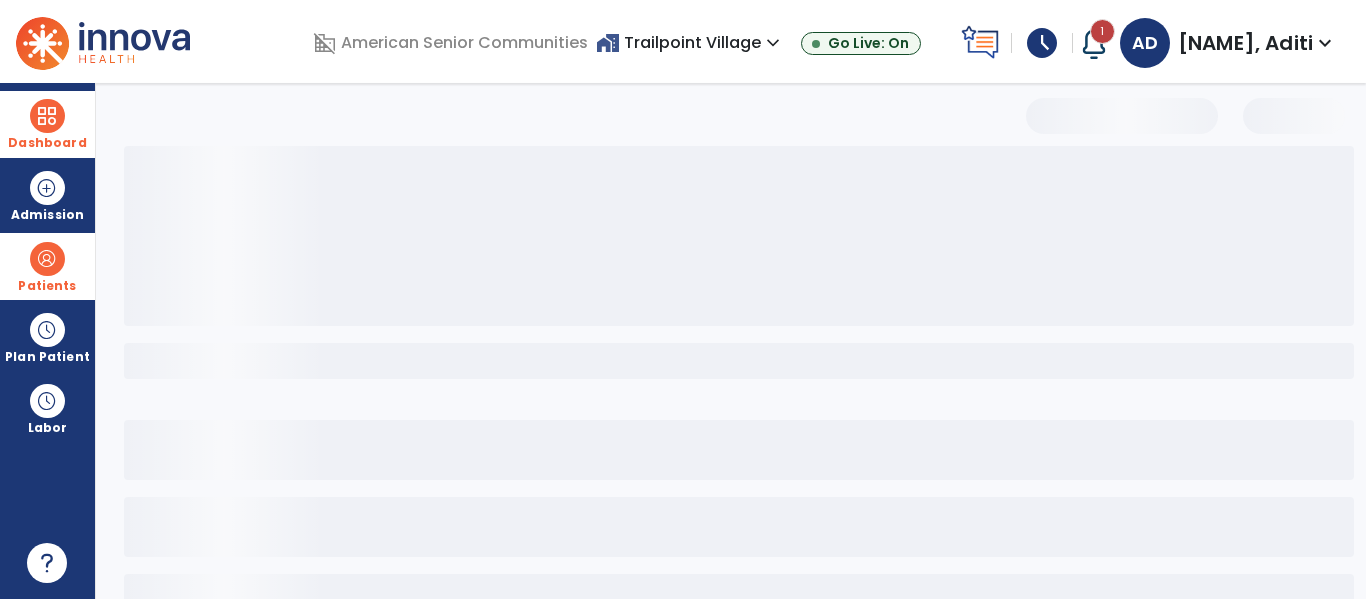 select on "***" 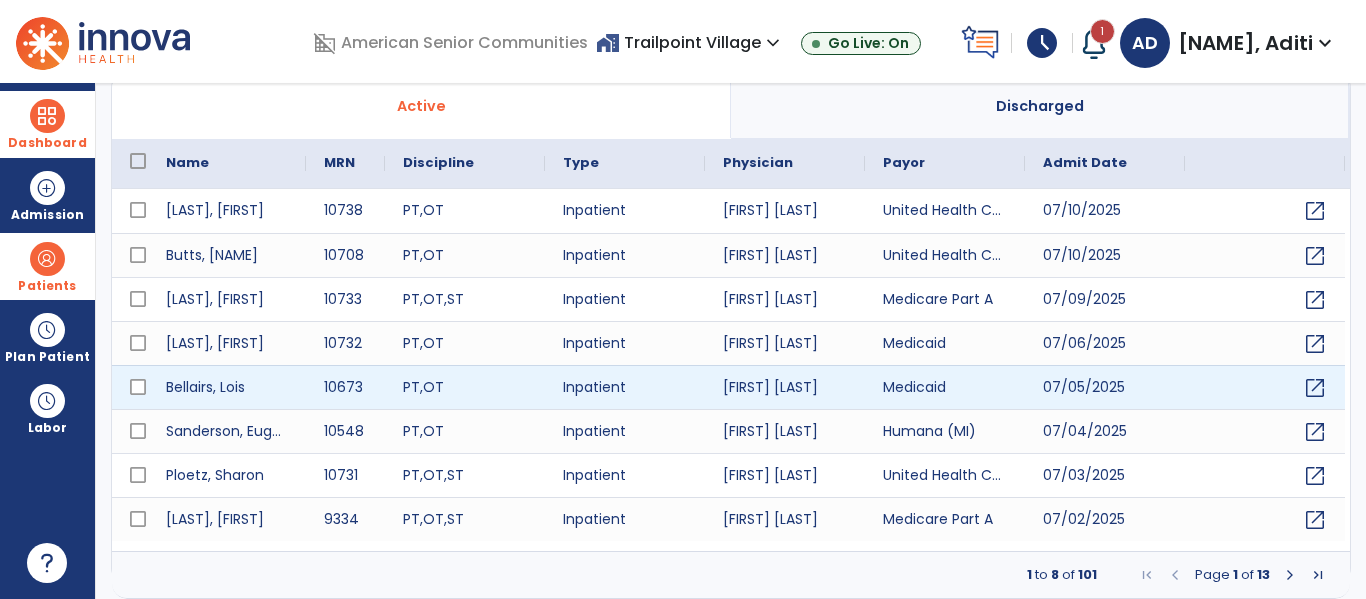 scroll, scrollTop: 0, scrollLeft: 0, axis: both 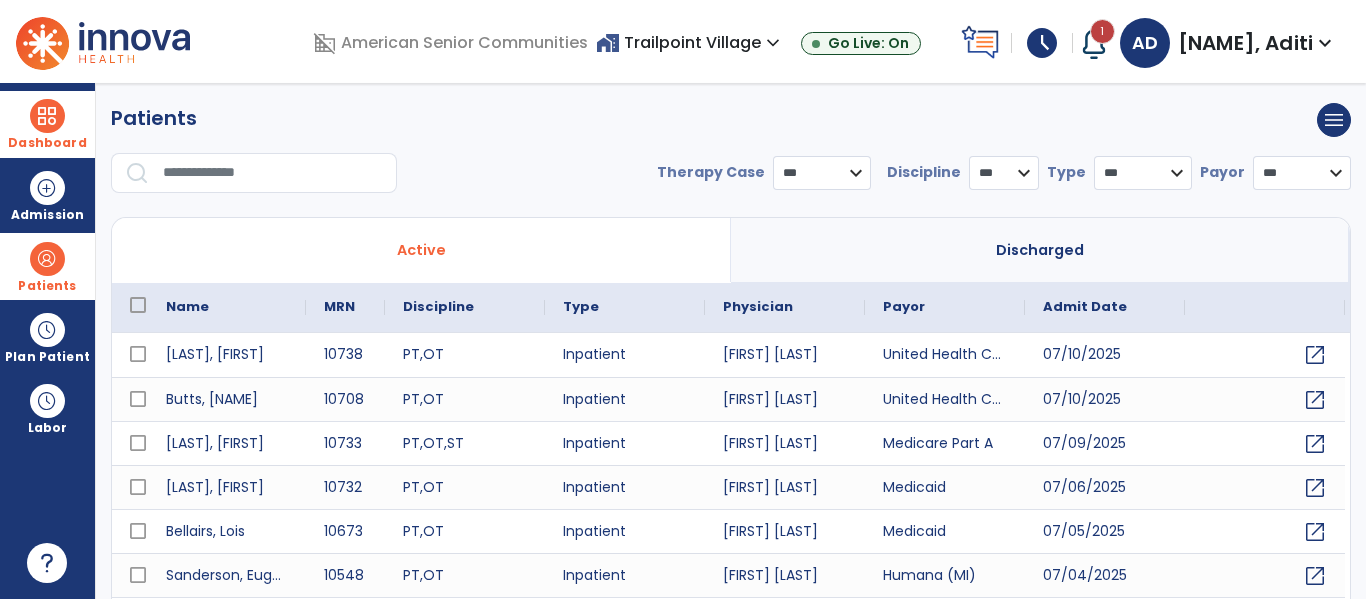 click at bounding box center [273, 173] 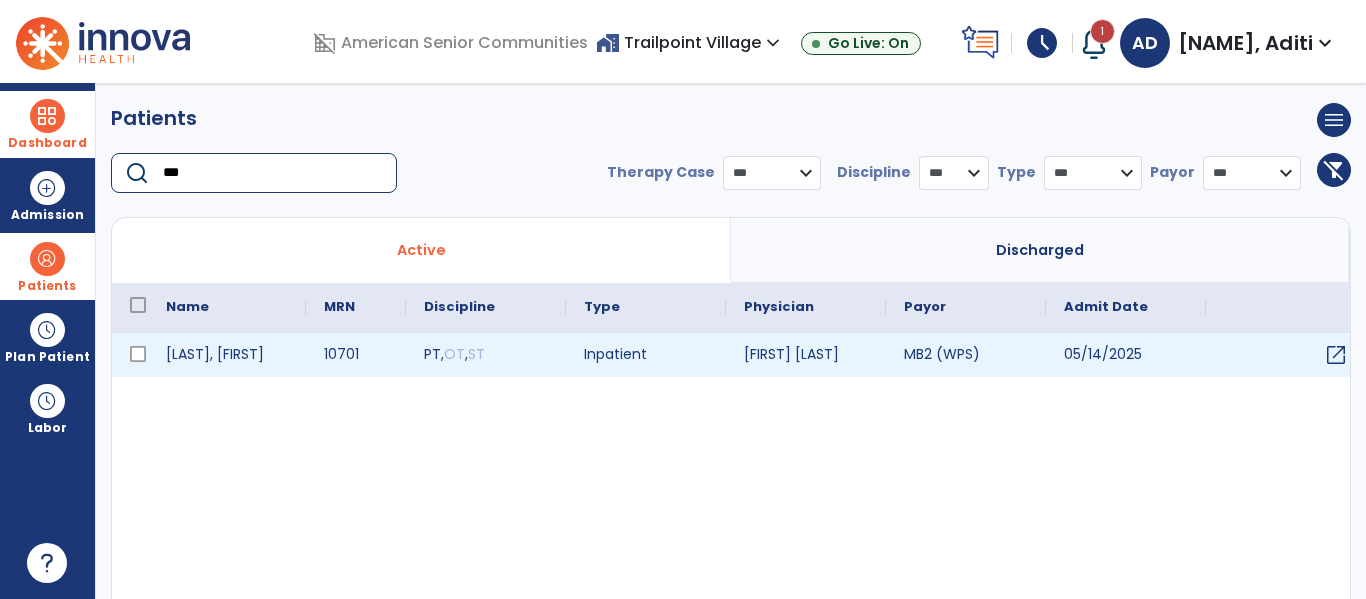 type on "***" 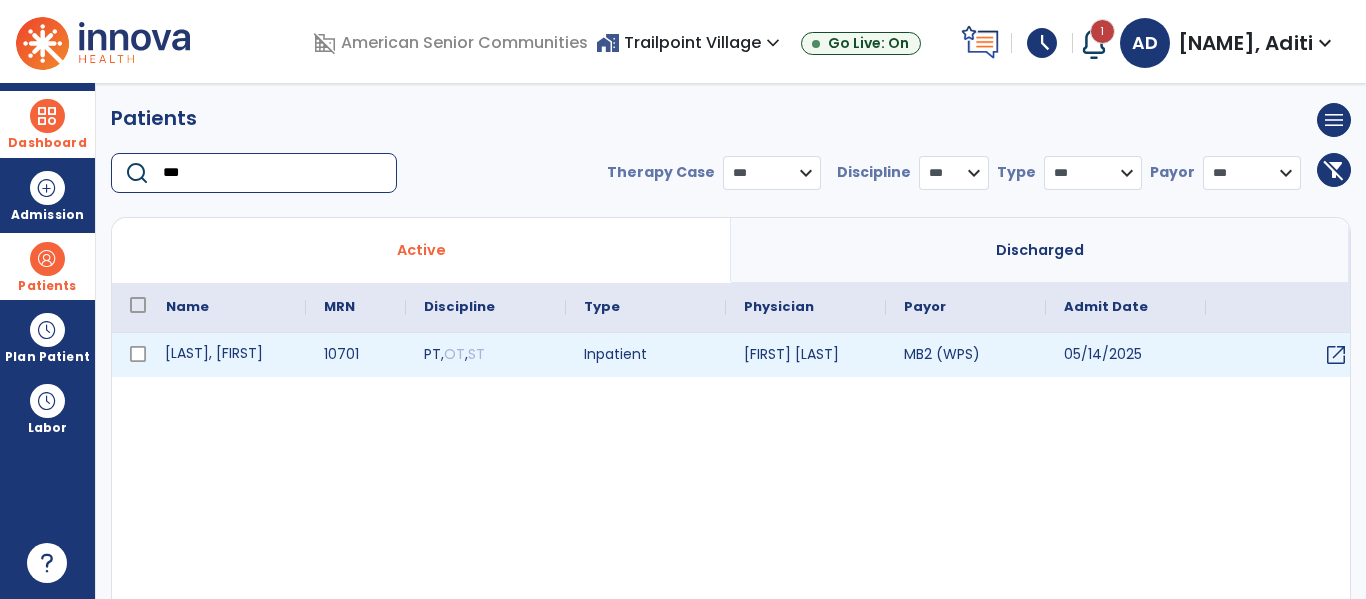 click on "[LAST], [FIRST]" at bounding box center [227, 355] 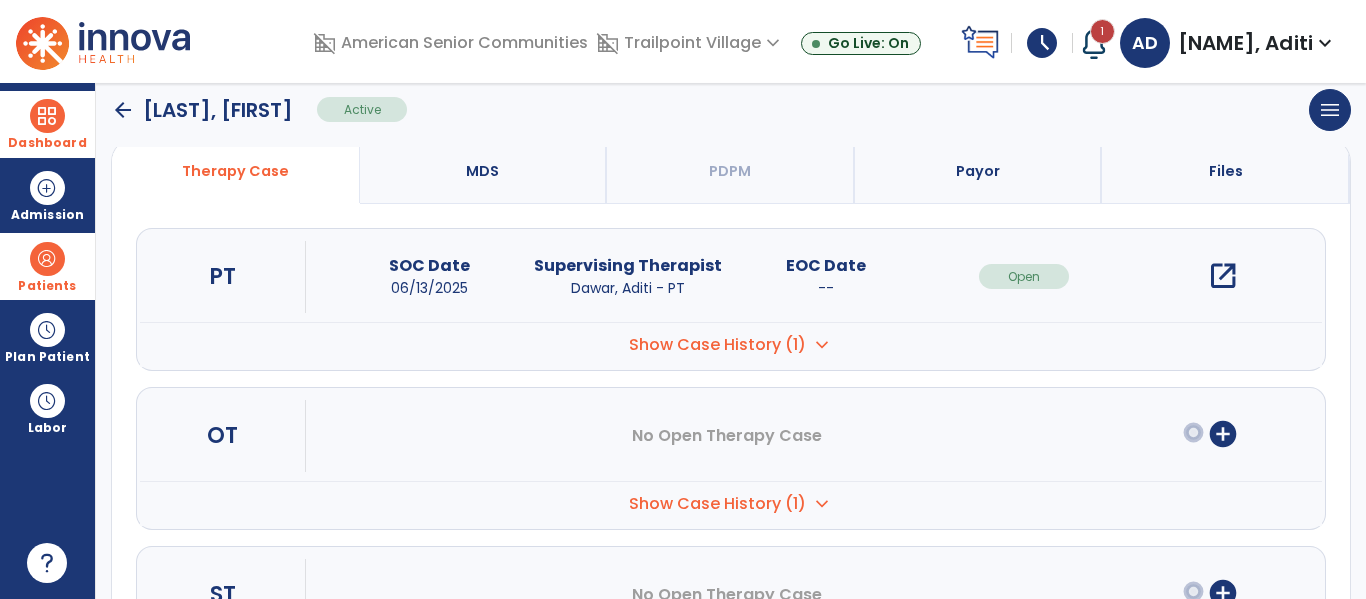 scroll, scrollTop: 164, scrollLeft: 0, axis: vertical 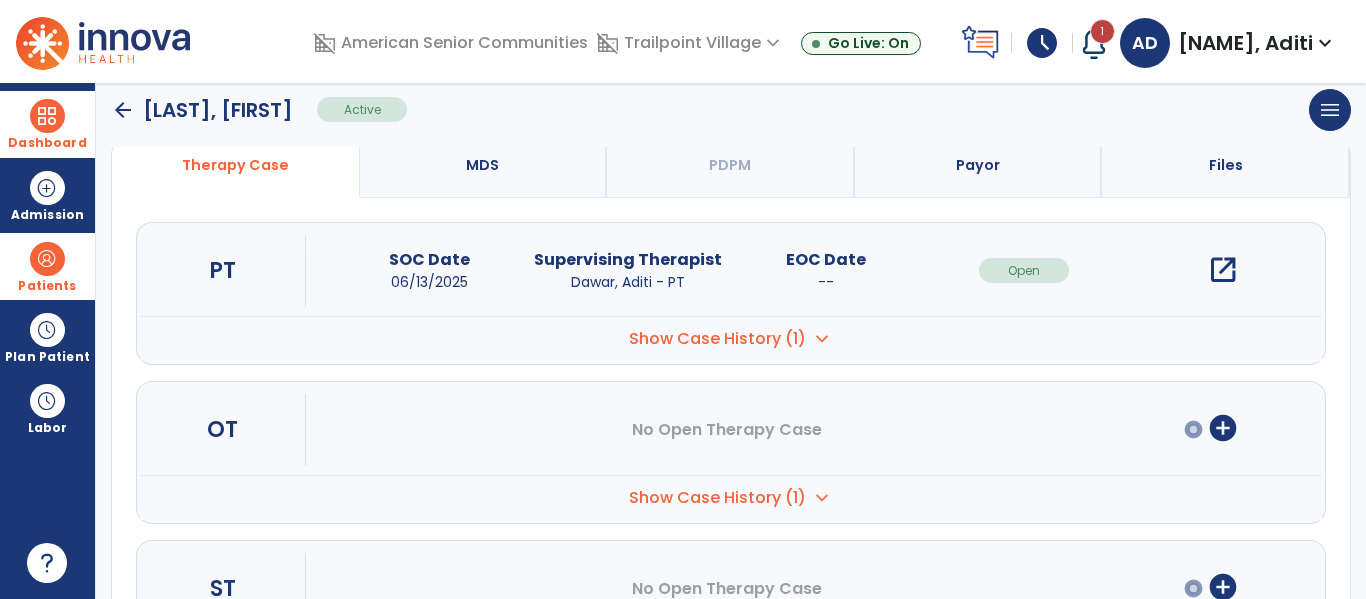 click on "open_in_new" at bounding box center (1223, 270) 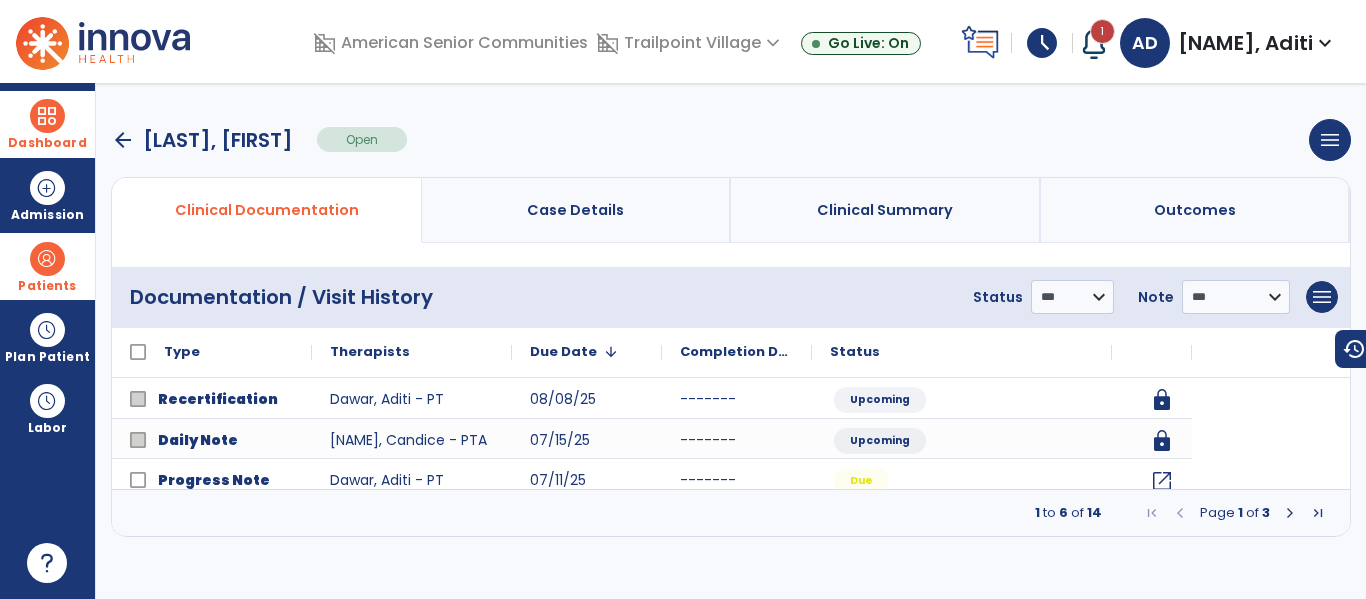 scroll, scrollTop: 0, scrollLeft: 0, axis: both 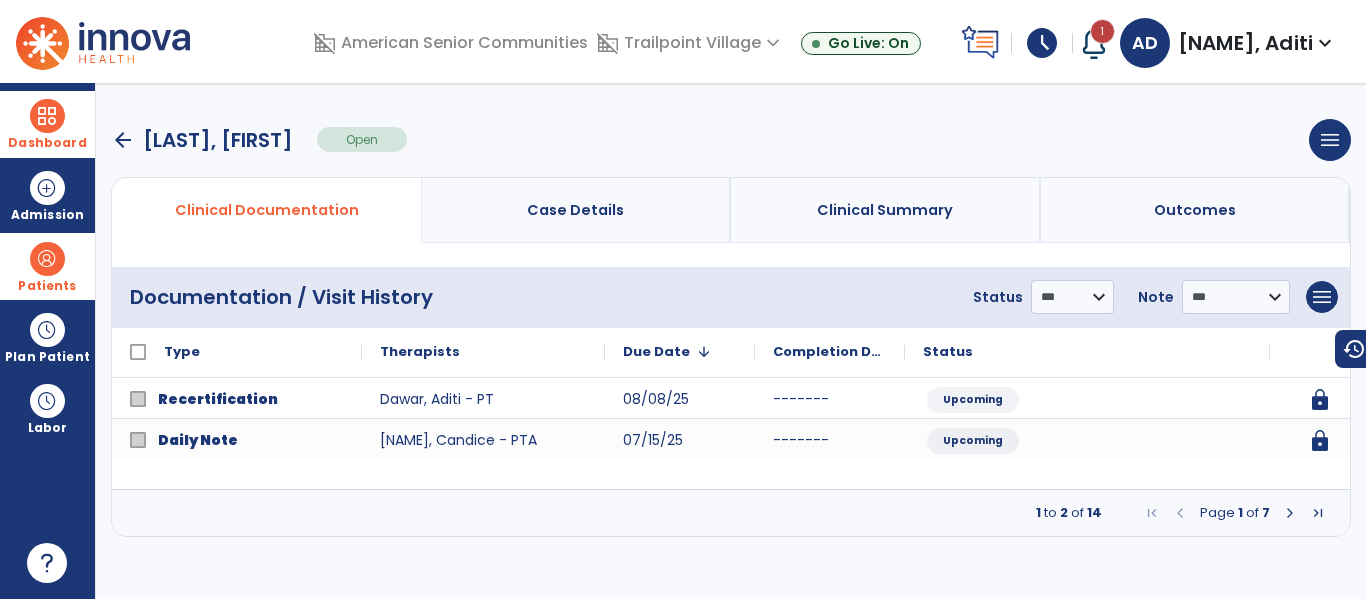 click at bounding box center (1290, 513) 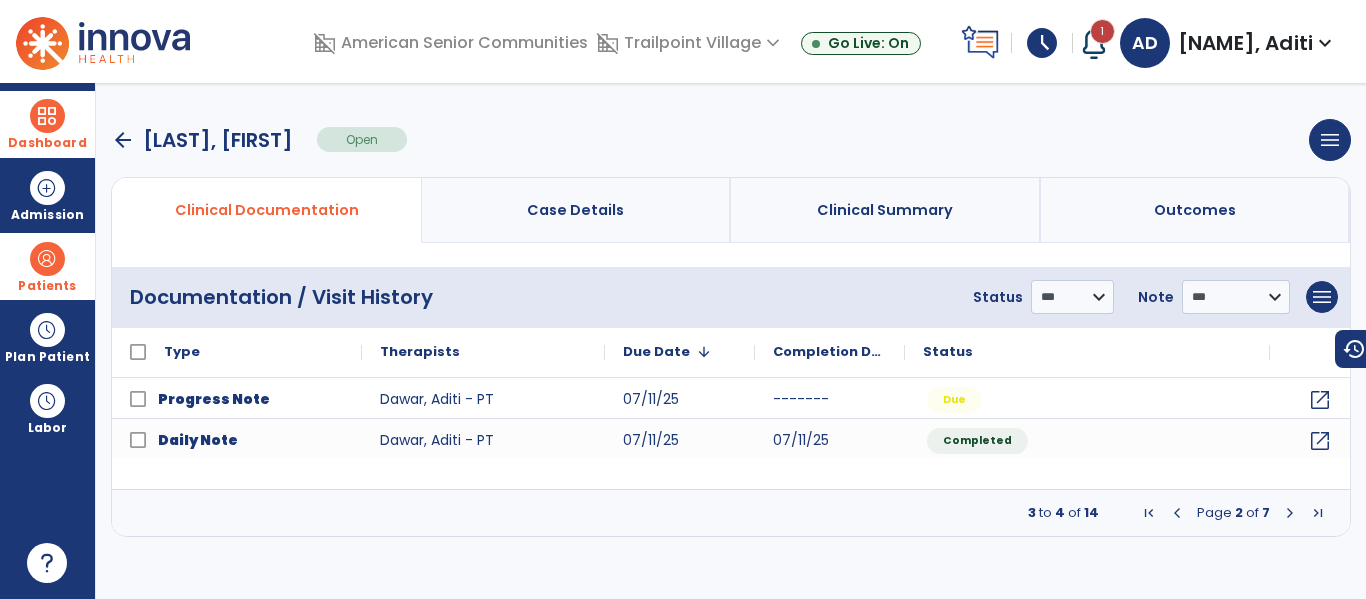 click at bounding box center (1290, 513) 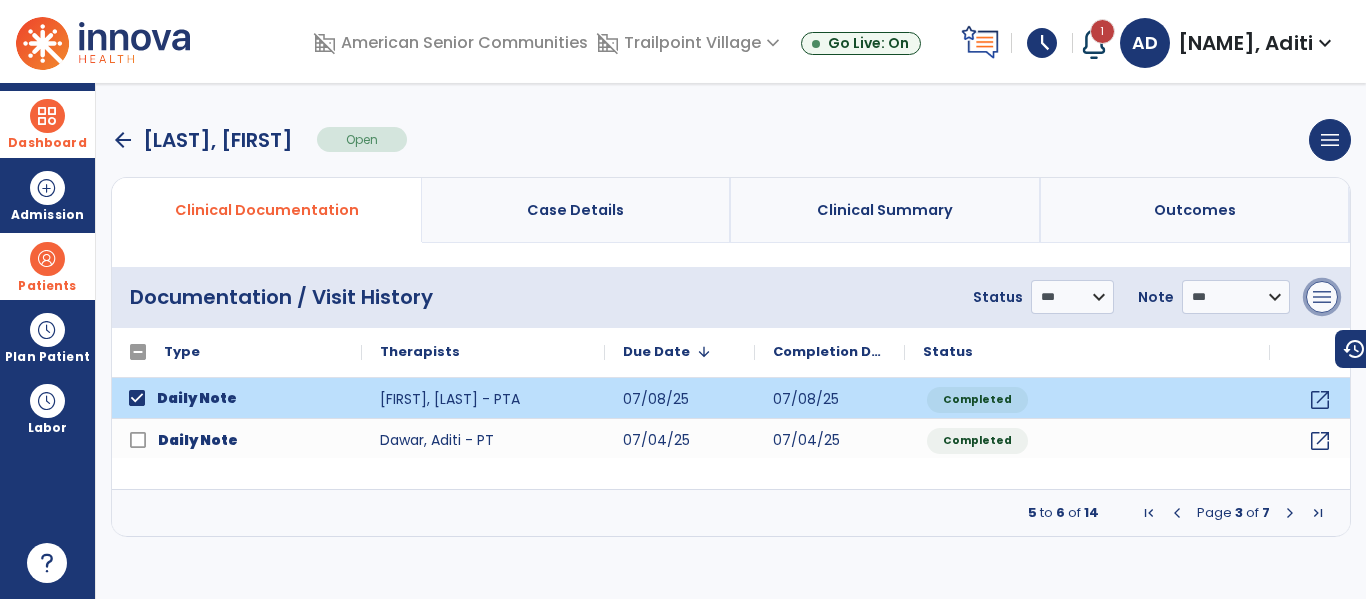 click on "menu" at bounding box center [1322, 297] 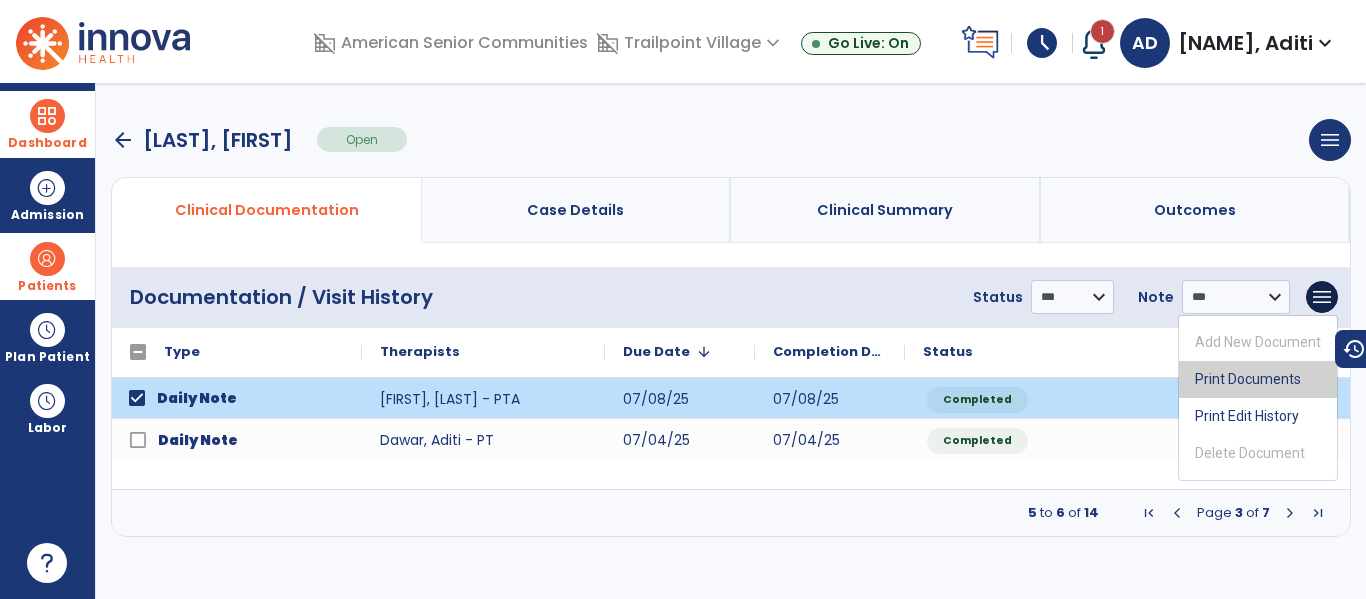 click on "Print Documents" at bounding box center [1258, 379] 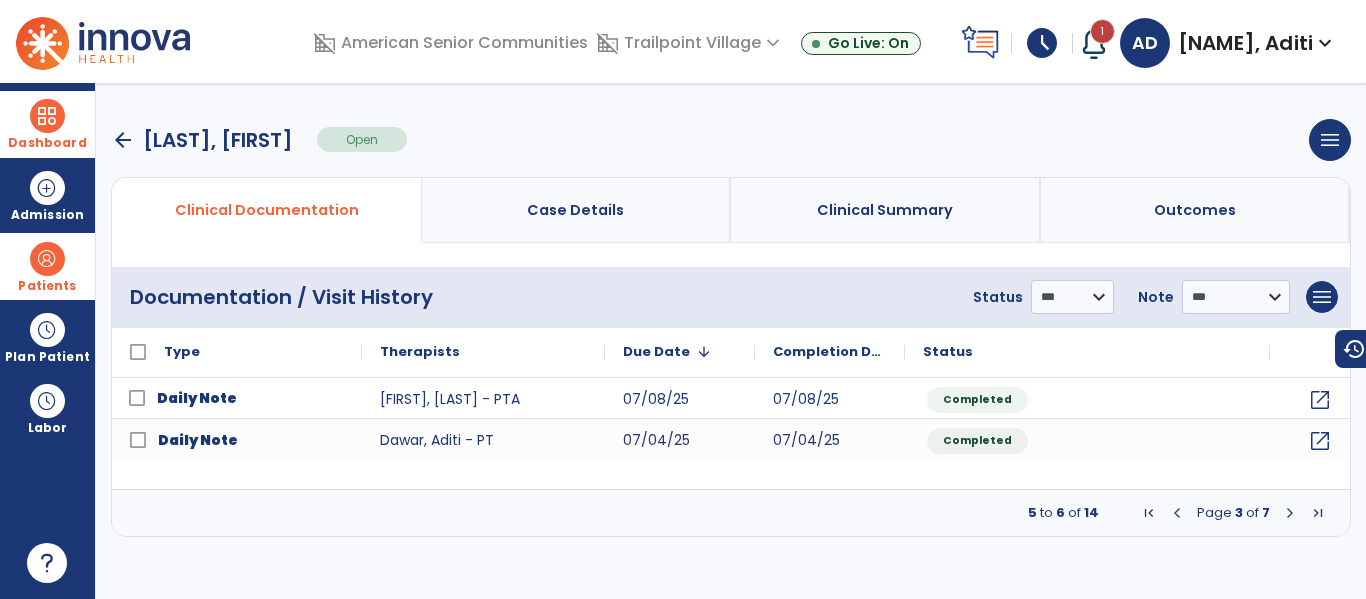 click at bounding box center [1177, 513] 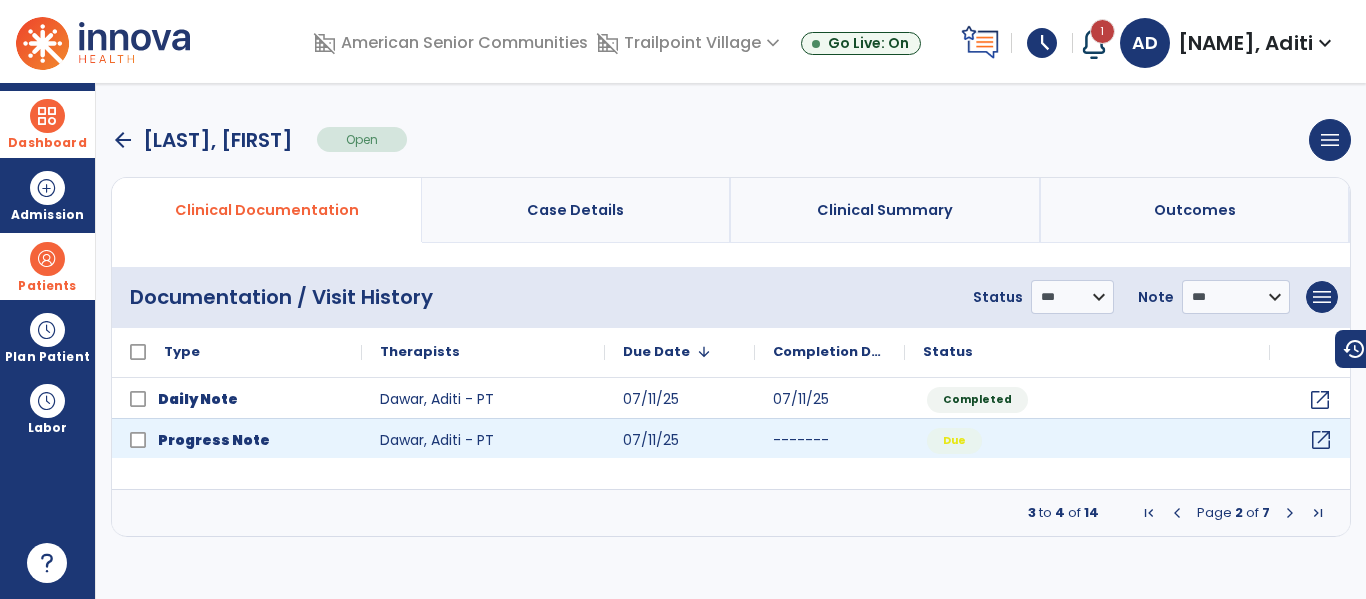 click on "open_in_new" 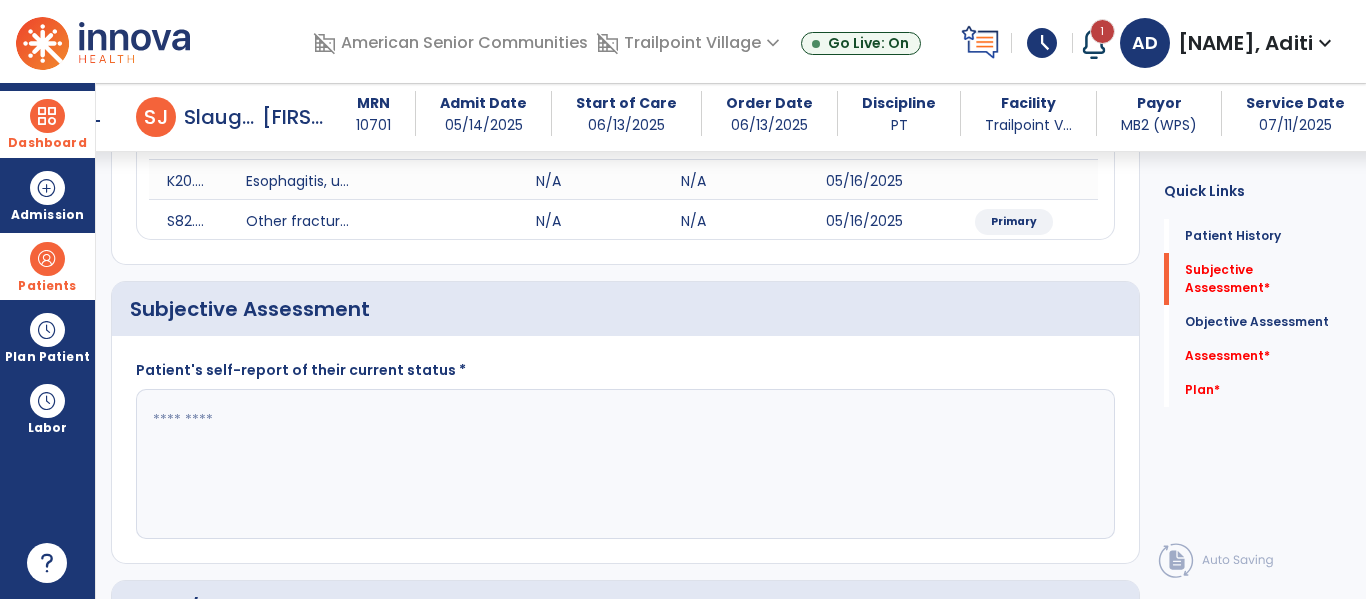 scroll, scrollTop: 416, scrollLeft: 0, axis: vertical 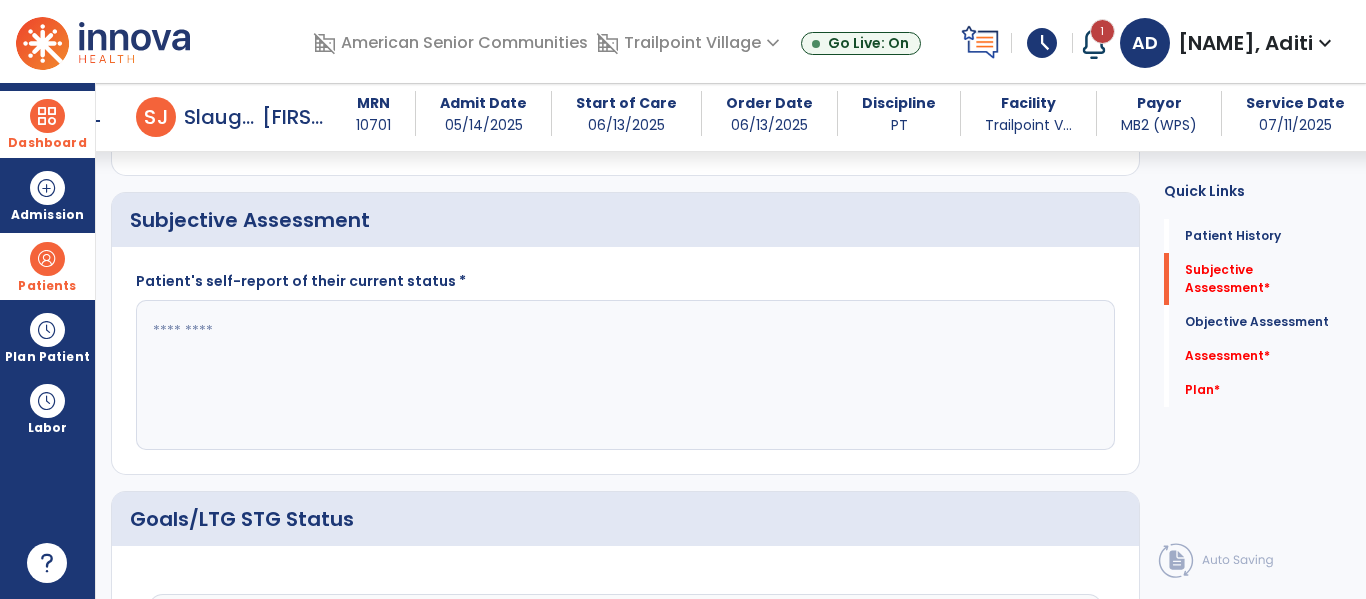 click 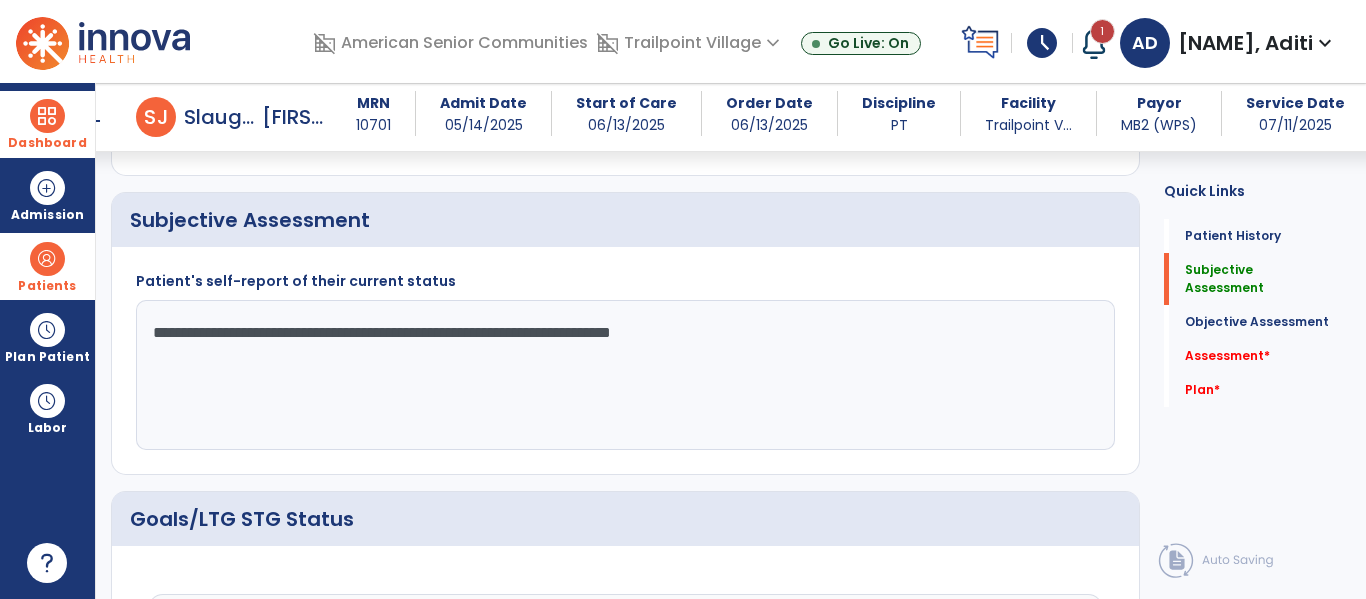 click on "**********" 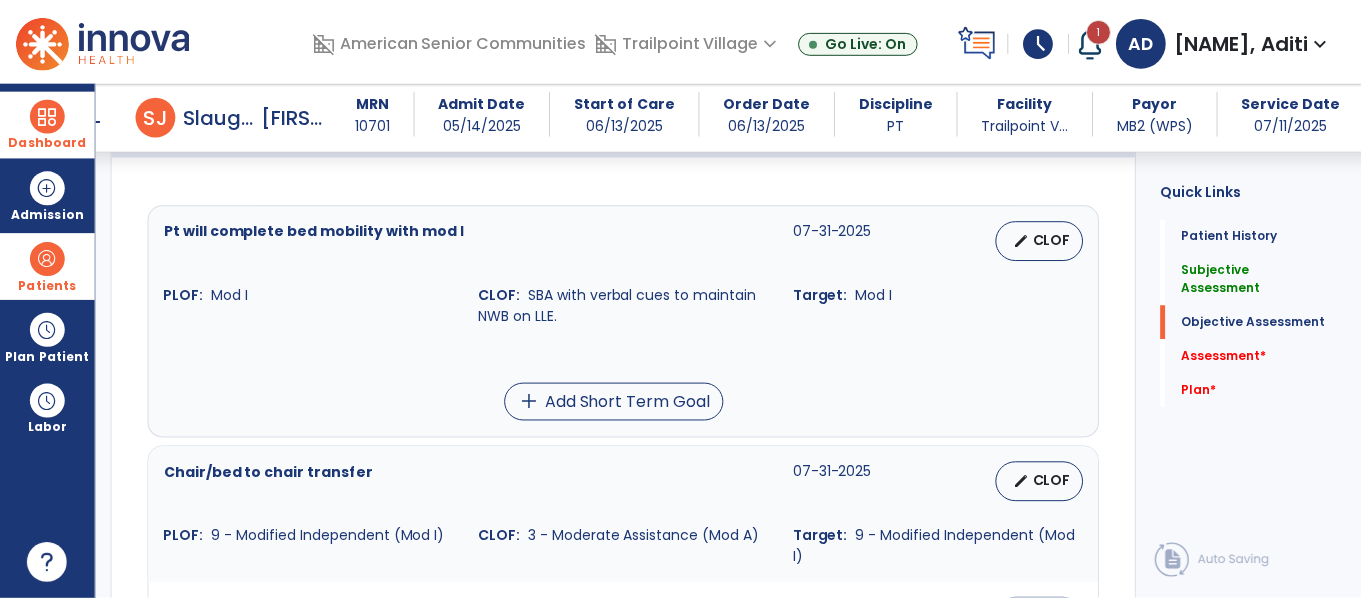 scroll, scrollTop: 806, scrollLeft: 0, axis: vertical 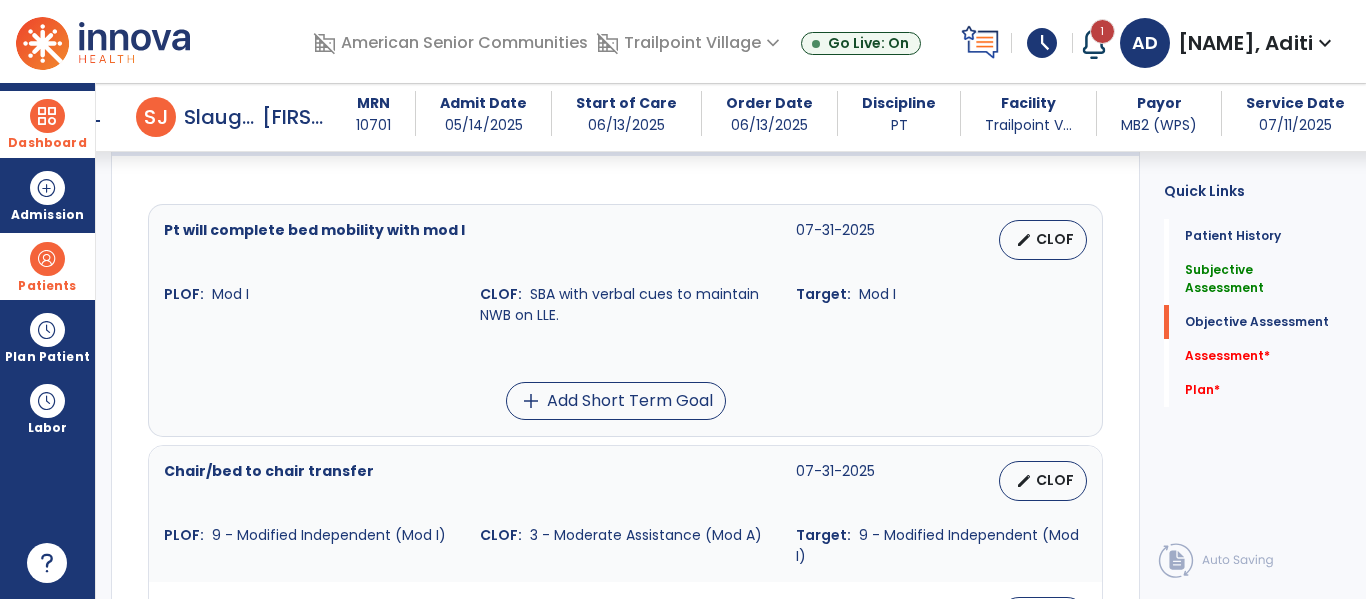 type on "**********" 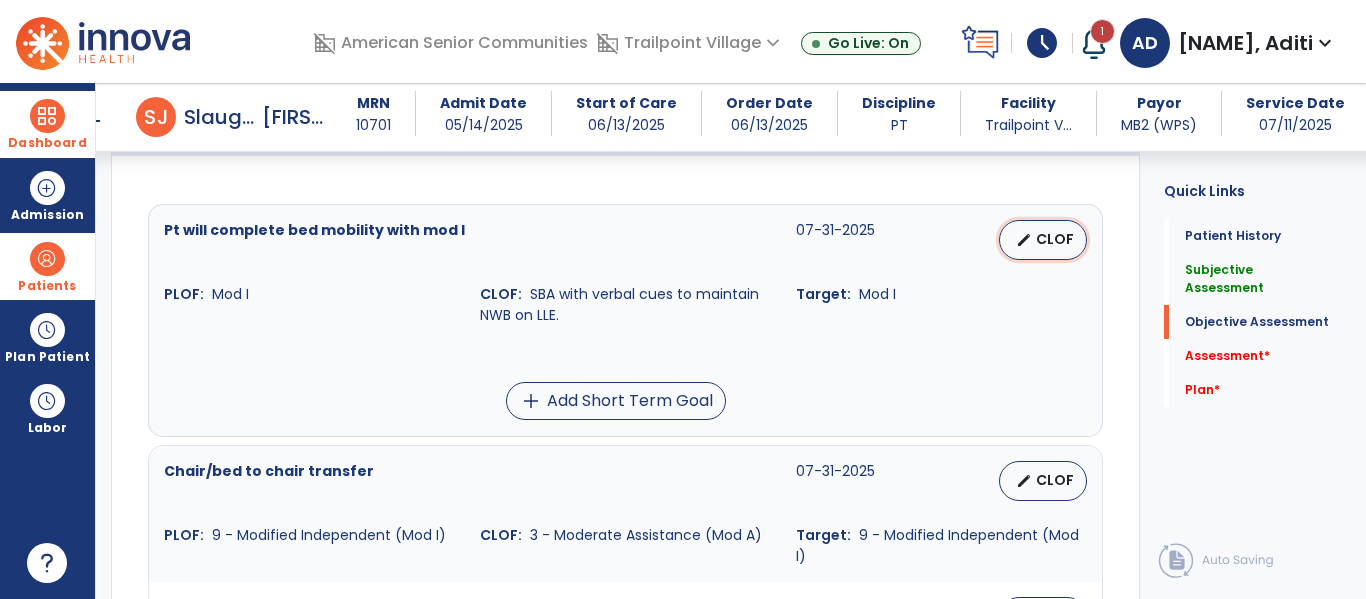 click on "CLOF" at bounding box center (1055, 239) 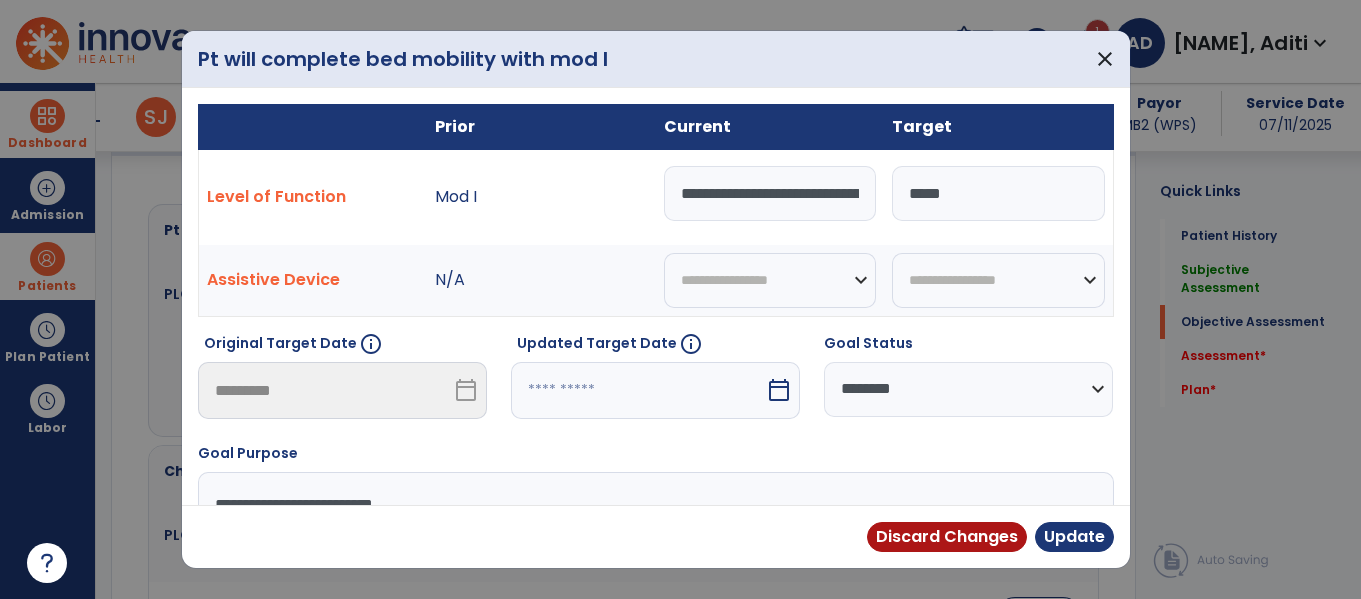 scroll, scrollTop: 806, scrollLeft: 0, axis: vertical 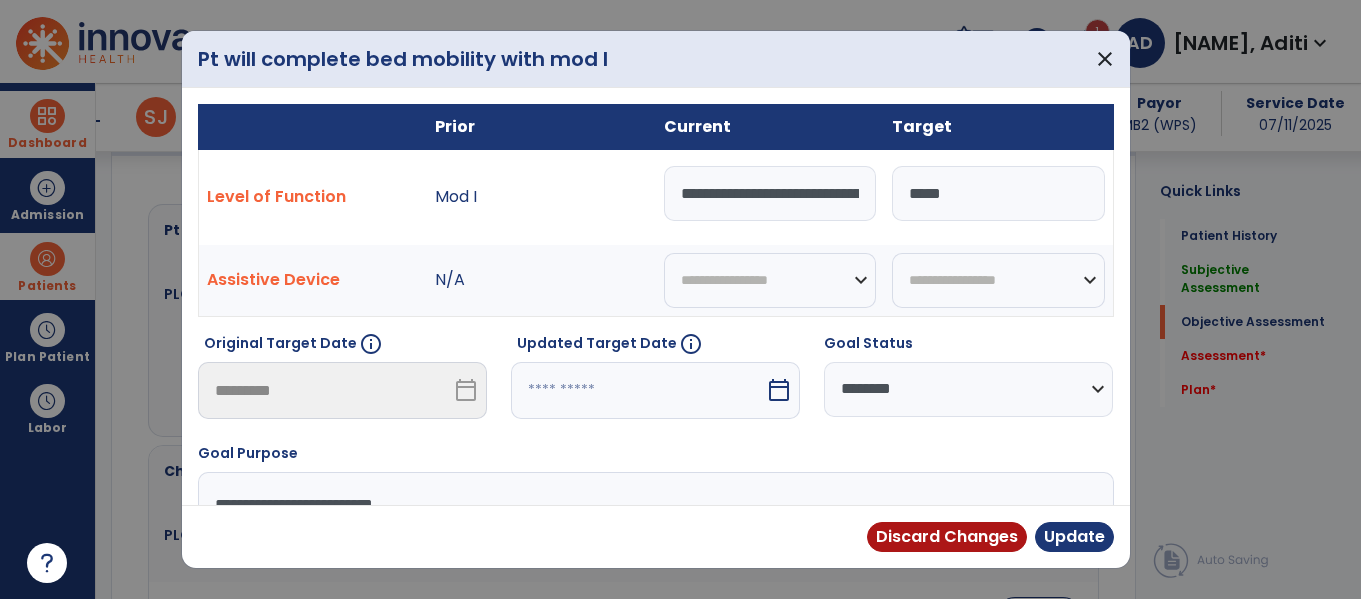 click on "**********" at bounding box center (770, 193) 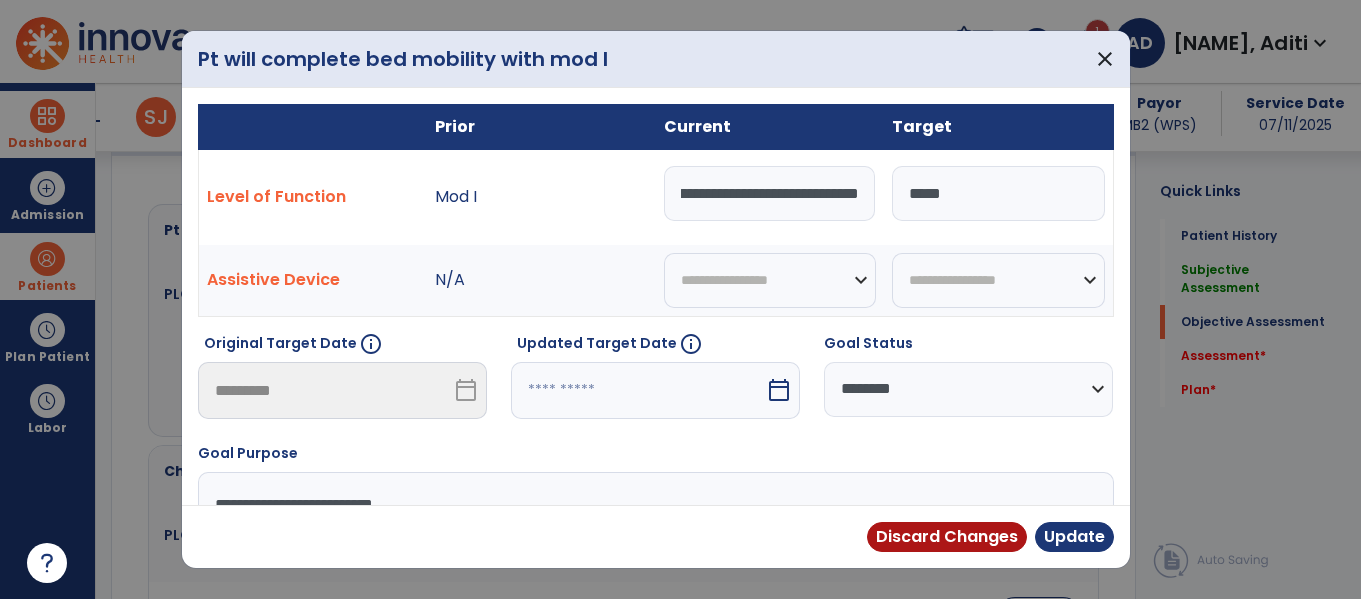 scroll, scrollTop: 0, scrollLeft: 179, axis: horizontal 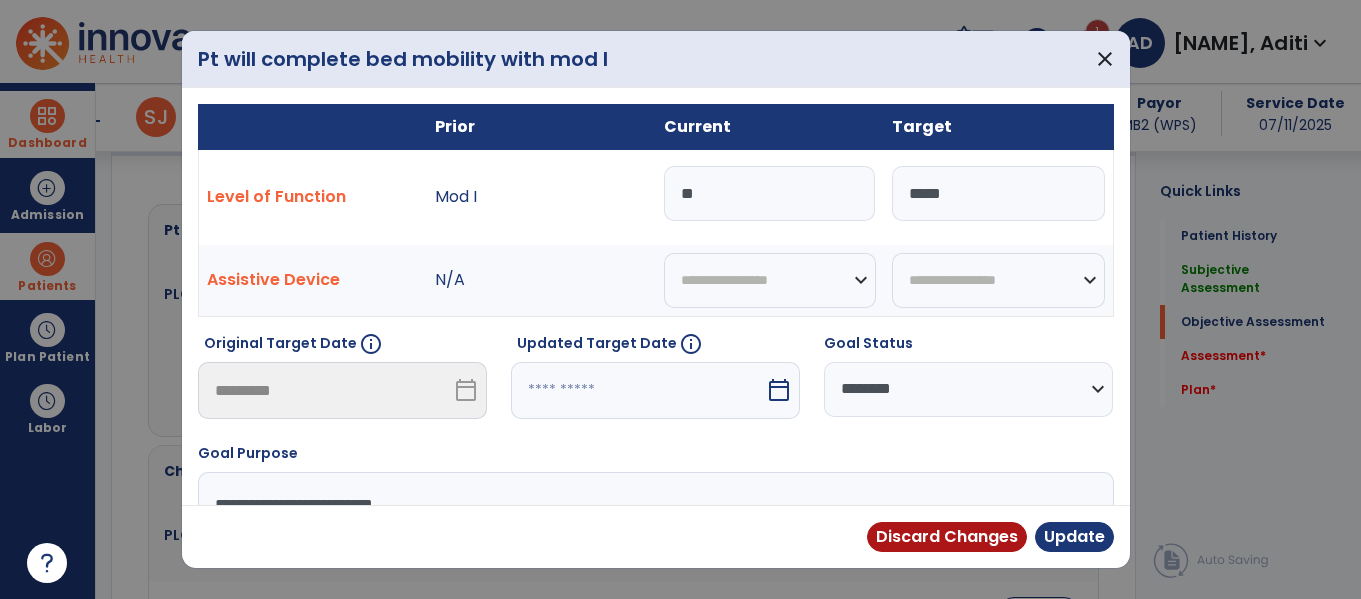 type on "*" 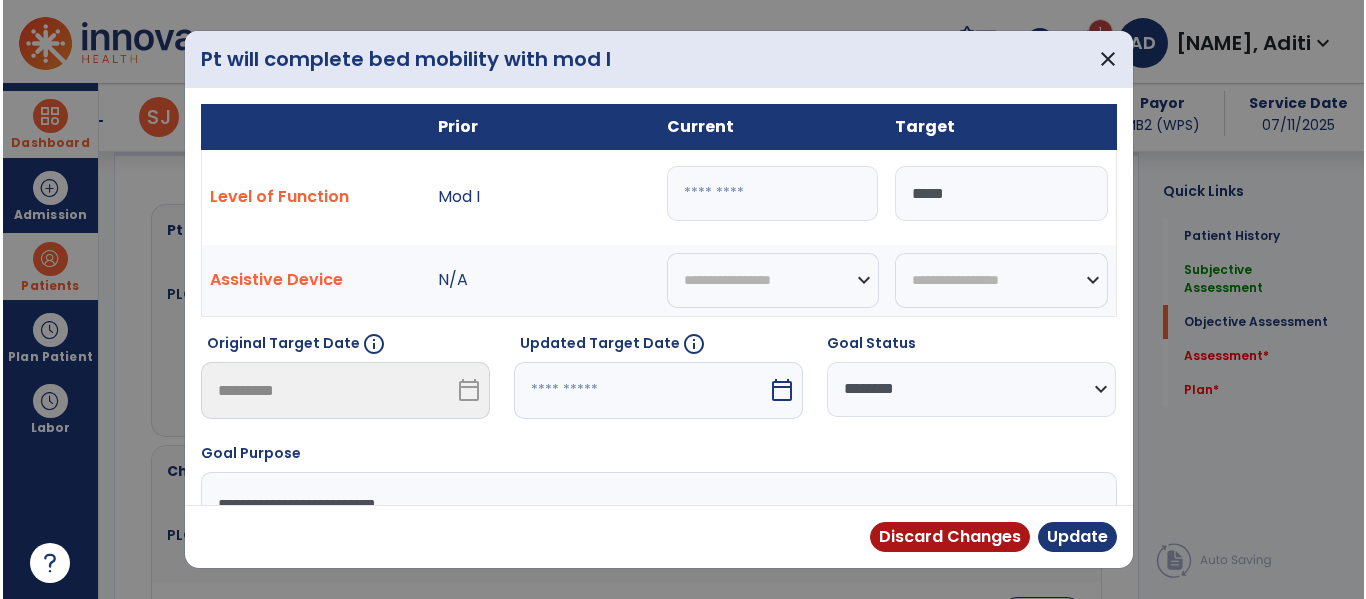 scroll, scrollTop: 0, scrollLeft: 0, axis: both 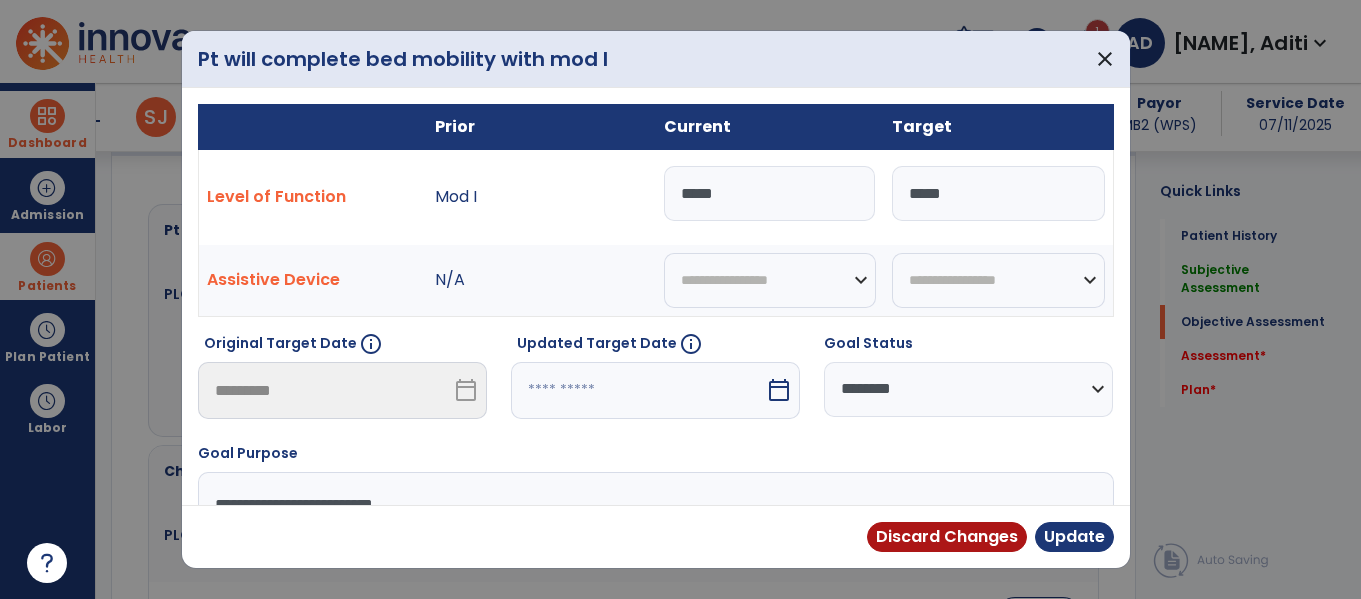 type on "*****" 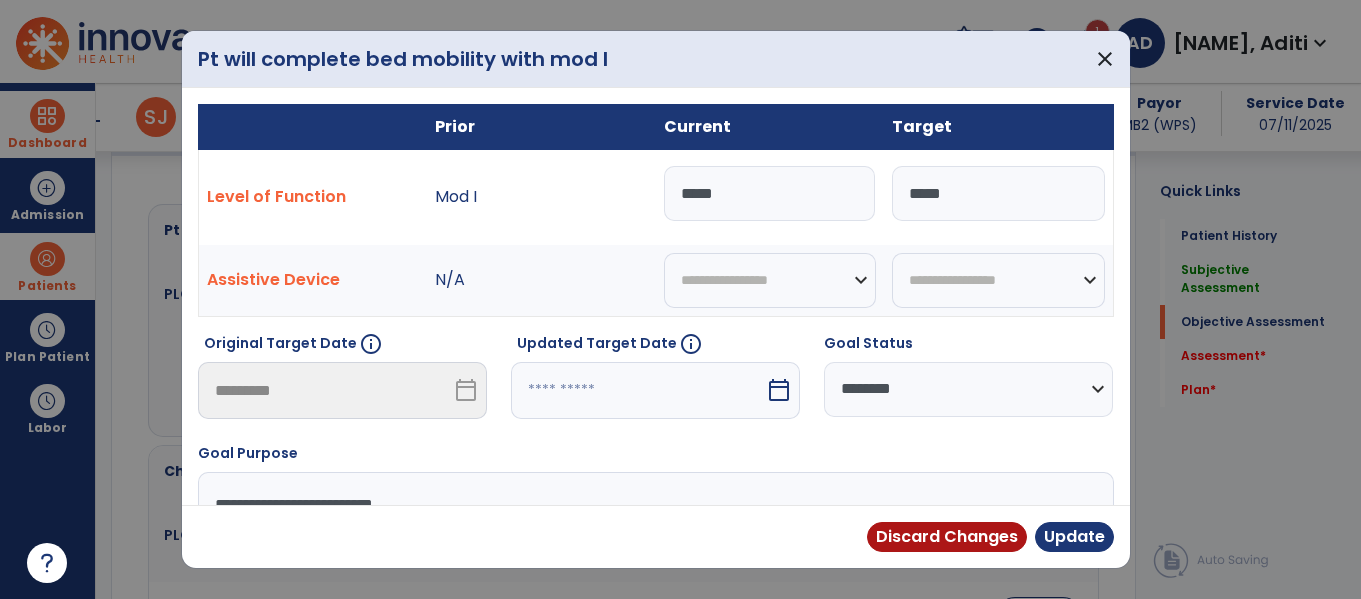 select on "********" 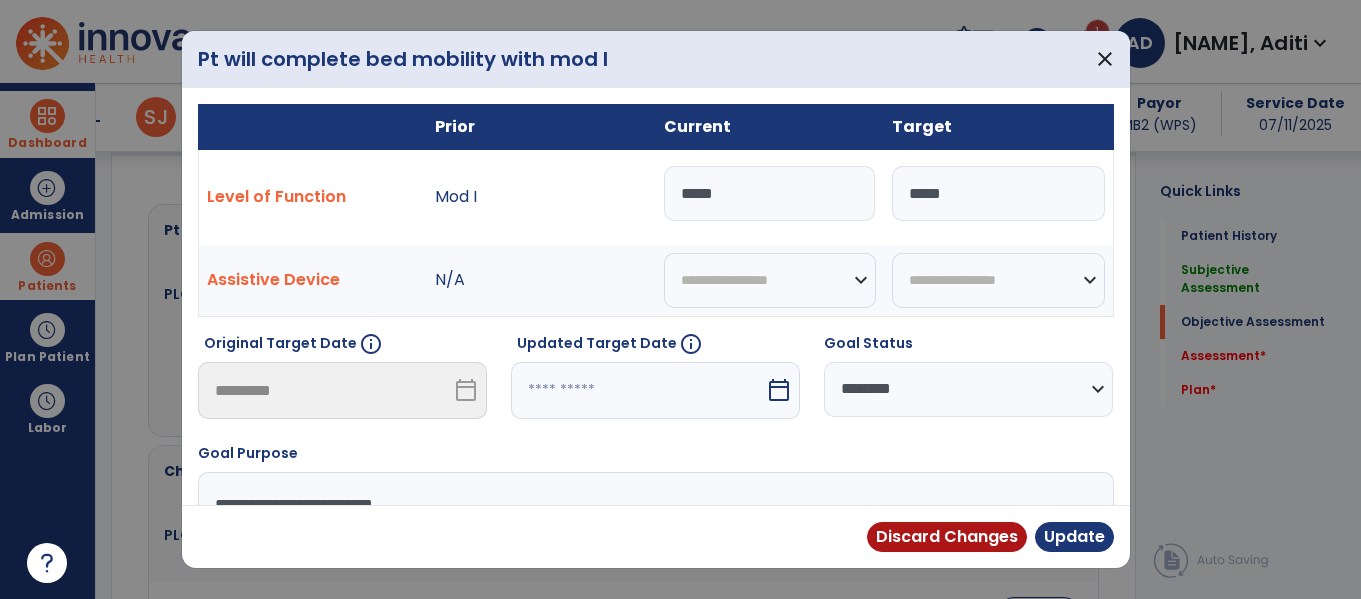 click on "**********" at bounding box center (968, 389) 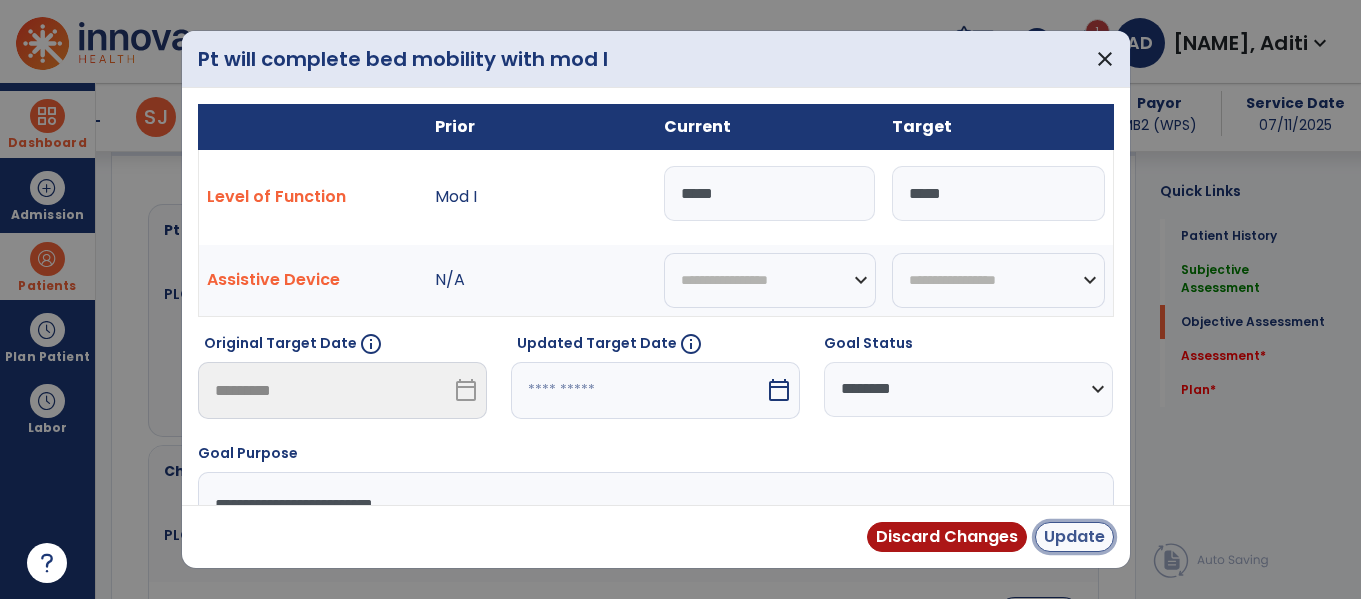 click on "Update" at bounding box center [1074, 537] 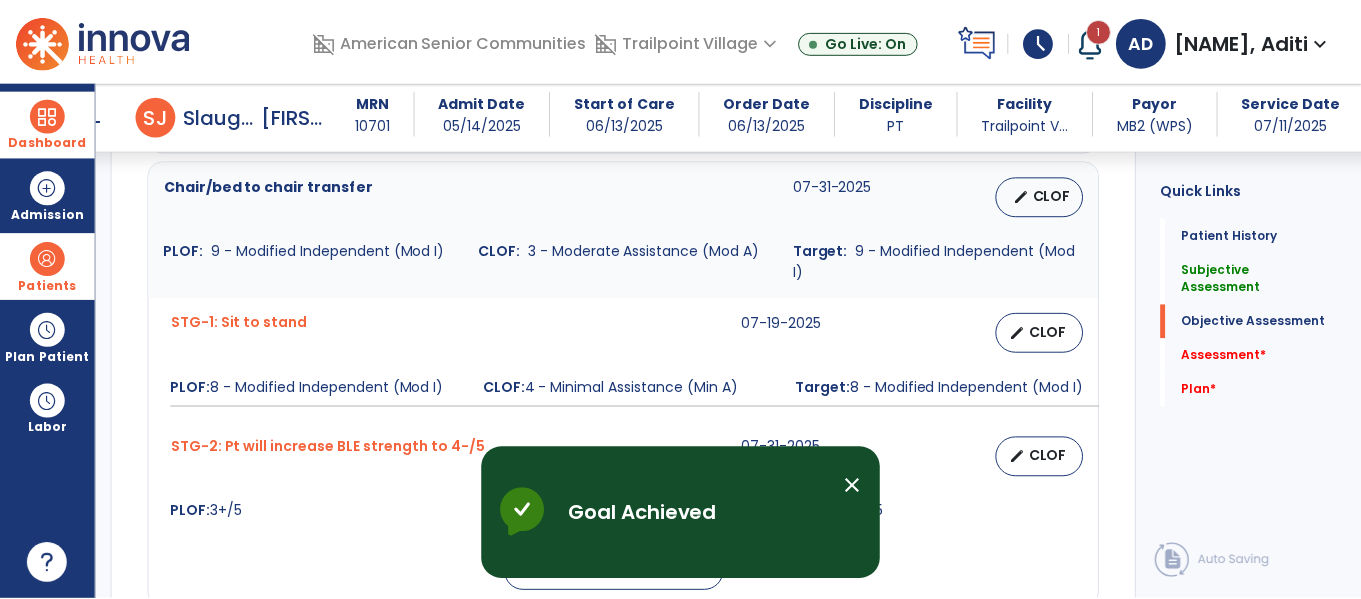 scroll, scrollTop: 1032, scrollLeft: 0, axis: vertical 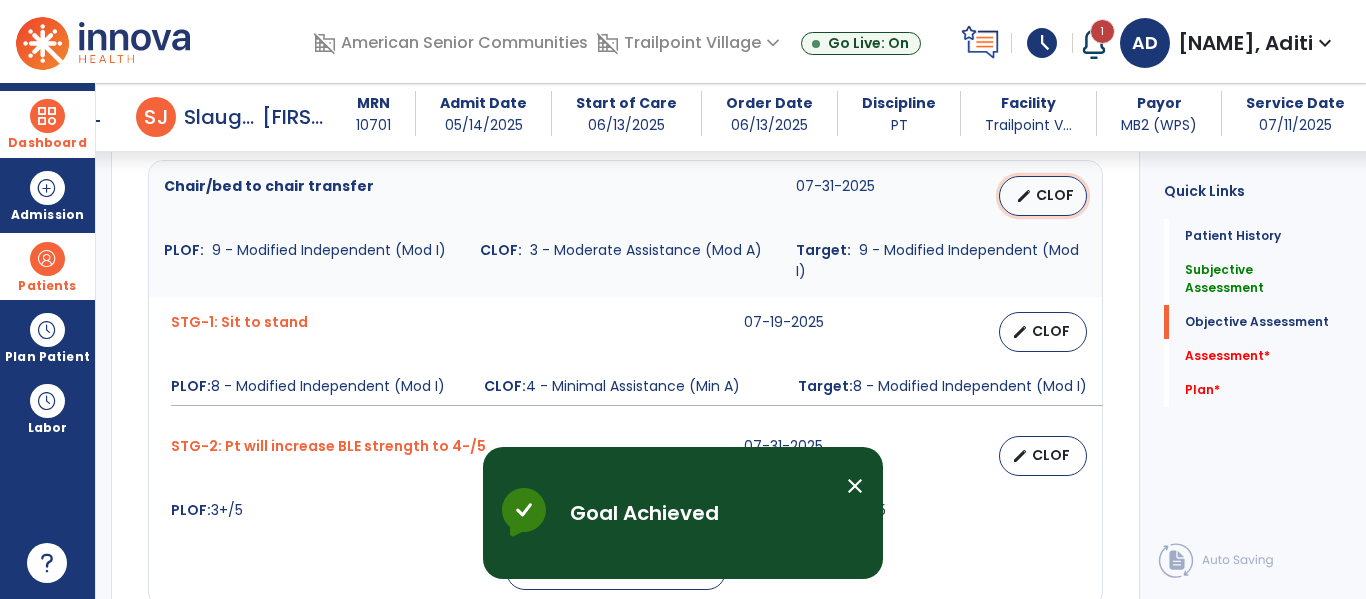click on "edit" at bounding box center [1024, 196] 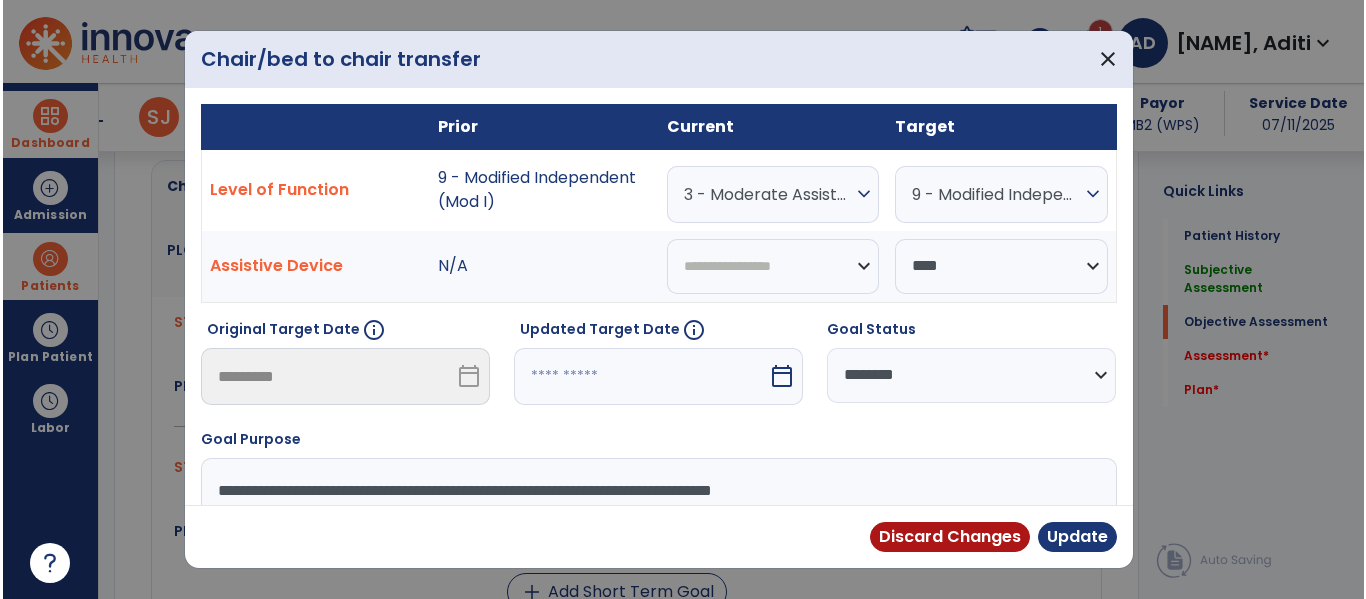 scroll, scrollTop: 1032, scrollLeft: 0, axis: vertical 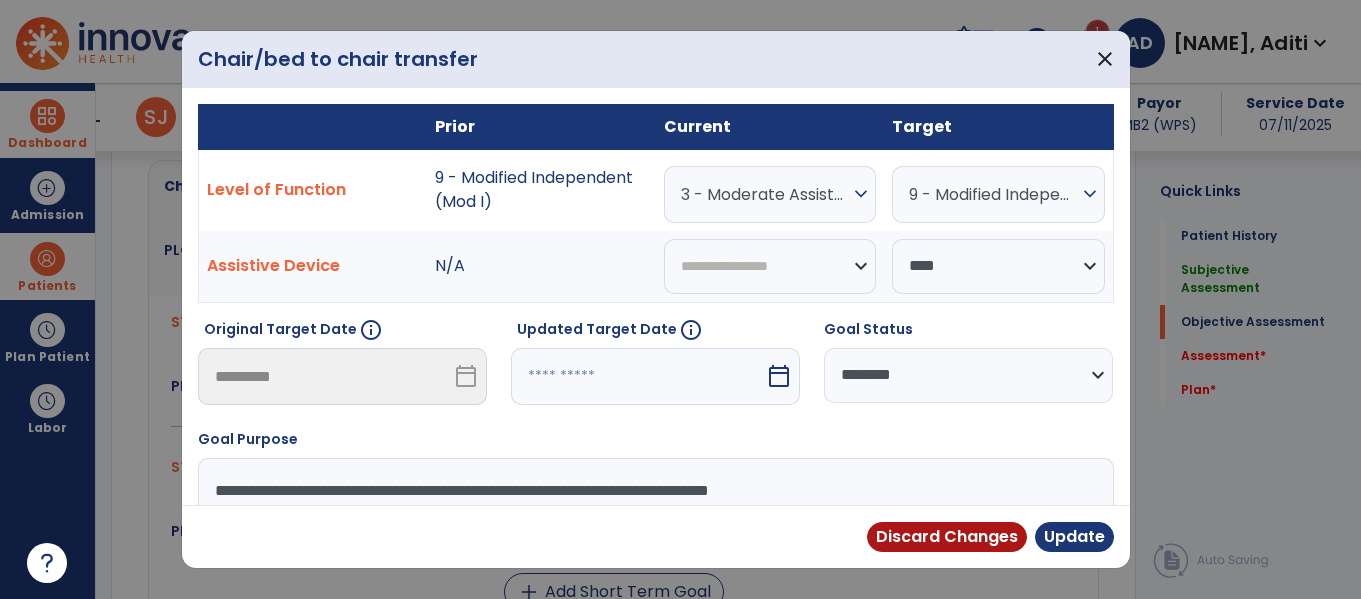 click on "3 - Moderate Assistance (Mod A)" at bounding box center (765, 194) 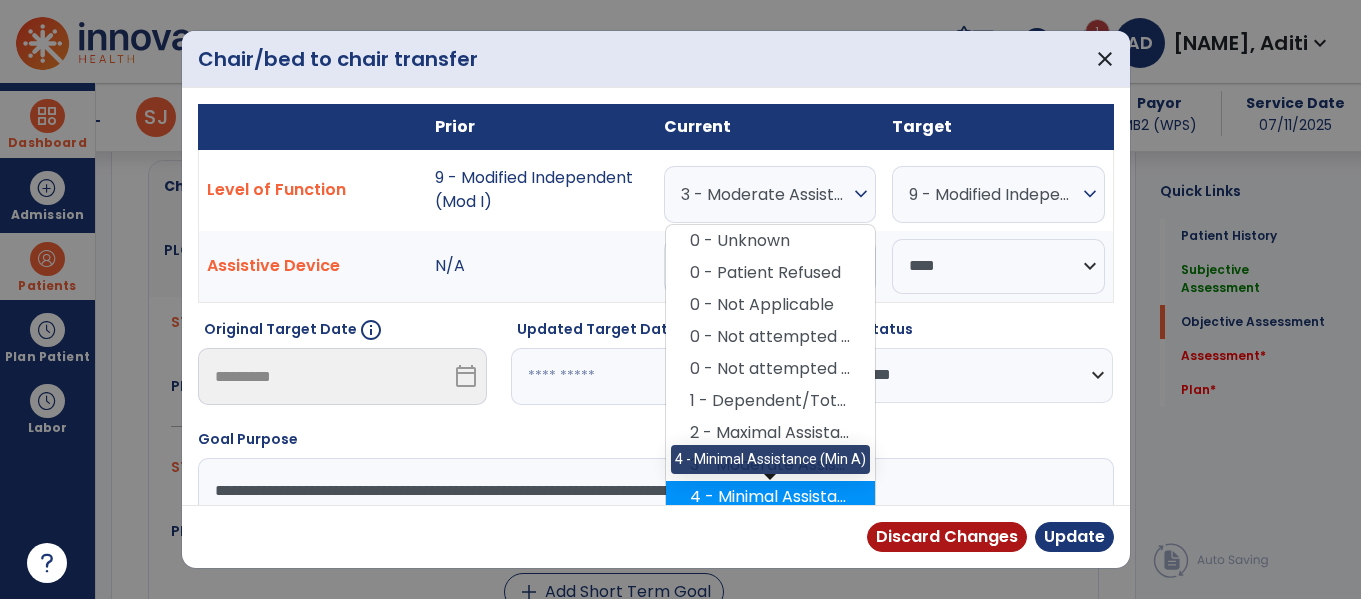 click on "4 - Minimal Assistance (Min A)" at bounding box center [770, 497] 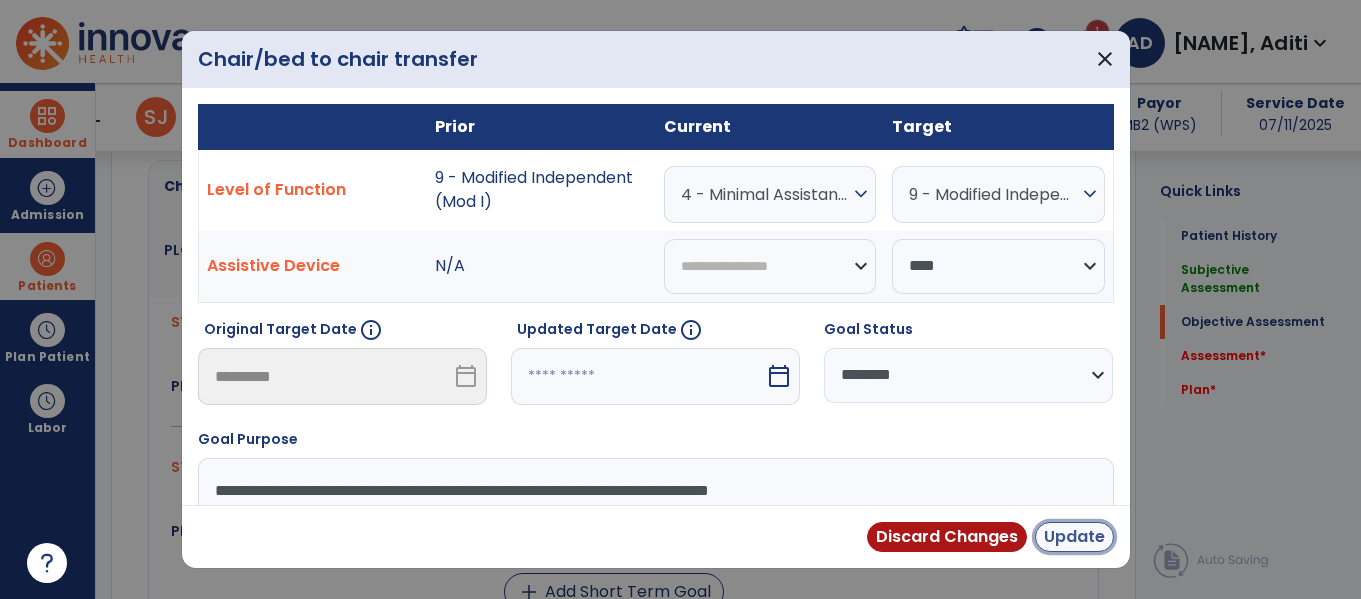 click on "Update" at bounding box center (1074, 537) 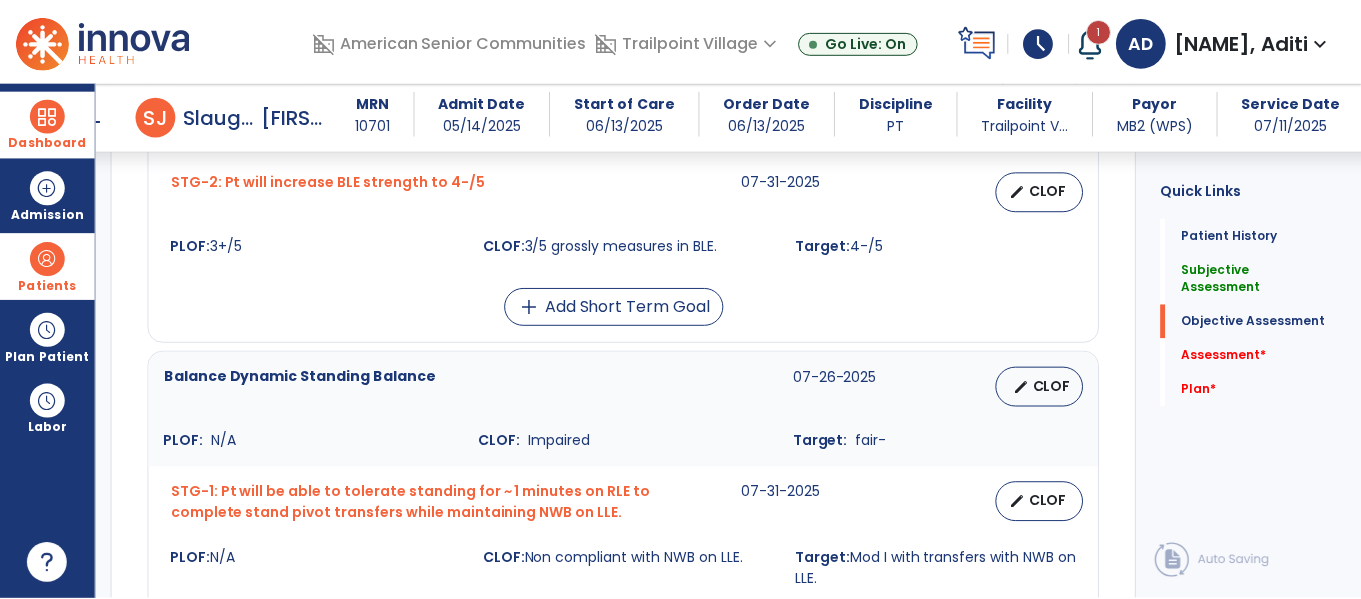 scroll, scrollTop: 1297, scrollLeft: 0, axis: vertical 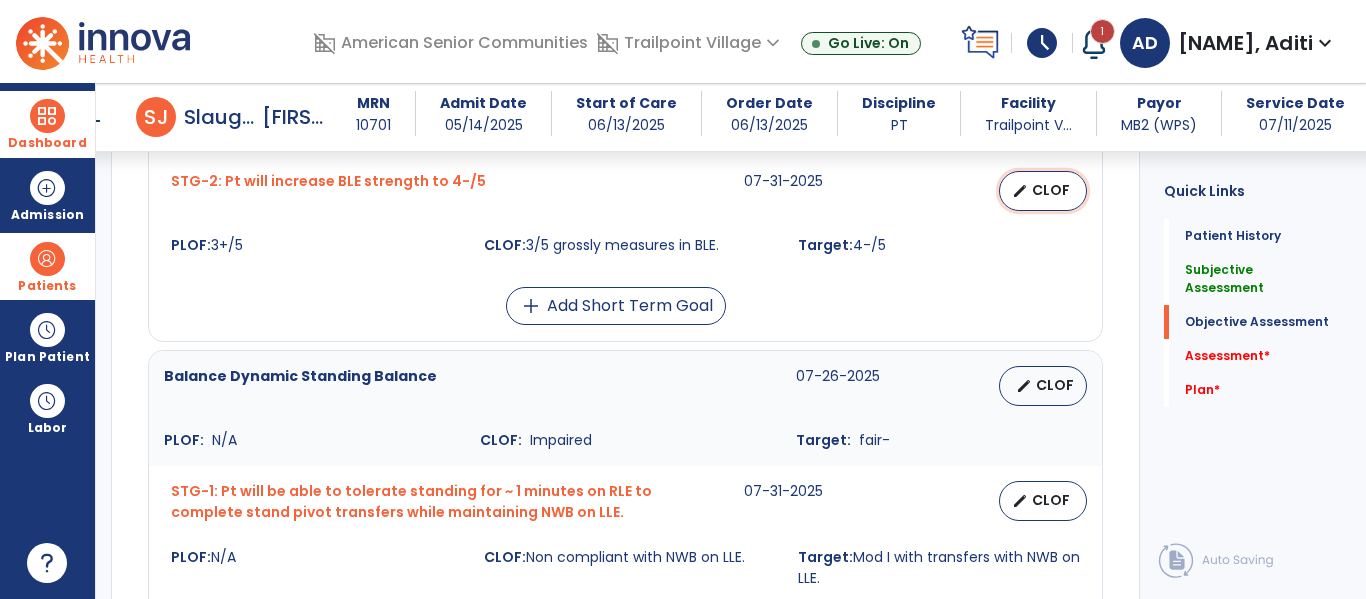 click on "edit   CLOF" at bounding box center [1043, 191] 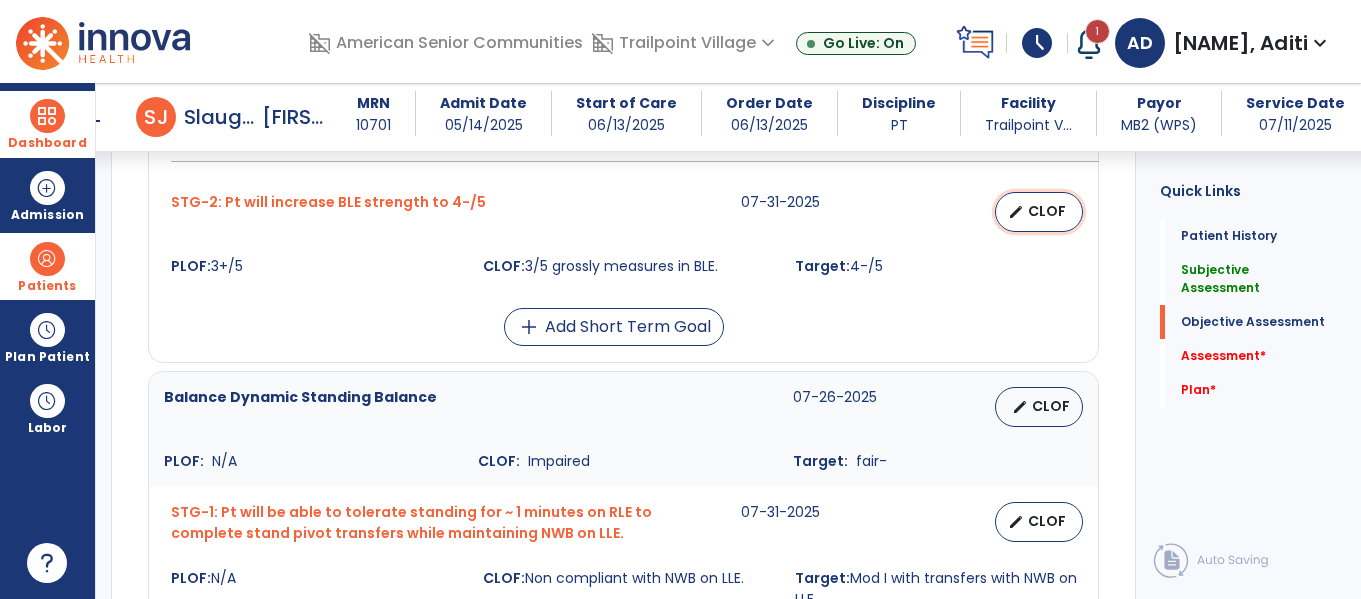 select on "********" 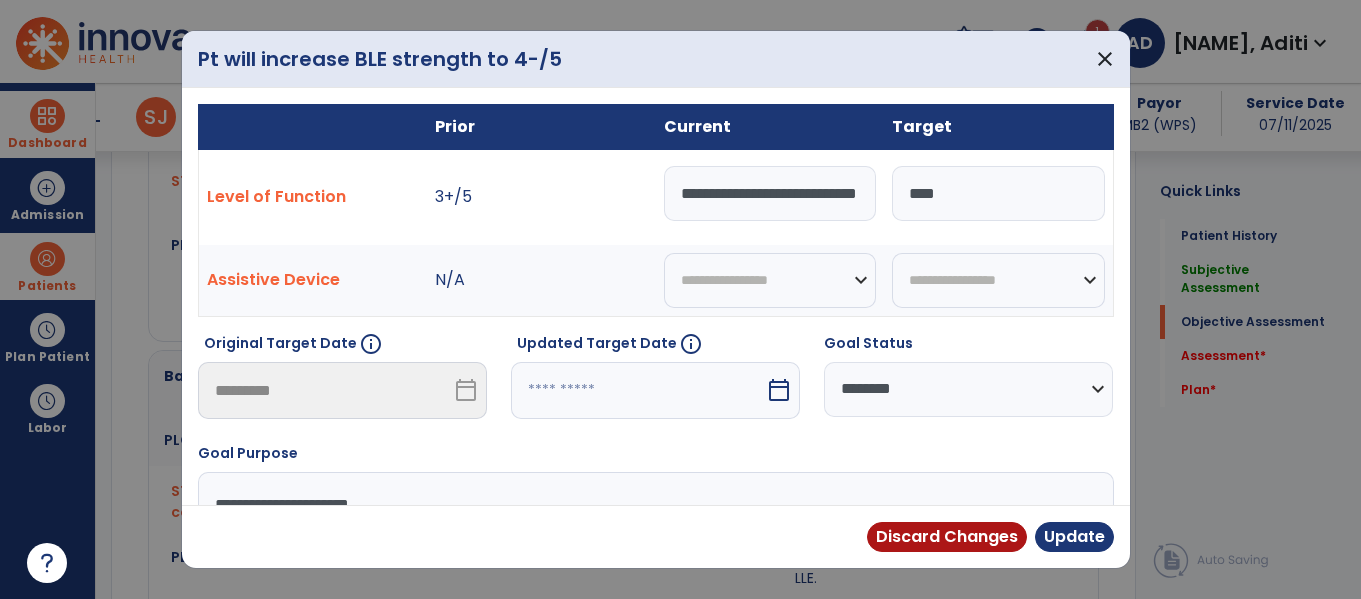 scroll, scrollTop: 1318, scrollLeft: 0, axis: vertical 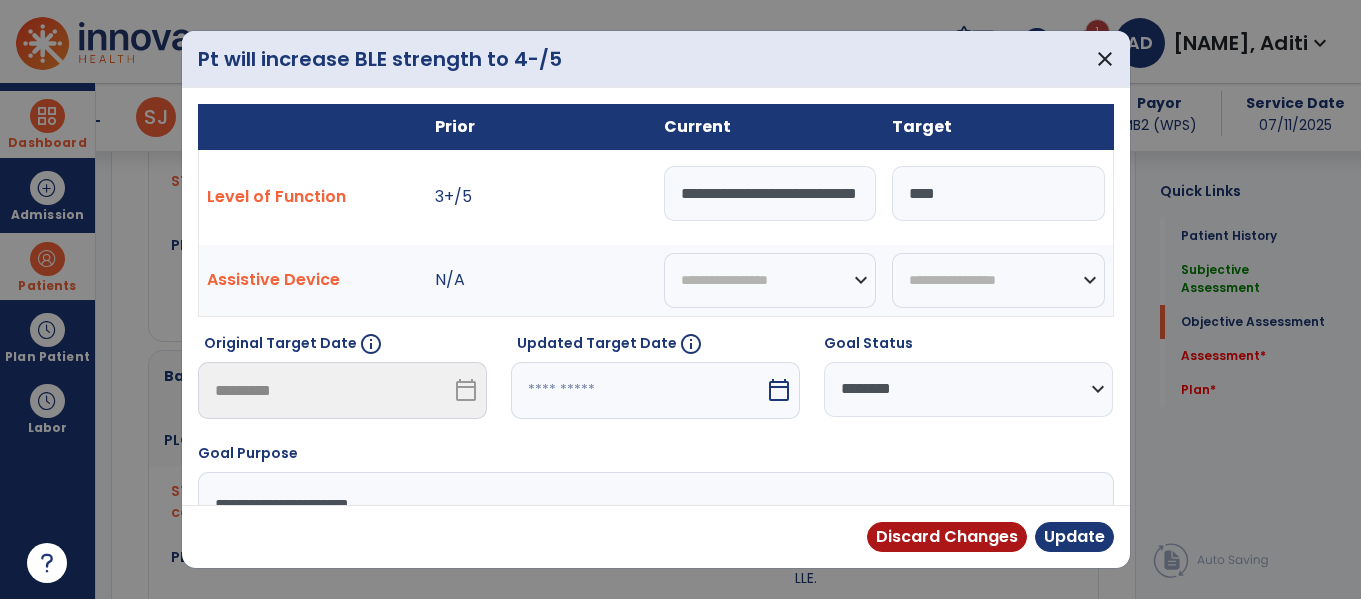 click on "**********" at bounding box center (770, 193) 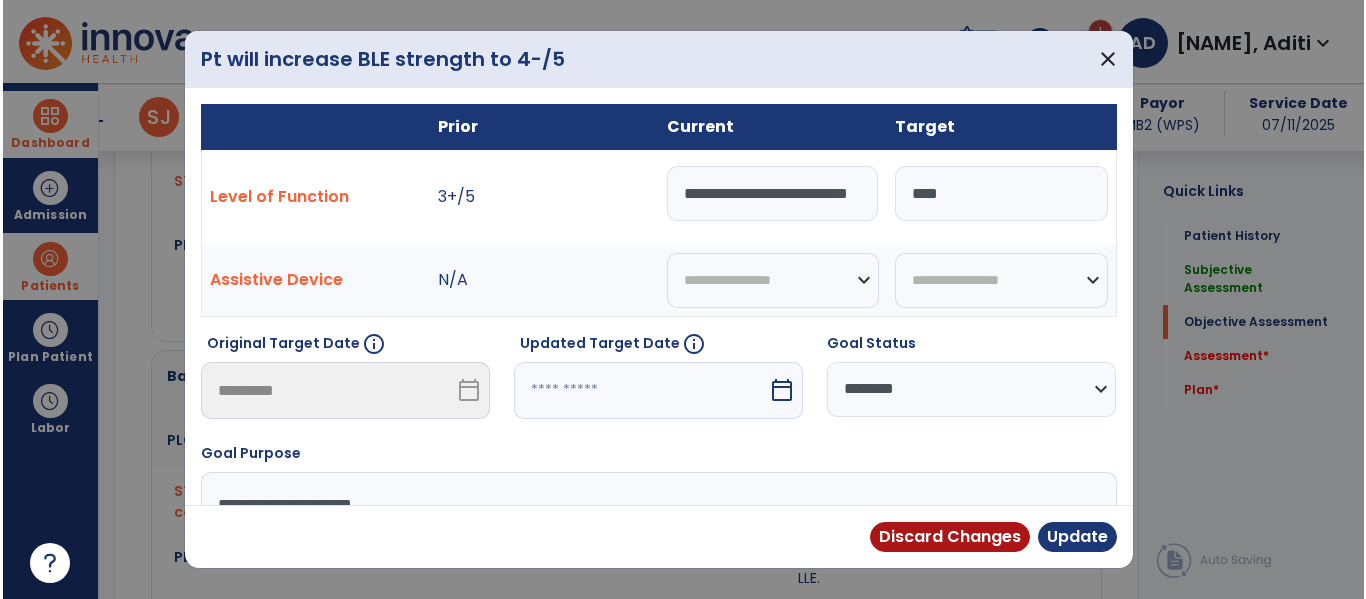 scroll, scrollTop: 0, scrollLeft: 30, axis: horizontal 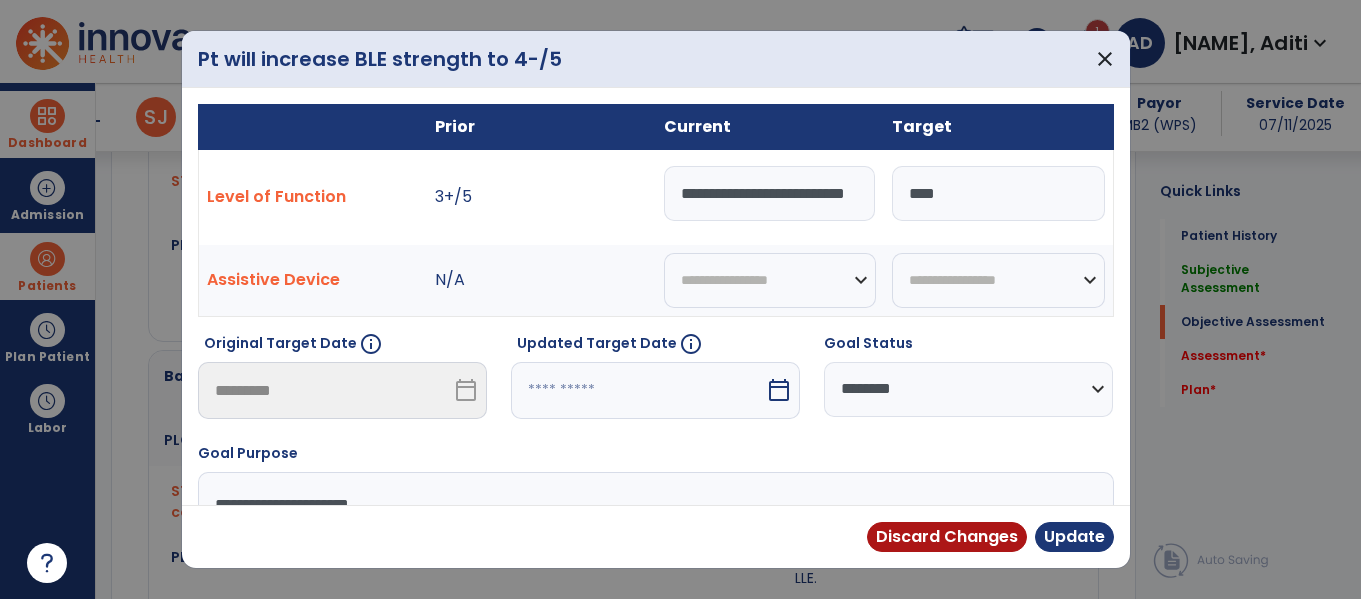 type on "**********" 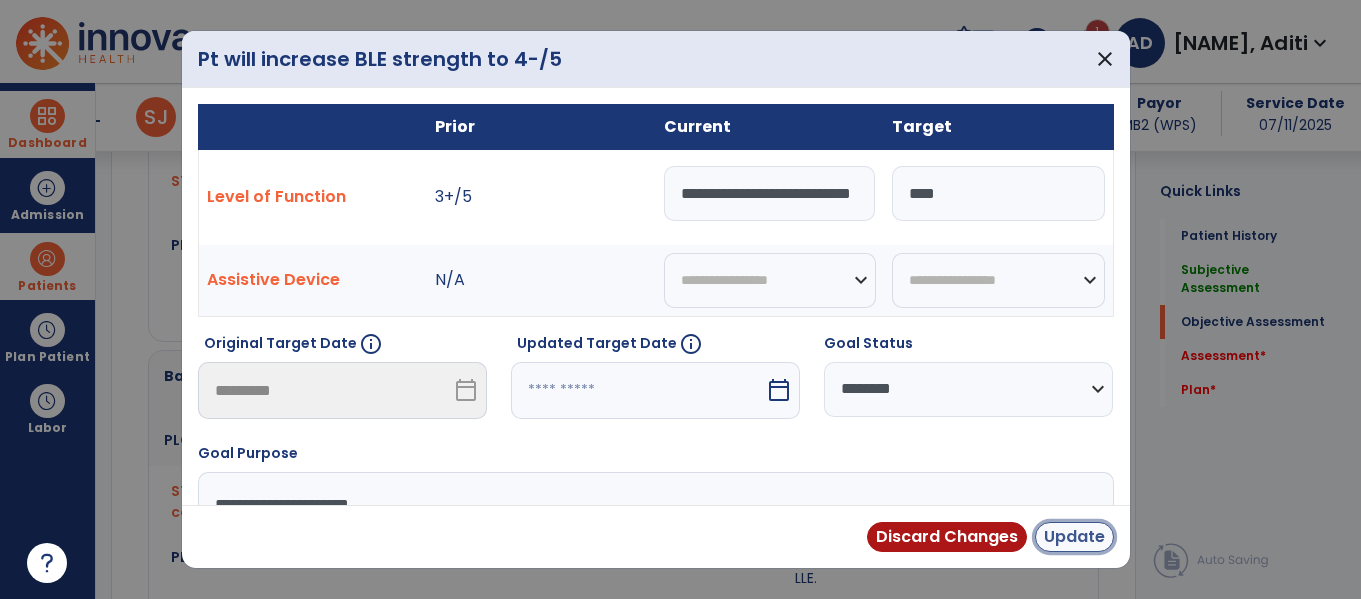 click on "Update" at bounding box center [1074, 537] 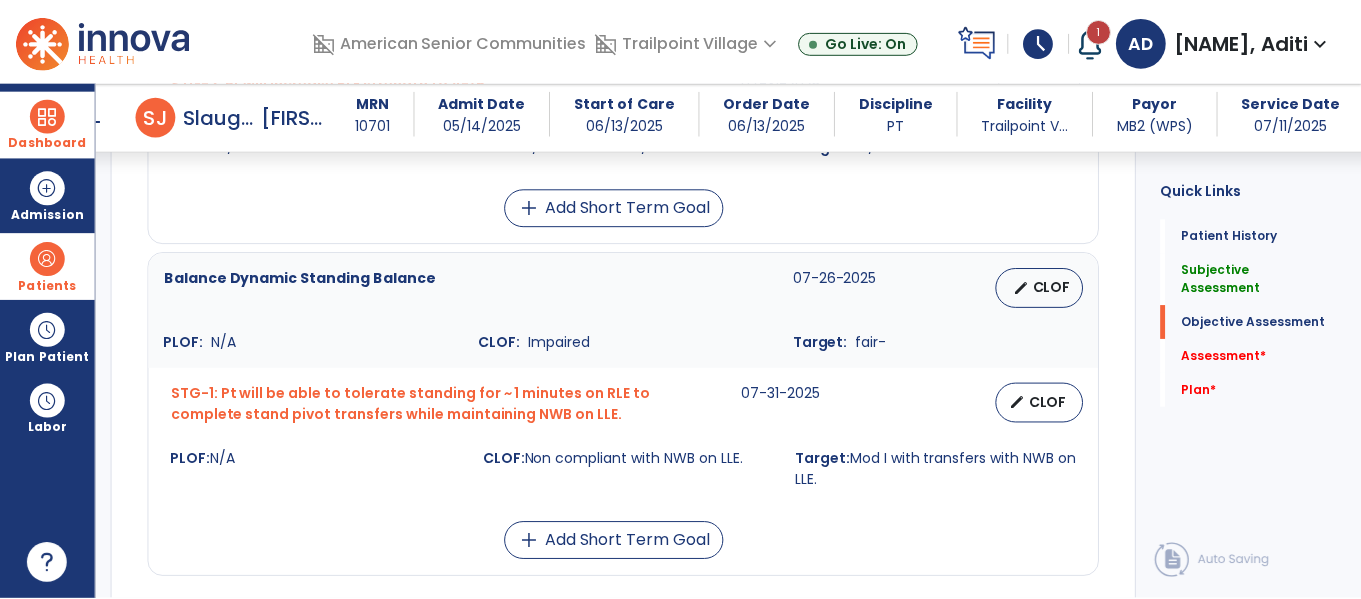 scroll, scrollTop: 1440, scrollLeft: 0, axis: vertical 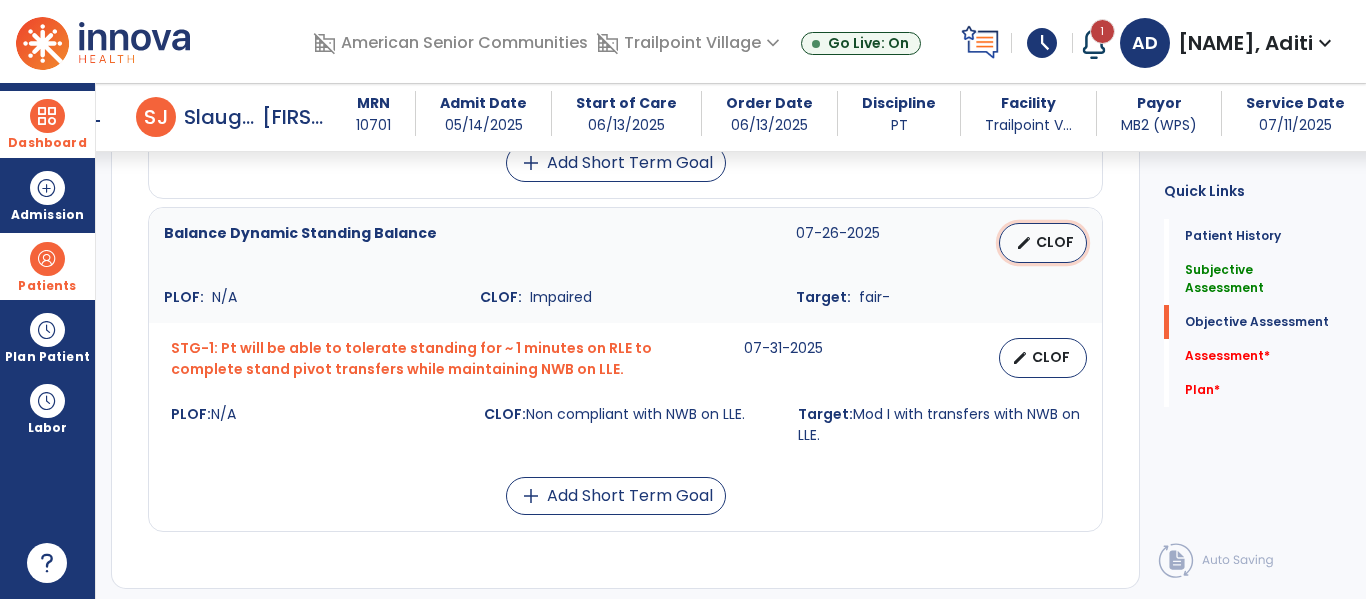 click on "edit" at bounding box center [1024, 243] 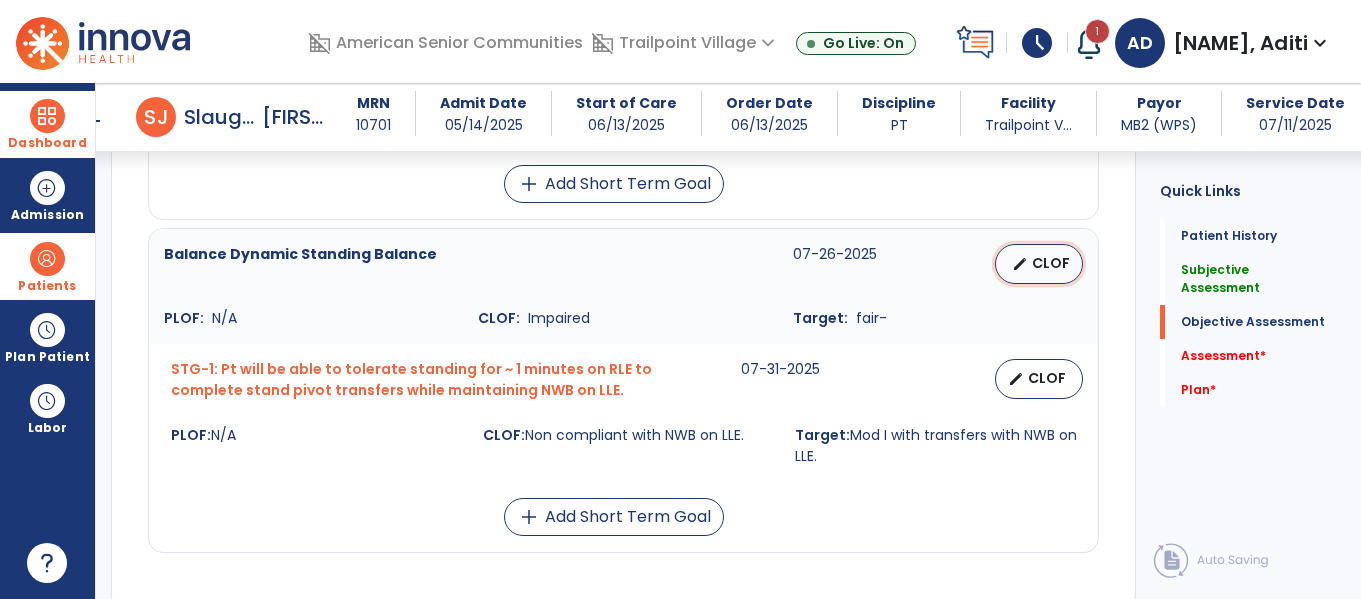 select on "********" 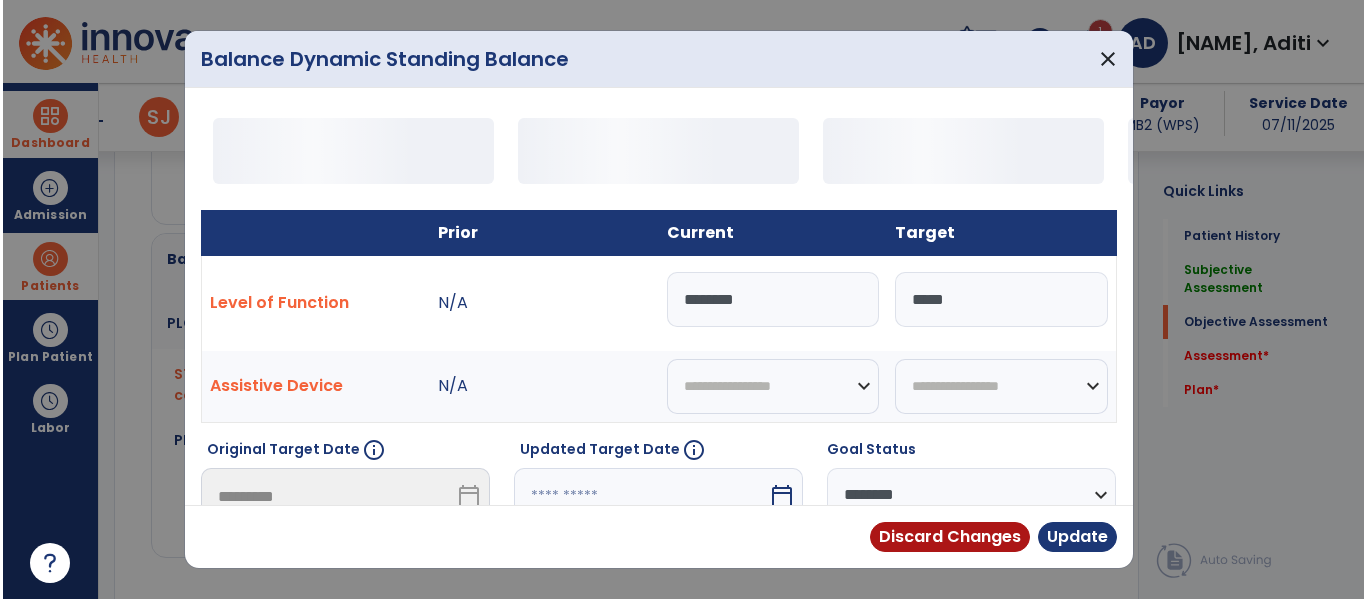 scroll, scrollTop: 1461, scrollLeft: 0, axis: vertical 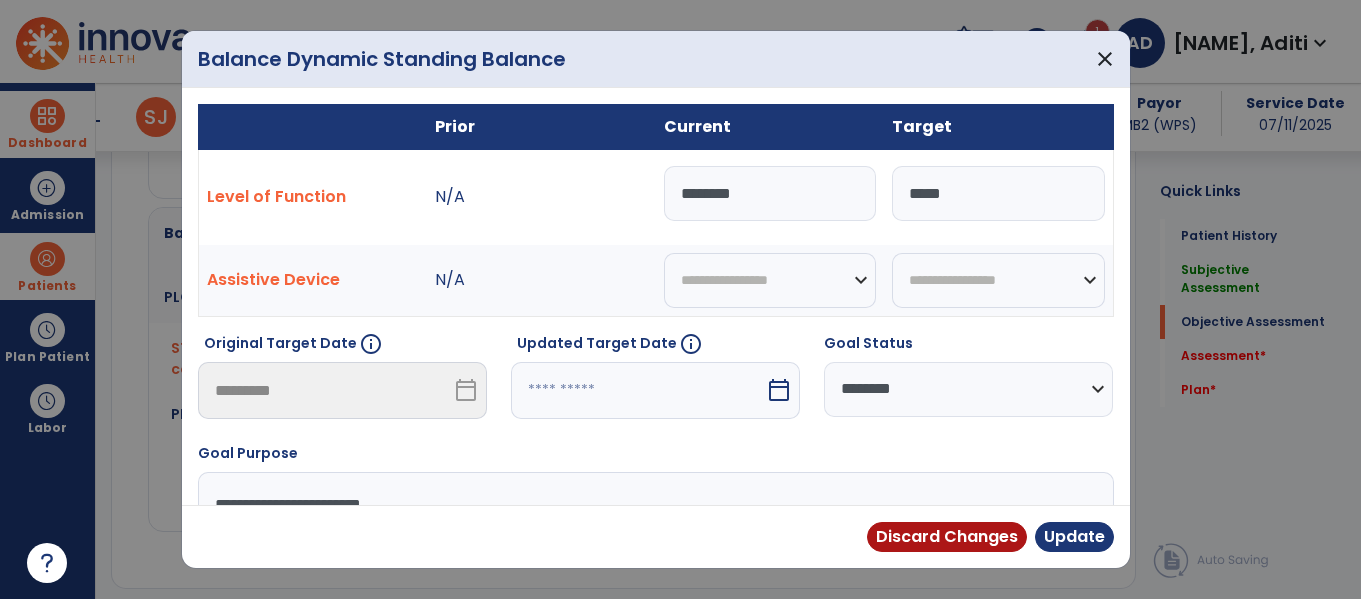 click on "********" at bounding box center (770, 193) 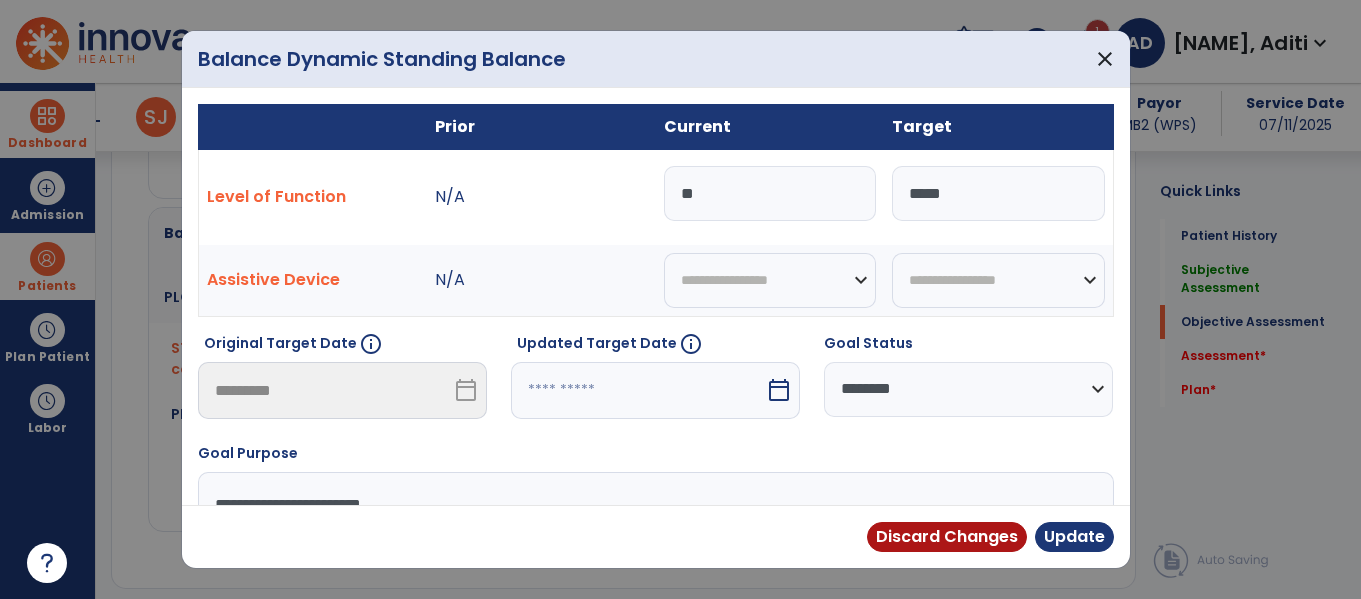 type on "*" 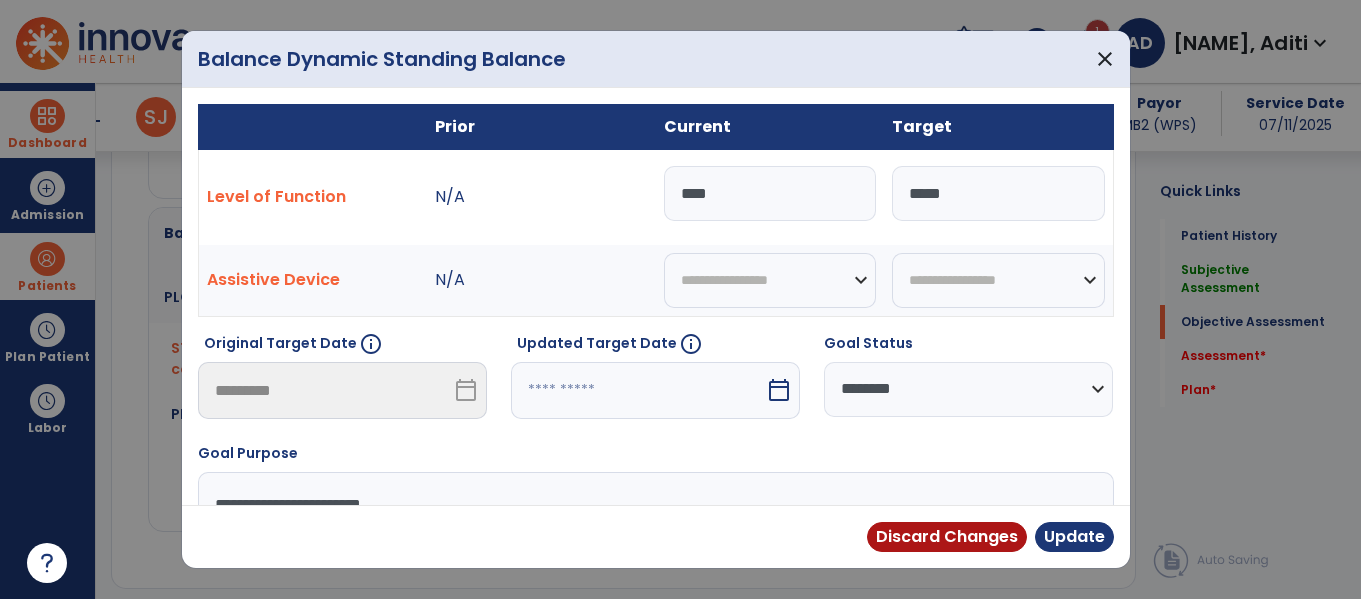 type on "*****" 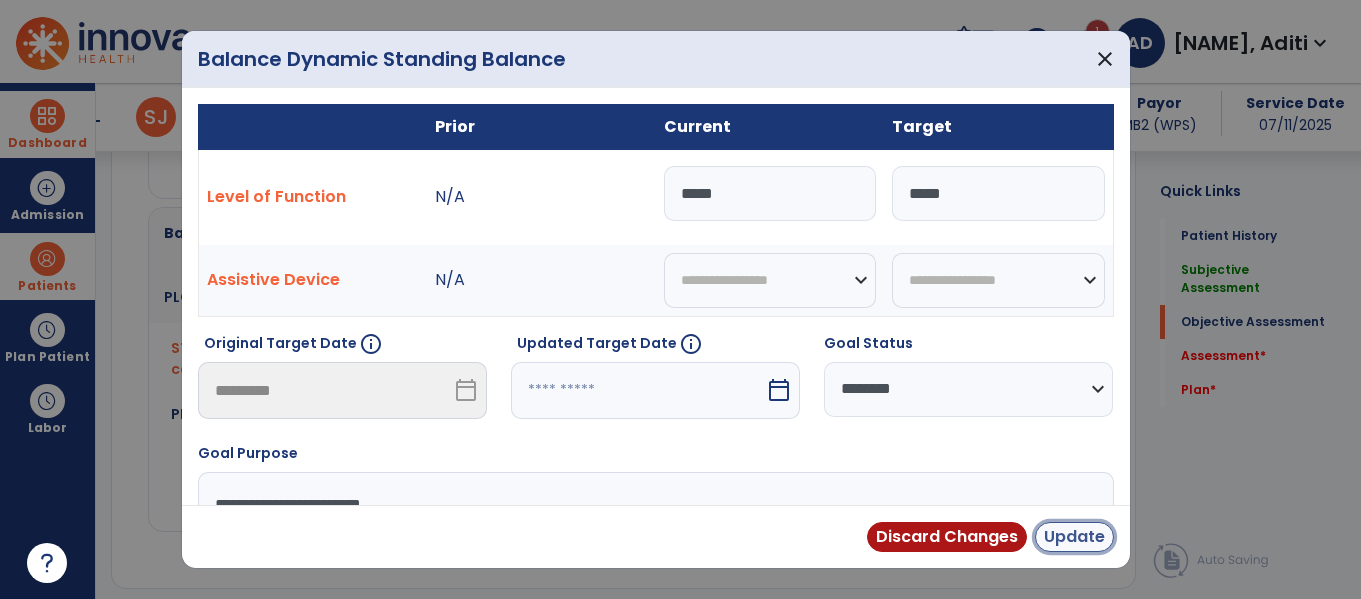 click on "Update" at bounding box center (1074, 537) 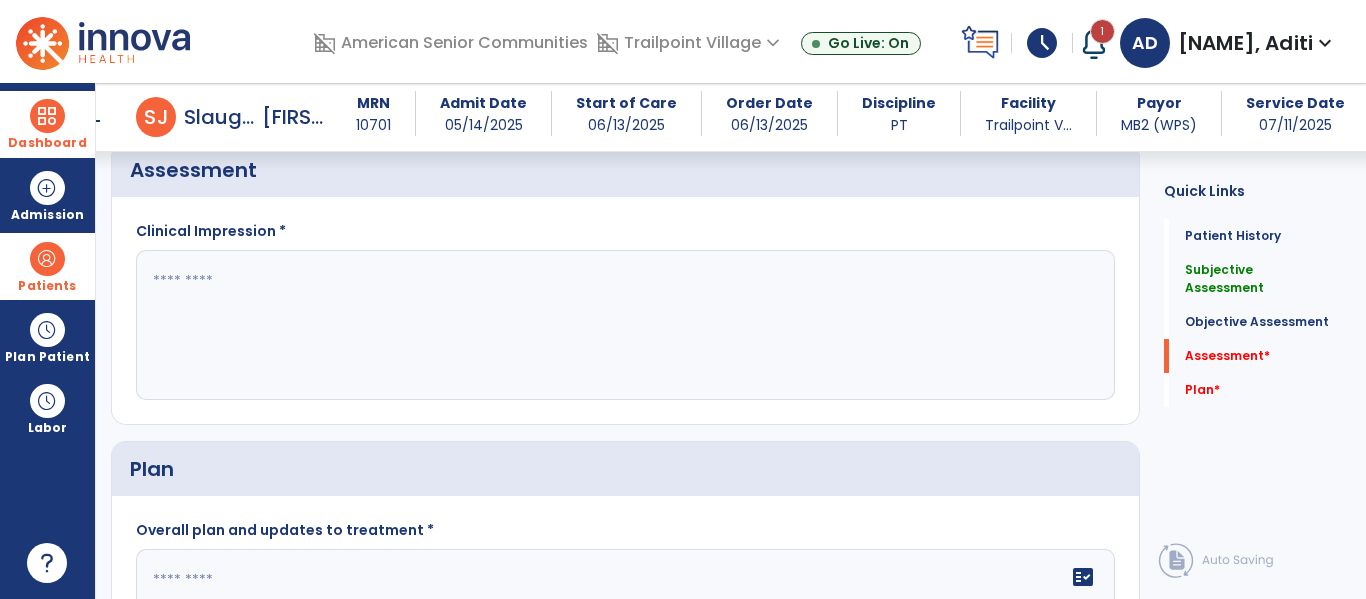 scroll, scrollTop: 2079, scrollLeft: 0, axis: vertical 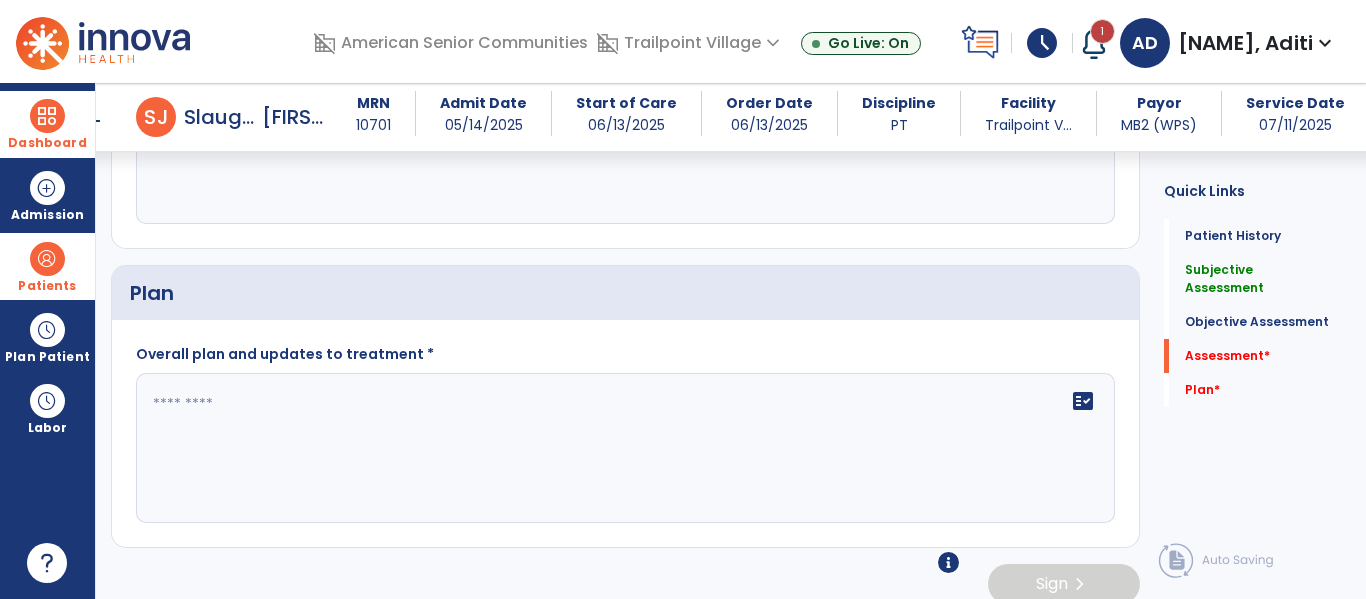 click on "fact_check" 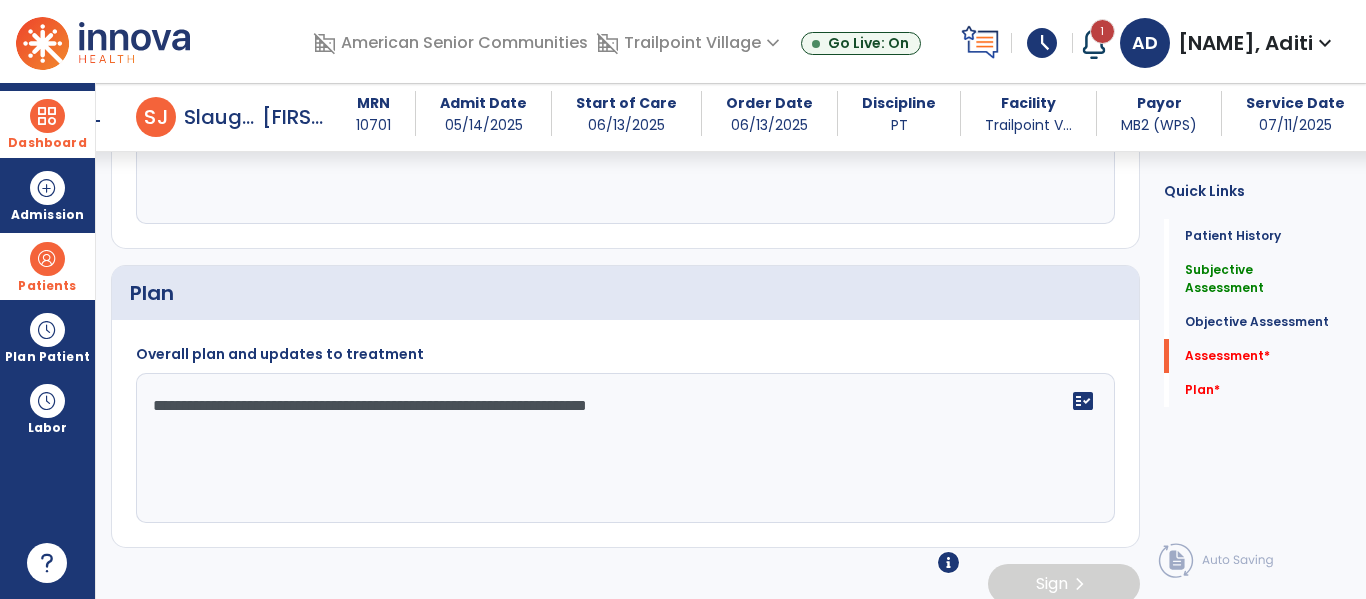 click on "**********" 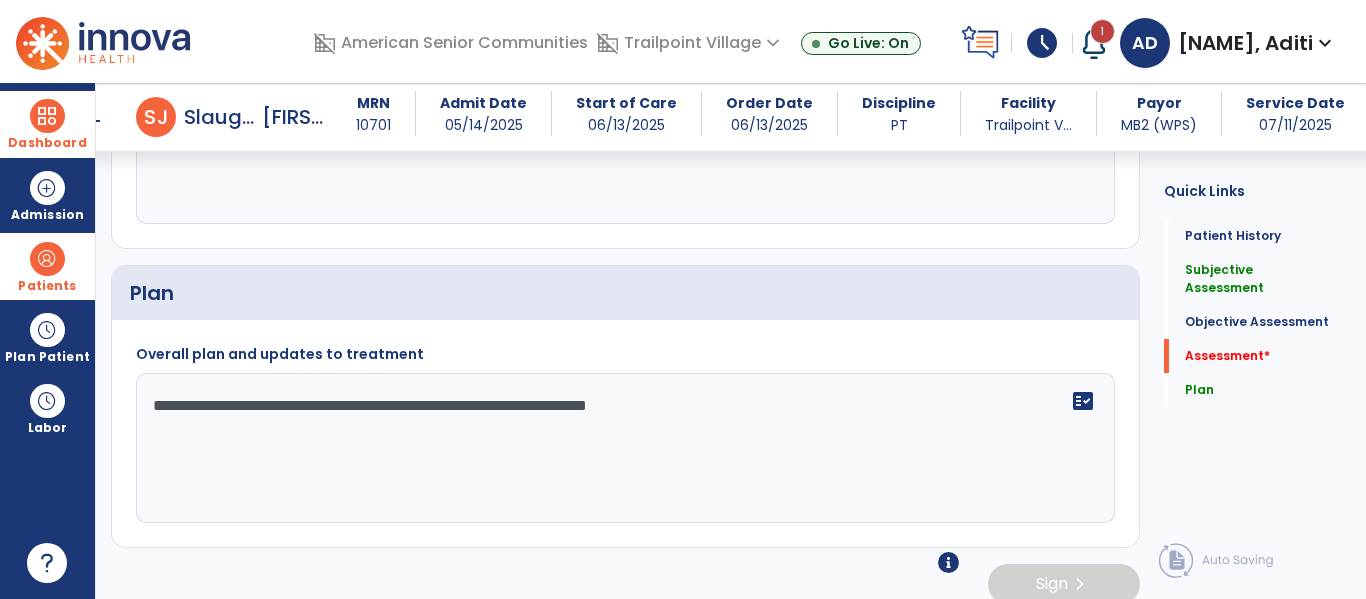 click on "**********" 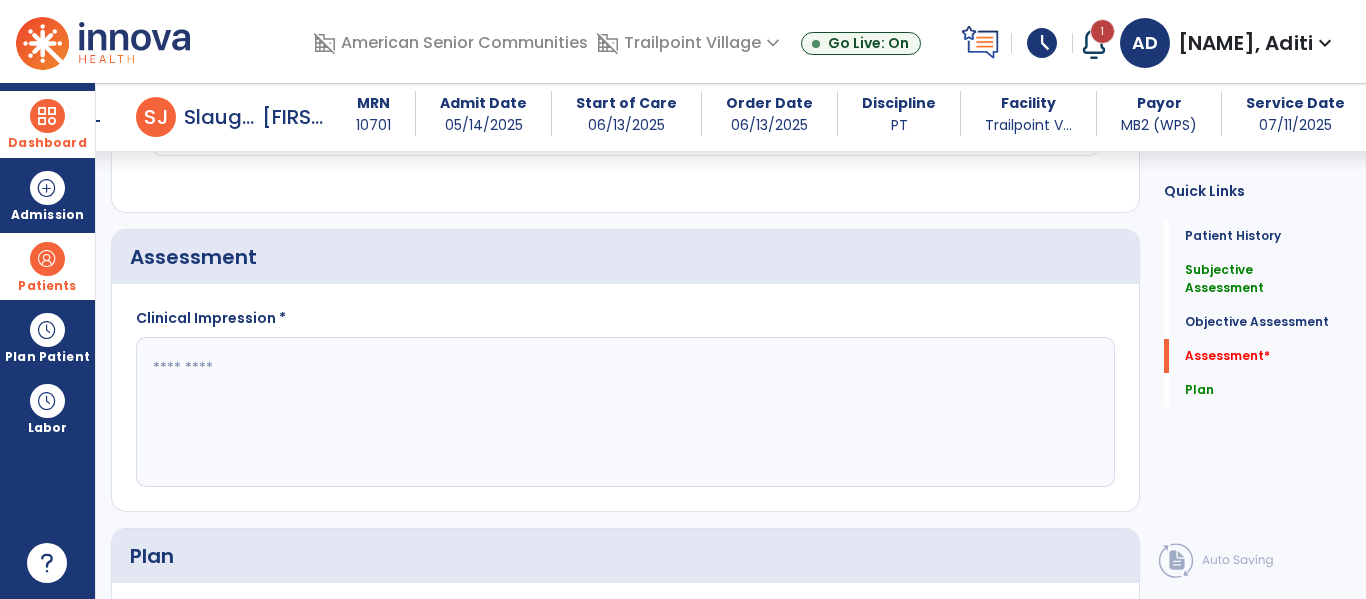 scroll, scrollTop: 1818, scrollLeft: 0, axis: vertical 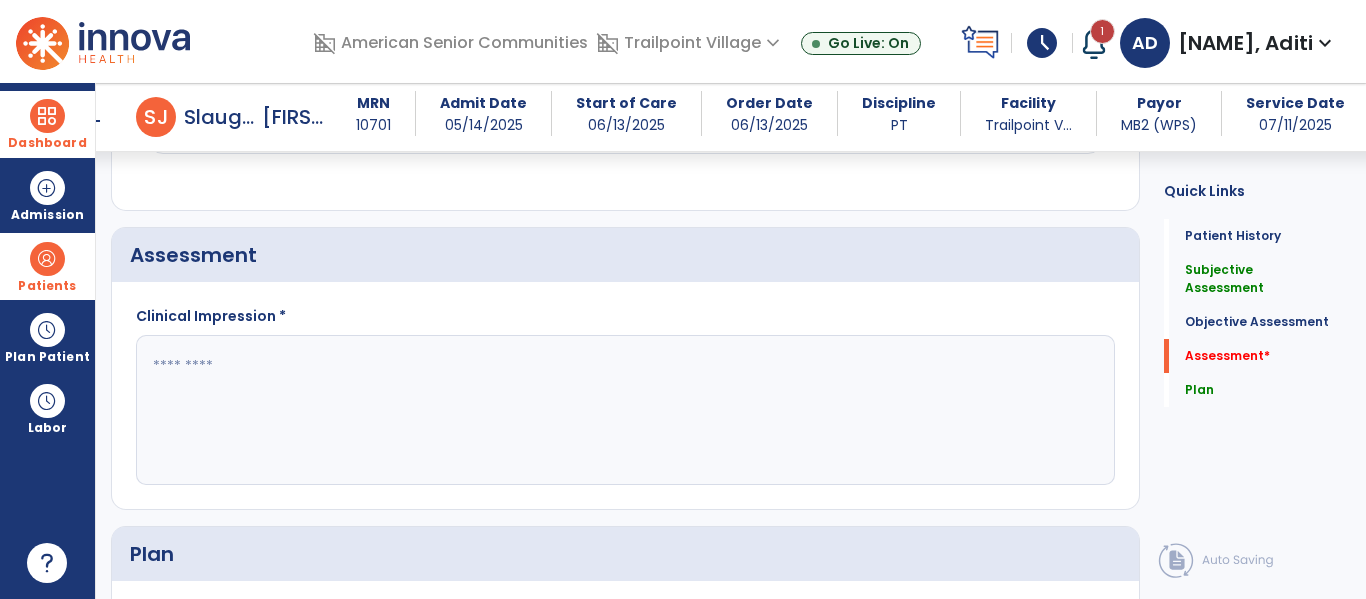 type on "**********" 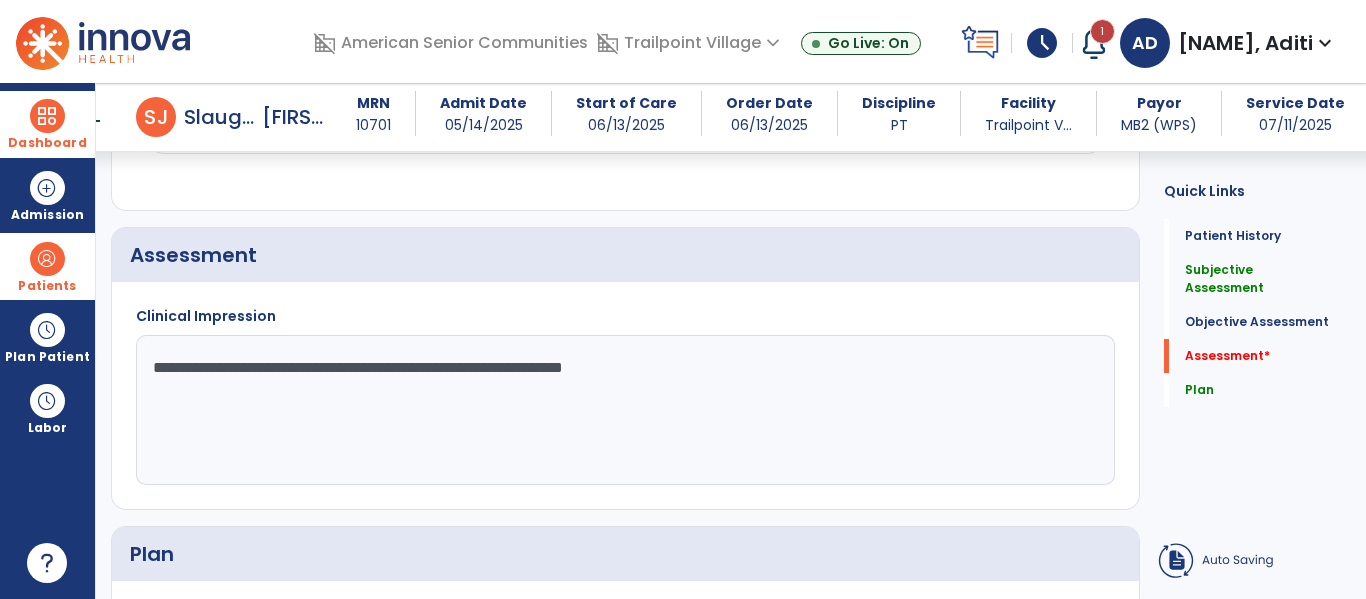 click on "**********" 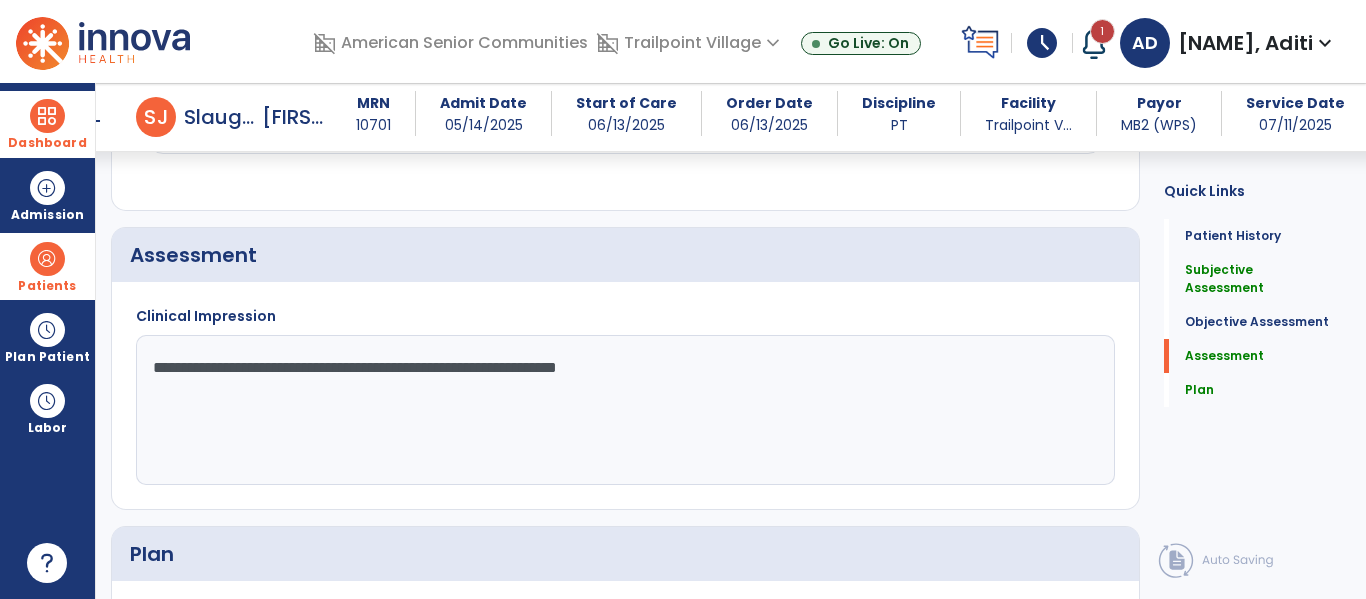 click on "**********" 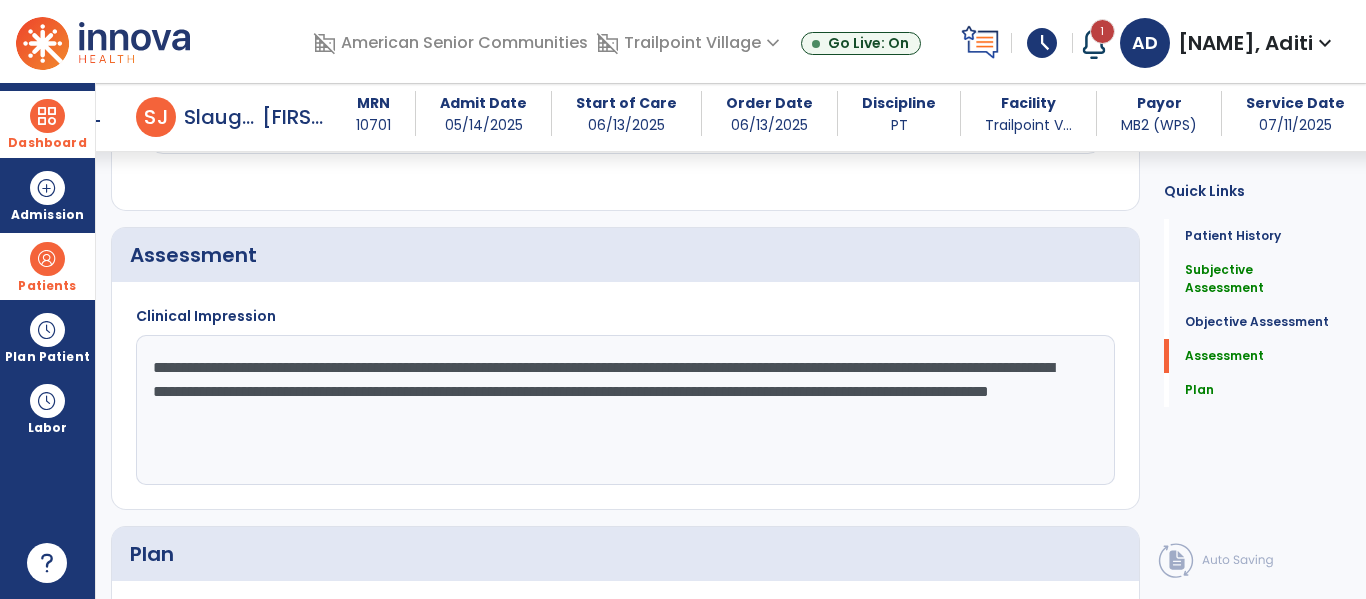 click on "**********" 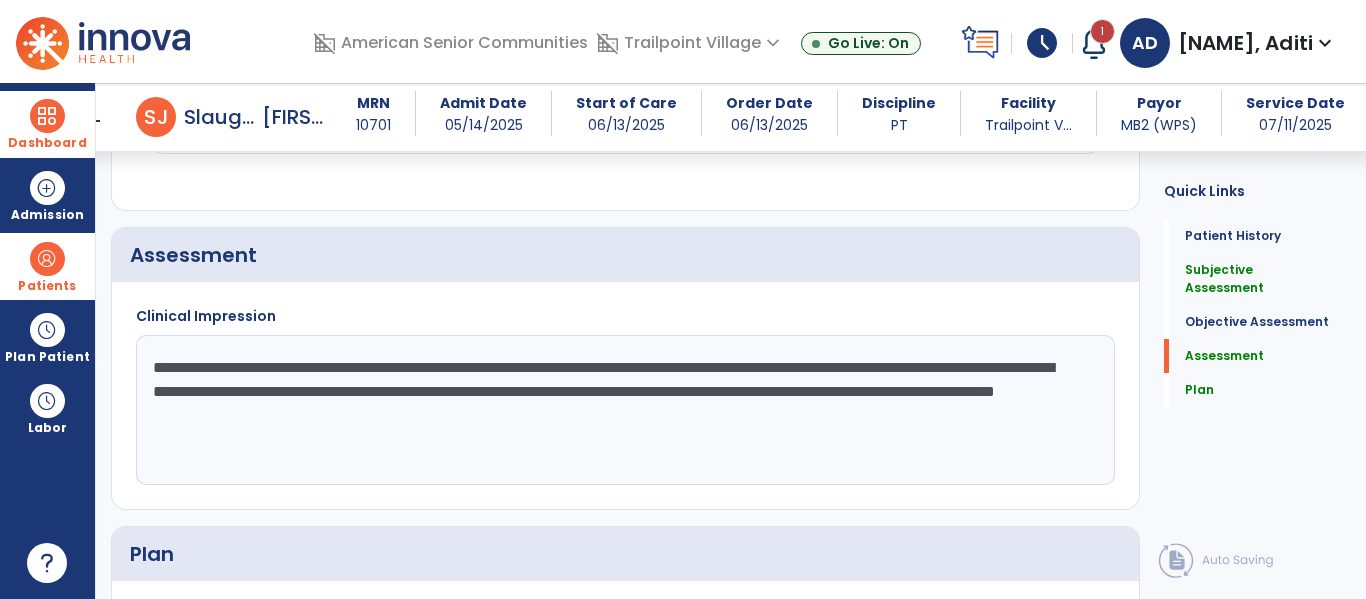 click on "**********" 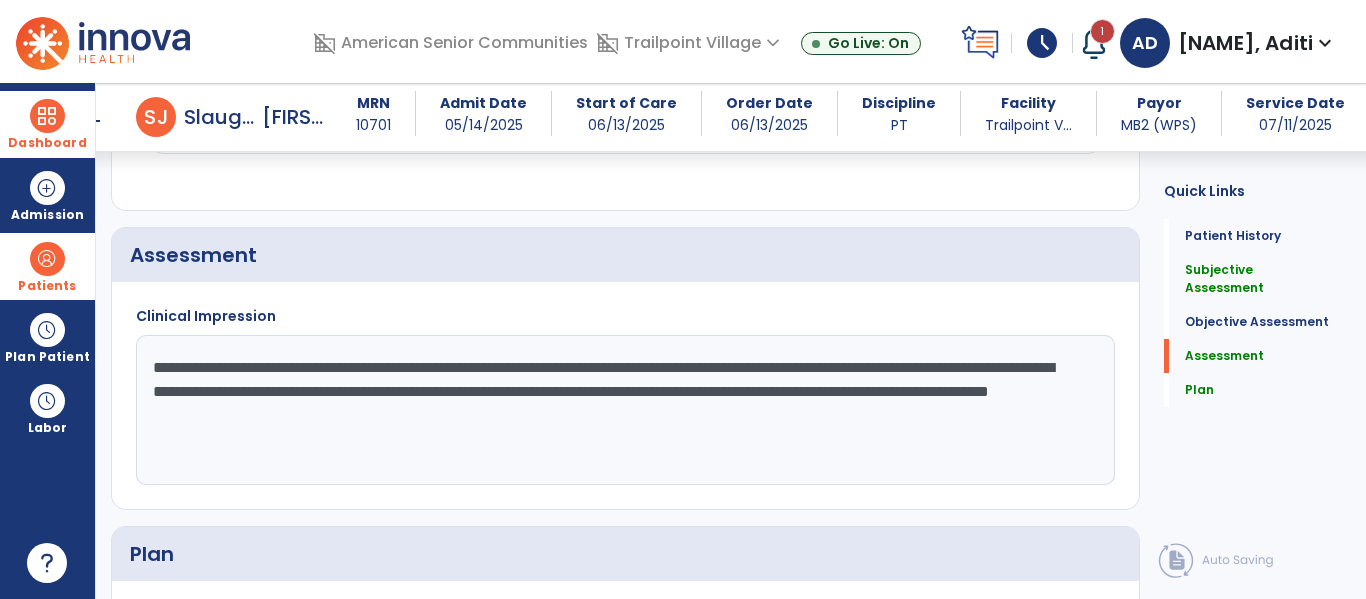 click on "**********" 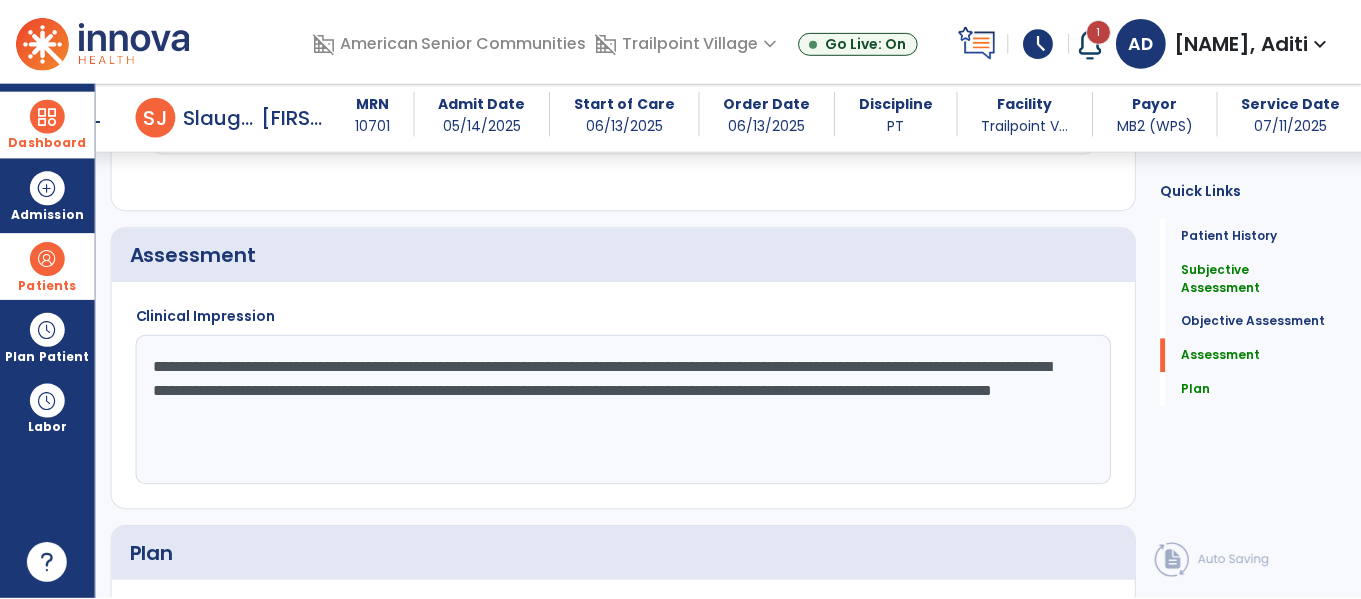 scroll, scrollTop: 2081, scrollLeft: 0, axis: vertical 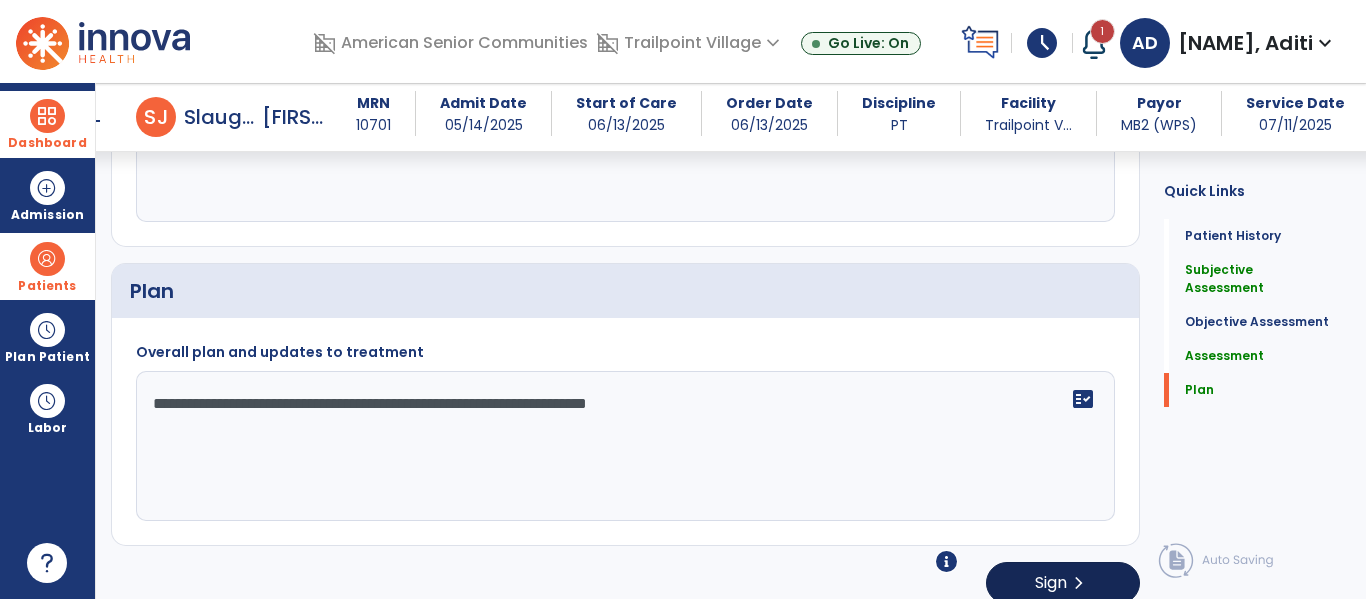 type on "**********" 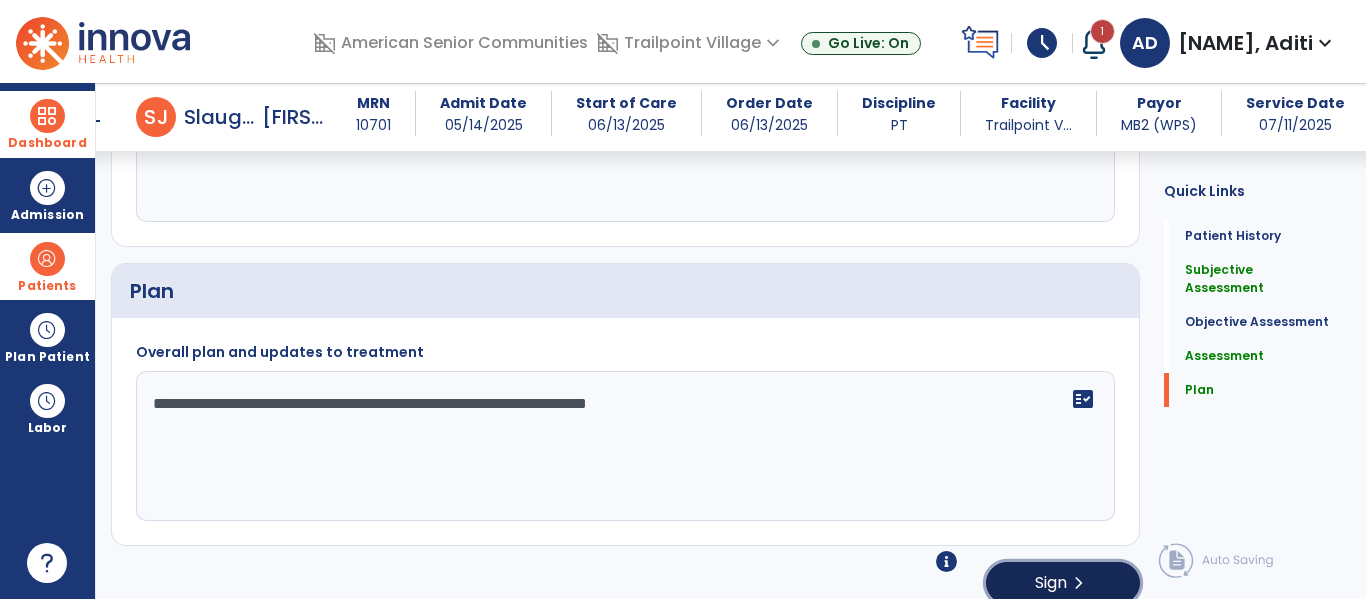 click on "Sign" 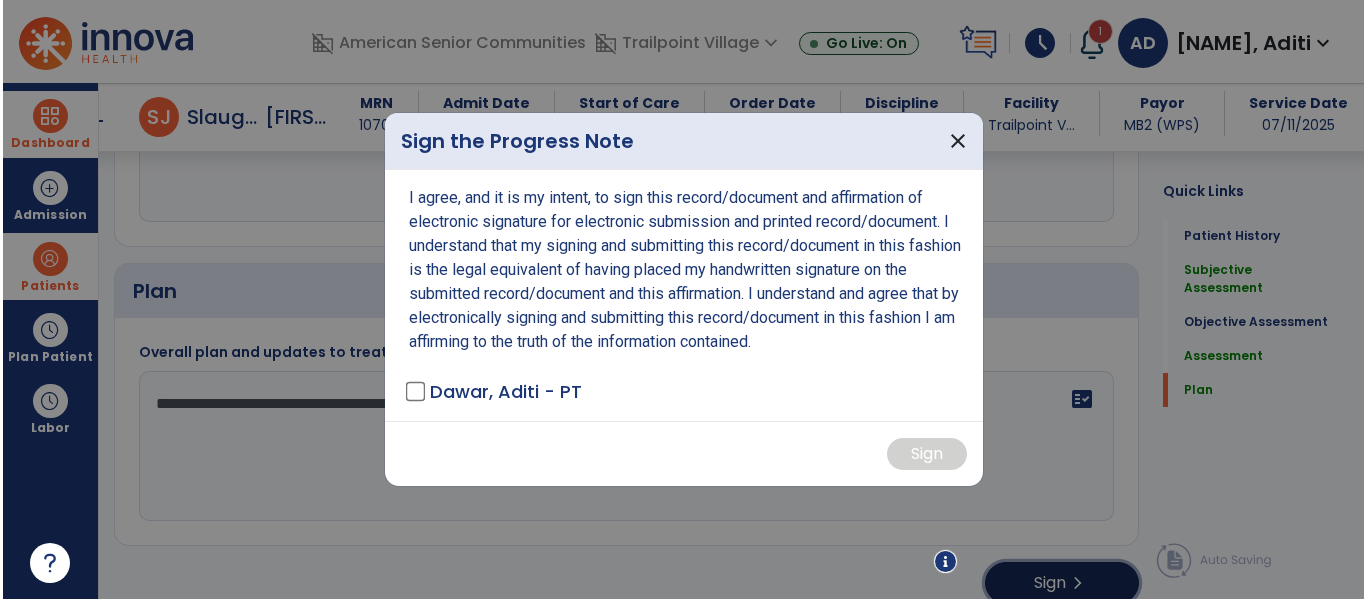 scroll, scrollTop: 2102, scrollLeft: 0, axis: vertical 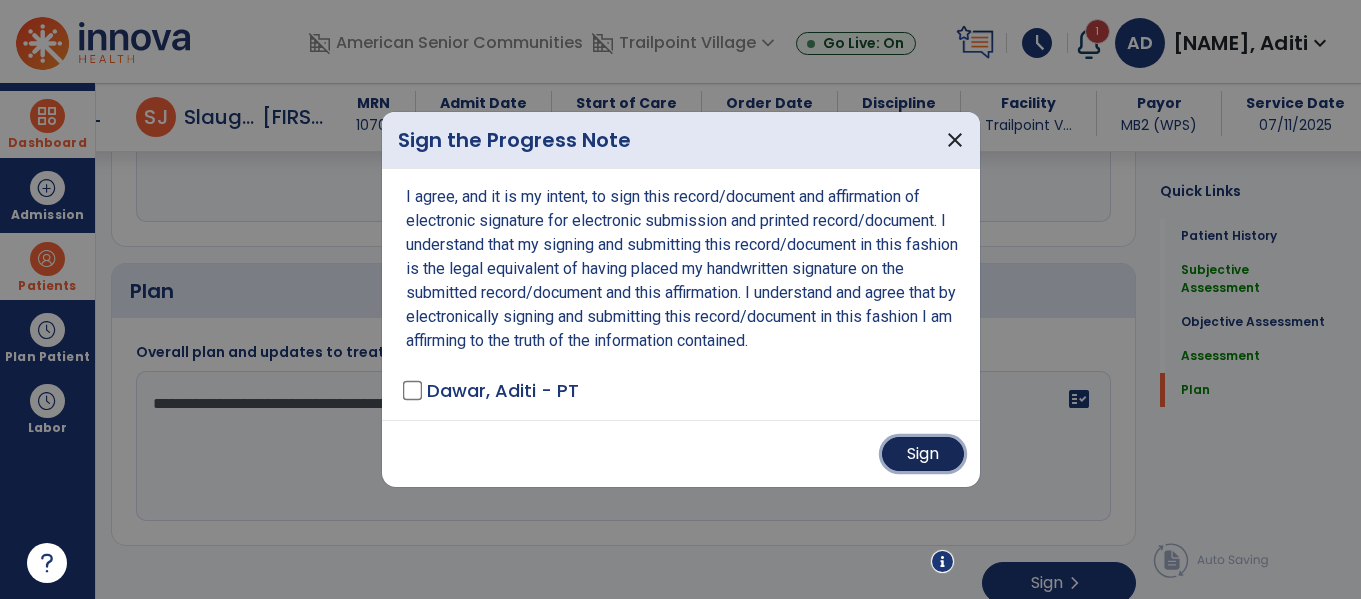 click on "Sign" at bounding box center (923, 454) 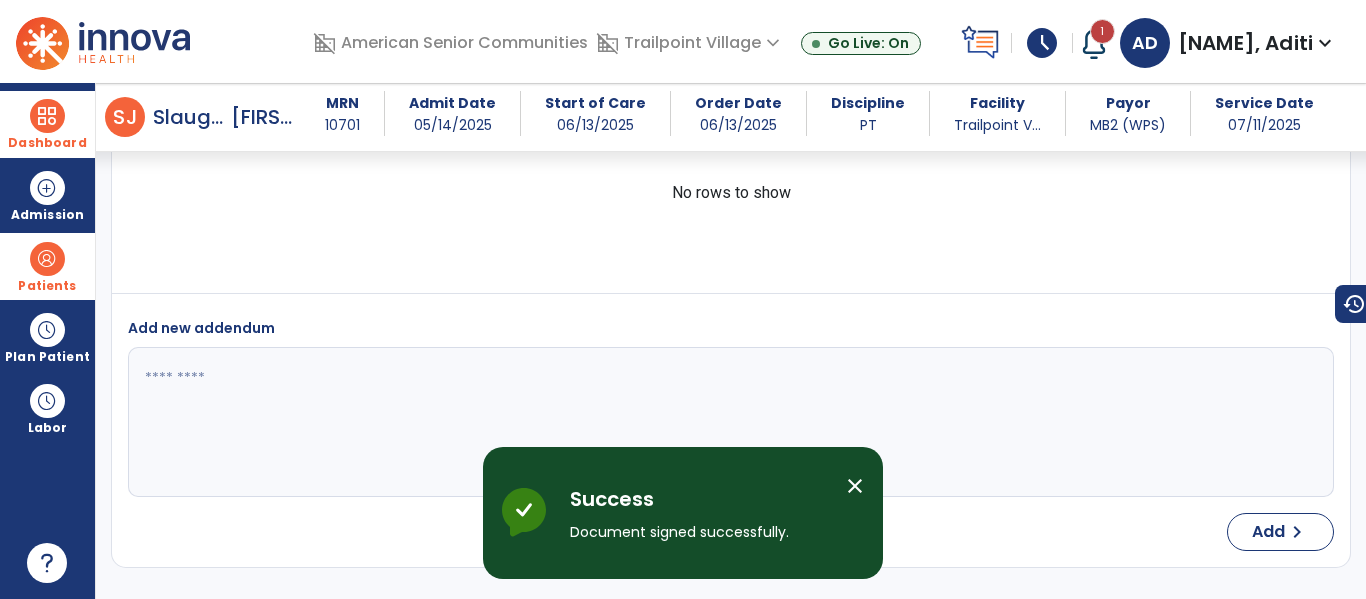 scroll, scrollTop: 2845, scrollLeft: 0, axis: vertical 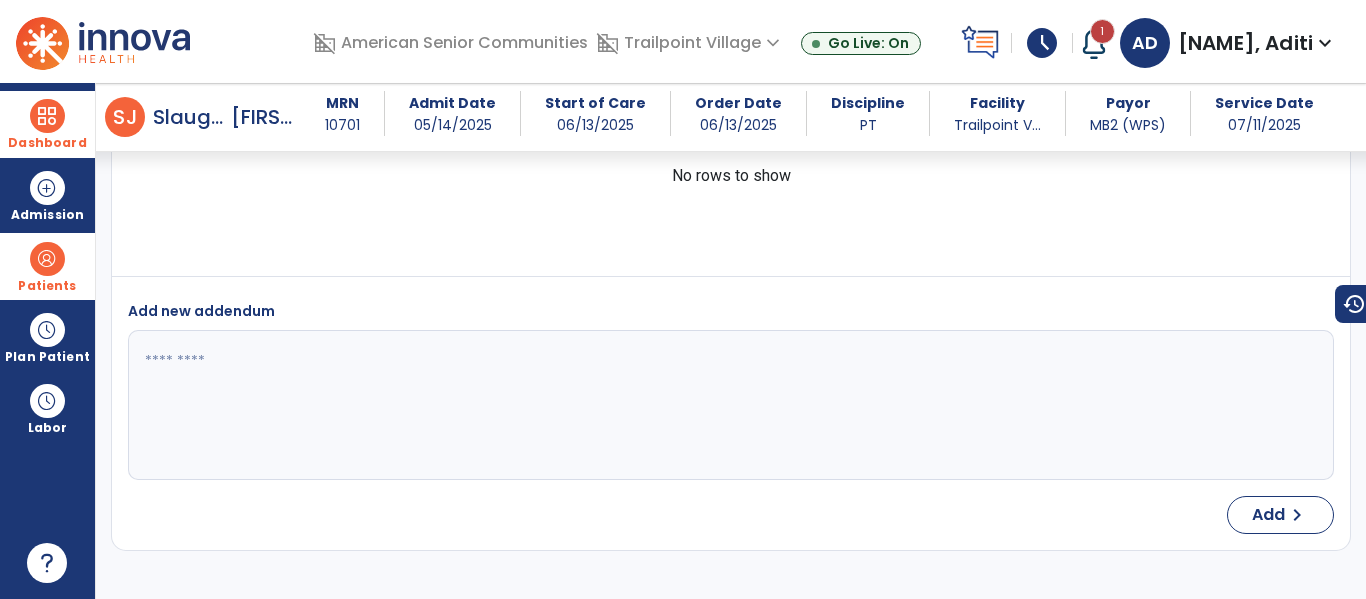click on "No rows to show" at bounding box center [731, 176] 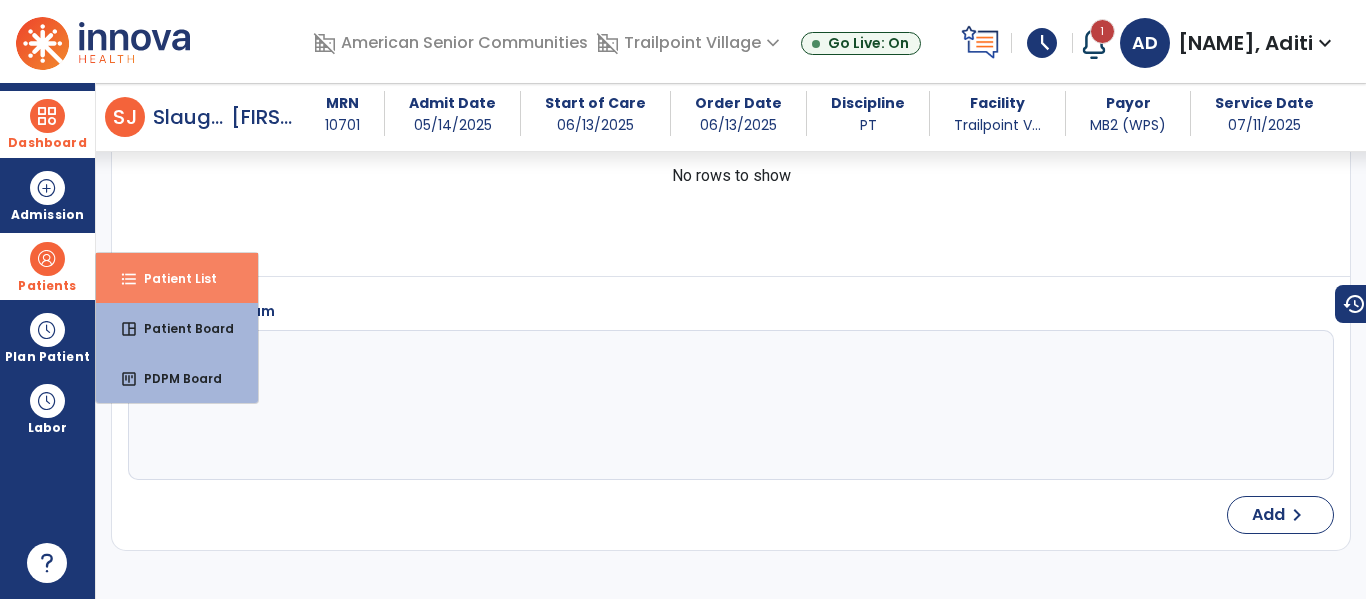 click on "Patient List" at bounding box center [172, 278] 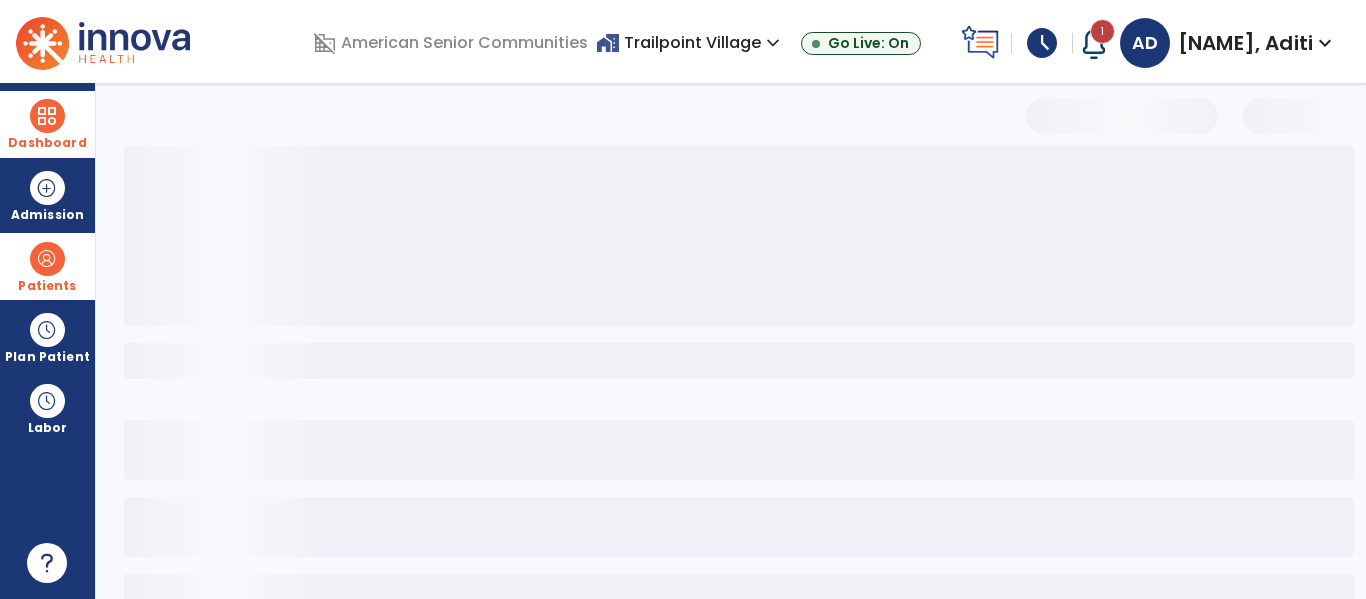 scroll, scrollTop: 0, scrollLeft: 0, axis: both 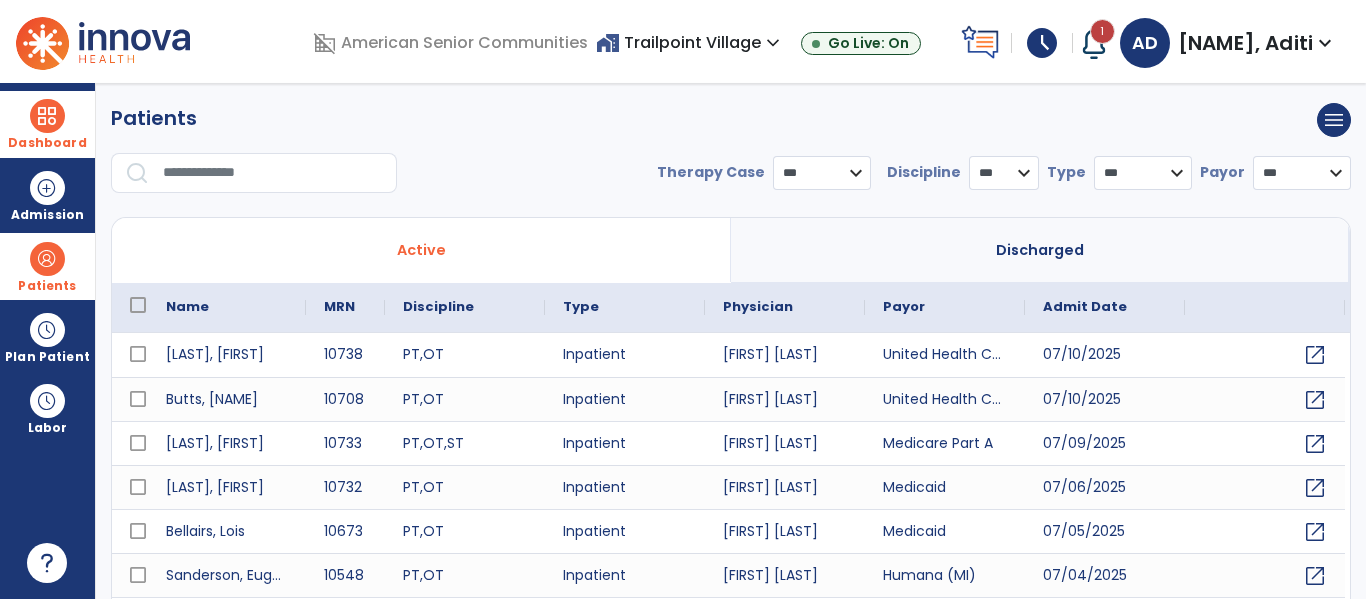 click at bounding box center [273, 173] 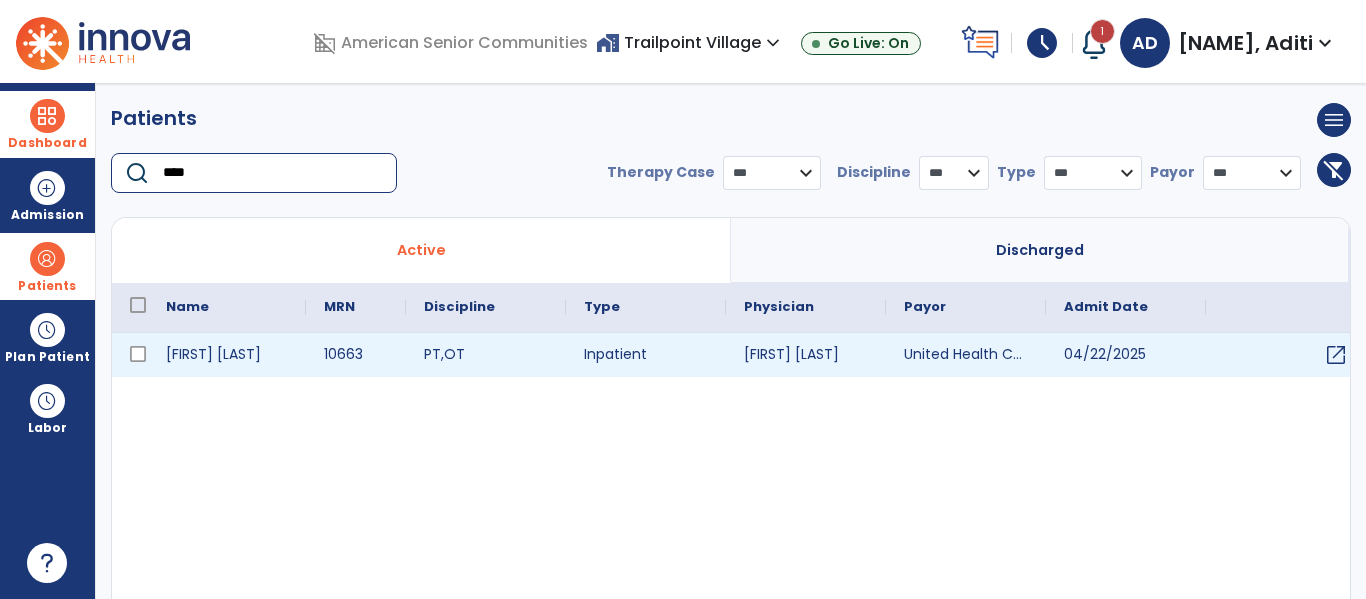 type on "****" 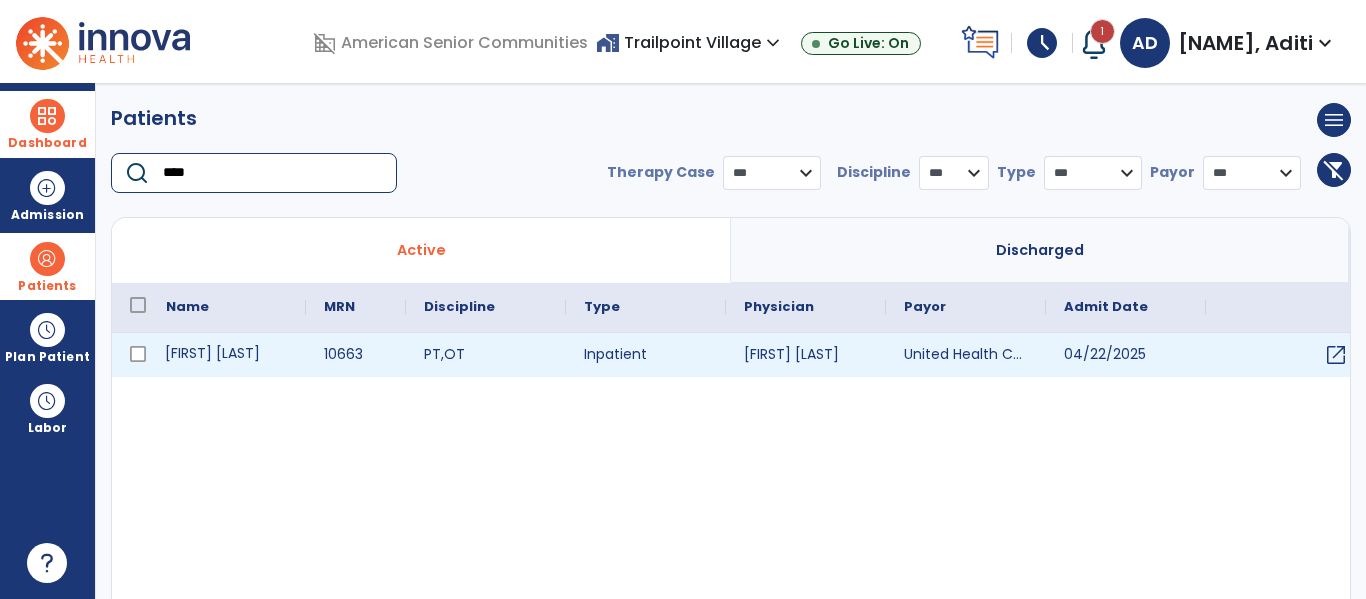 click on "[FIRST] [LAST]" at bounding box center (227, 355) 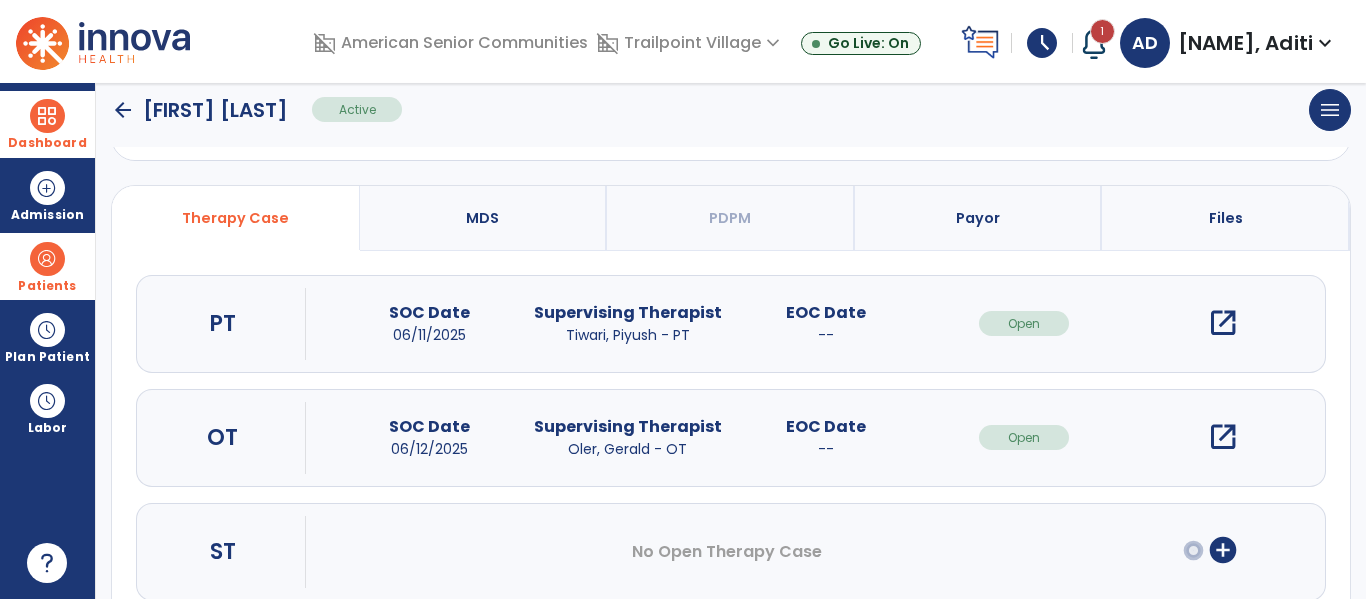 scroll, scrollTop: 157, scrollLeft: 0, axis: vertical 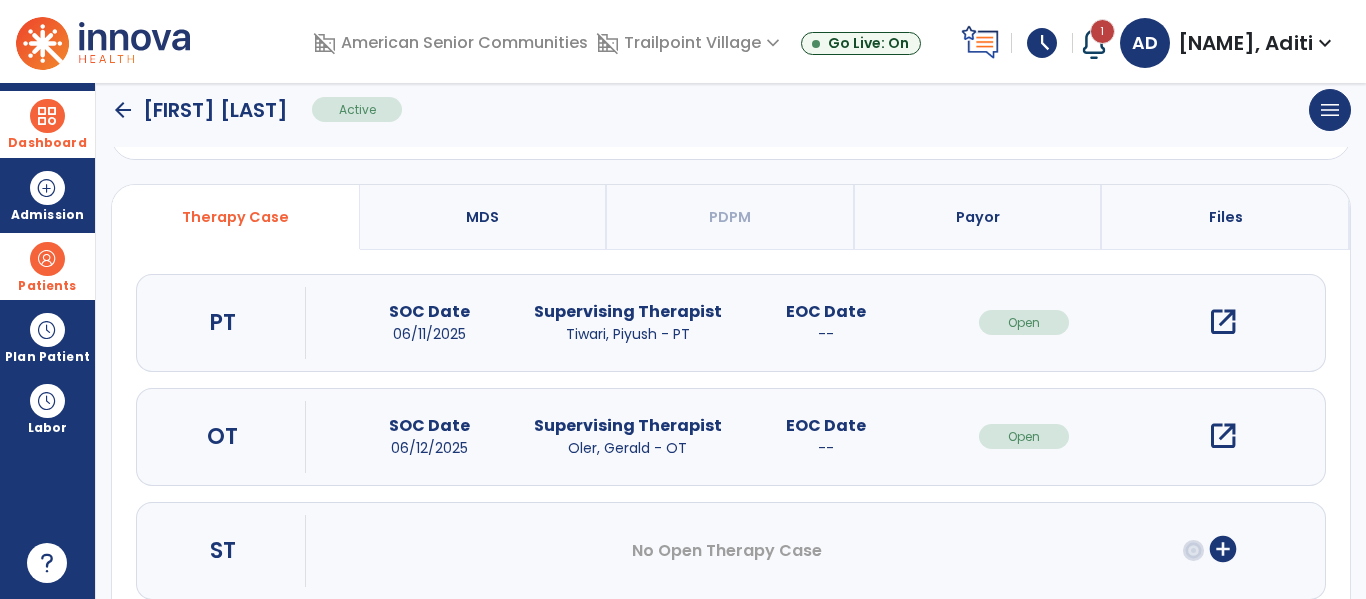 click on "open_in_new" at bounding box center (1223, 322) 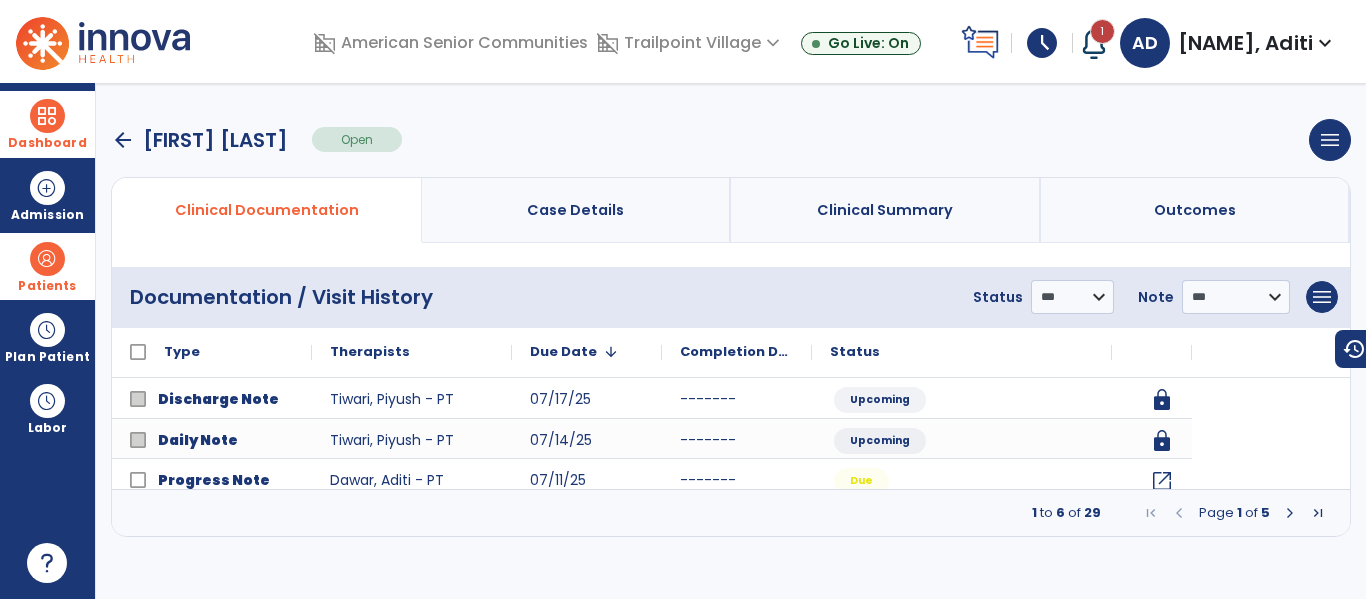 scroll, scrollTop: 0, scrollLeft: 0, axis: both 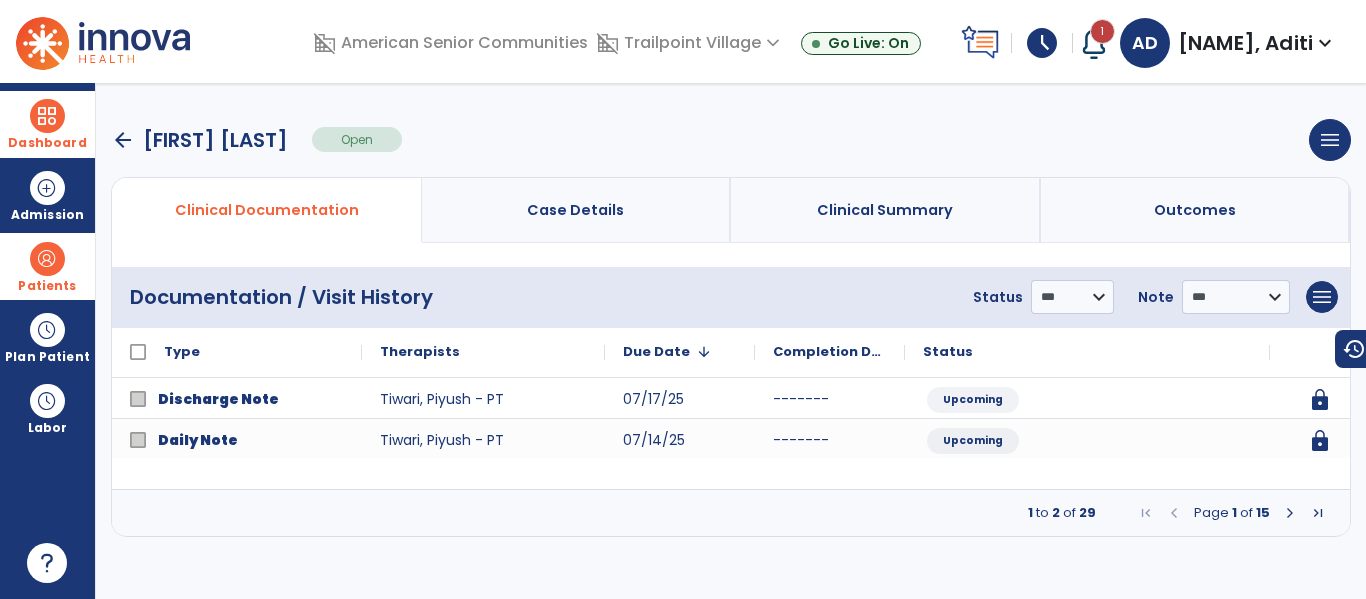 click at bounding box center [1290, 513] 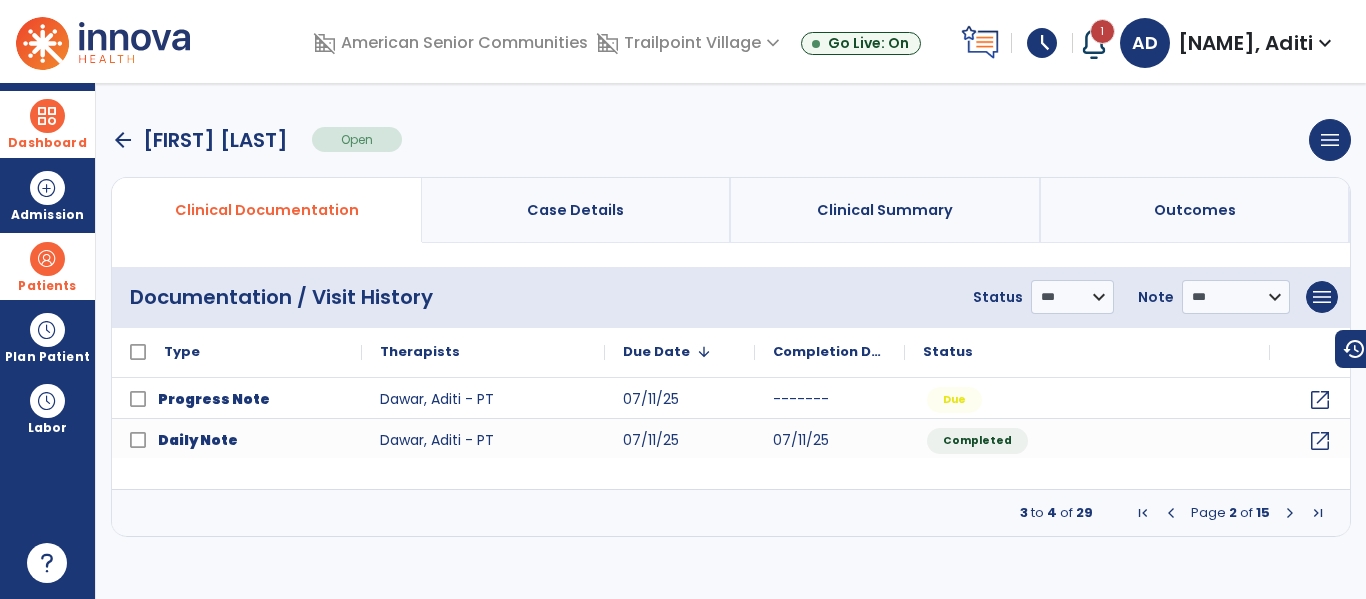 click at bounding box center (1290, 513) 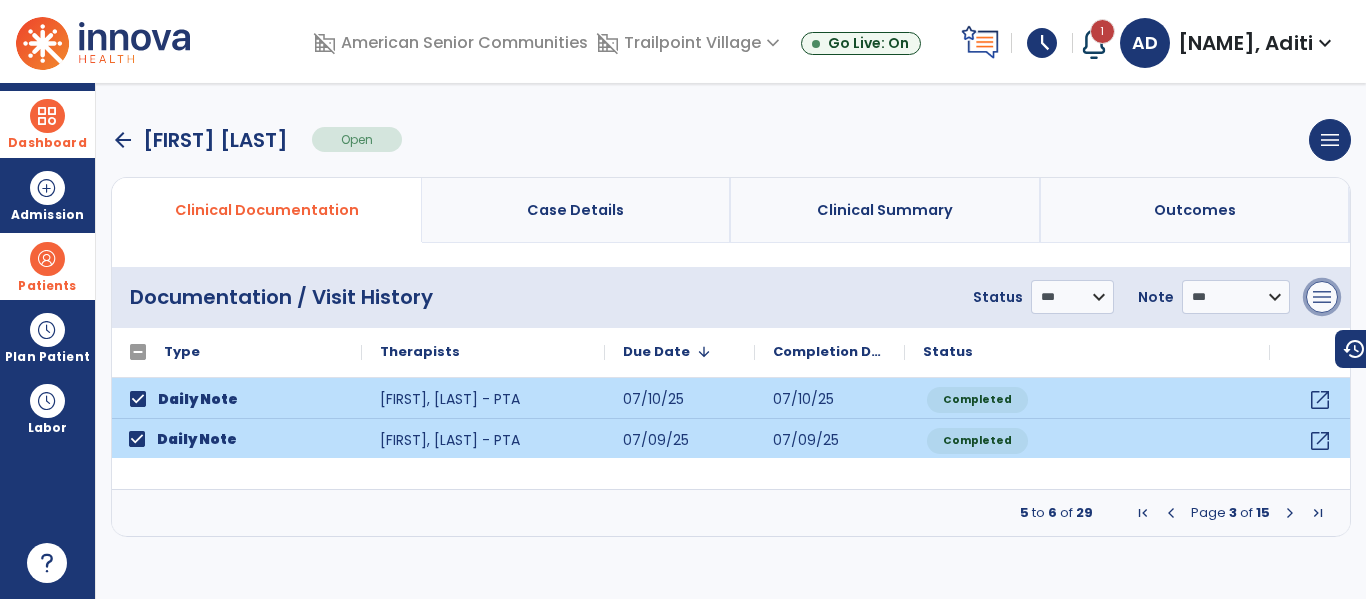 click on "menu" at bounding box center (1322, 297) 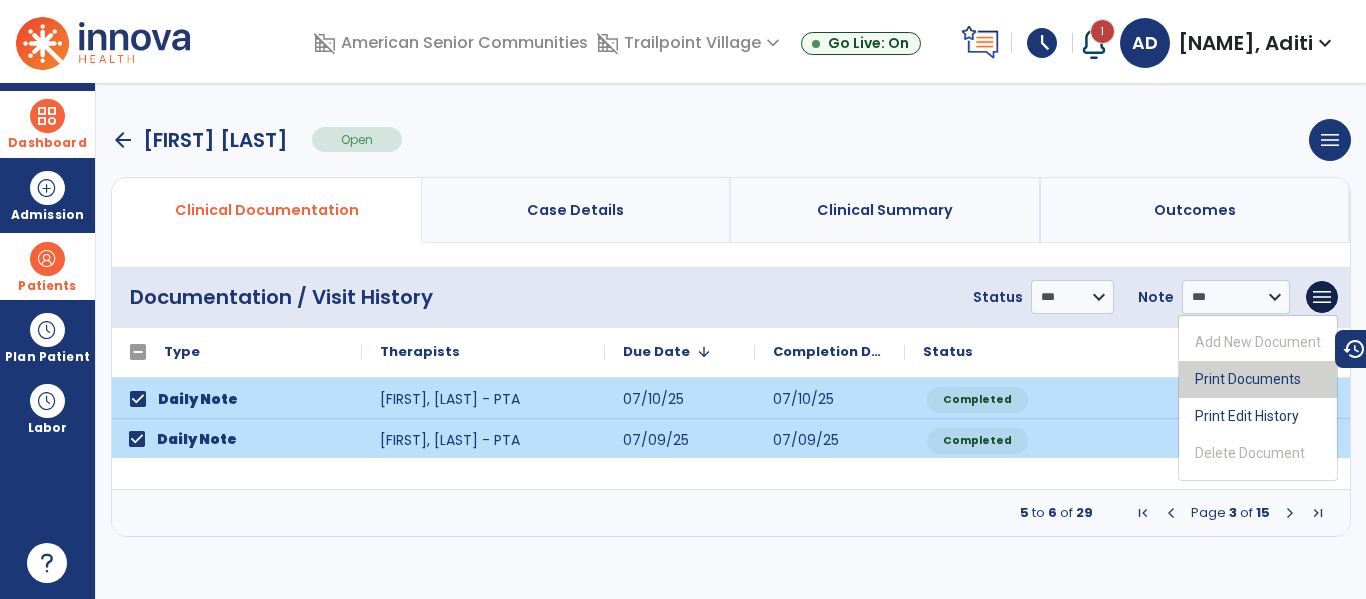 click on "Print Documents" at bounding box center [1258, 379] 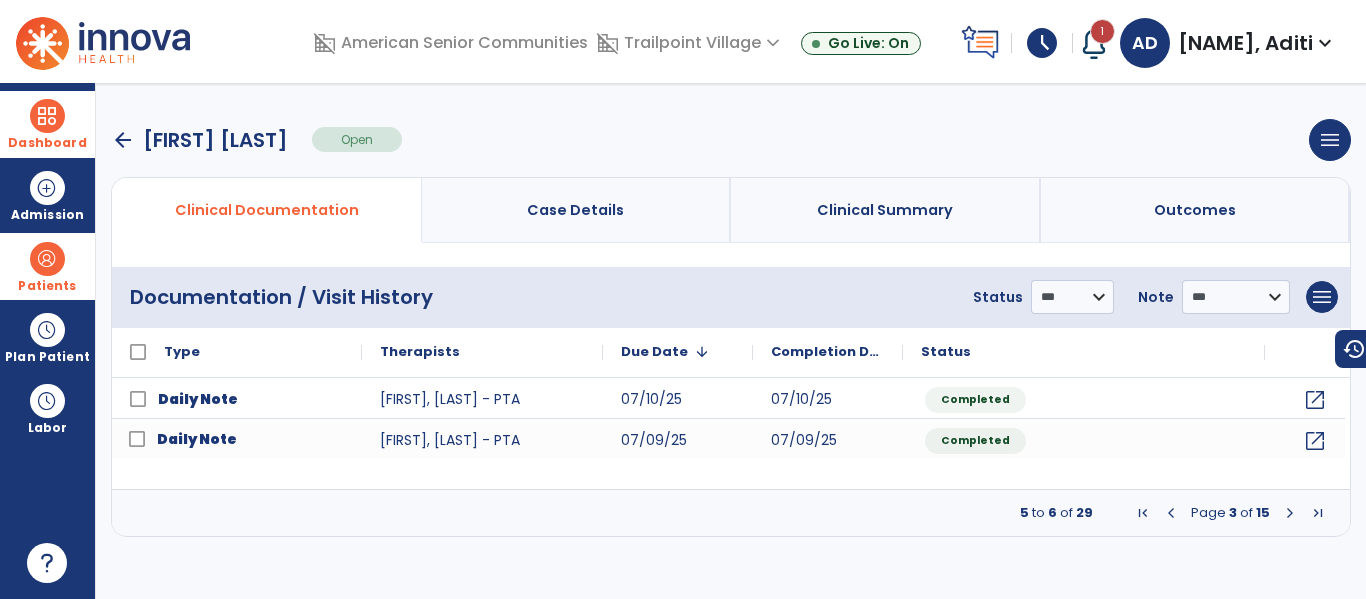 click at bounding box center [1171, 513] 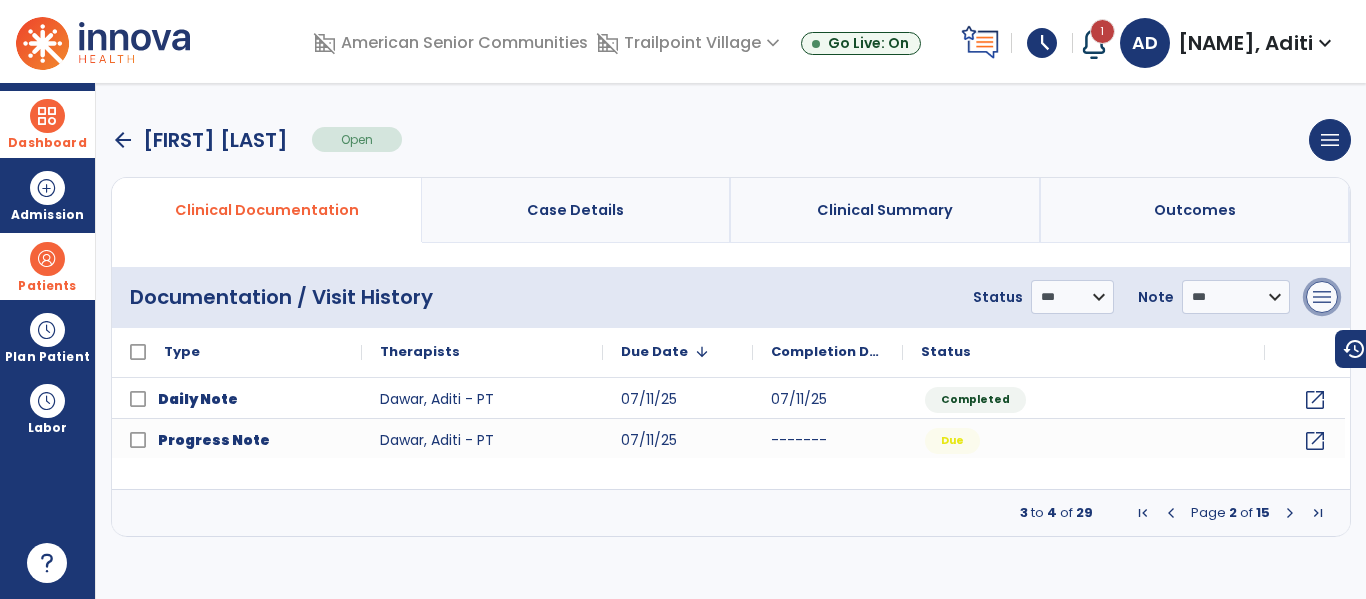 click on "menu" at bounding box center [1322, 297] 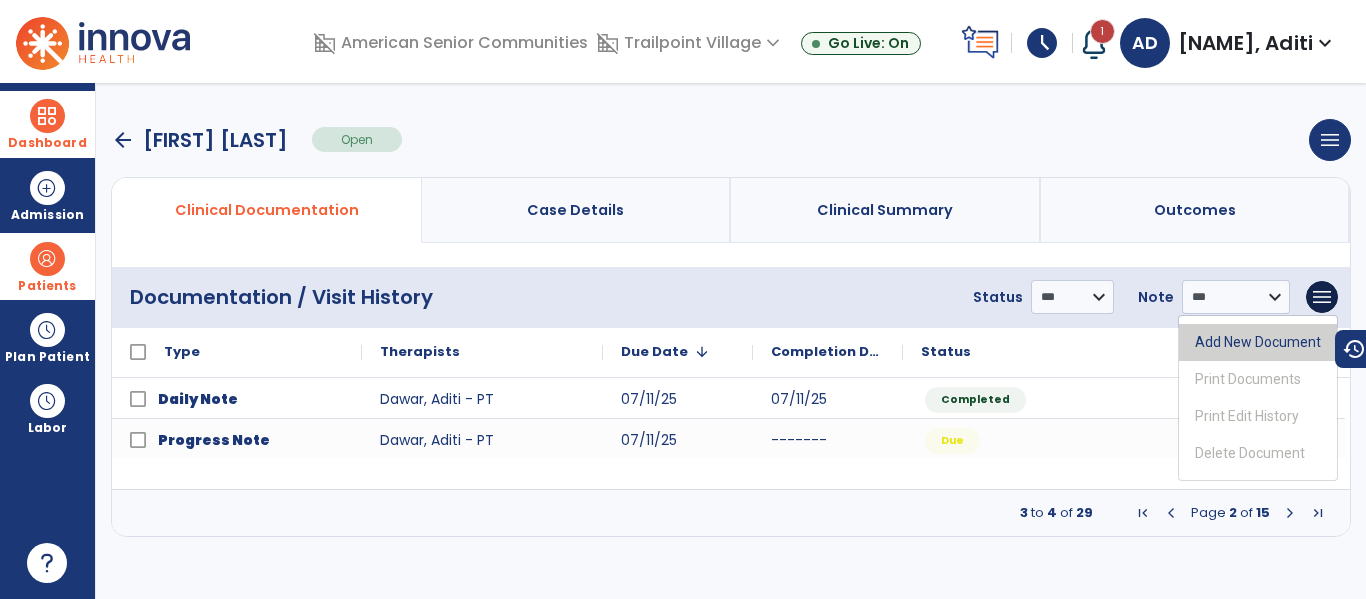click on "Add New Document" at bounding box center (1258, 342) 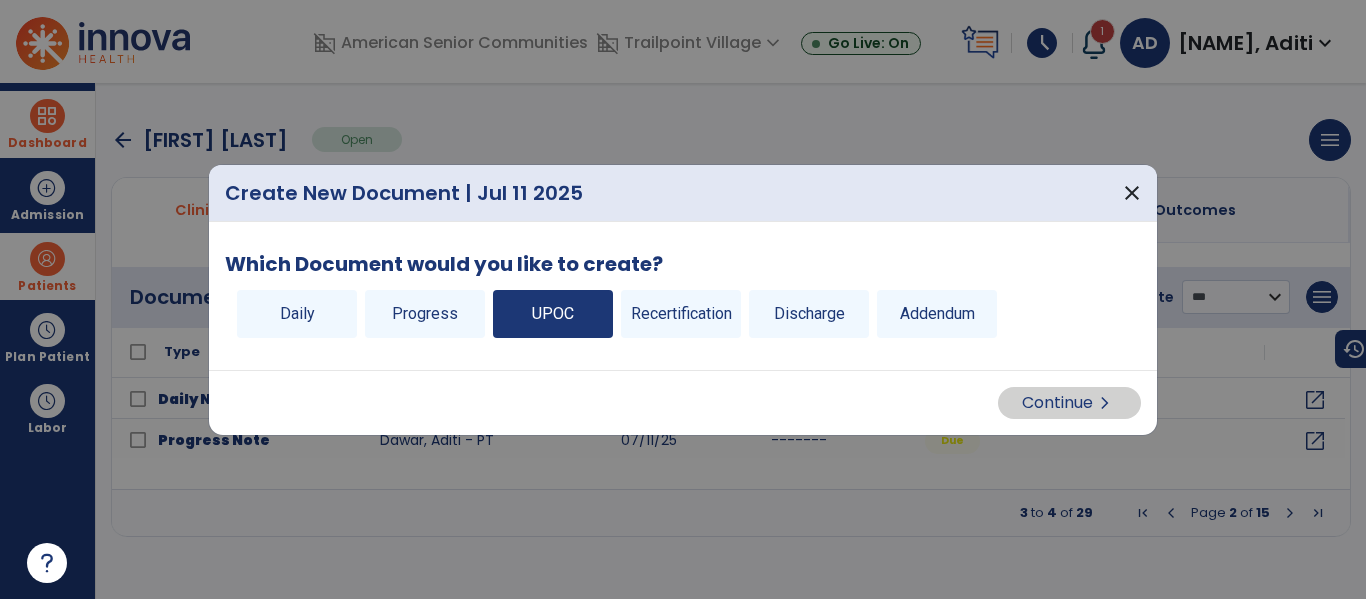 click on "UPOC" at bounding box center (553, 314) 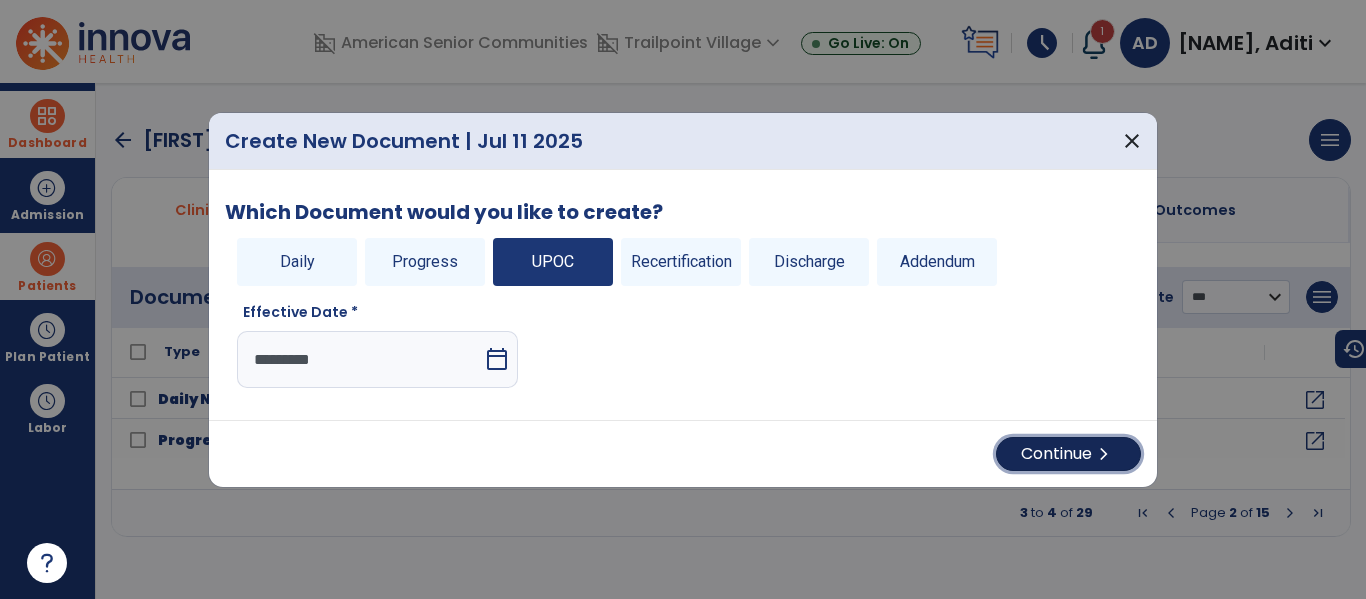 click on "Continue   chevron_right" at bounding box center [1068, 454] 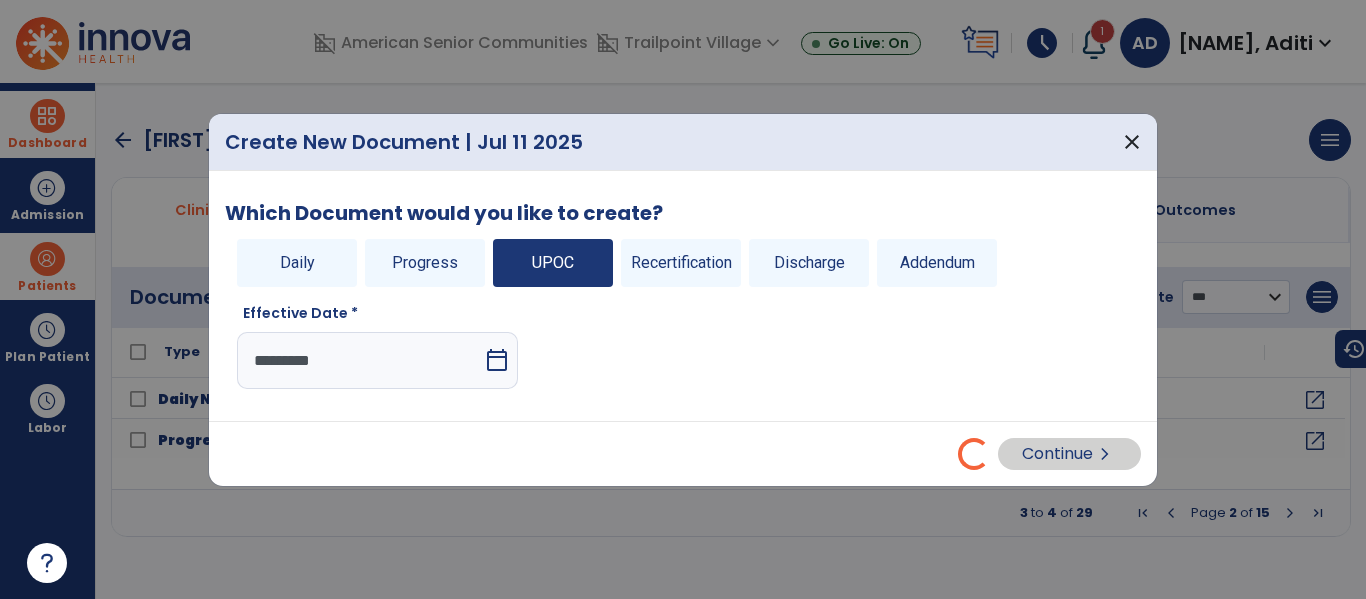 select on "**" 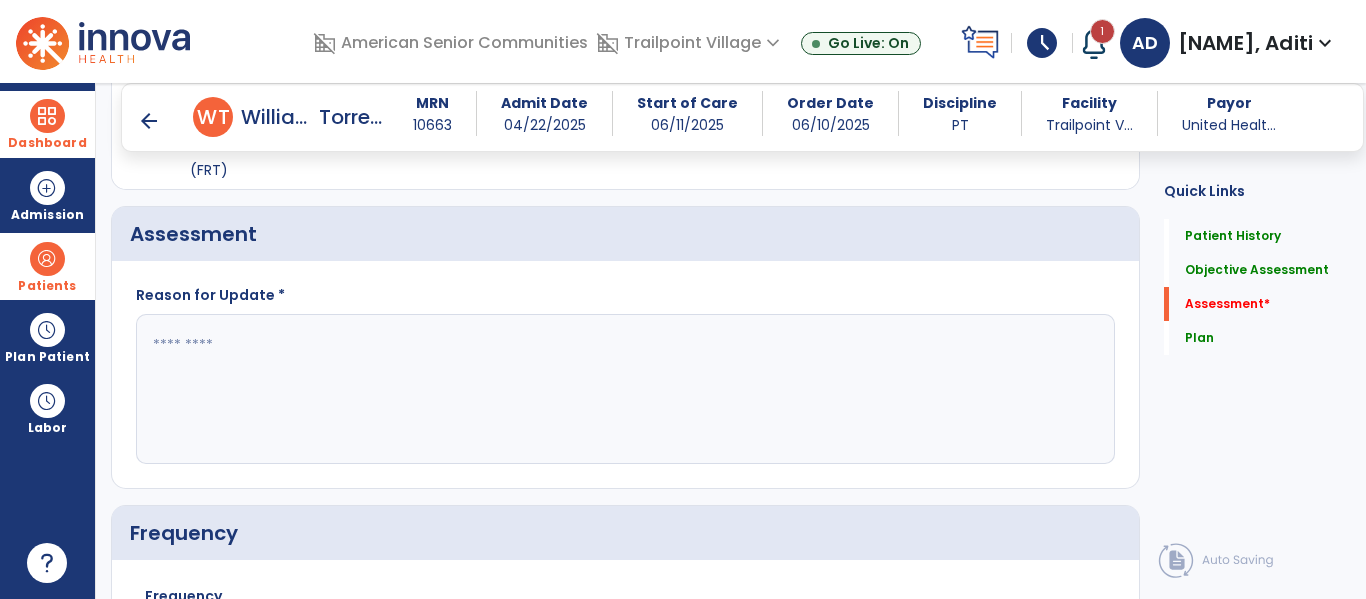 scroll, scrollTop: 1823, scrollLeft: 0, axis: vertical 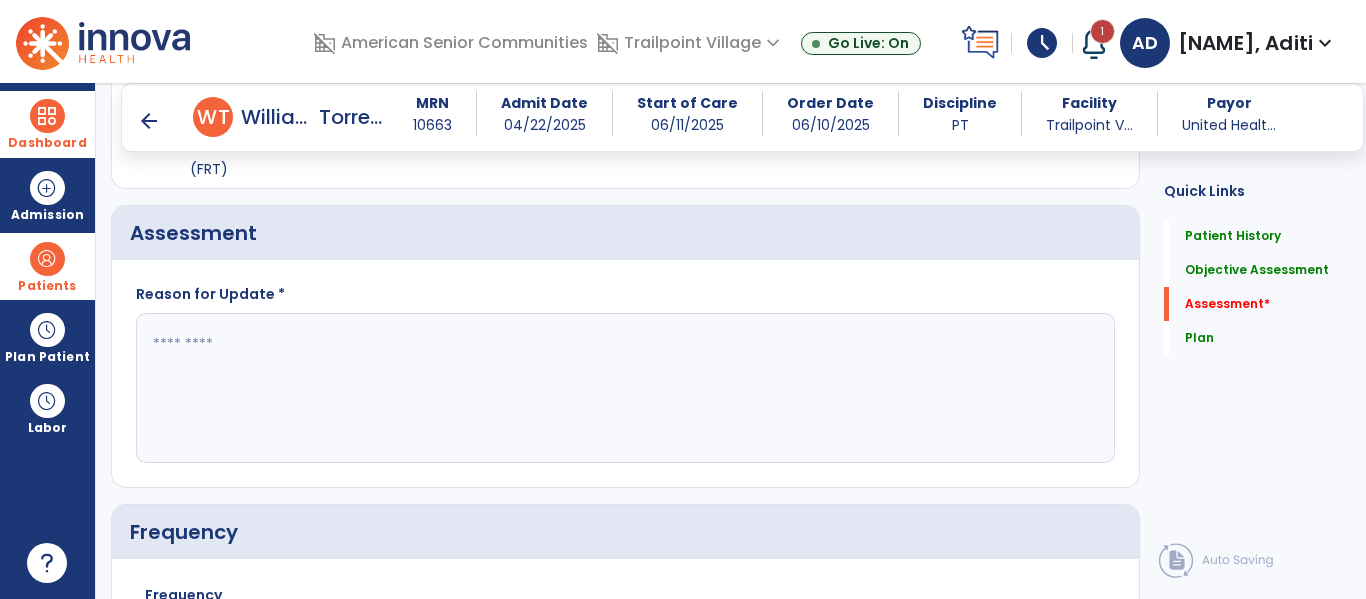 click 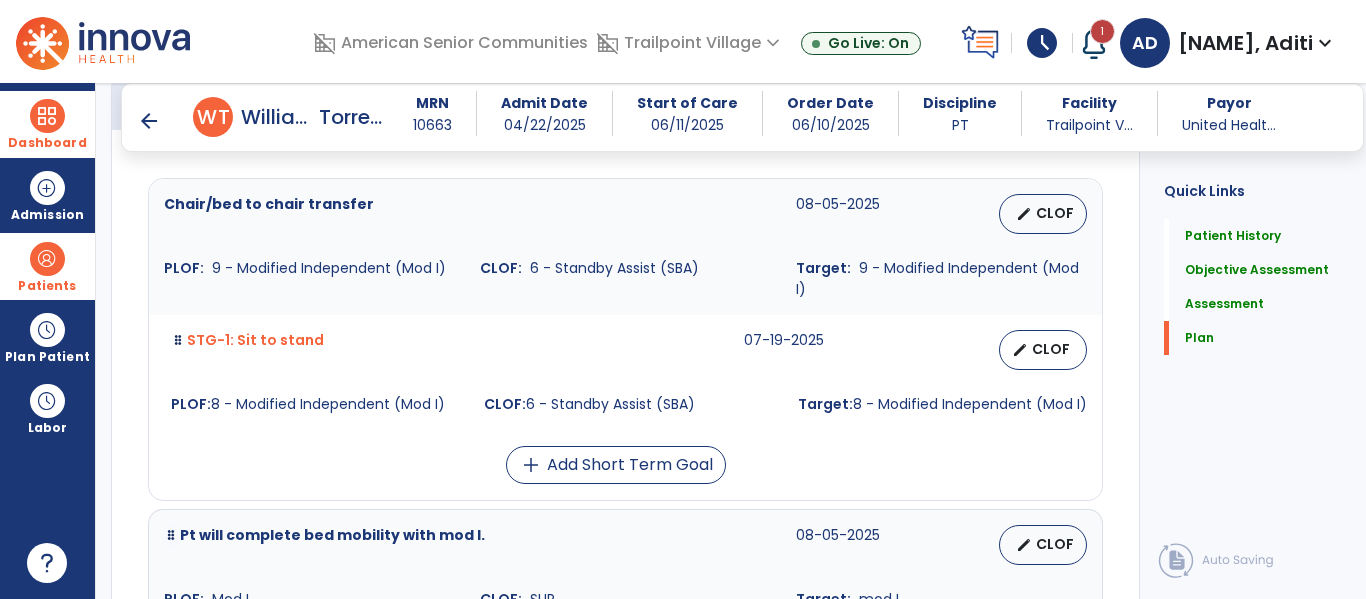 scroll, scrollTop: 2561, scrollLeft: 0, axis: vertical 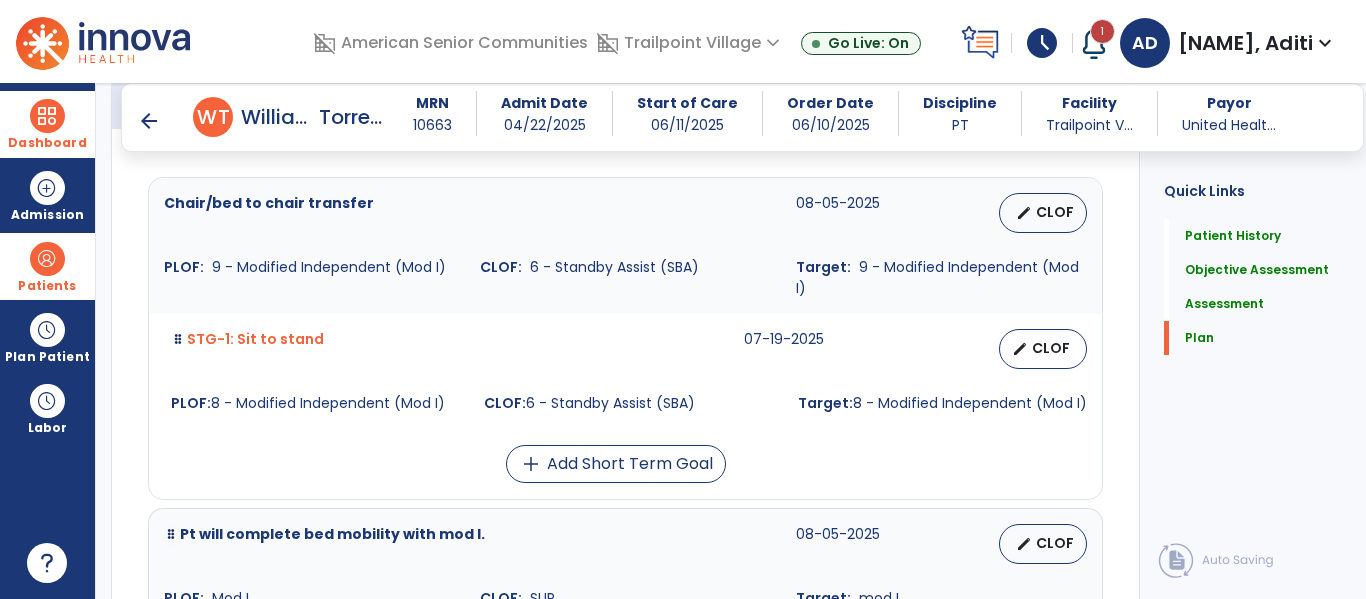 type on "**********" 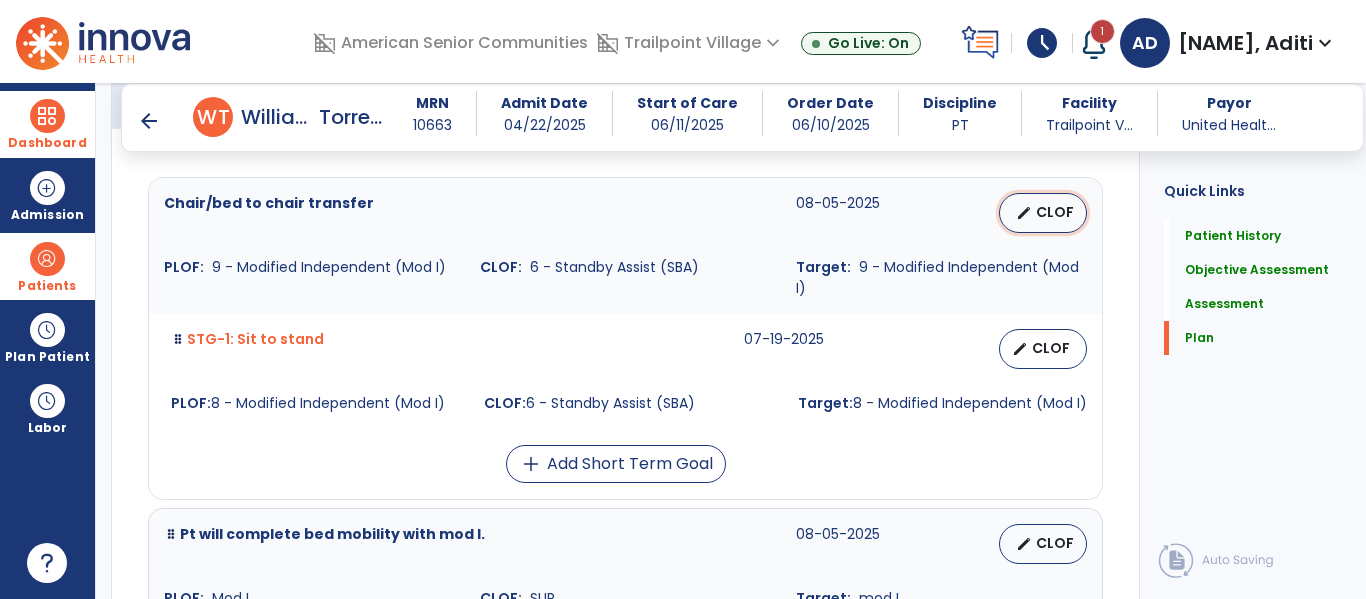 click on "CLOF" at bounding box center (1055, 212) 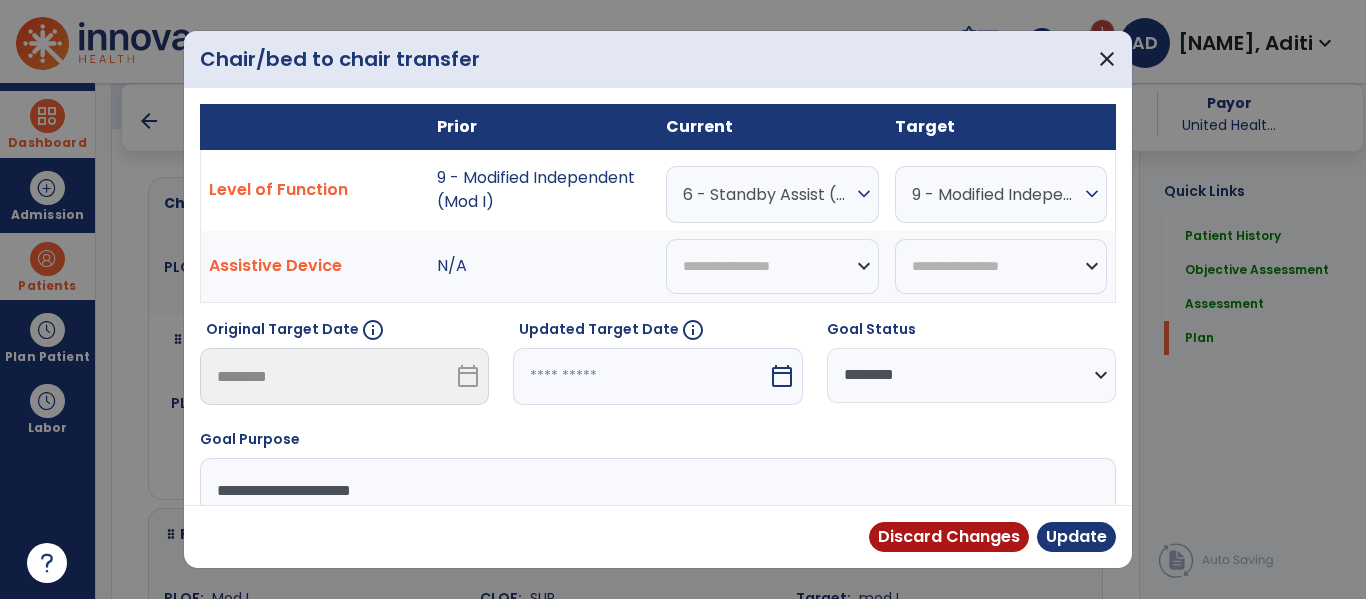 click on "6 - Standby Assist (SBA)" at bounding box center [767, 194] 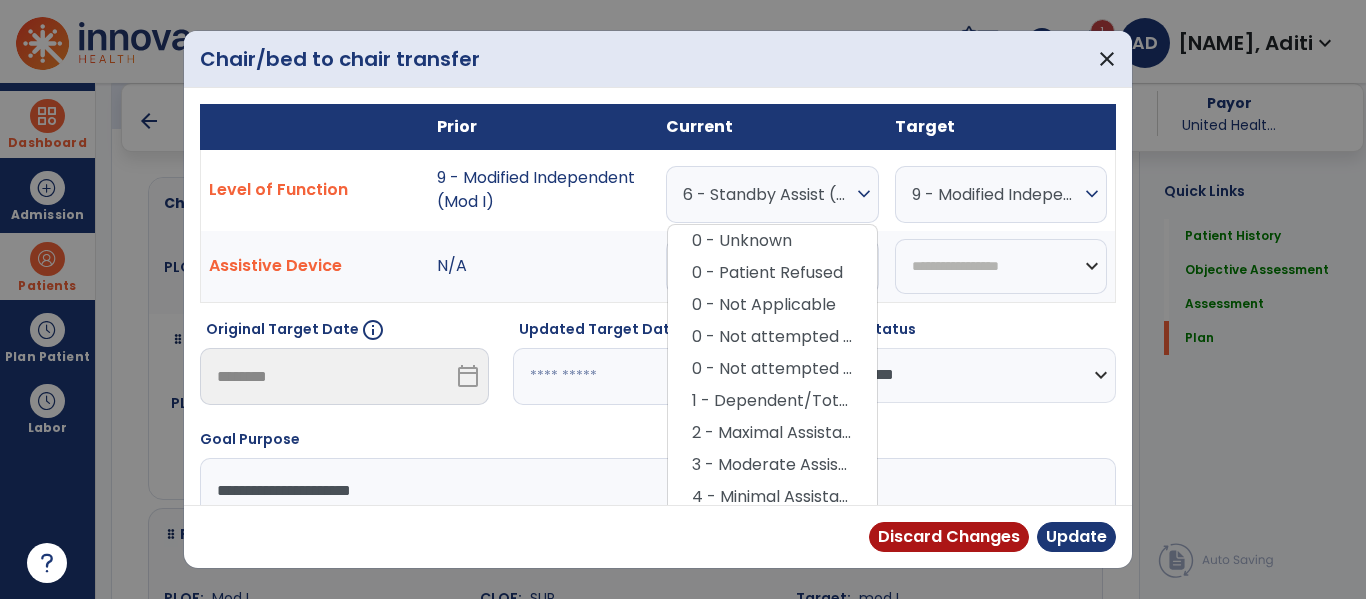 click on "6 - Standby Assist (SBA)" at bounding box center [767, 194] 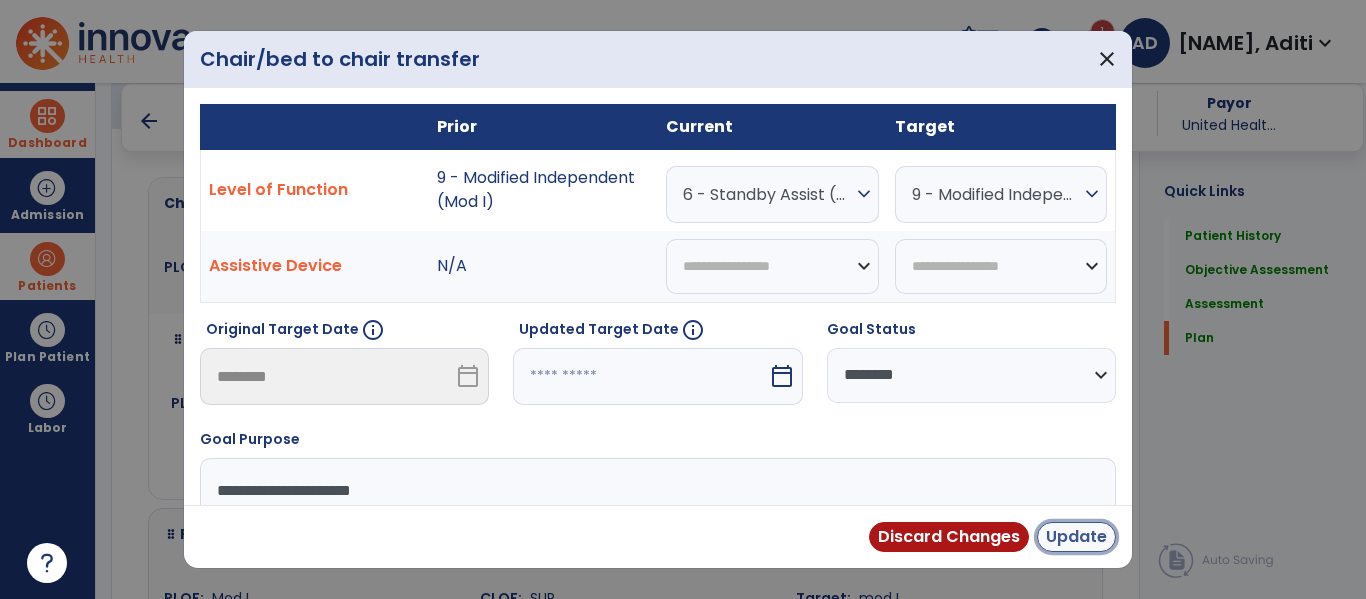 click on "Update" at bounding box center [1076, 537] 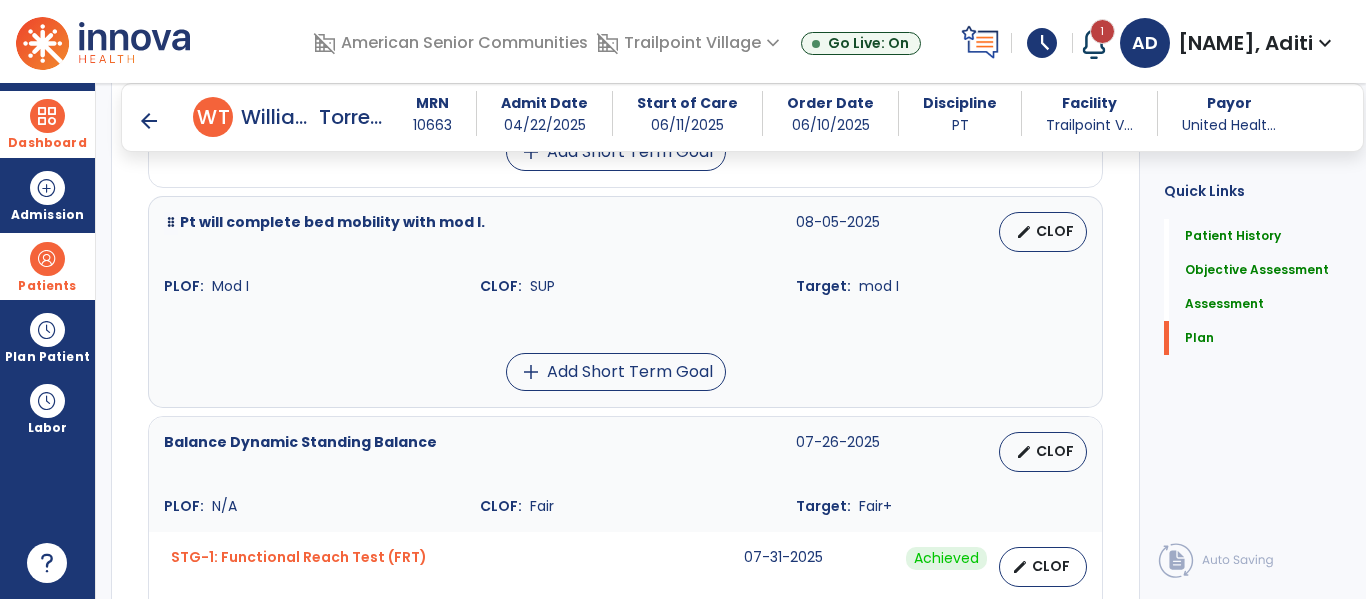 scroll, scrollTop: 2874, scrollLeft: 0, axis: vertical 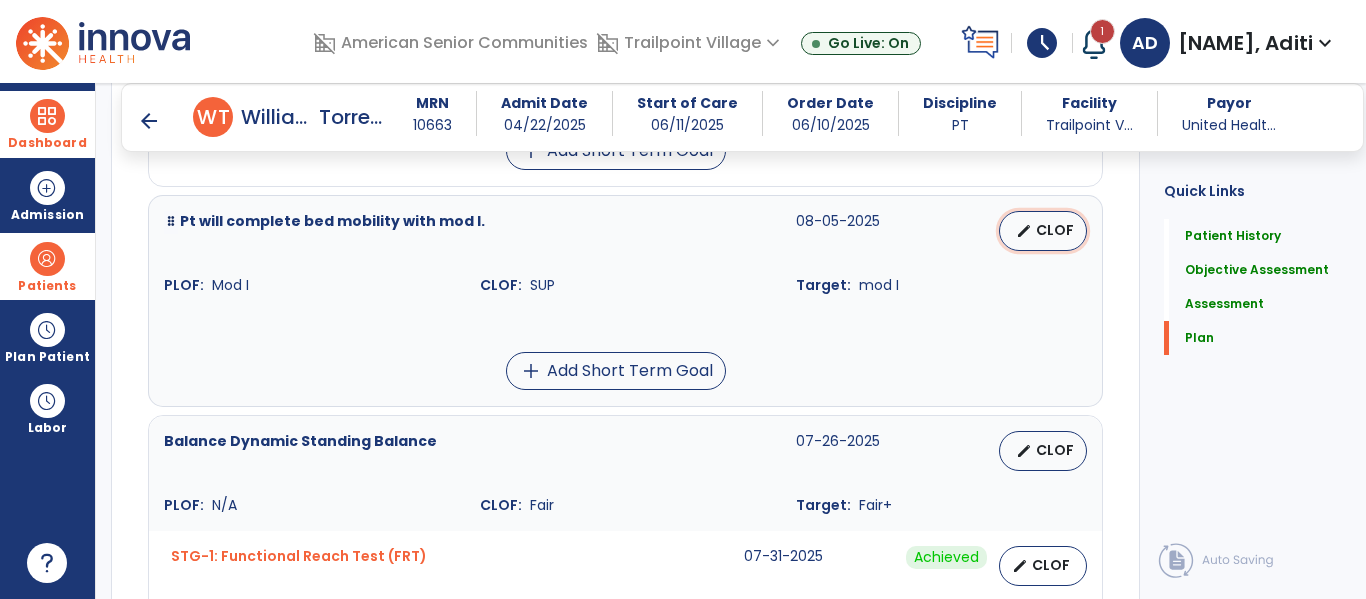 click on "CLOF" at bounding box center (1055, 230) 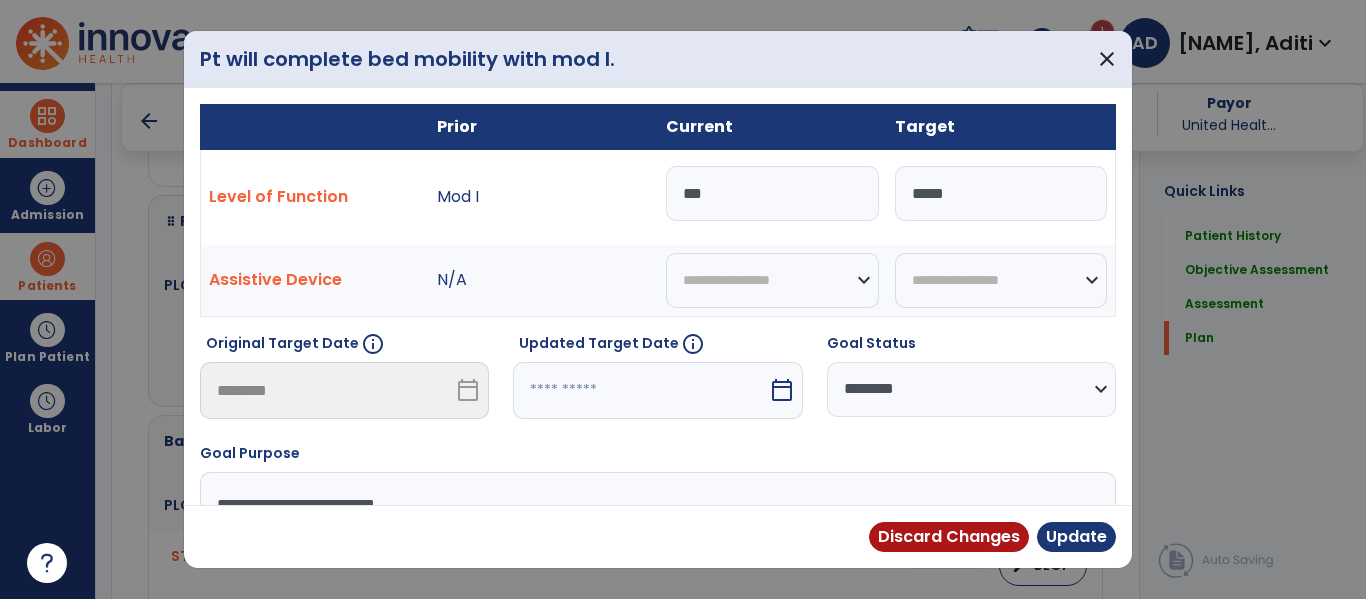 click on "***" at bounding box center (772, 193) 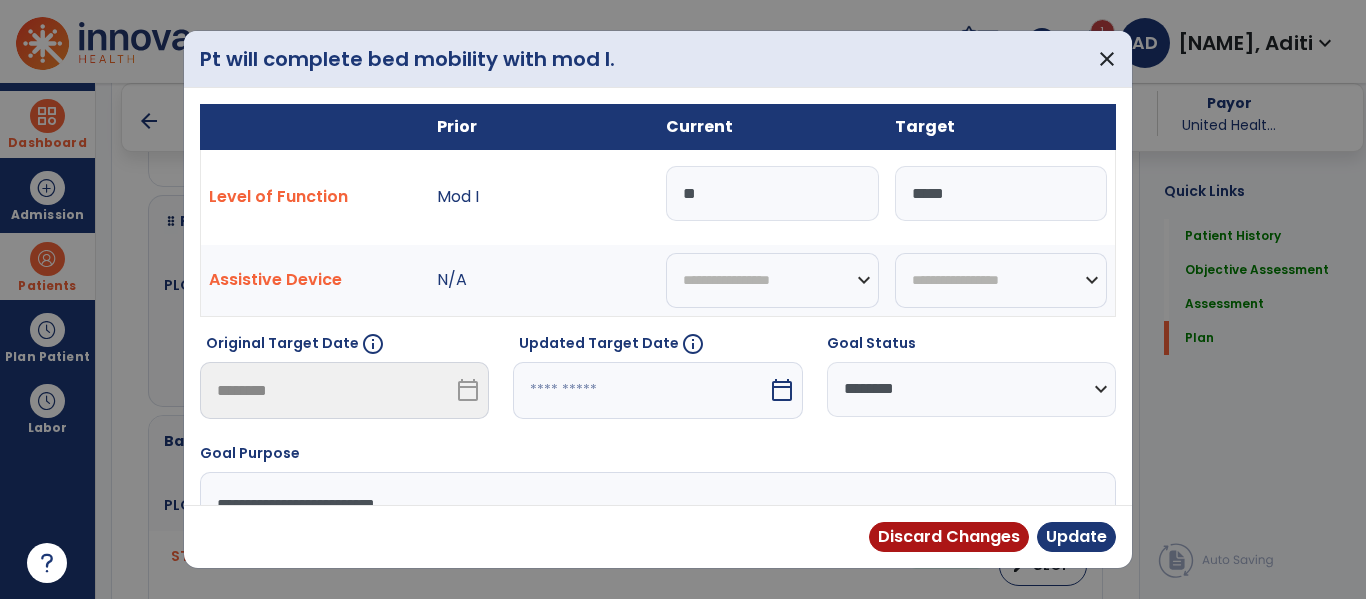 type on "*" 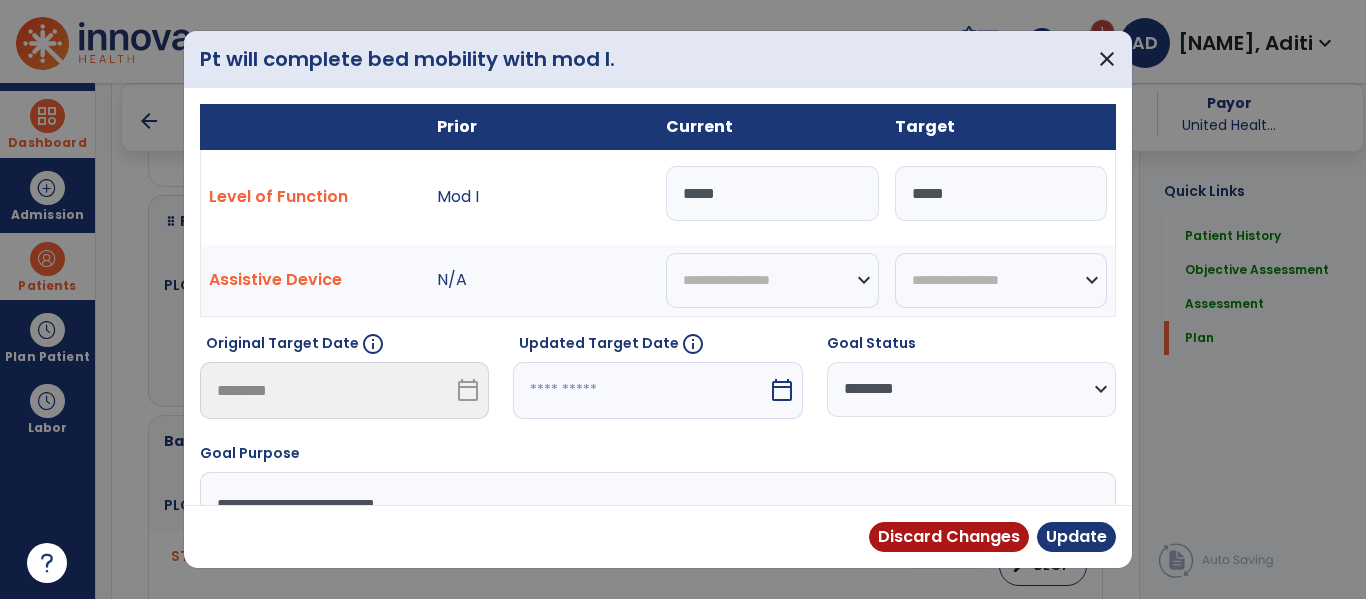 type on "*****" 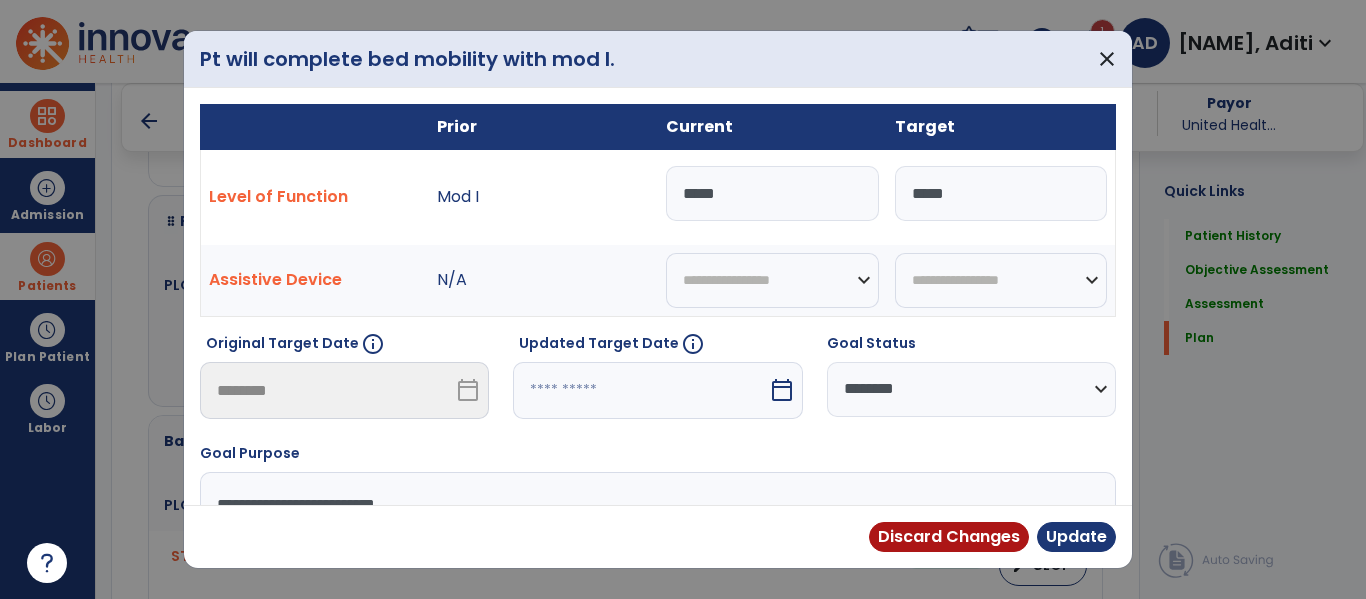 select on "********" 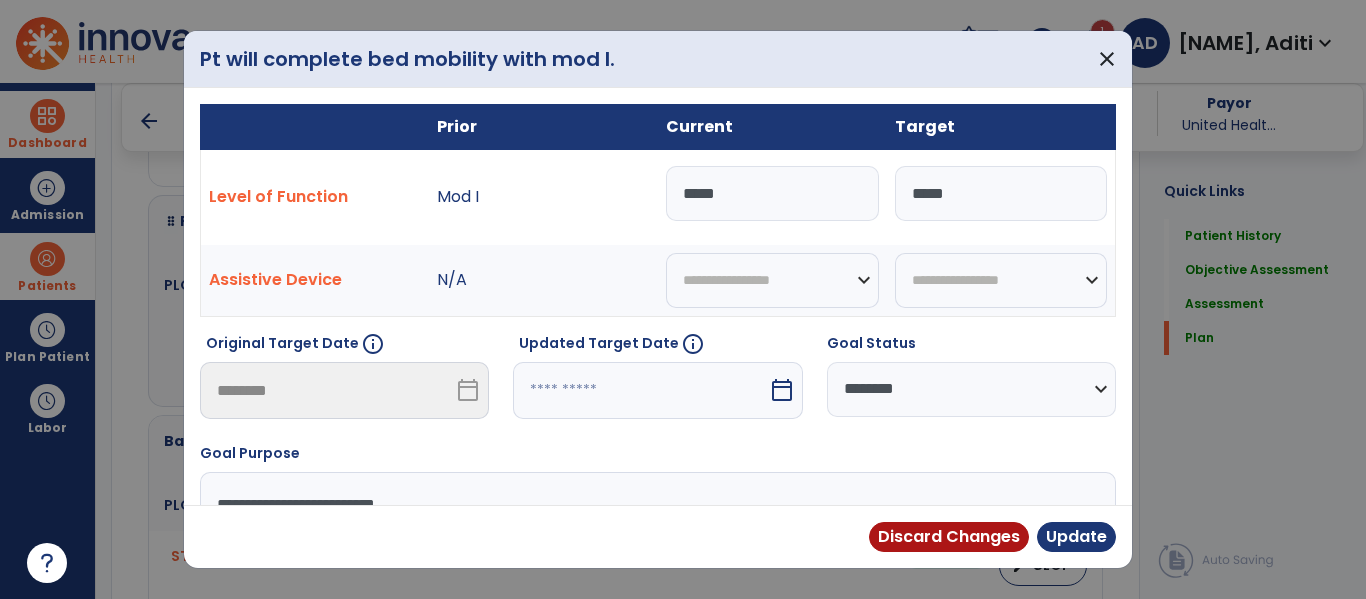 click on "**********" at bounding box center (971, 389) 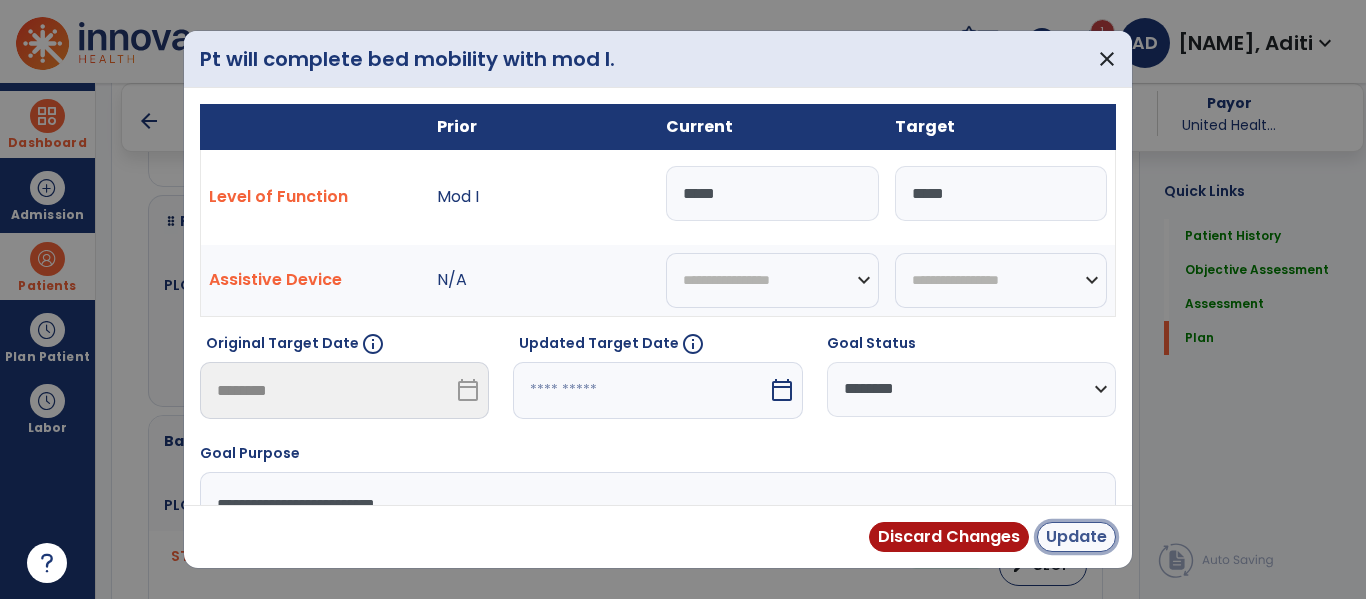 click on "Update" at bounding box center [1076, 537] 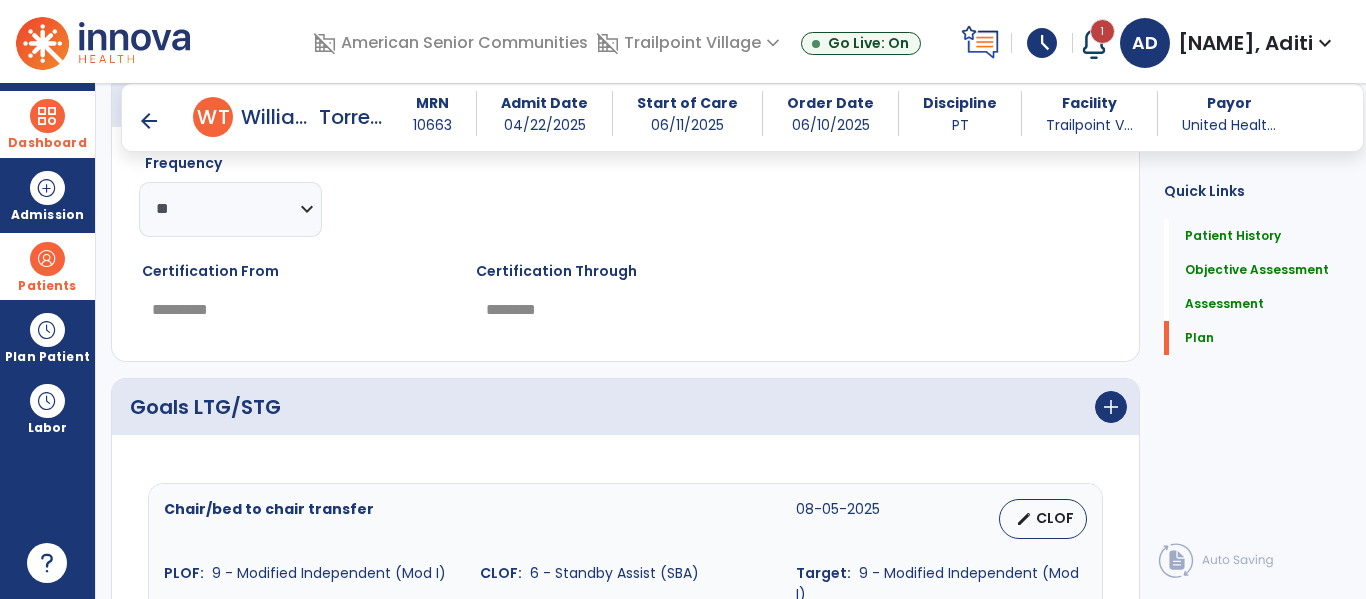 scroll, scrollTop: 2251, scrollLeft: 0, axis: vertical 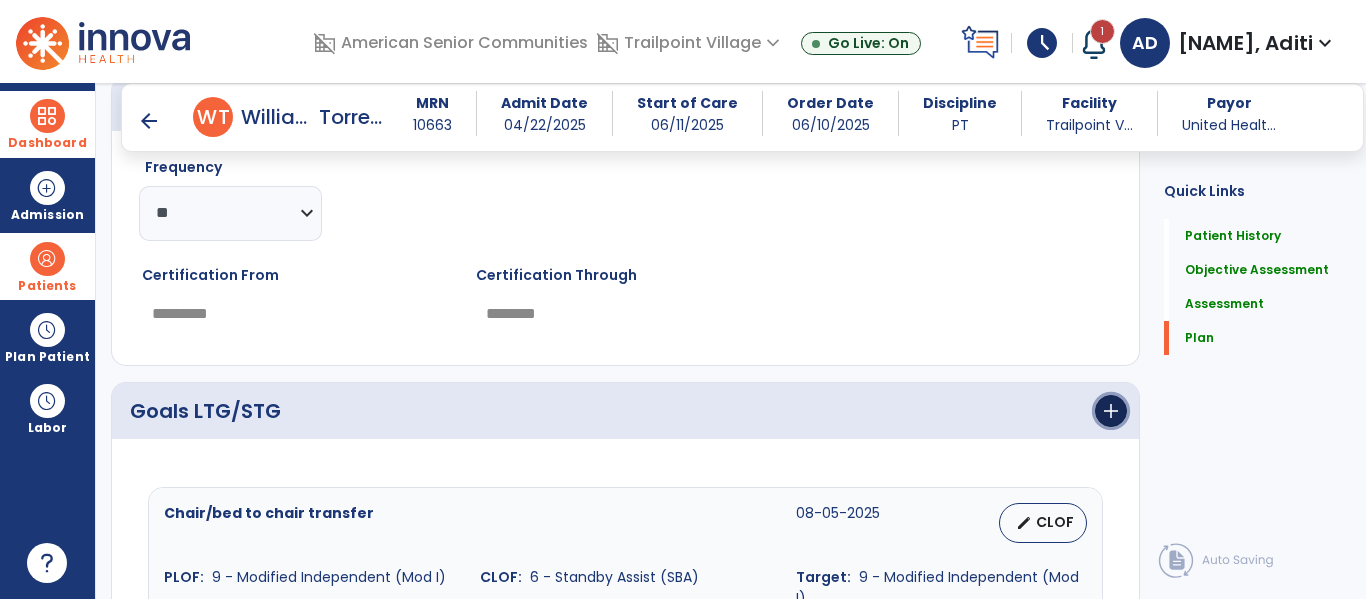 click on "add" 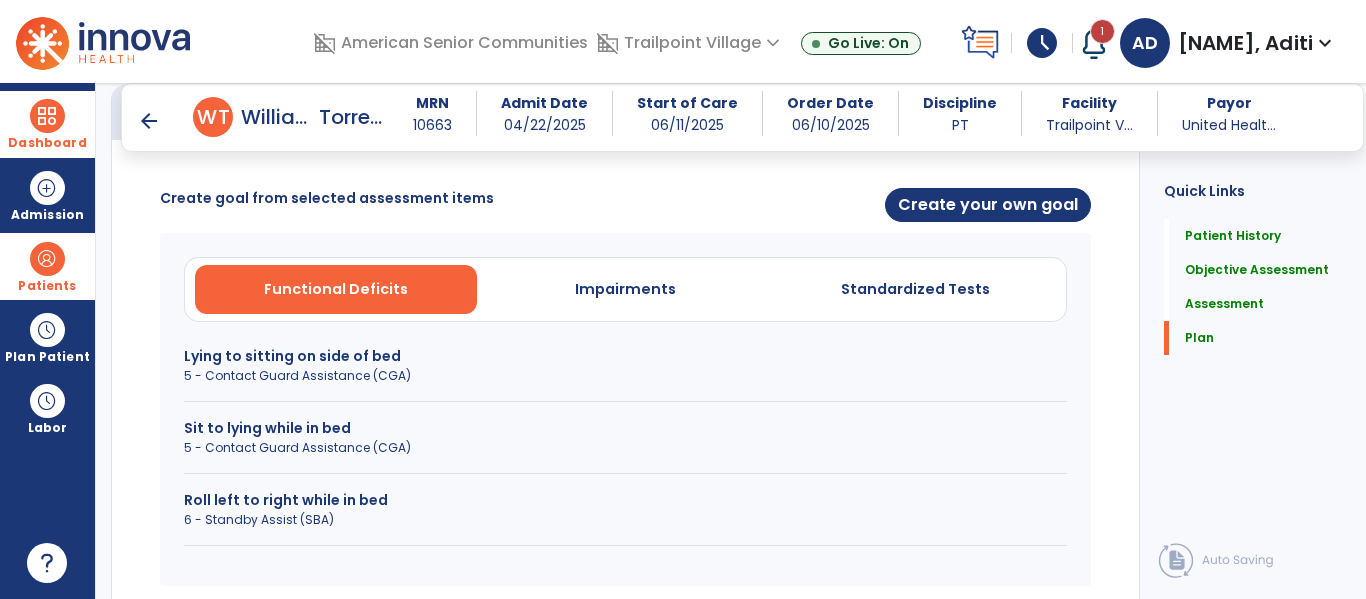 scroll, scrollTop: 2546, scrollLeft: 0, axis: vertical 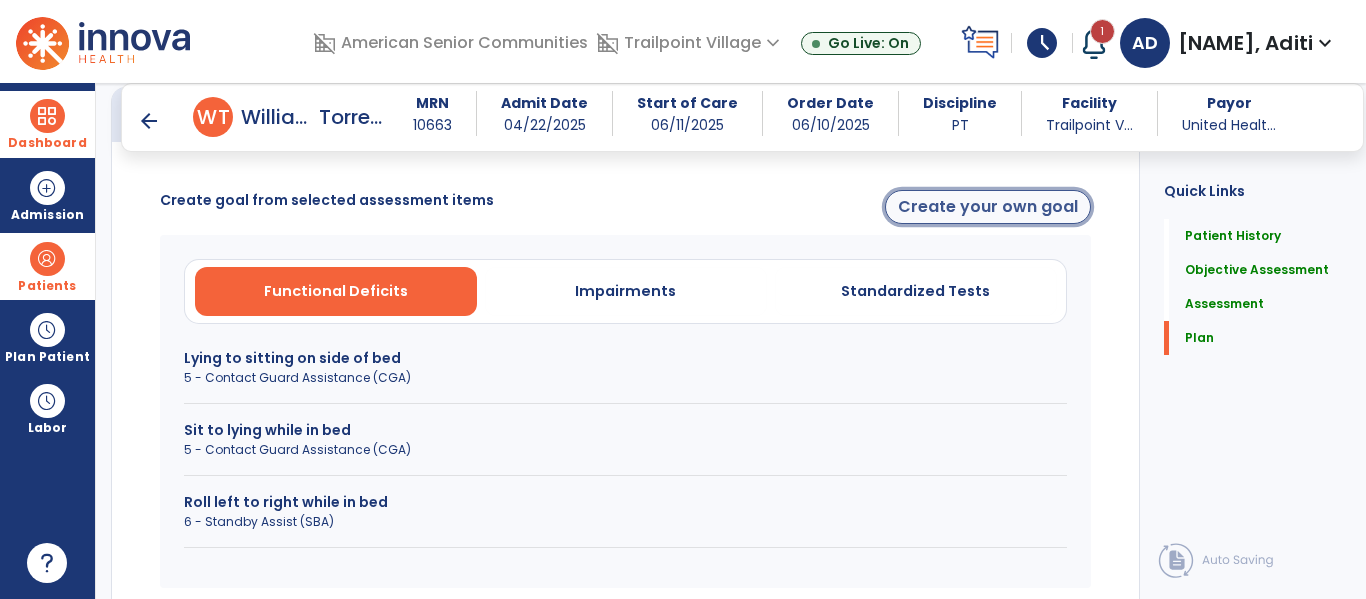 click on "Create your own goal" 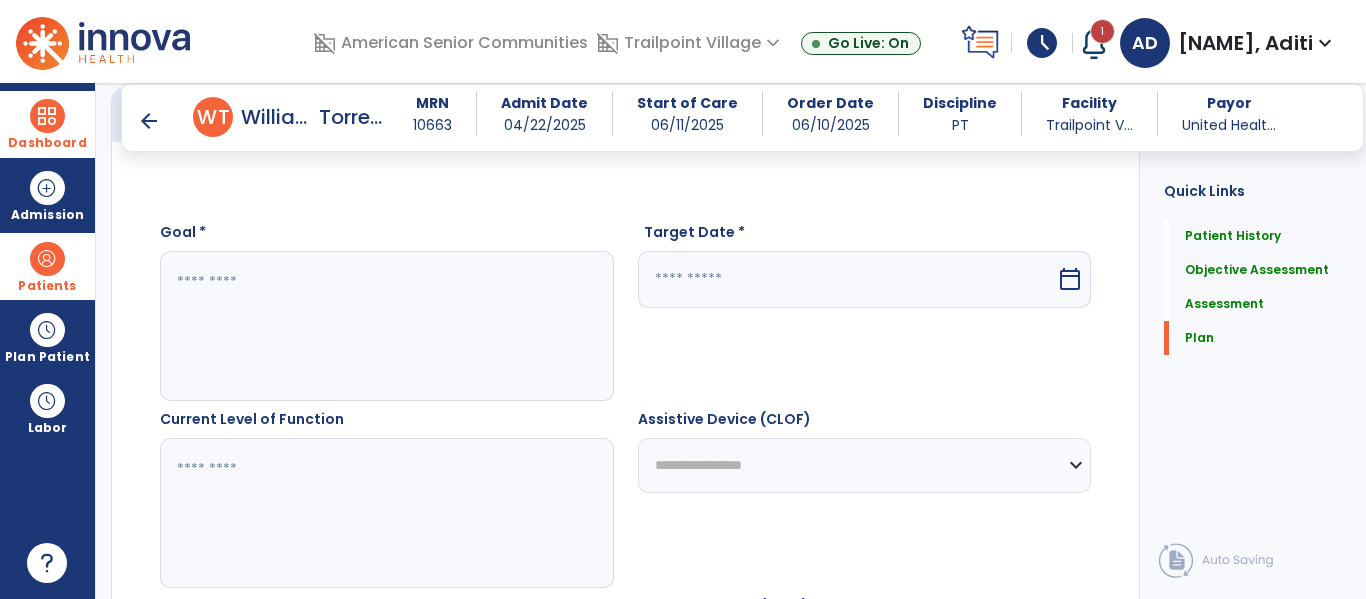 click 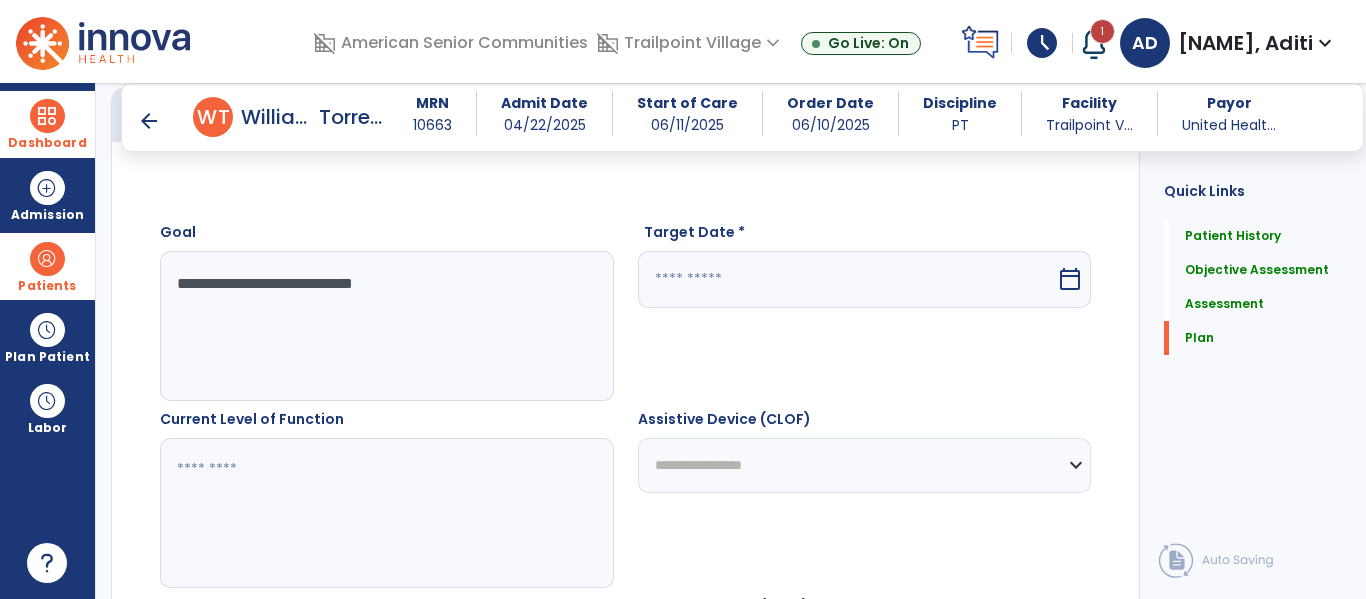 type on "**********" 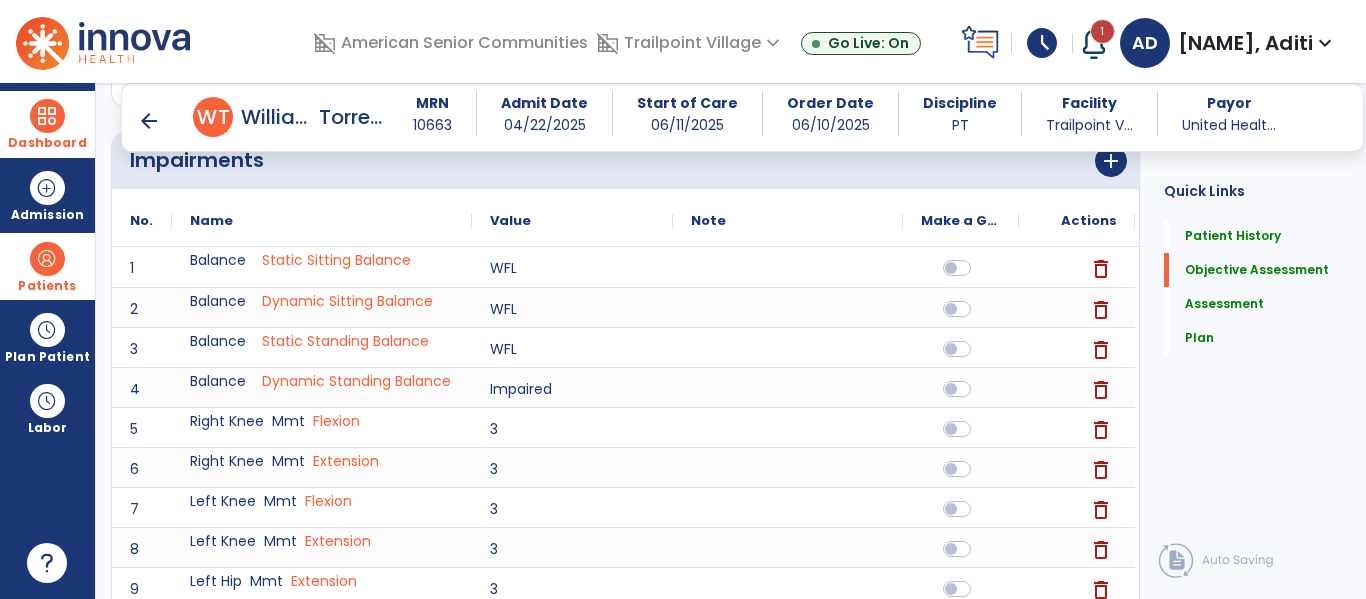 scroll, scrollTop: 0, scrollLeft: 0, axis: both 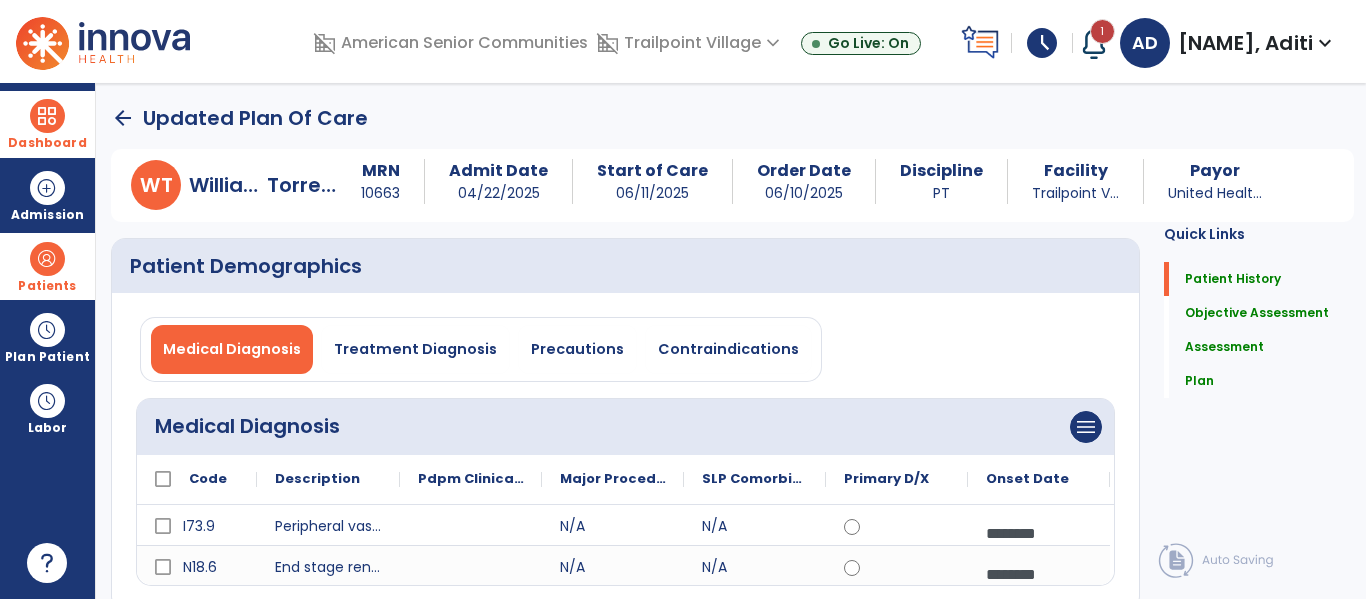 click on "arrow_back" 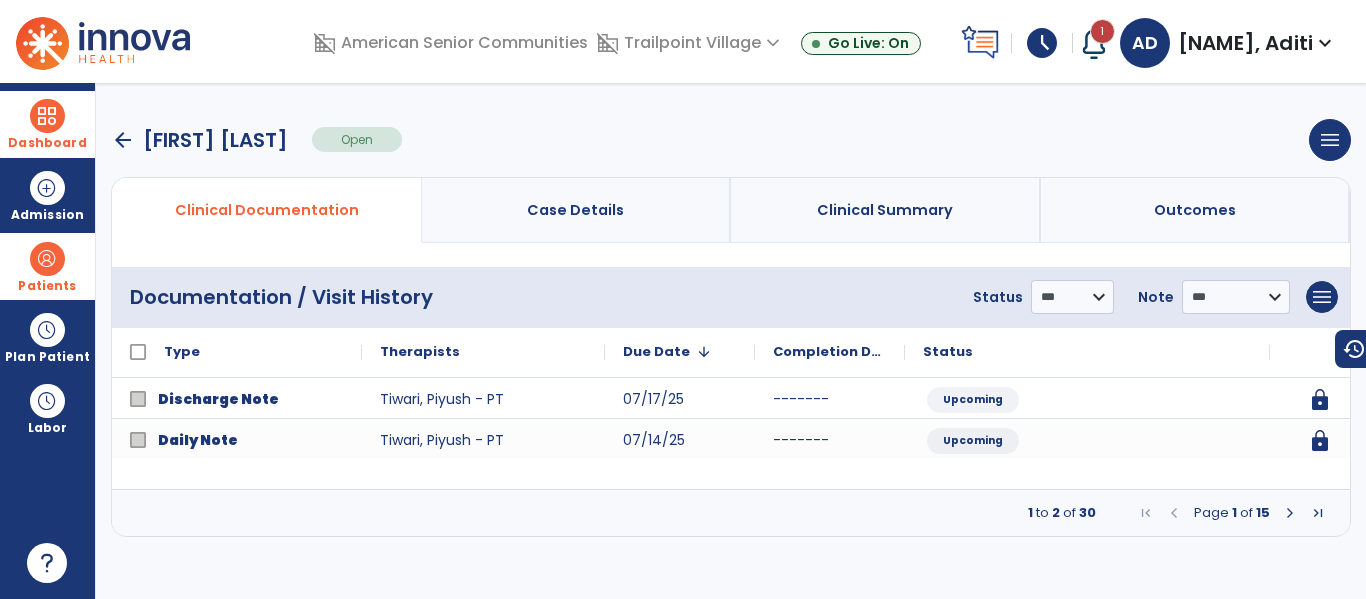 click at bounding box center (1290, 513) 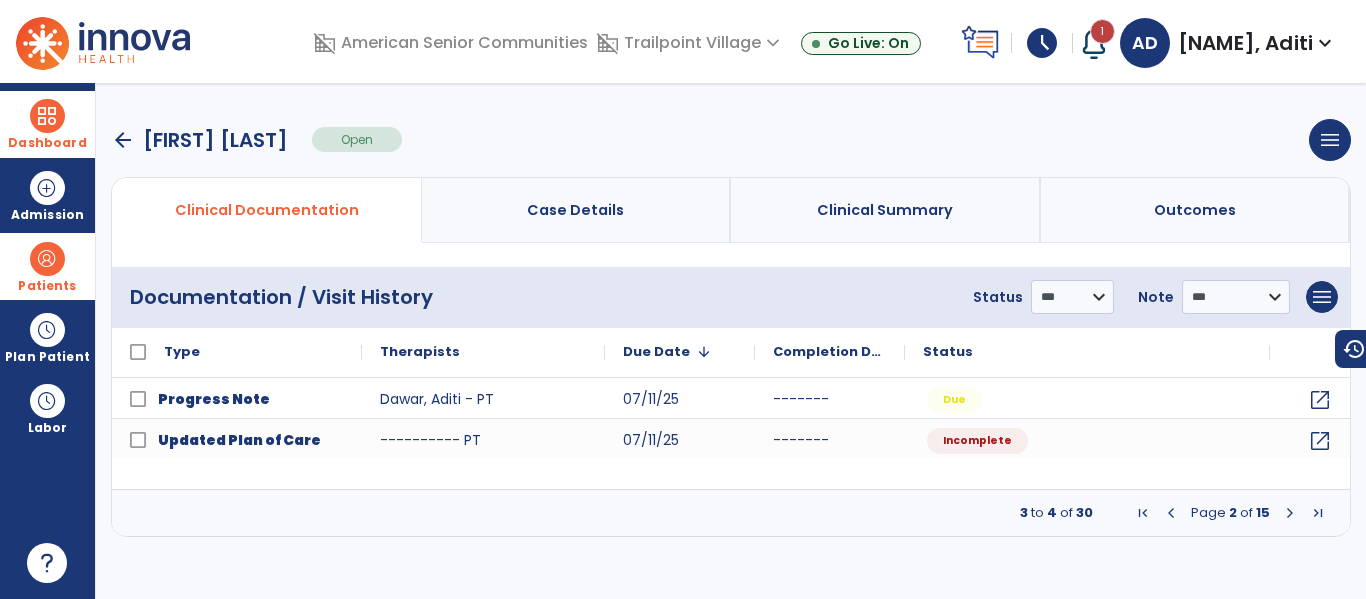 click at bounding box center [1290, 513] 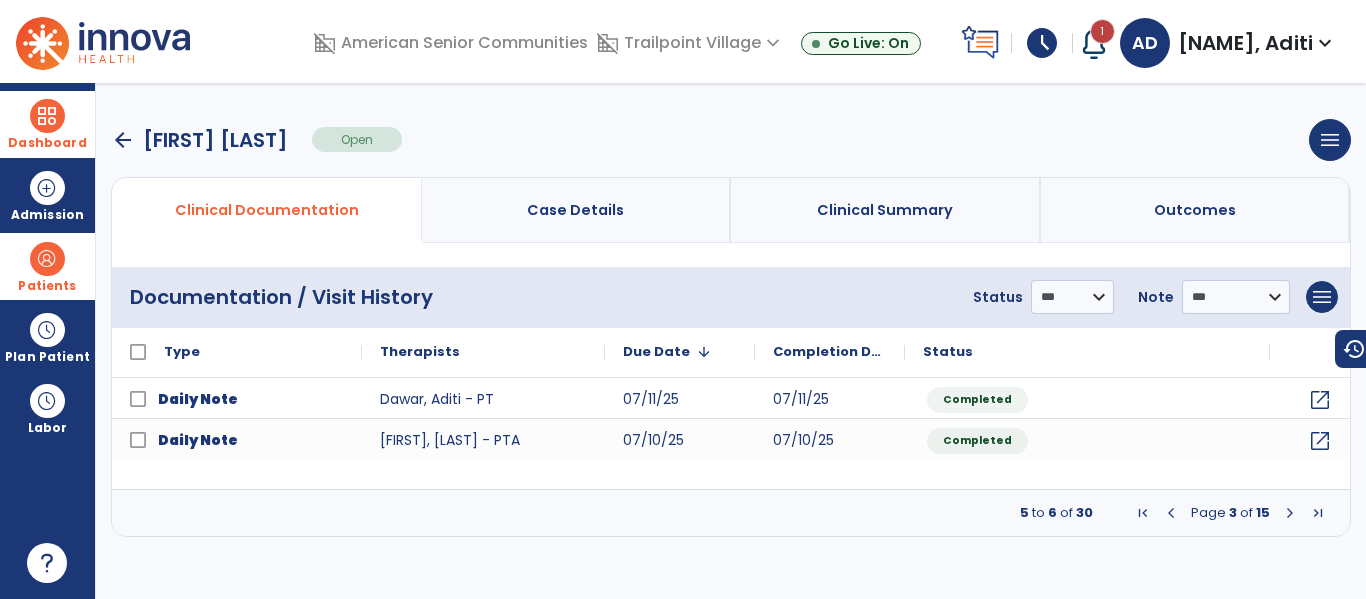 click at bounding box center [1290, 513] 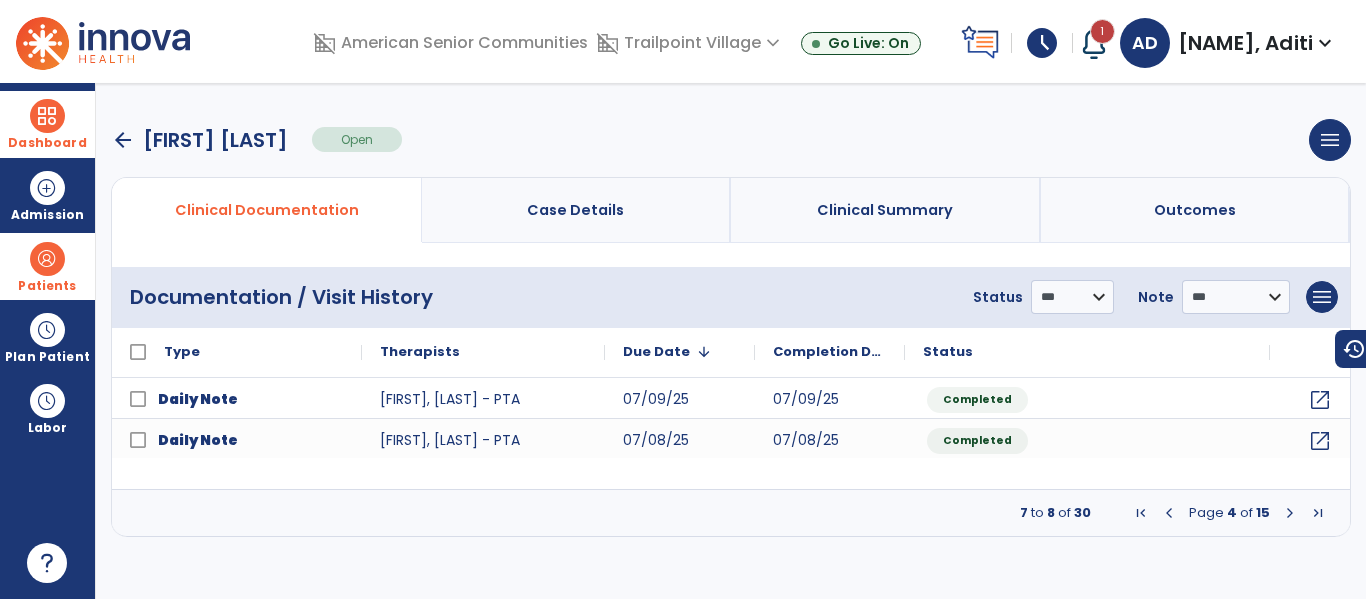 click at bounding box center (1290, 513) 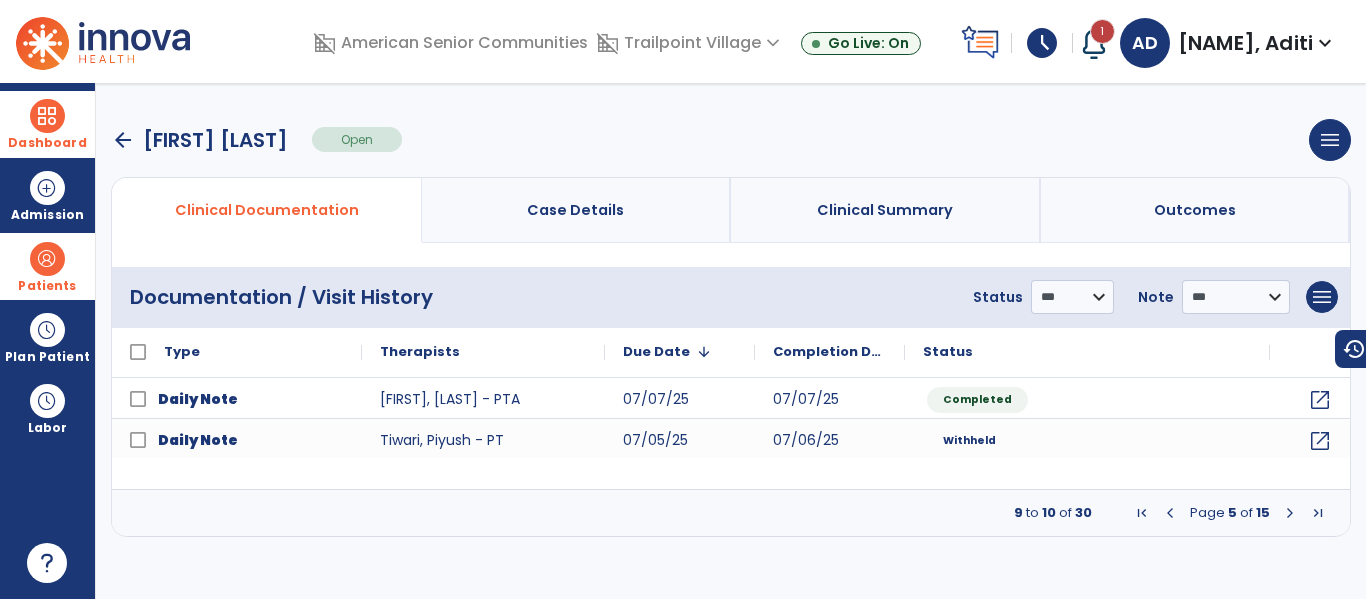 click at bounding box center [1290, 513] 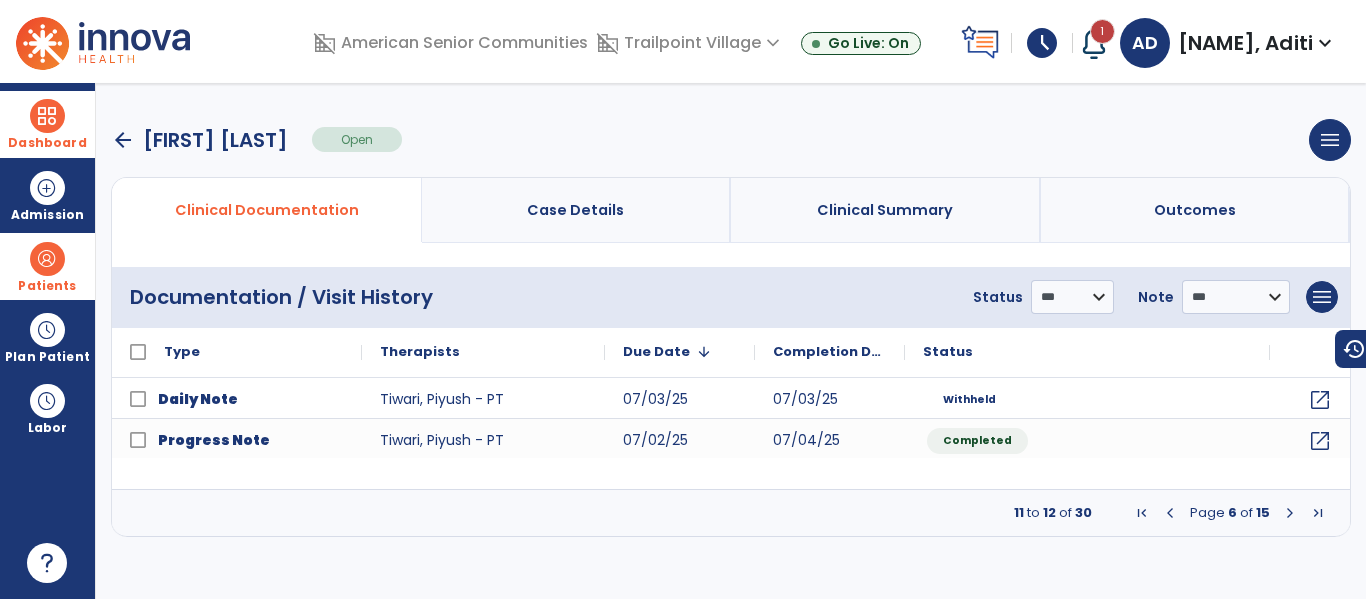 click at bounding box center (1290, 513) 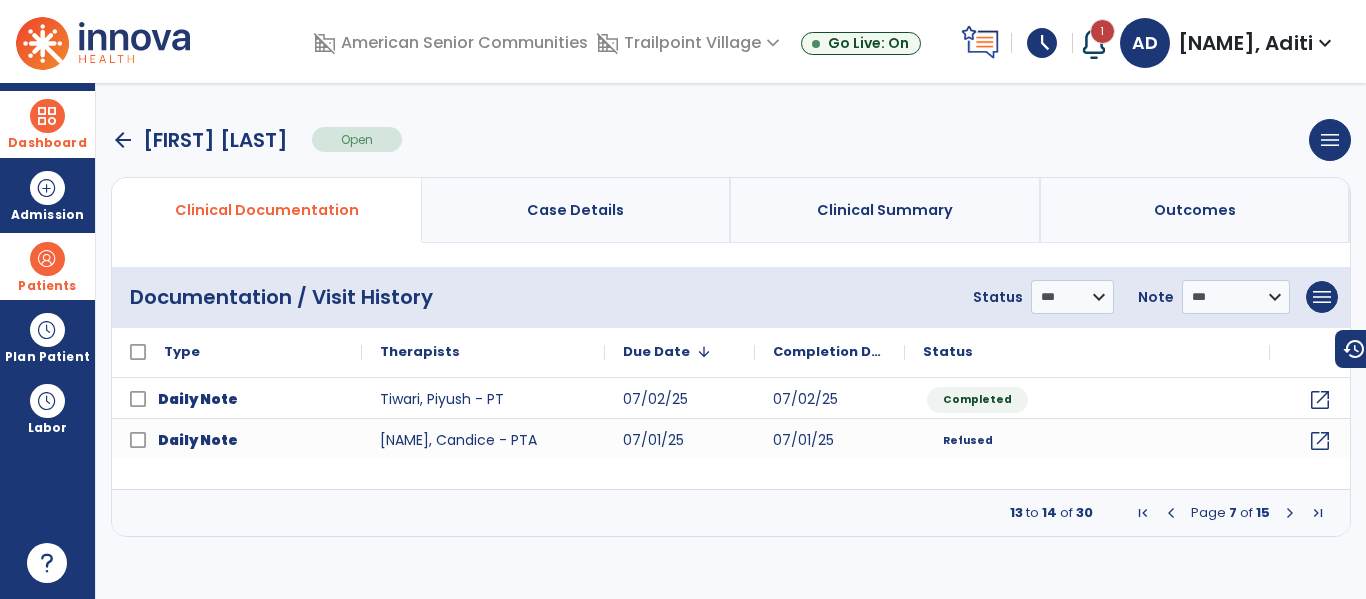 click at bounding box center [1290, 513] 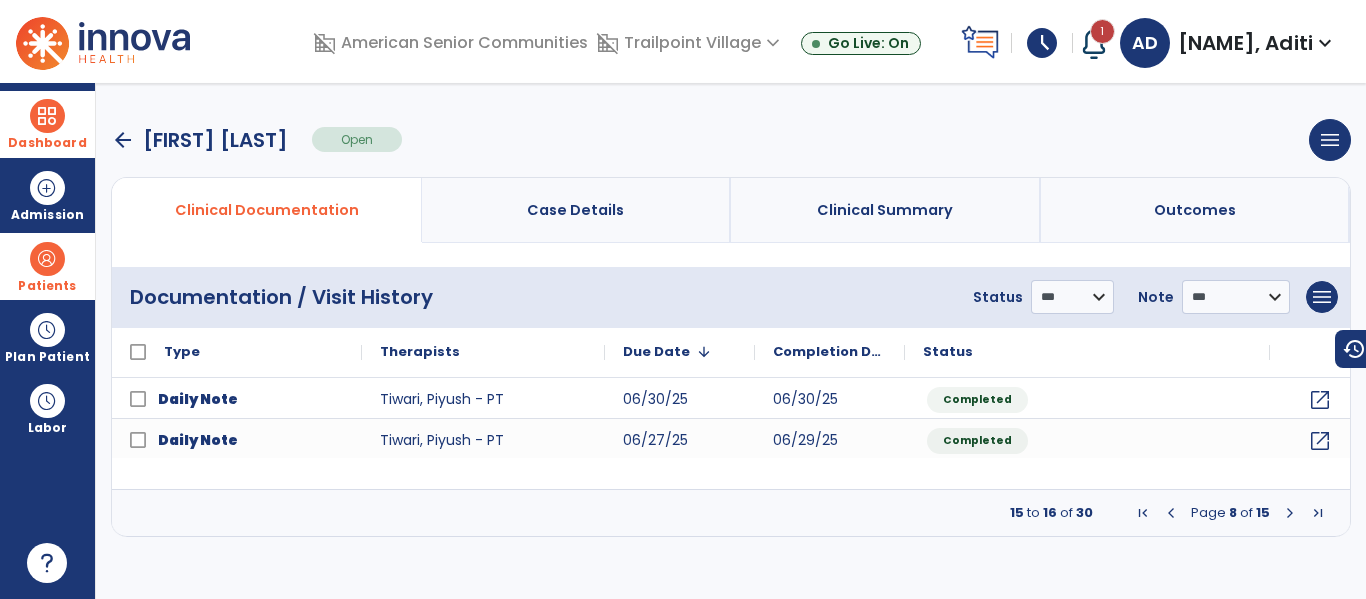 click at bounding box center (1290, 513) 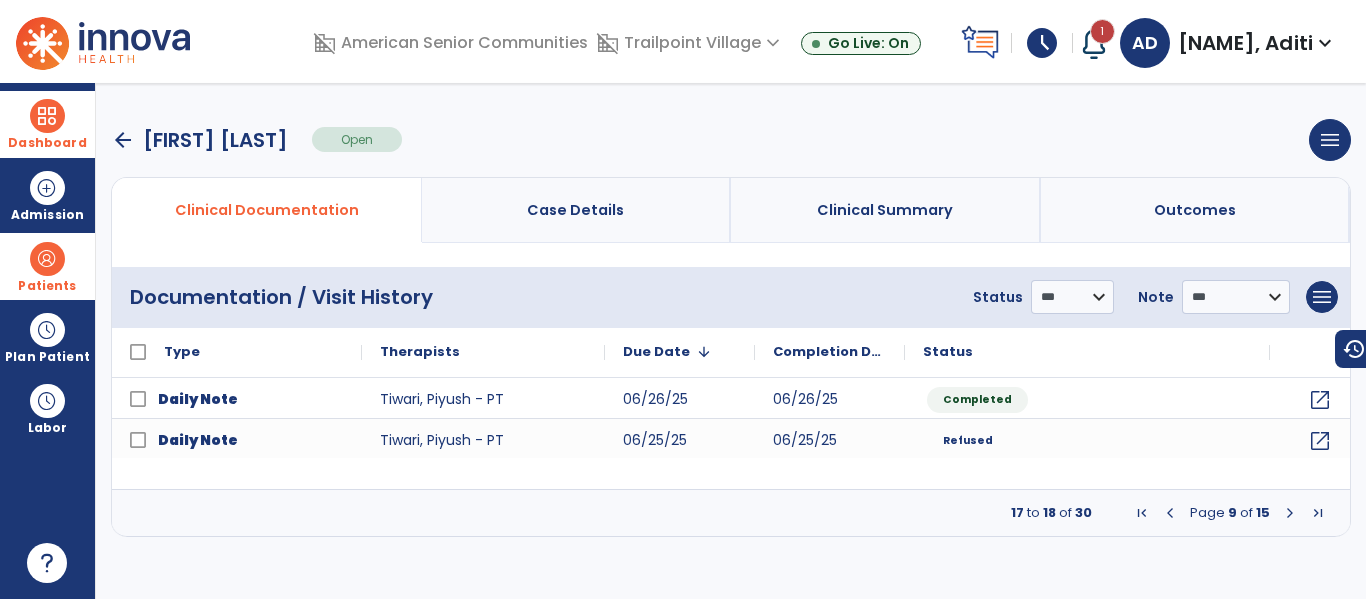 click at bounding box center (1290, 513) 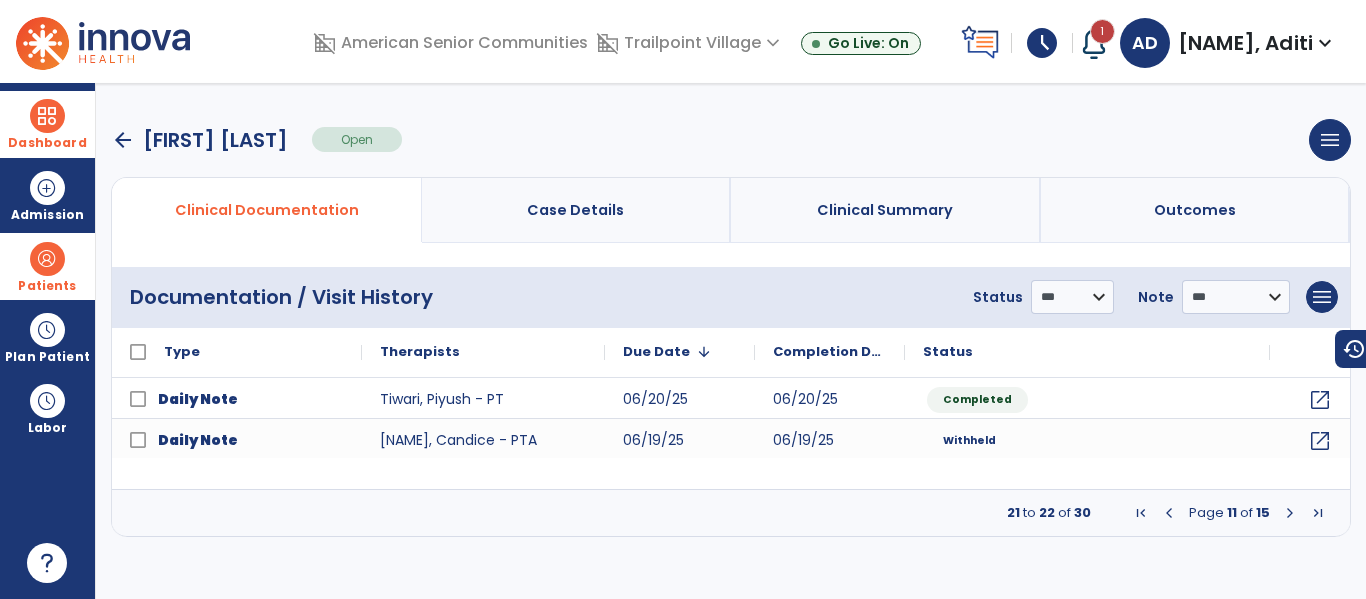 click at bounding box center (1290, 513) 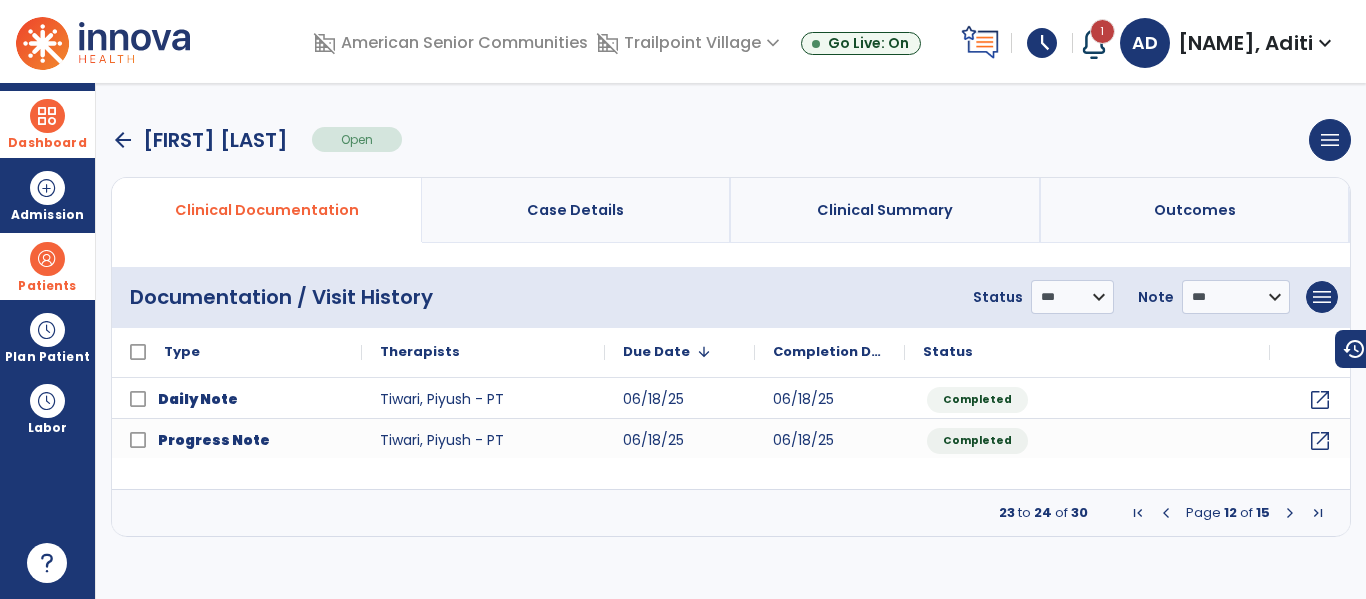 click at bounding box center [1290, 513] 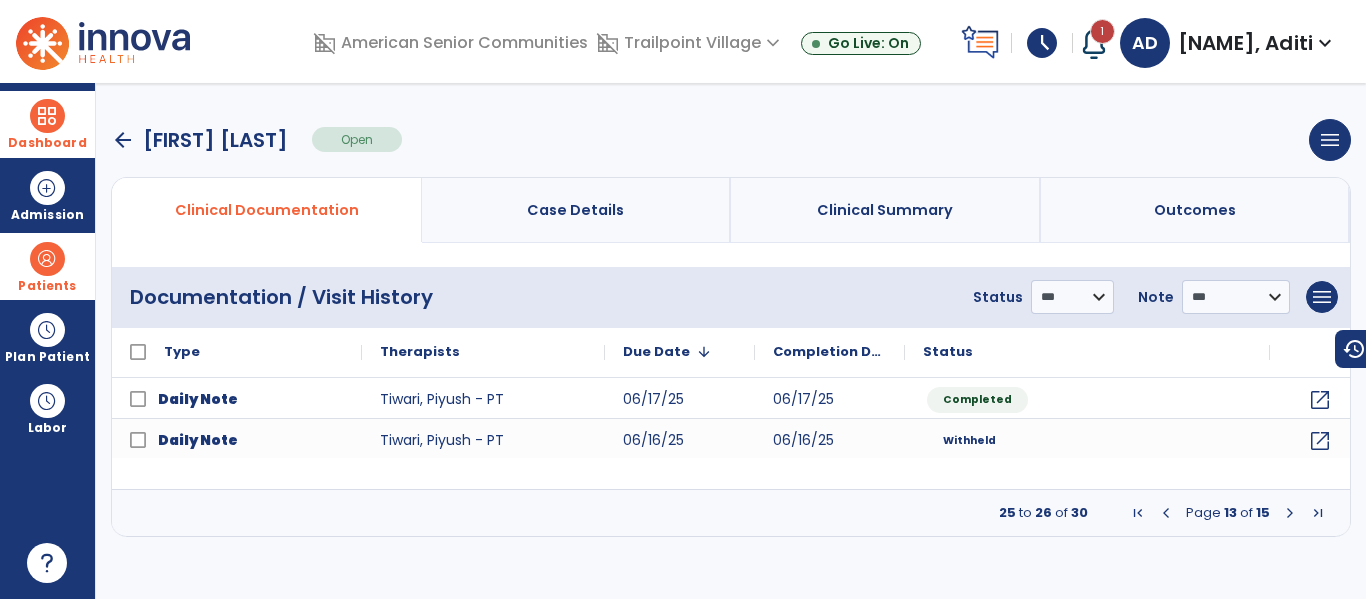 click at bounding box center (1290, 513) 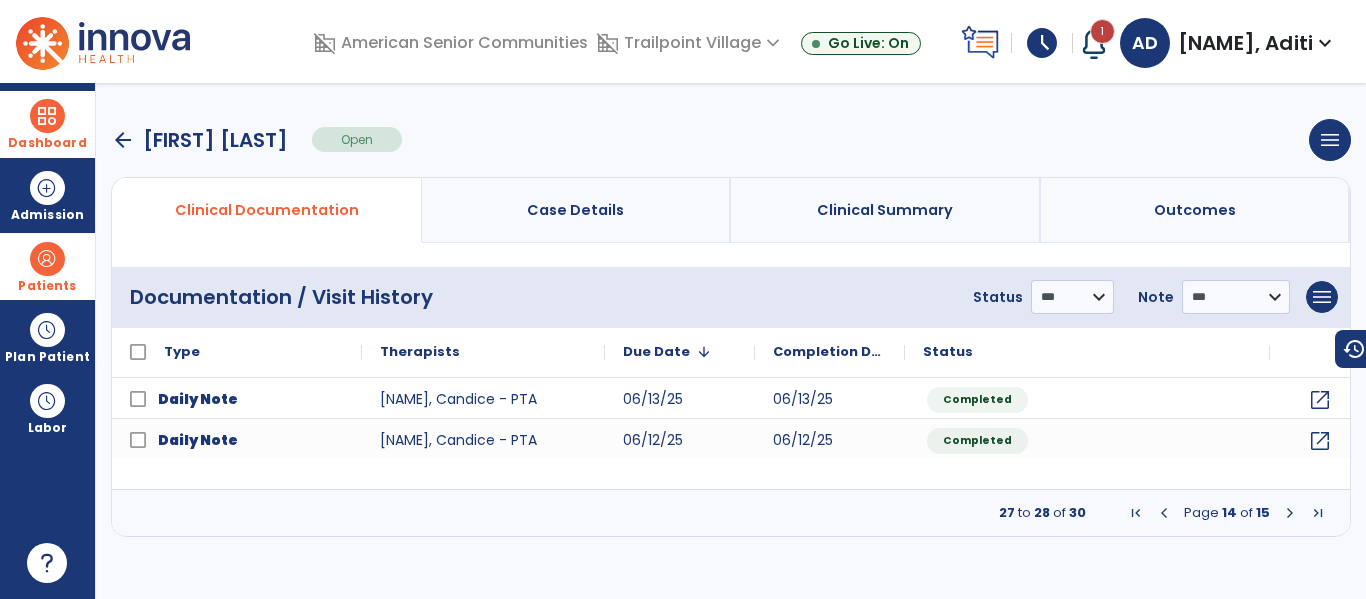 click at bounding box center [1290, 513] 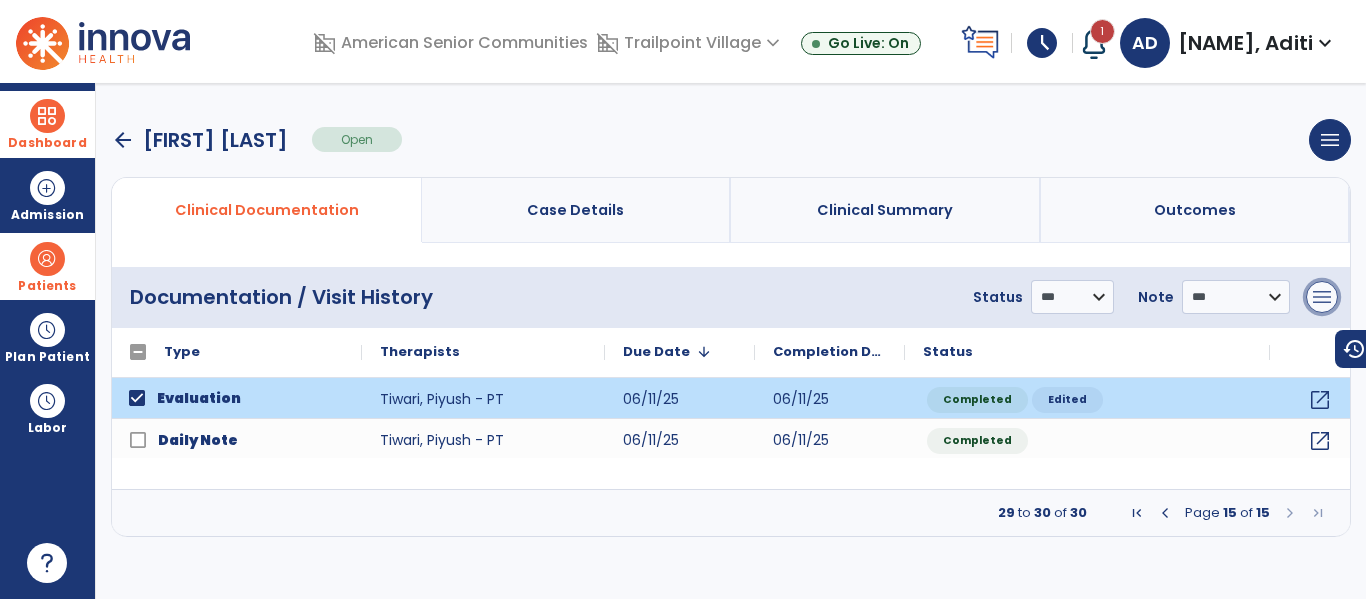 click on "menu" at bounding box center (1322, 297) 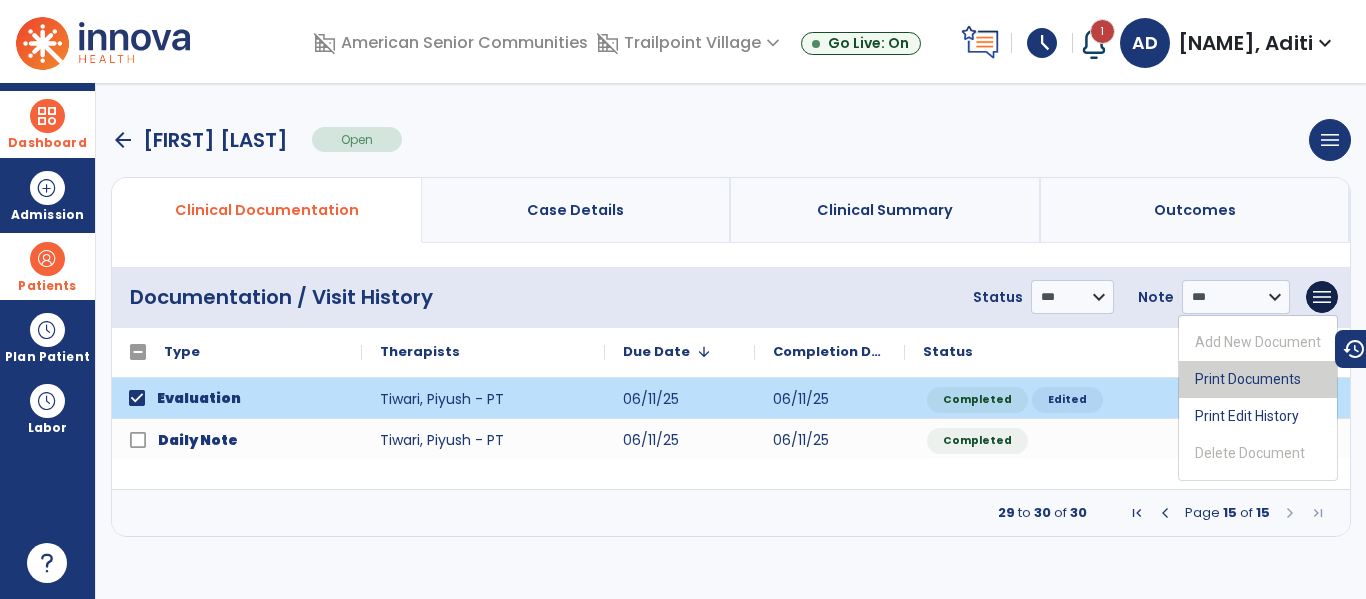 click on "Print Documents" at bounding box center [1258, 379] 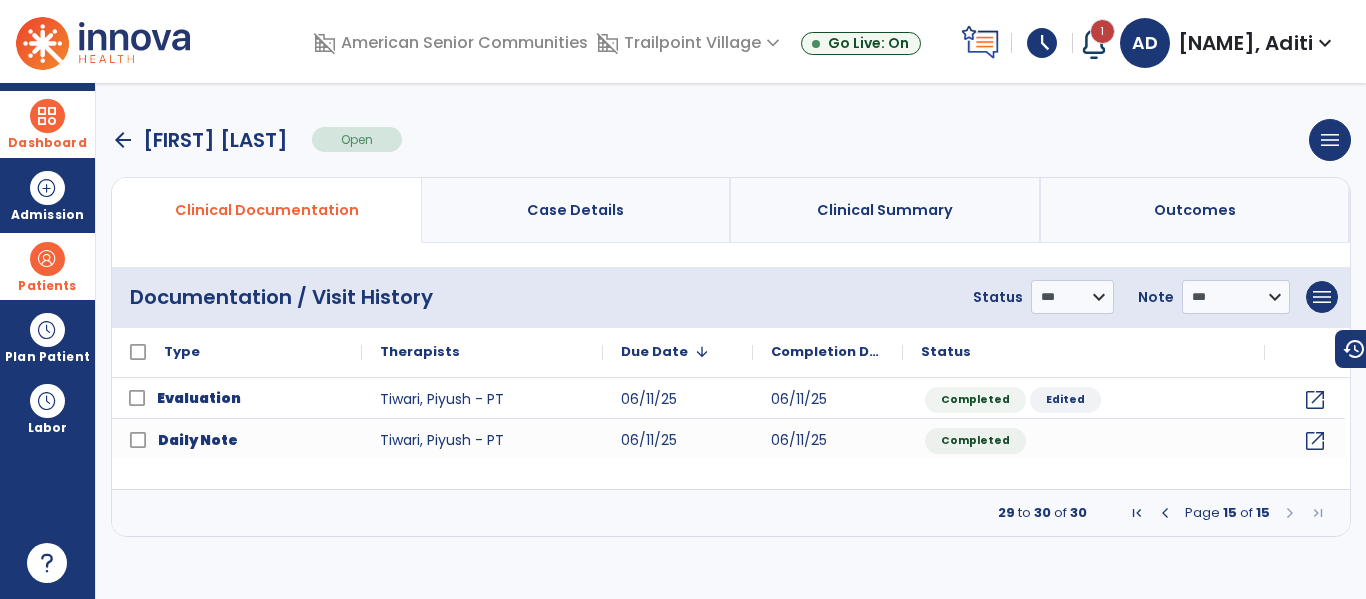 click at bounding box center (1165, 513) 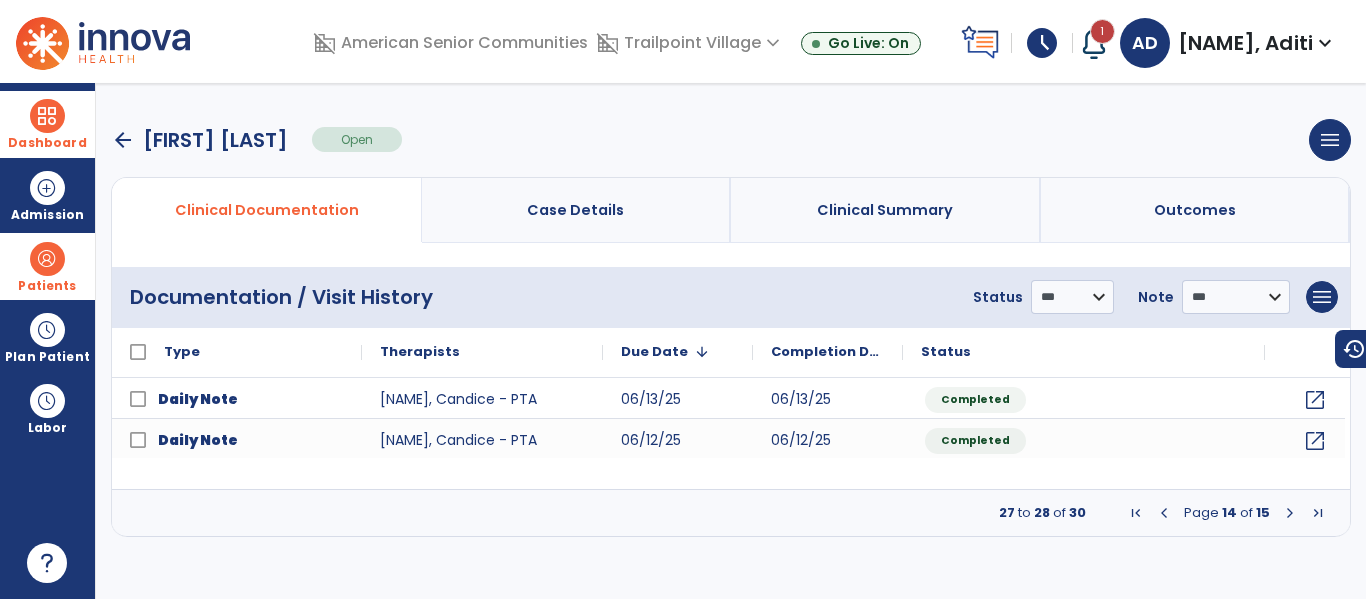 click at bounding box center (1136, 513) 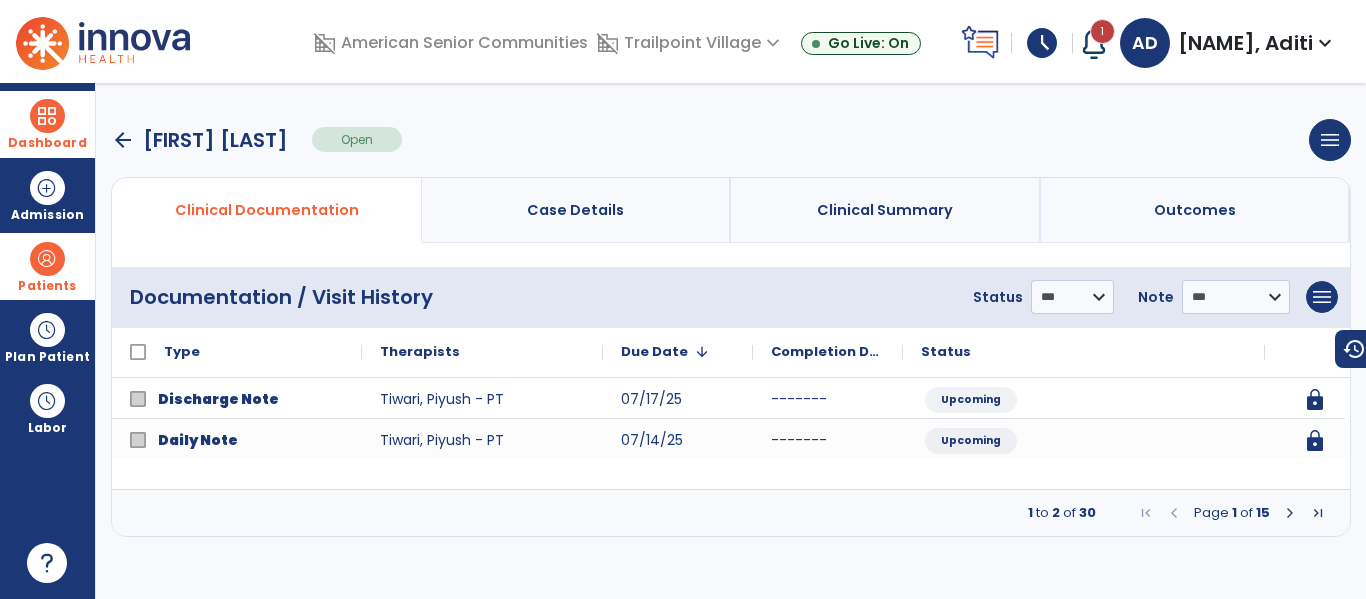 click at bounding box center [1290, 513] 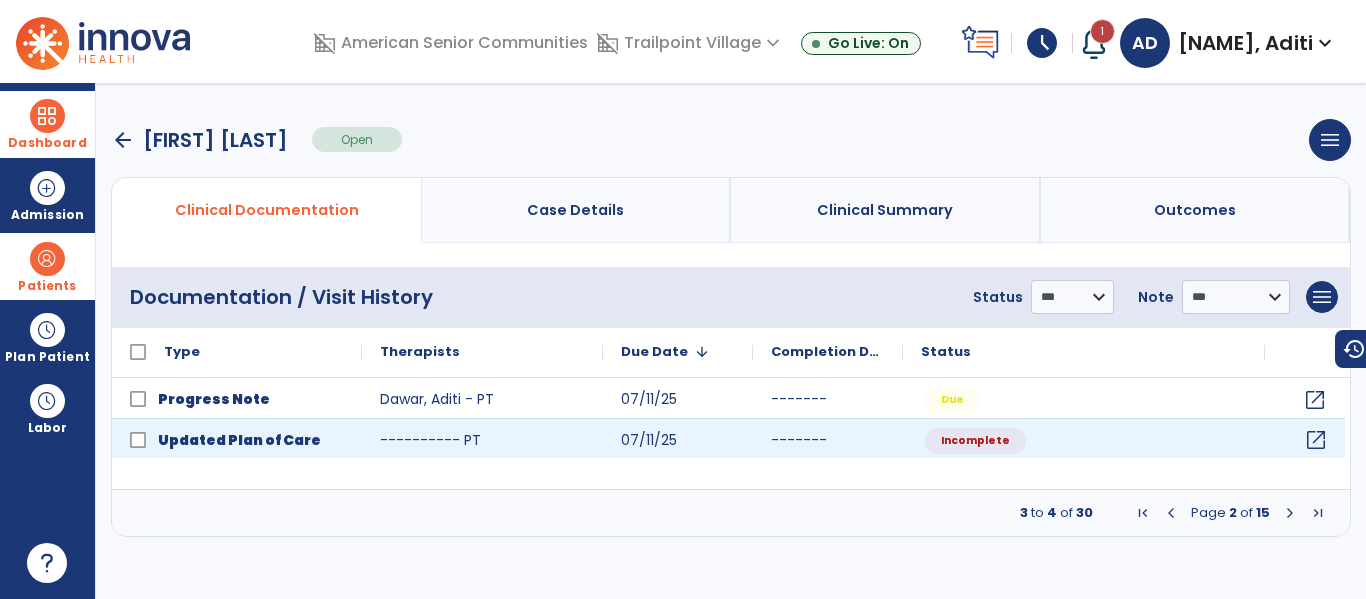 click on "open_in_new" 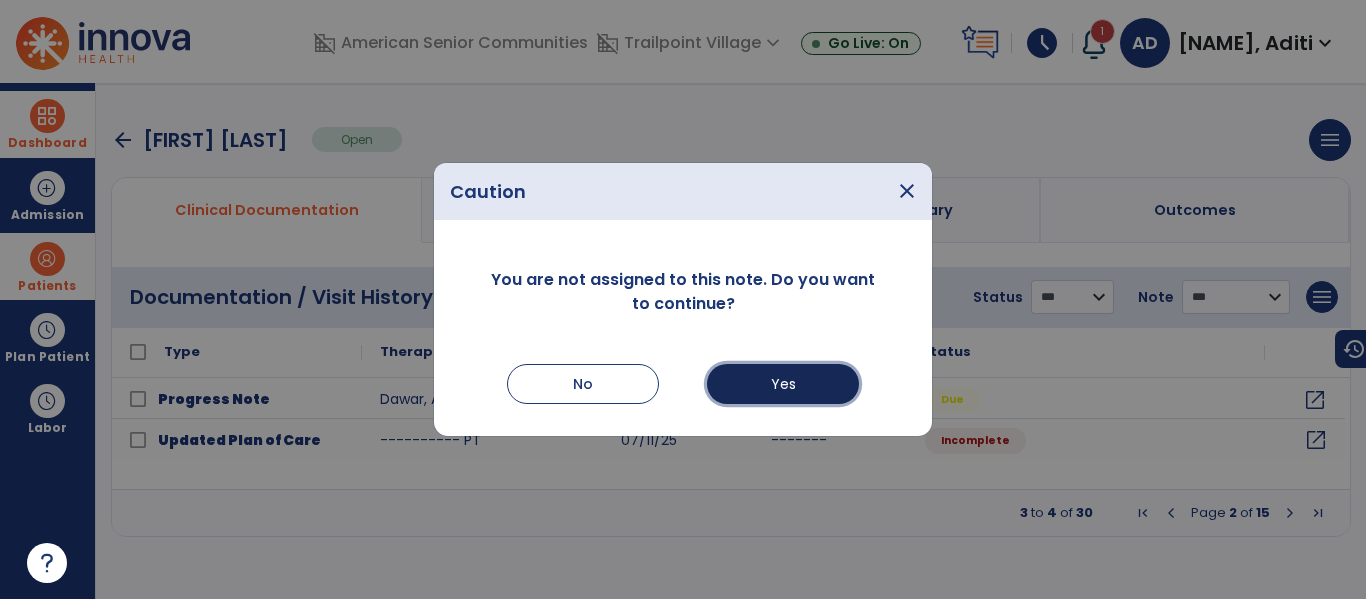 click on "Yes" at bounding box center [783, 384] 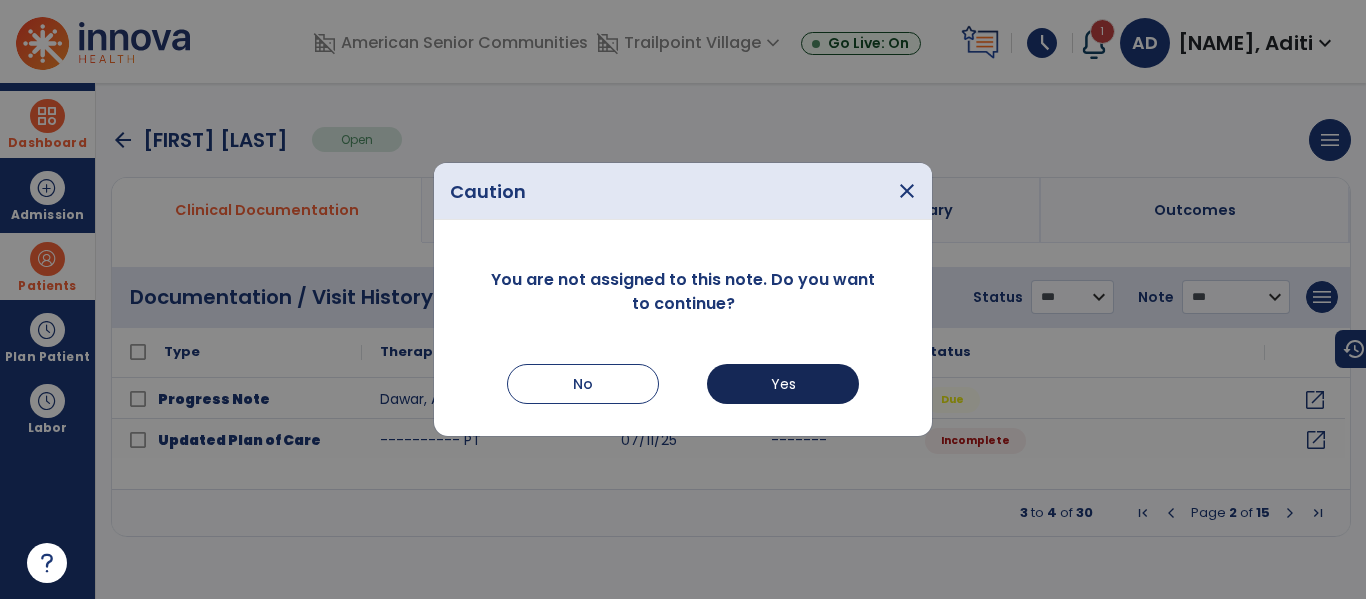 select on "**" 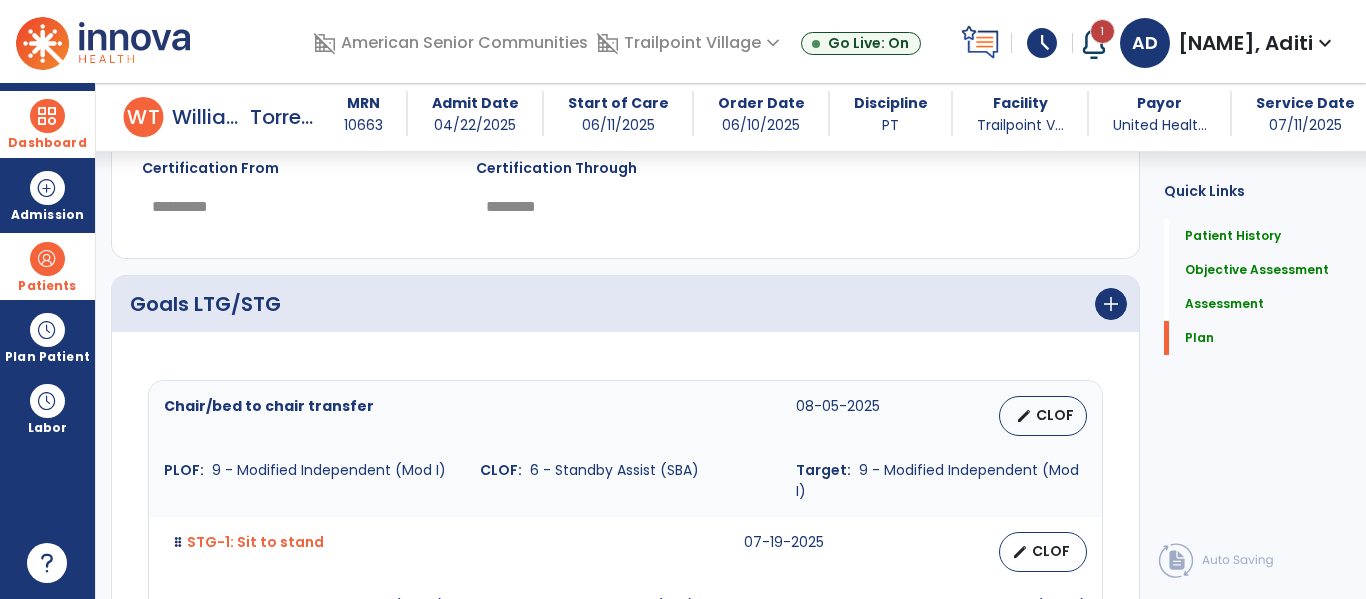 scroll, scrollTop: 2356, scrollLeft: 0, axis: vertical 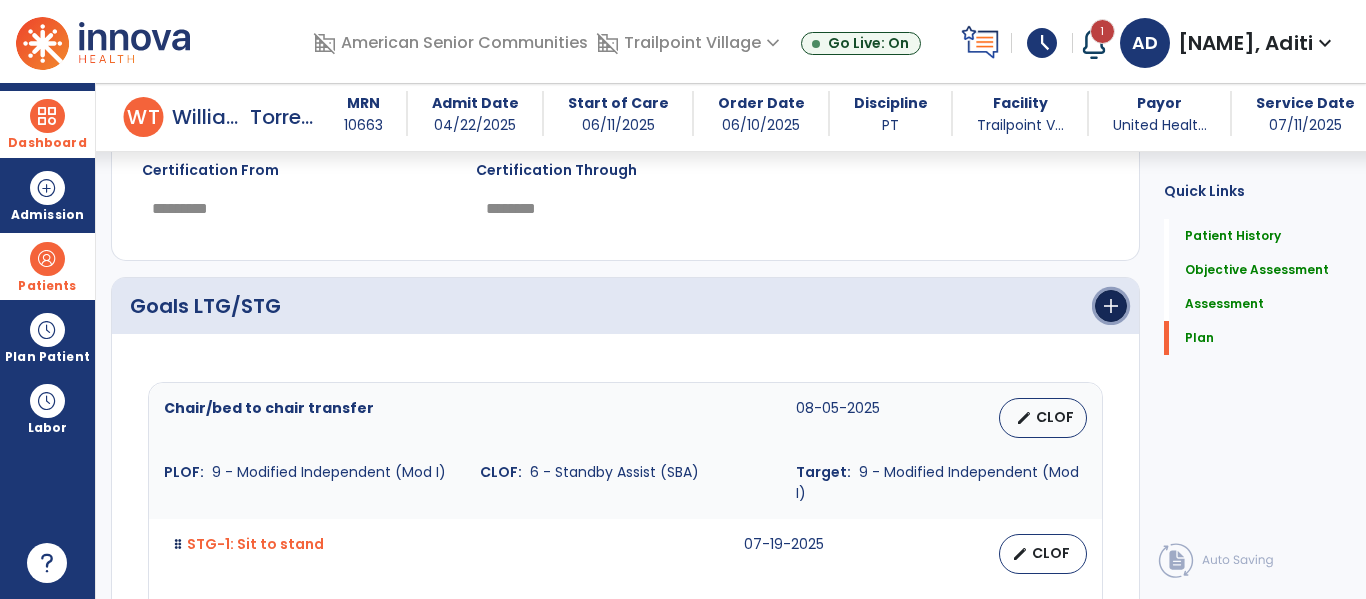 click on "add" 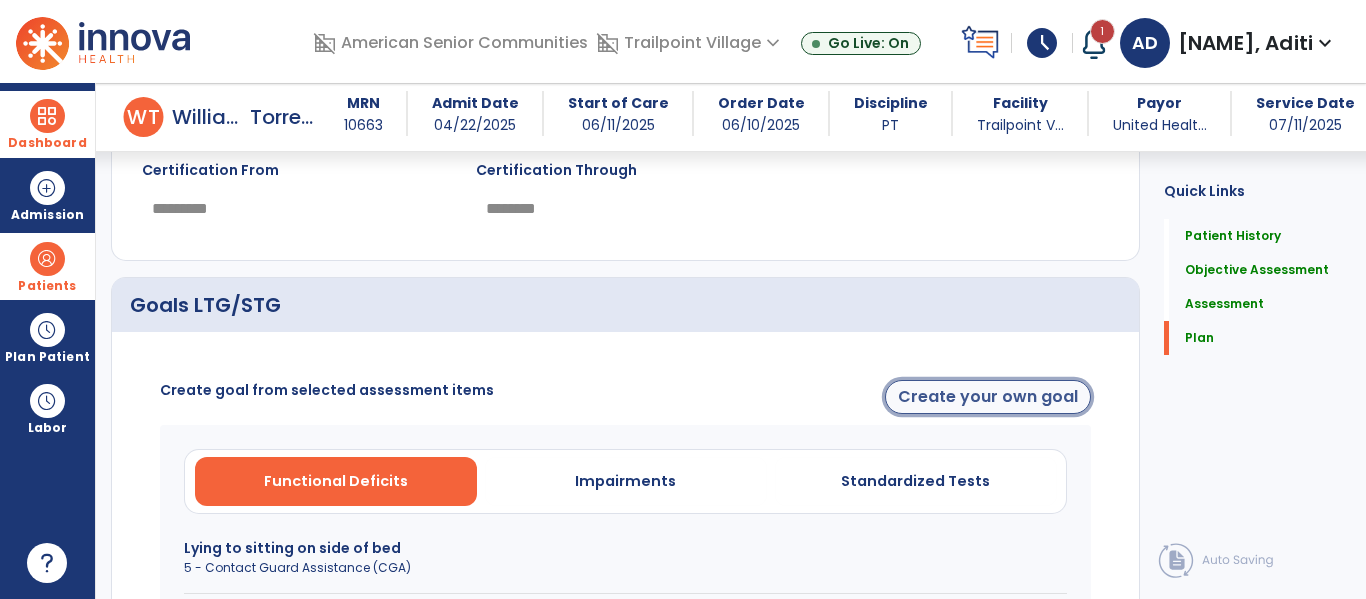 click on "Create your own goal" 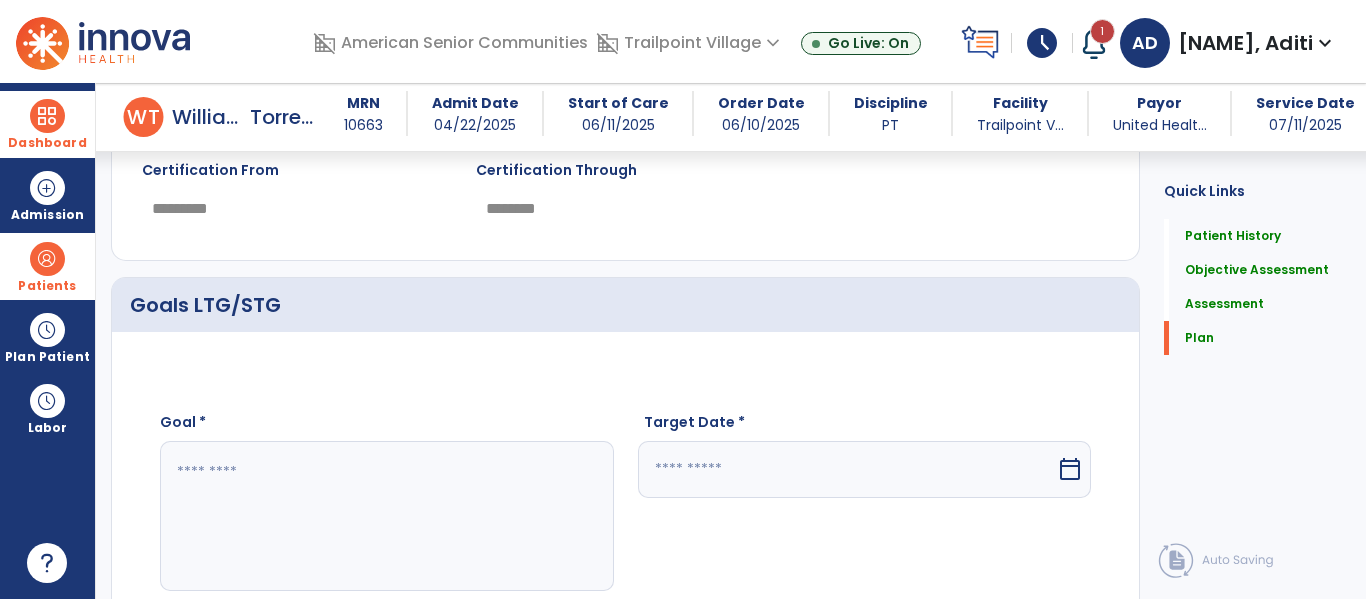 click 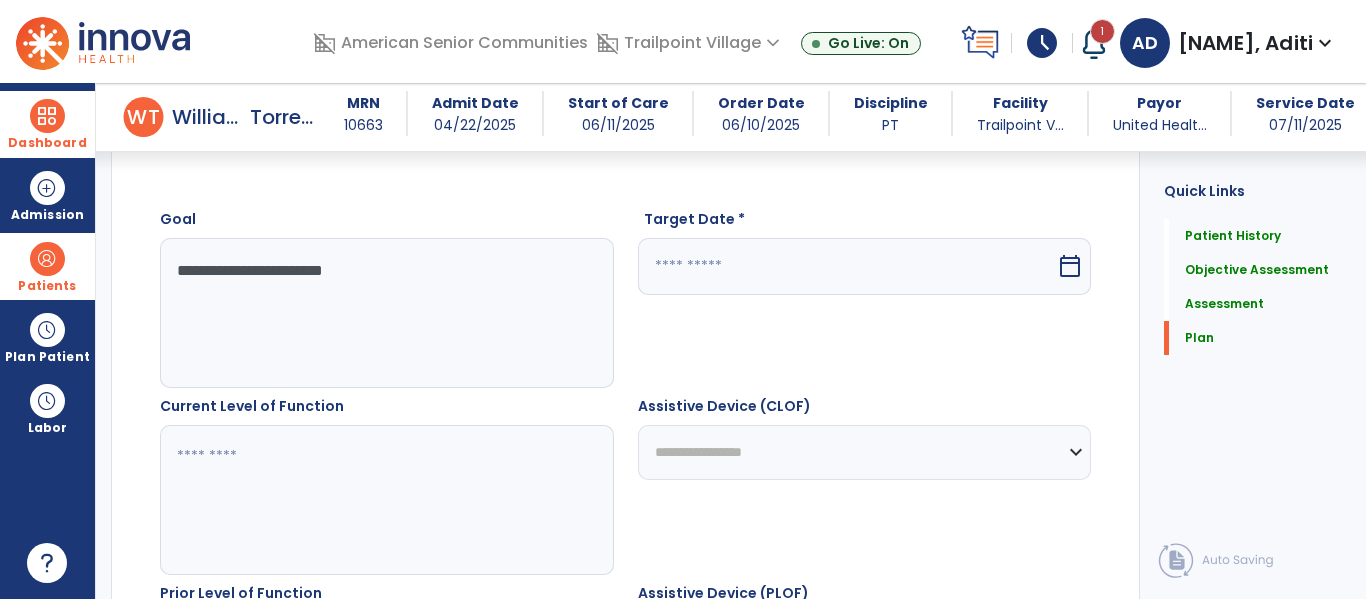 scroll, scrollTop: 2560, scrollLeft: 0, axis: vertical 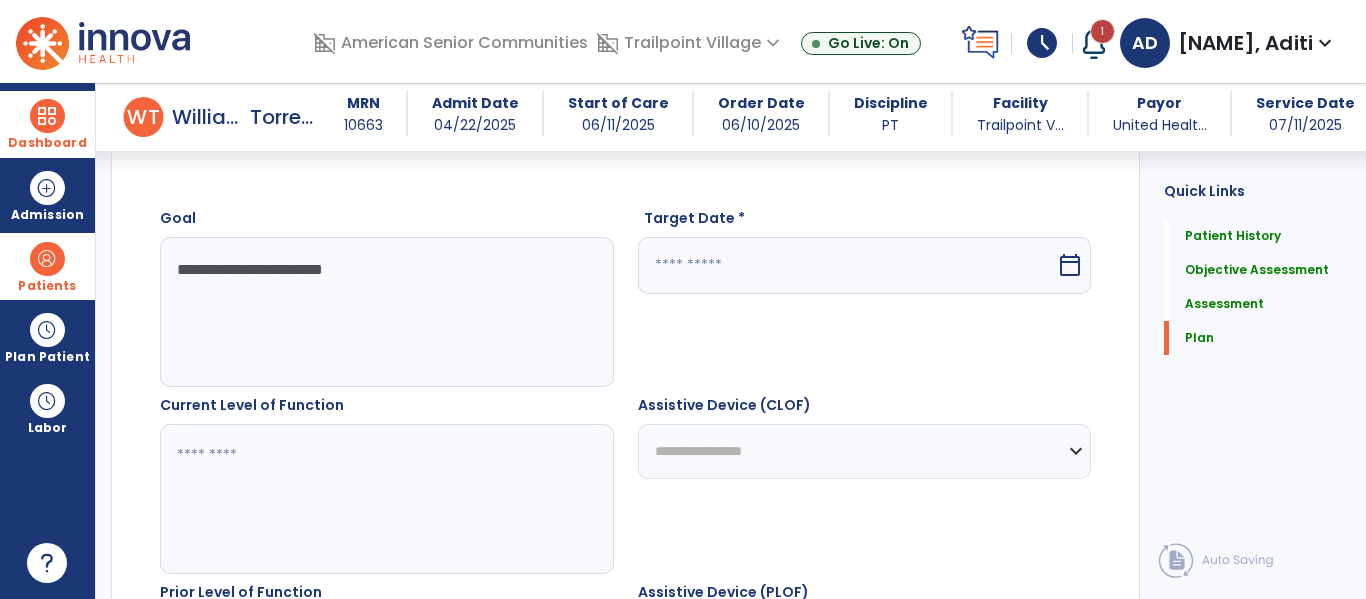 click on "**********" 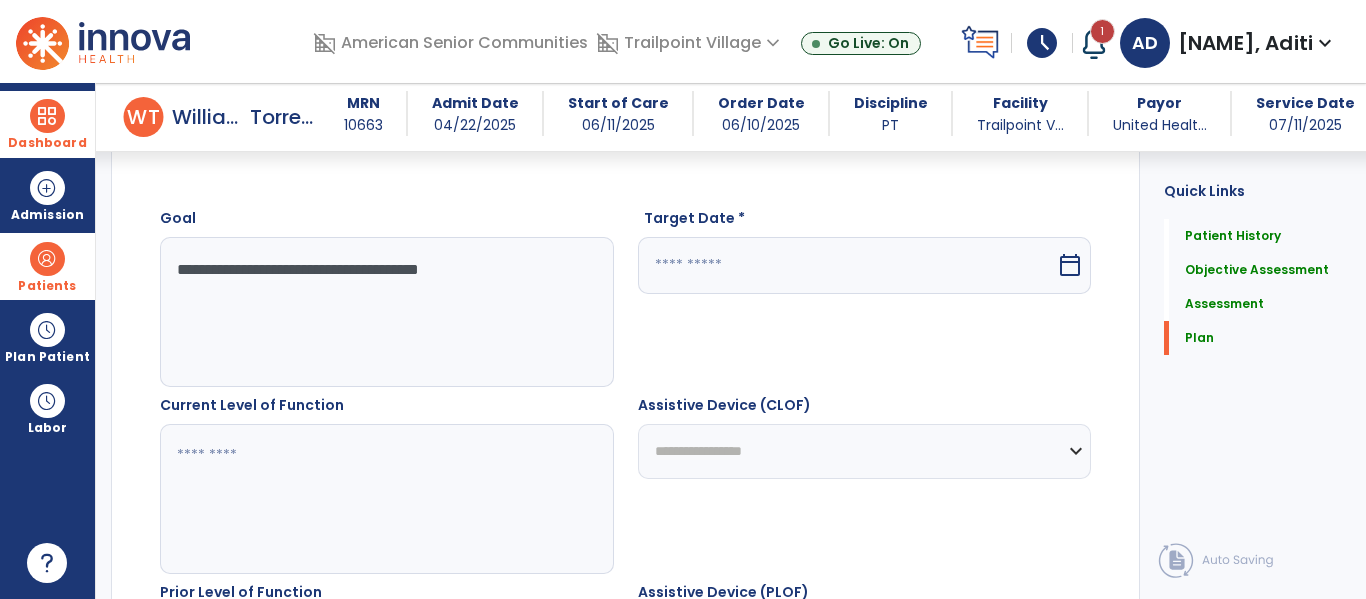 click on "**********" 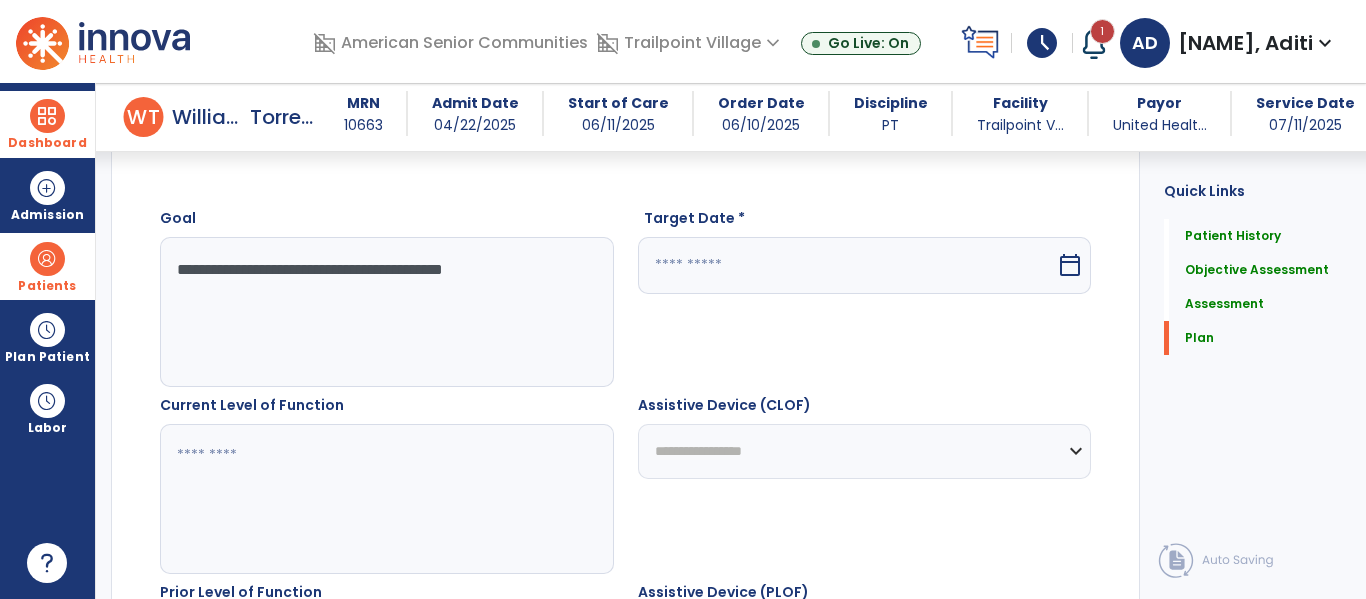 click on "**********" 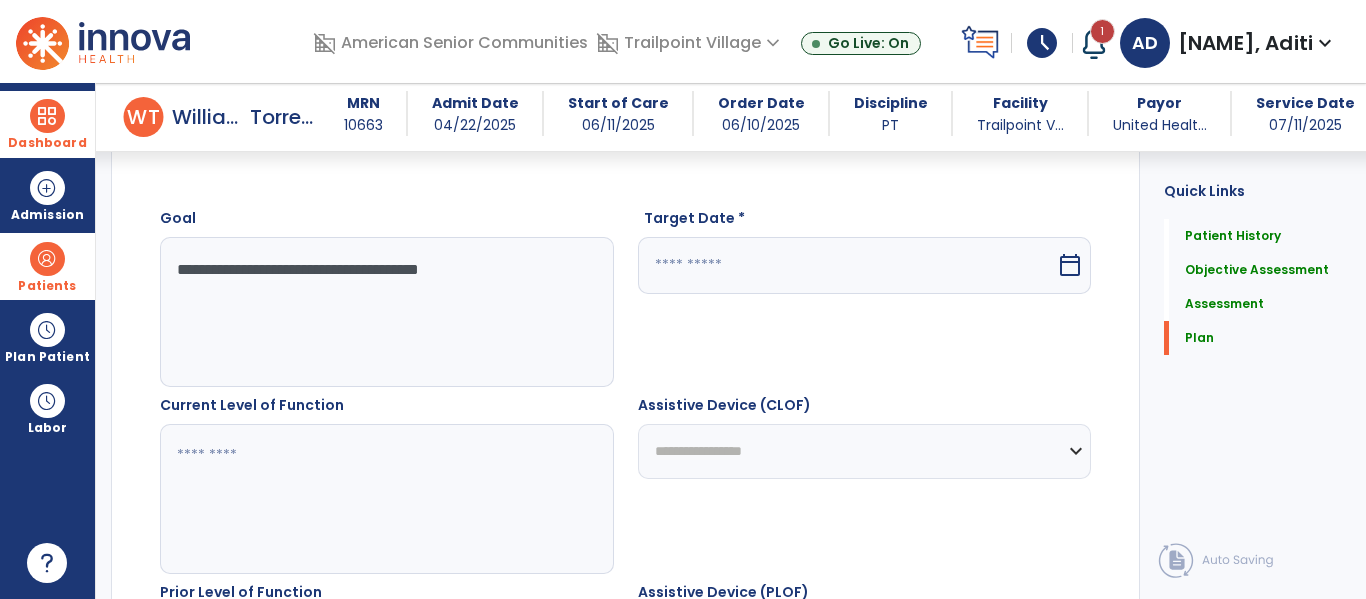 type on "**********" 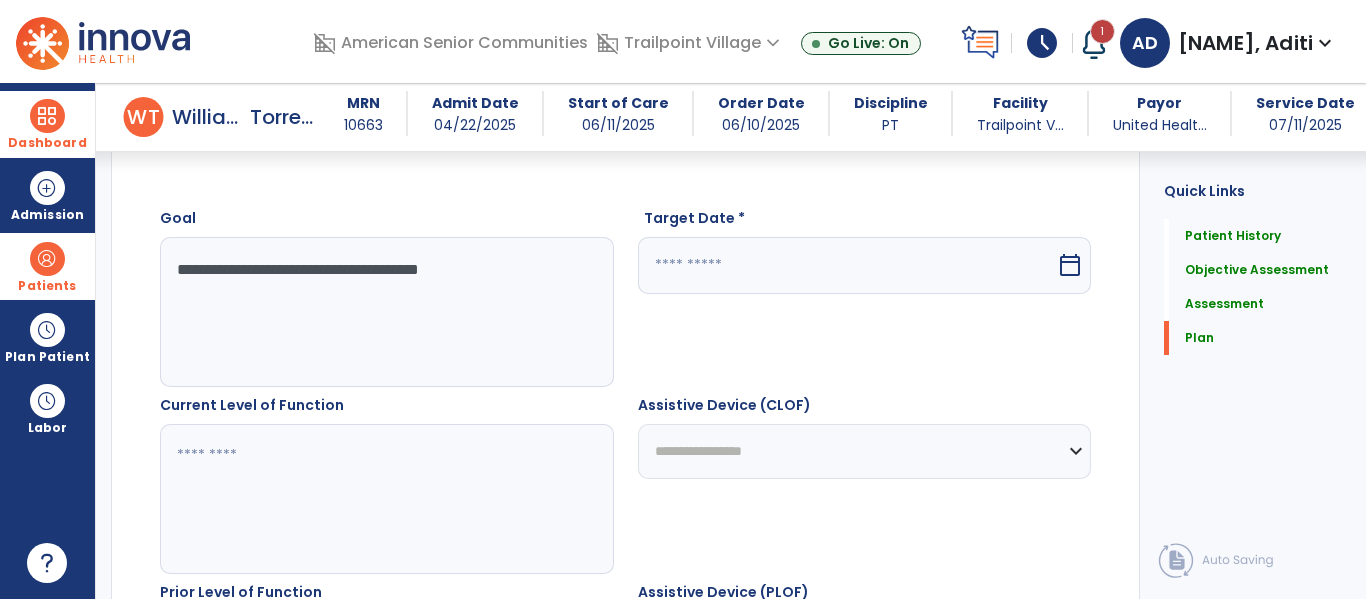 click at bounding box center (847, 265) 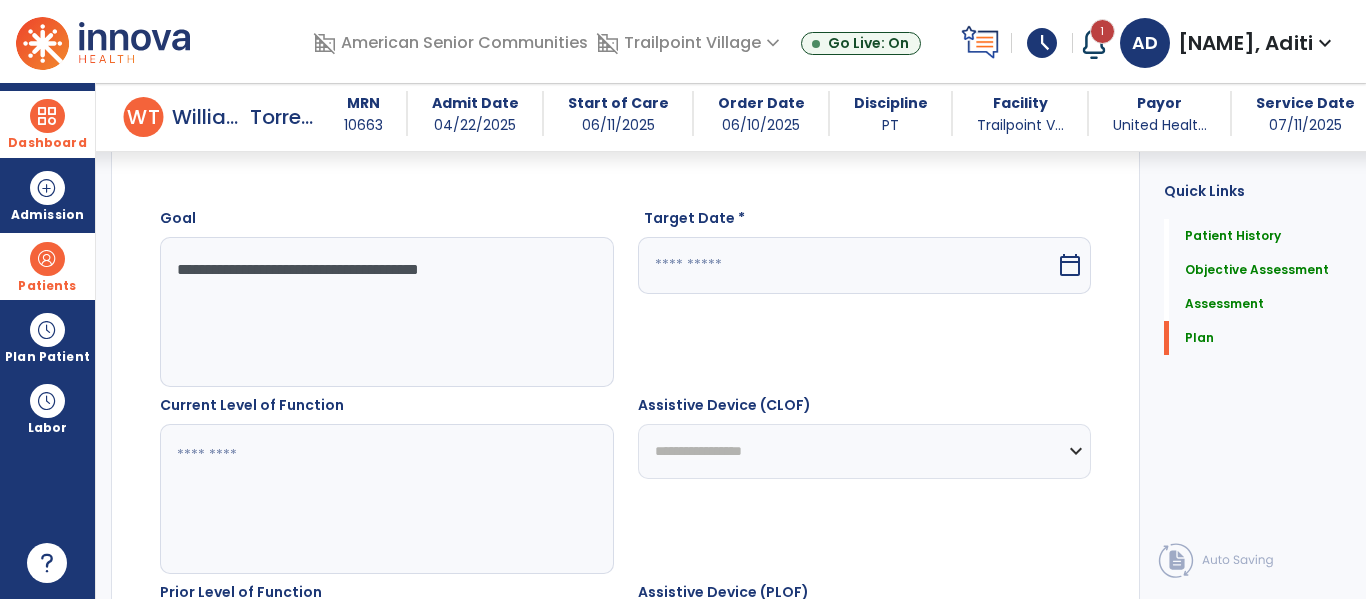 select on "*" 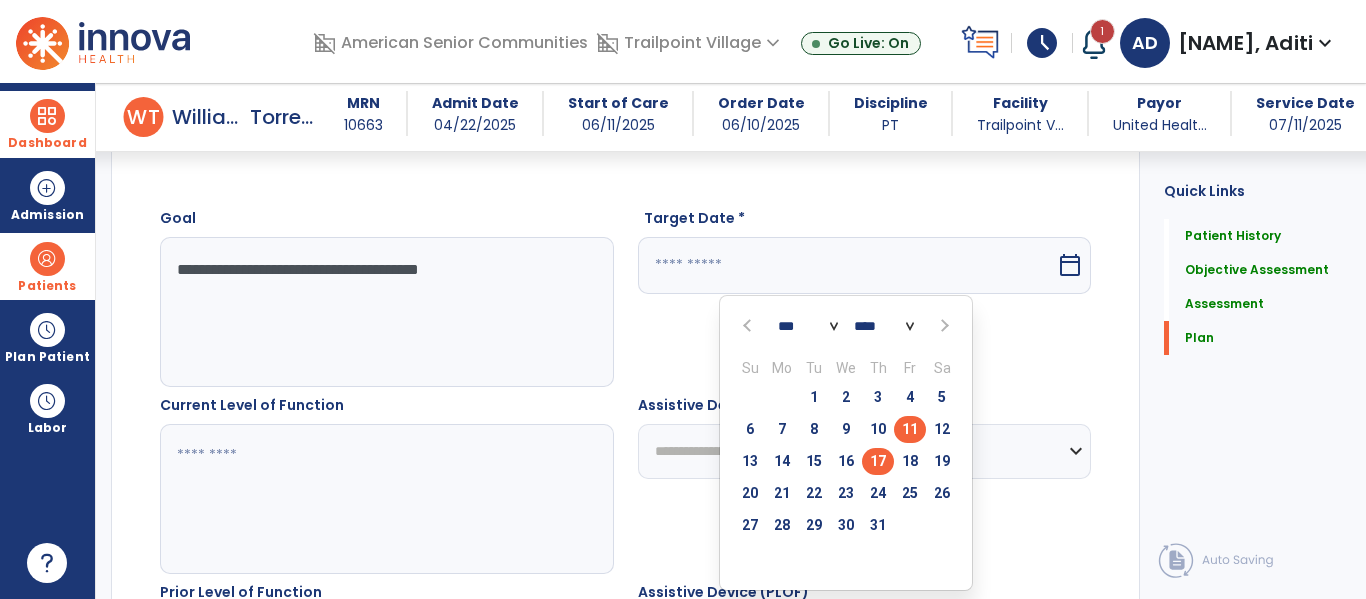 click on "17" at bounding box center (878, 461) 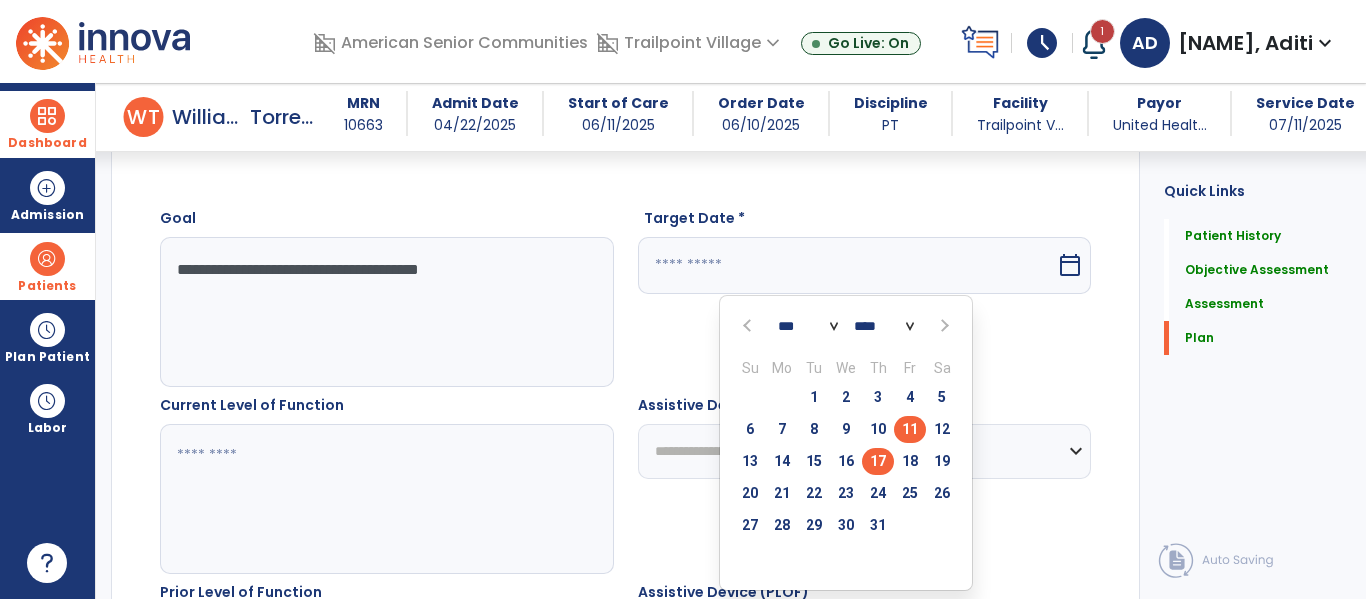 type on "*********" 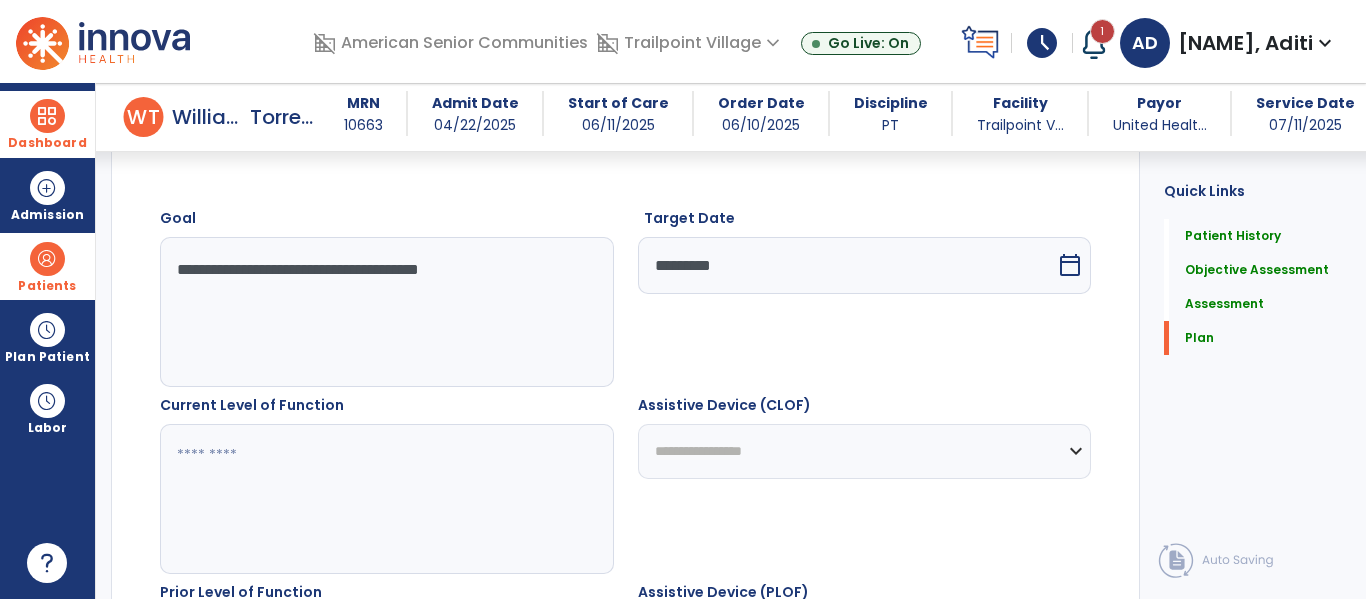 click 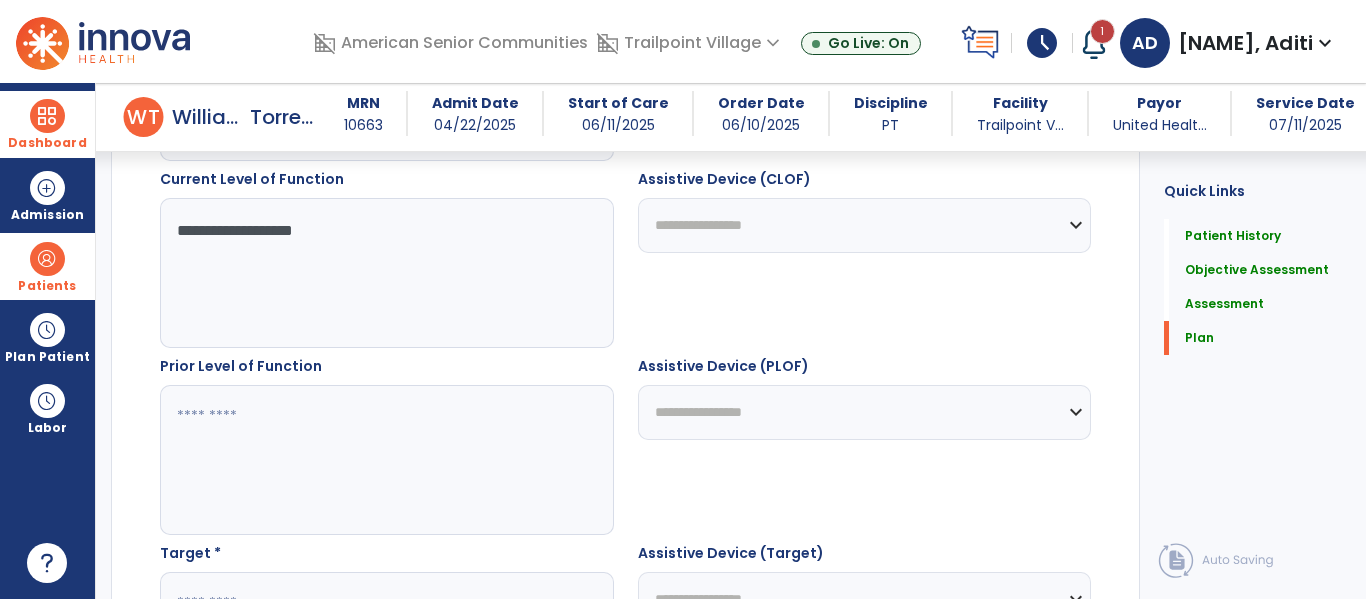 scroll, scrollTop: 2787, scrollLeft: 0, axis: vertical 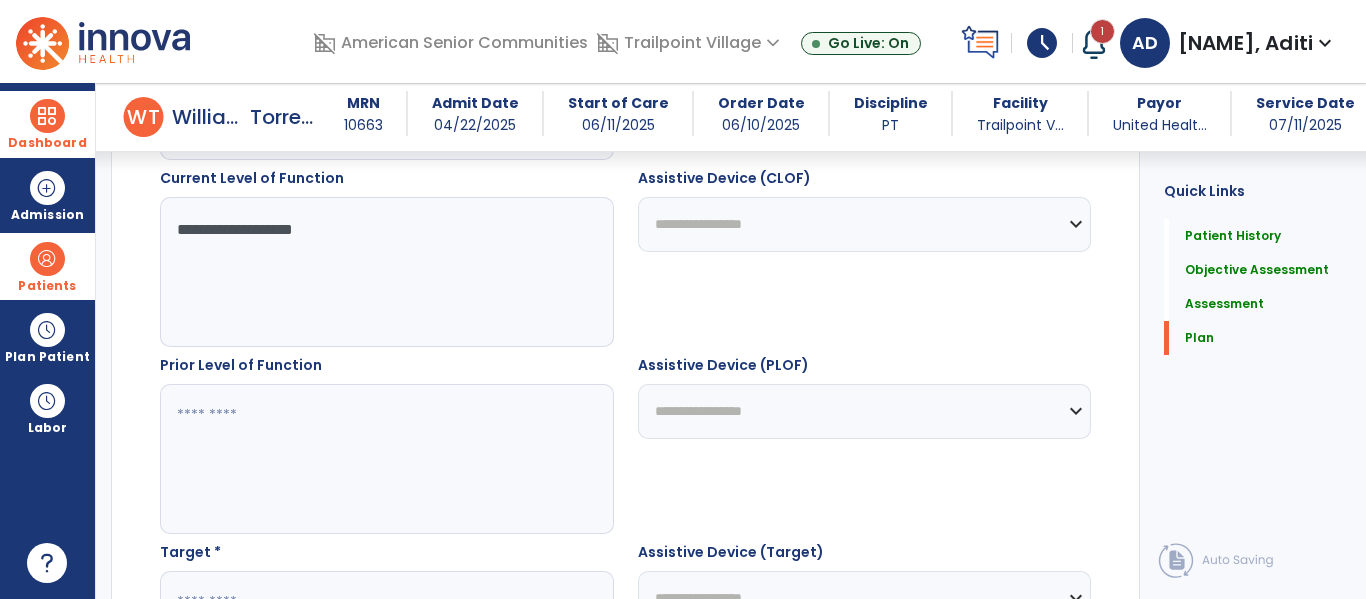 click on "**********" 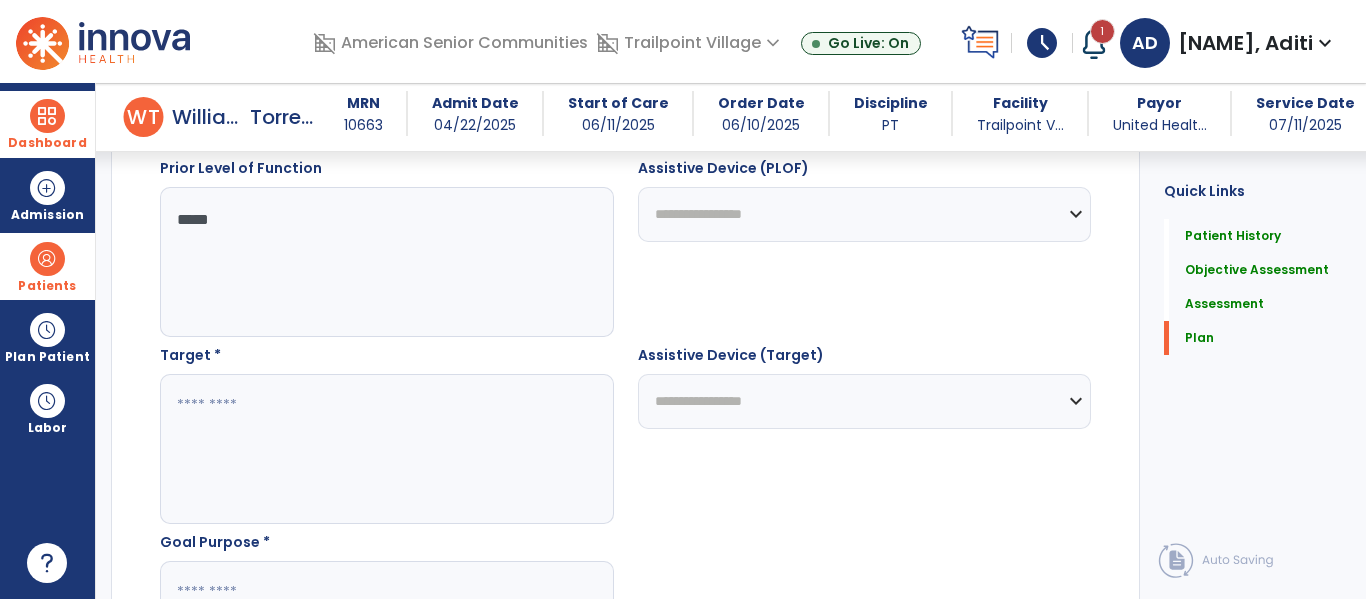 scroll, scrollTop: 2987, scrollLeft: 0, axis: vertical 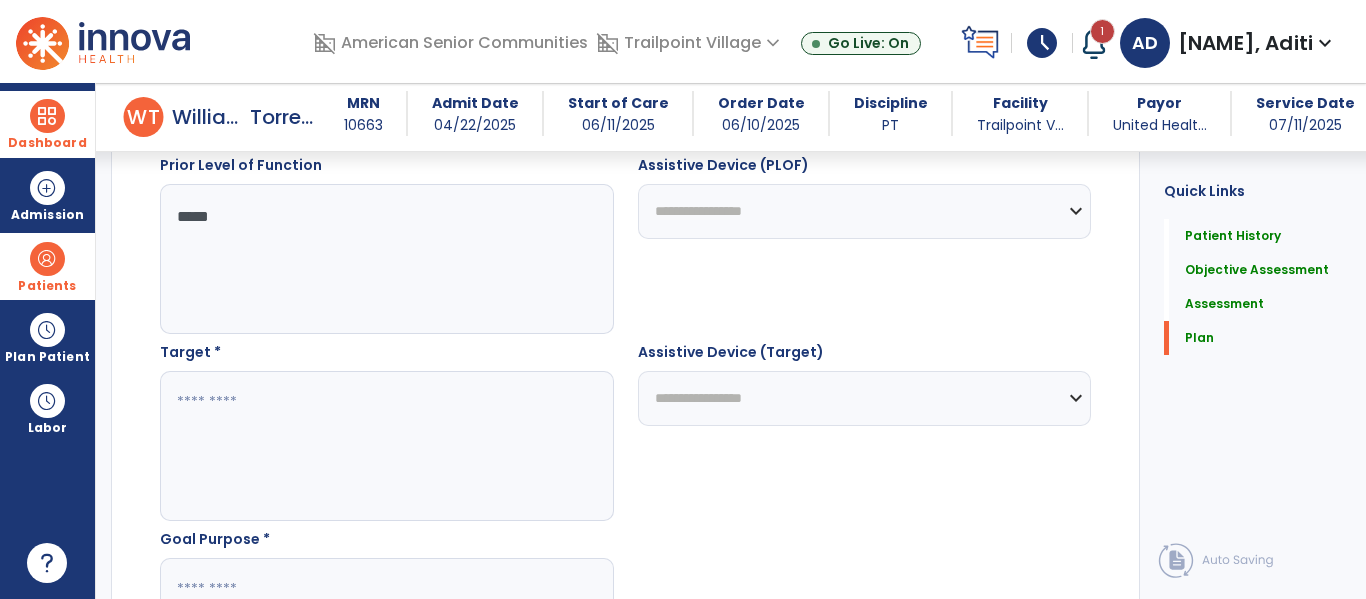 type on "*****" 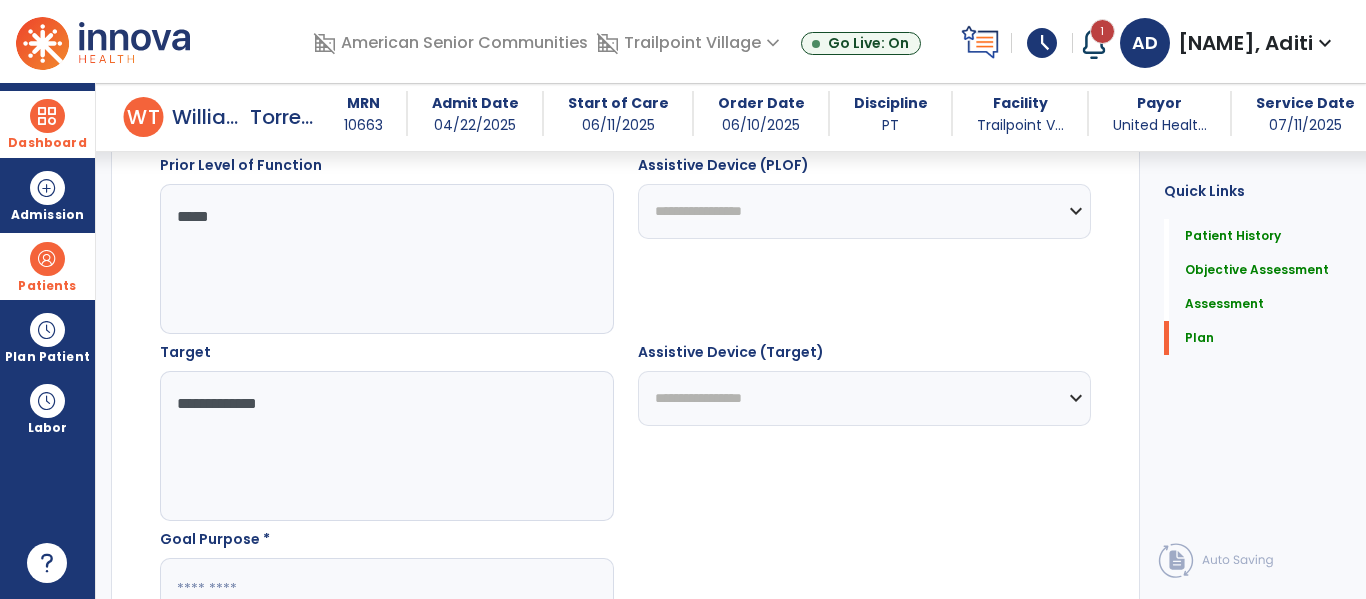 scroll, scrollTop: 3143, scrollLeft: 0, axis: vertical 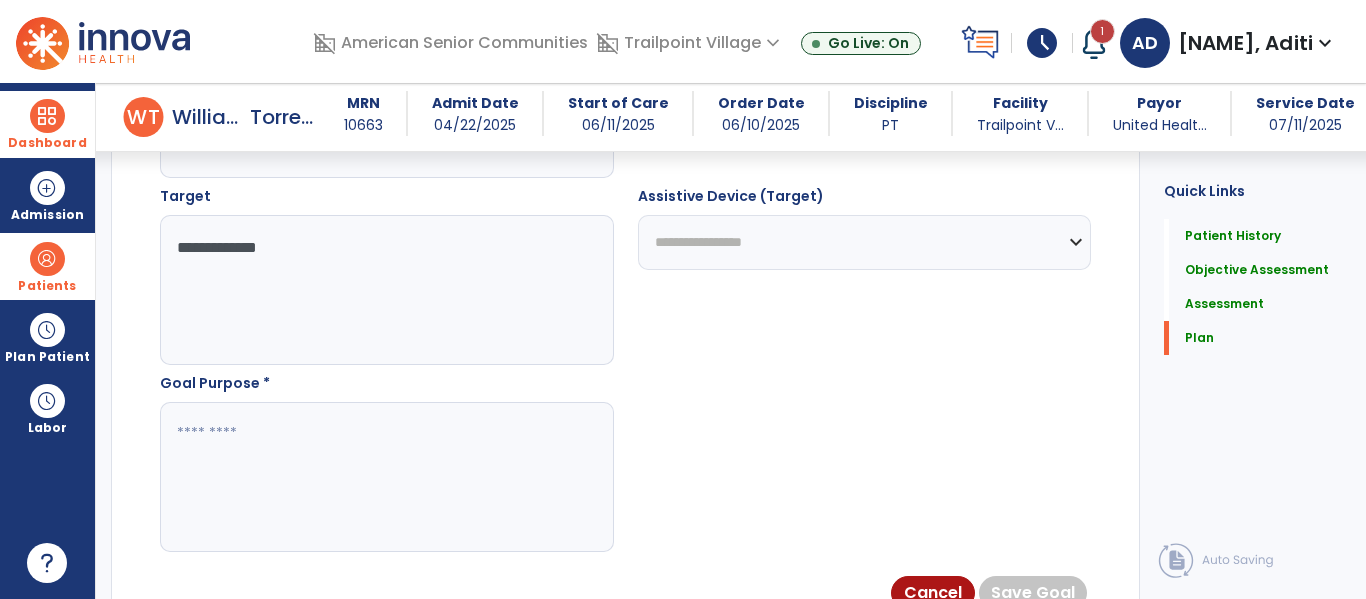 type on "**********" 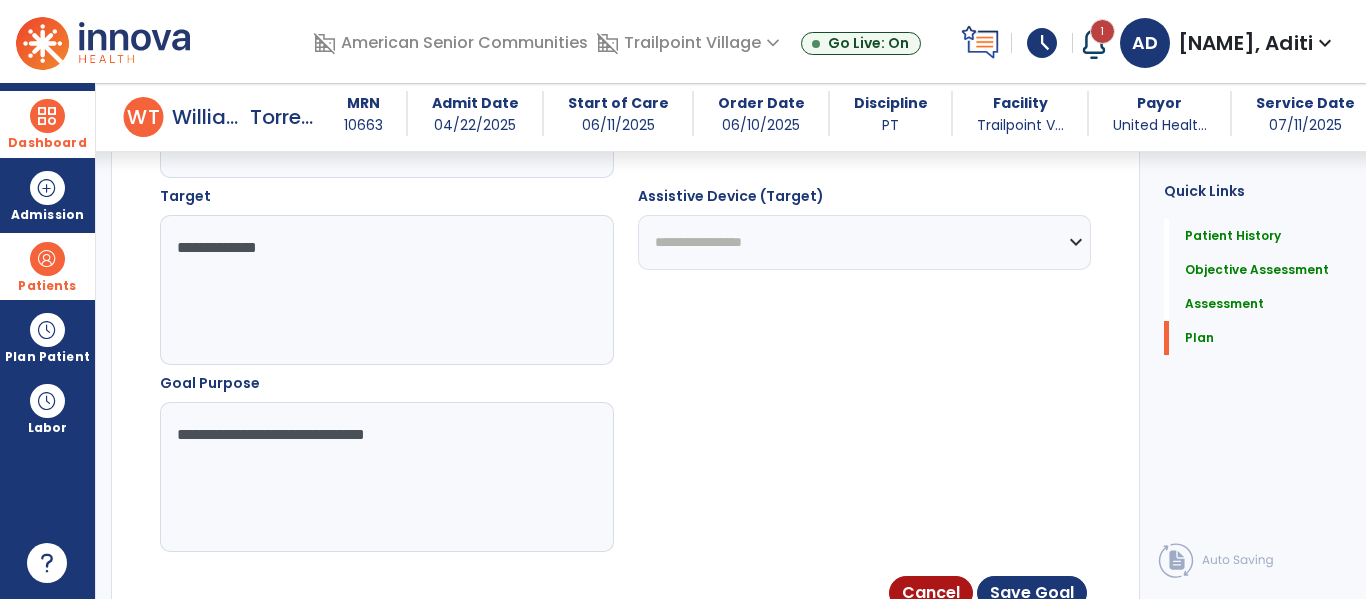 type on "**********" 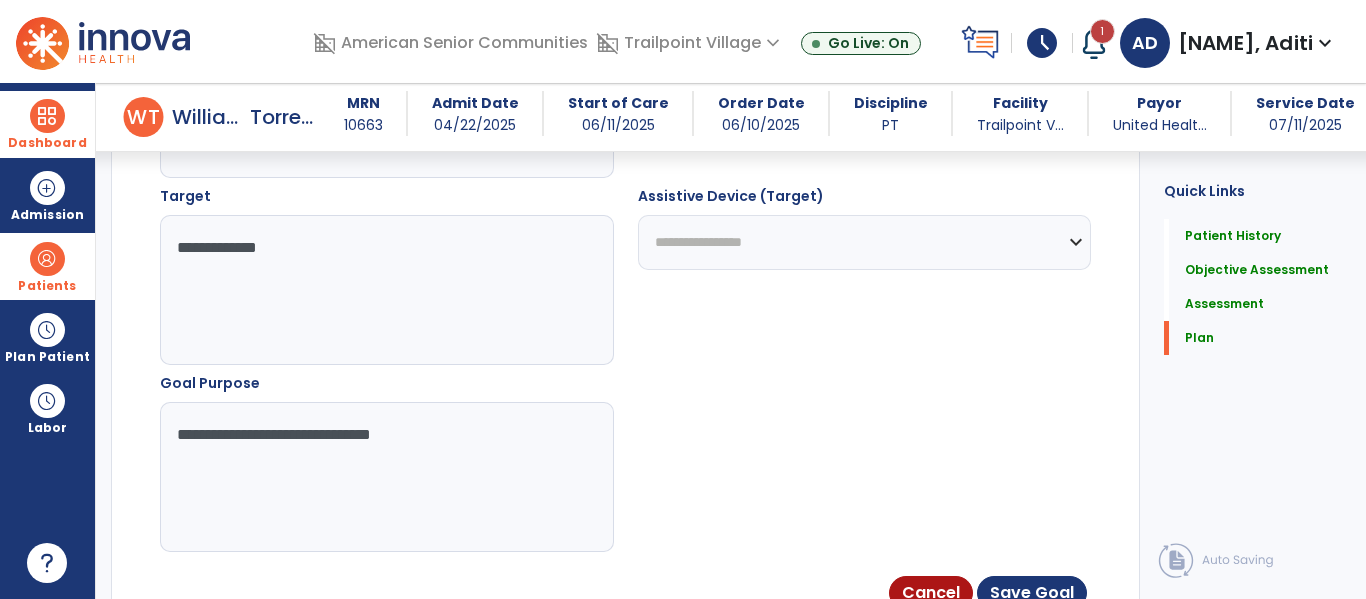 scroll, scrollTop: 3278, scrollLeft: 0, axis: vertical 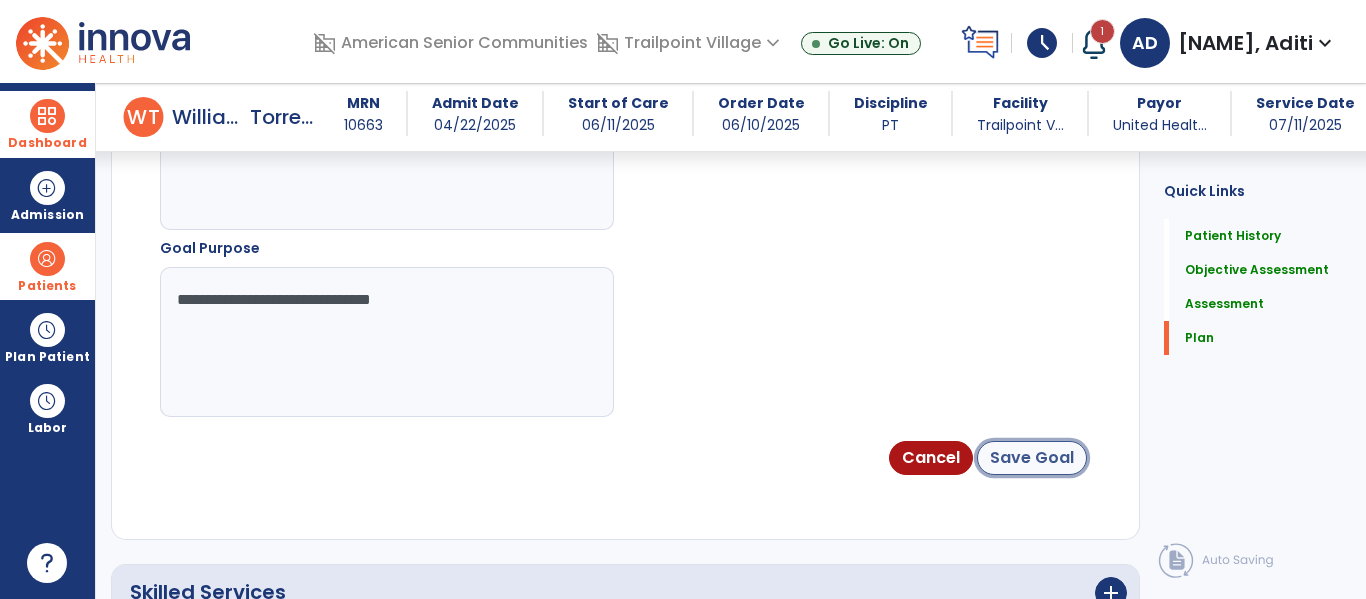 click on "Save Goal" 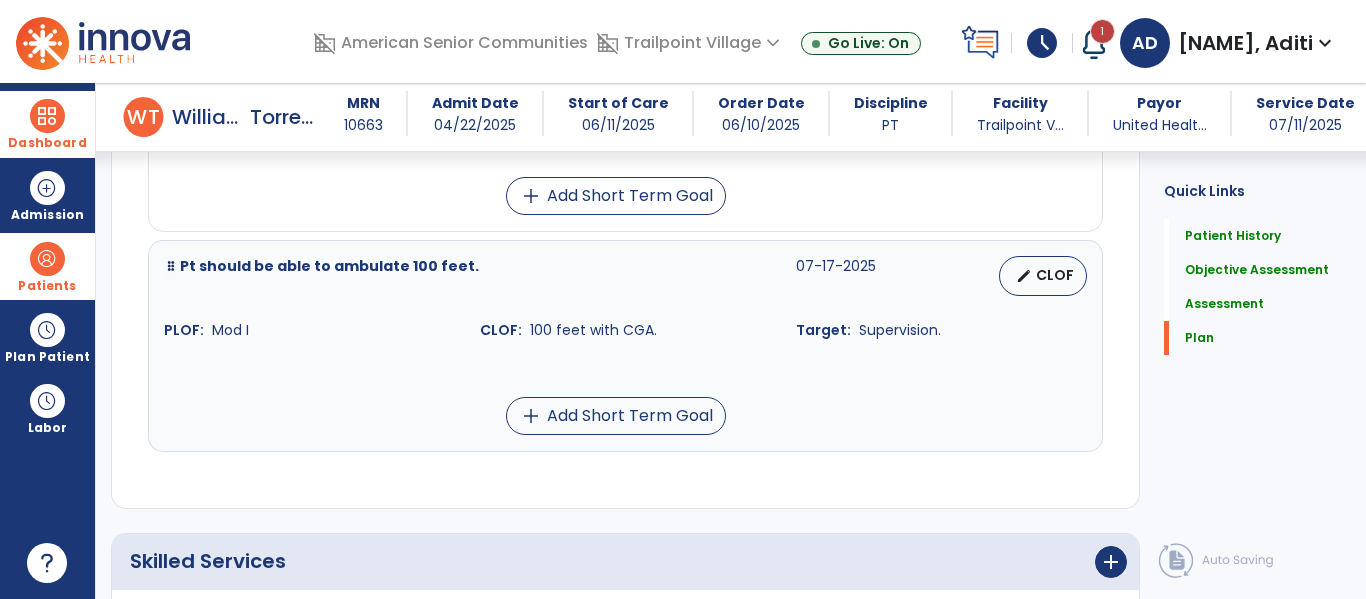scroll, scrollTop: 3323, scrollLeft: 0, axis: vertical 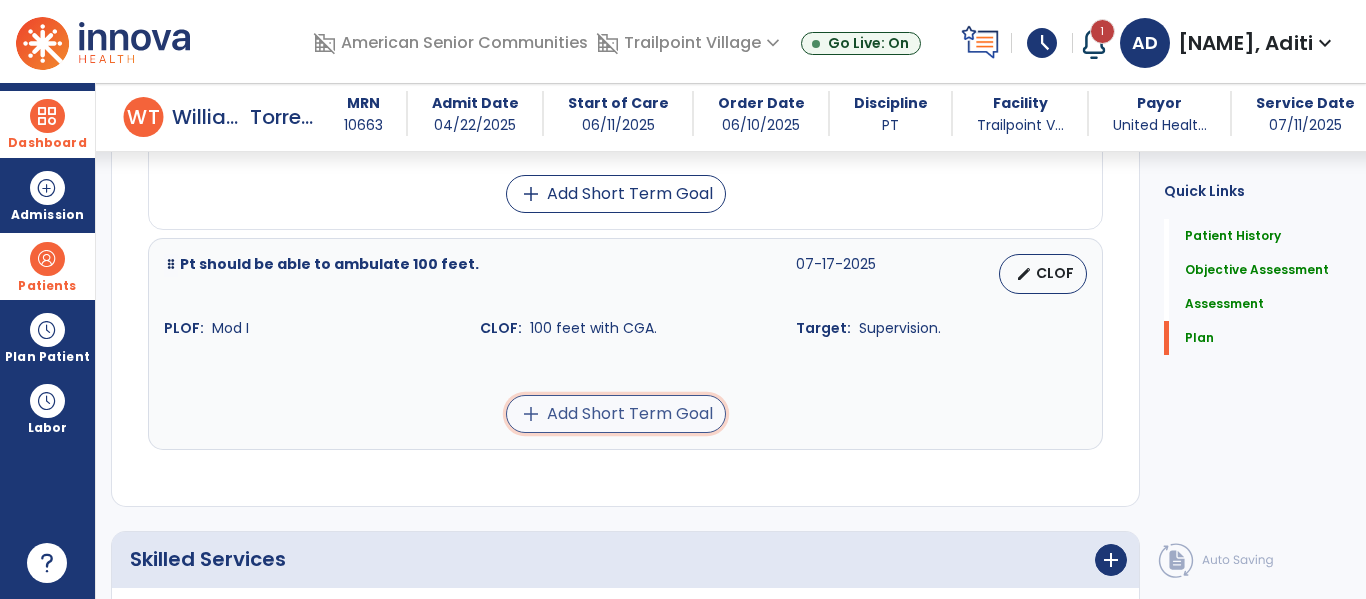 click on "add  Add Short Term Goal" at bounding box center (616, 414) 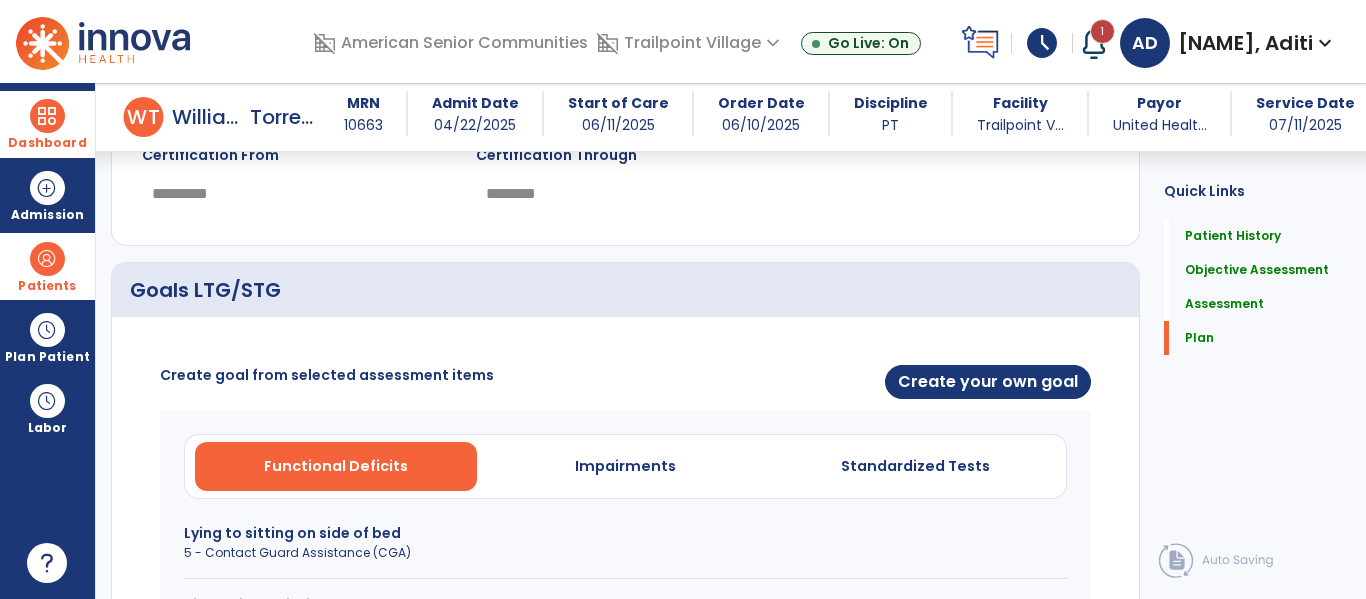 scroll, scrollTop: 2375, scrollLeft: 0, axis: vertical 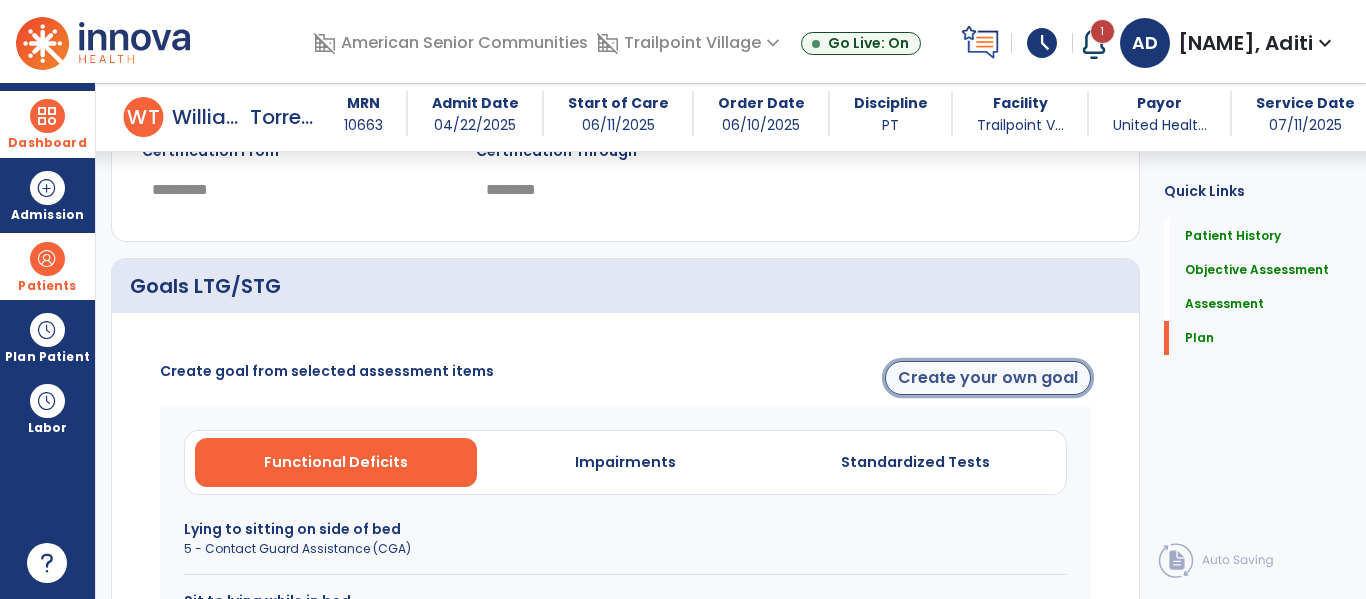 click on "Create your own goal" 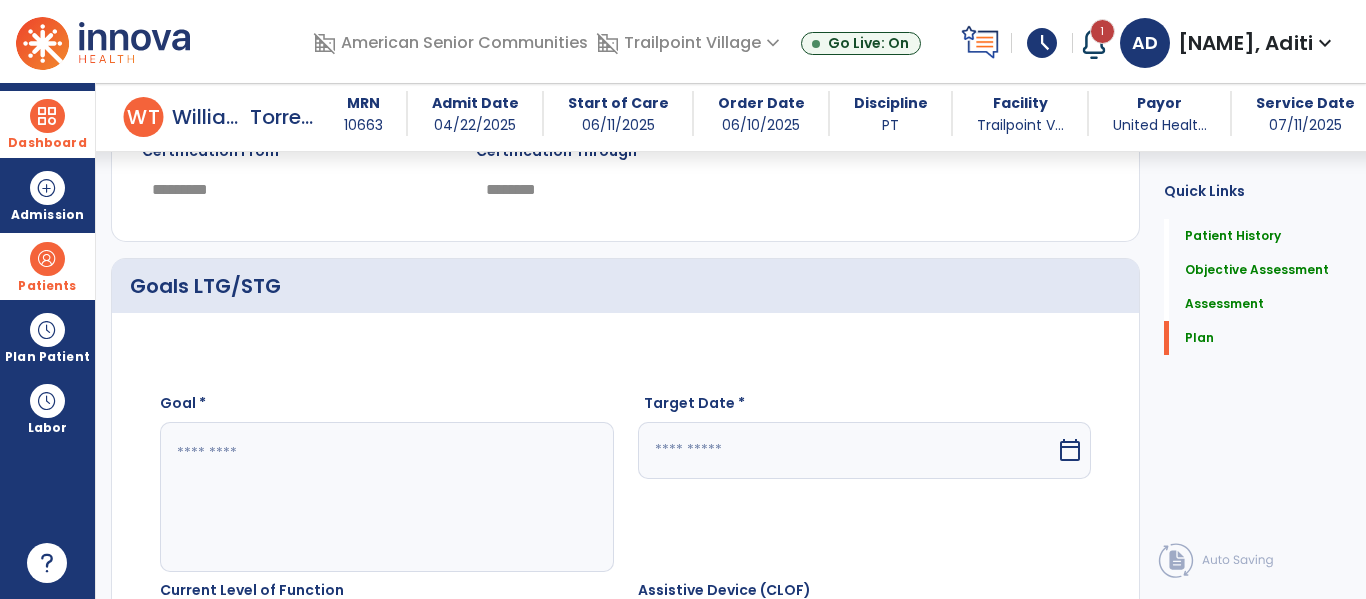 click 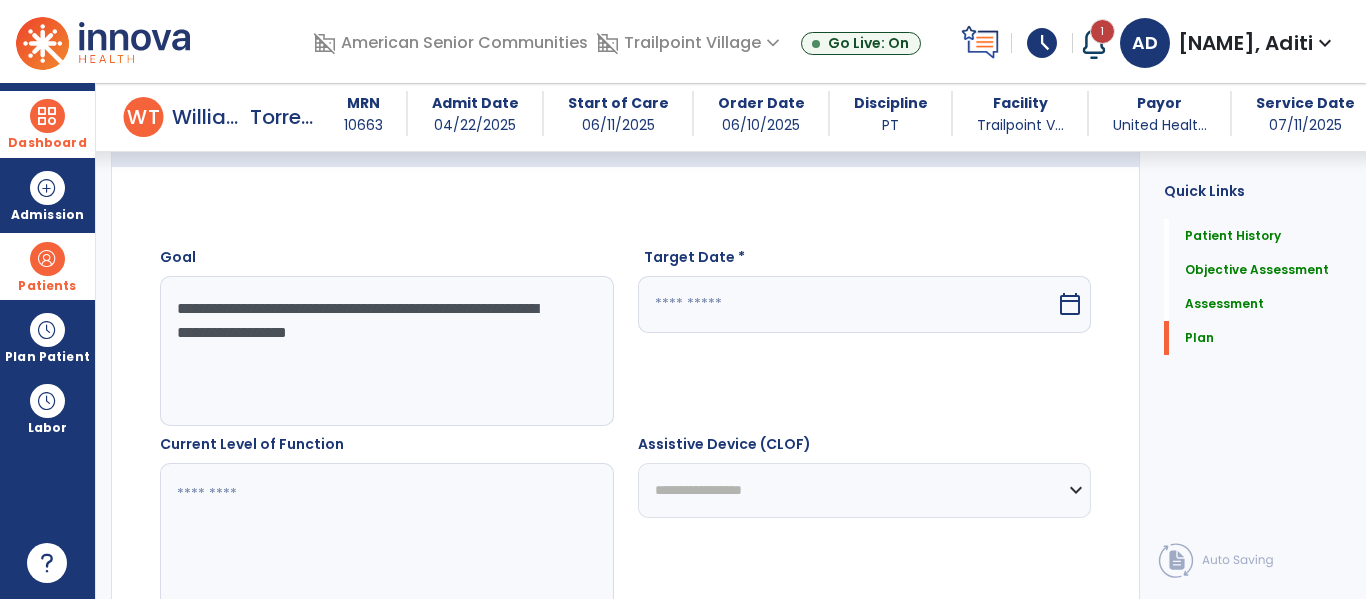 scroll, scrollTop: 2553, scrollLeft: 0, axis: vertical 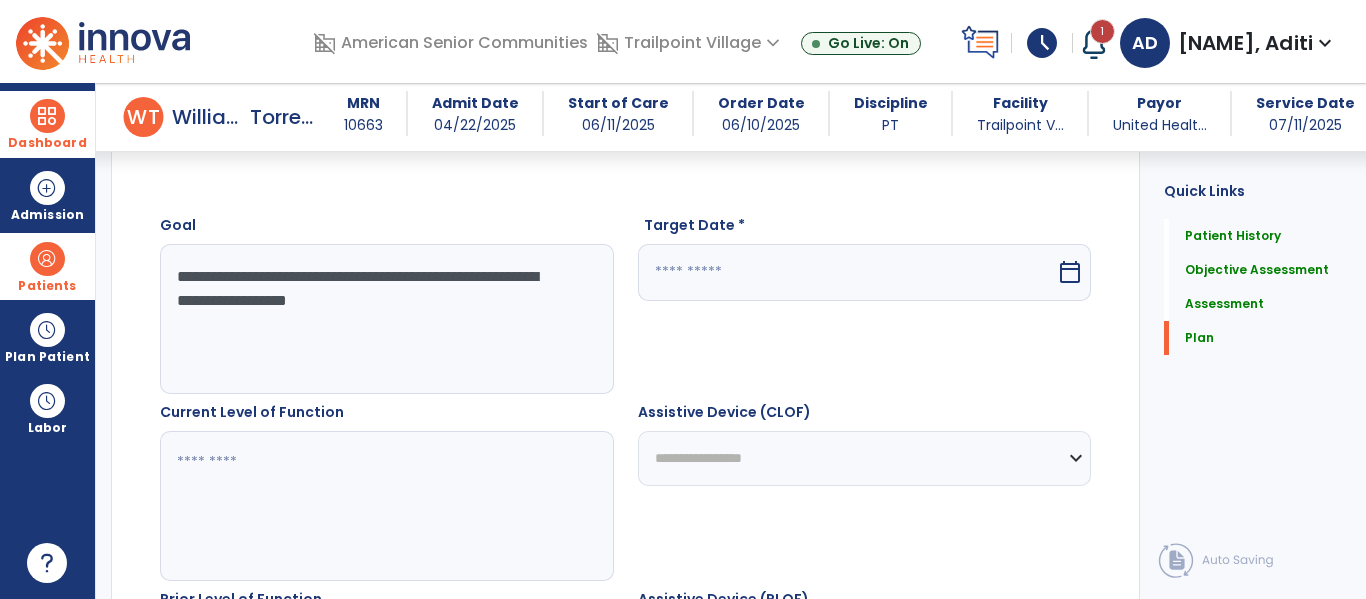 click on "**********" 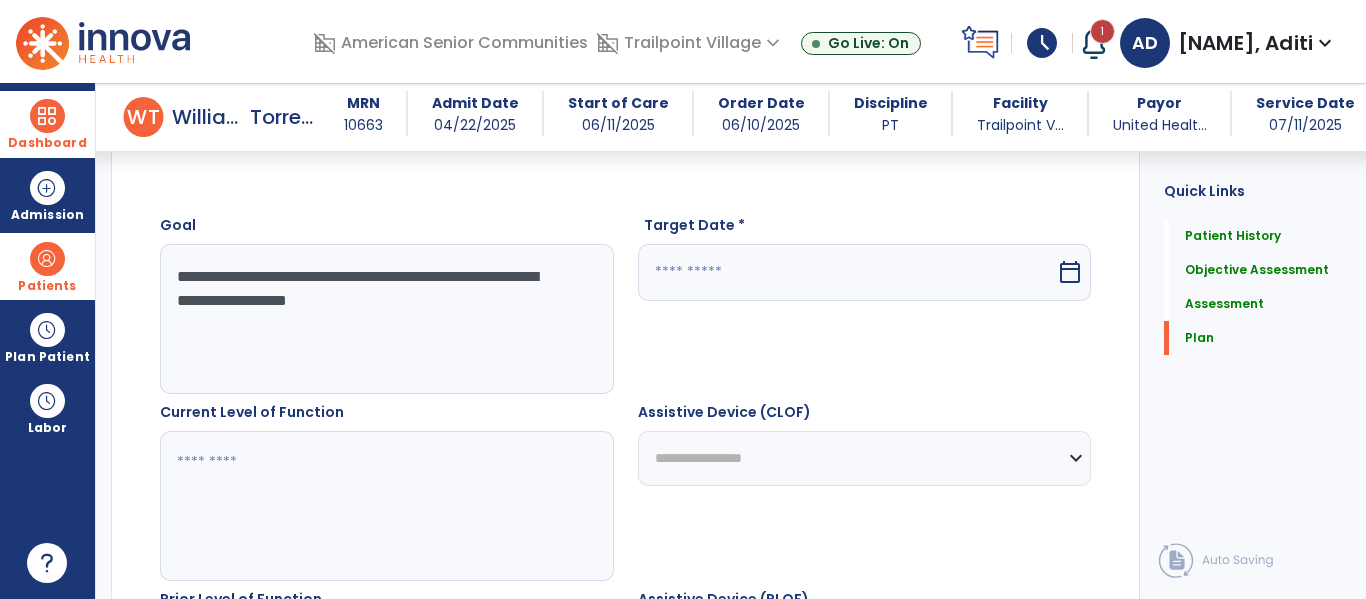 click at bounding box center [847, 272] 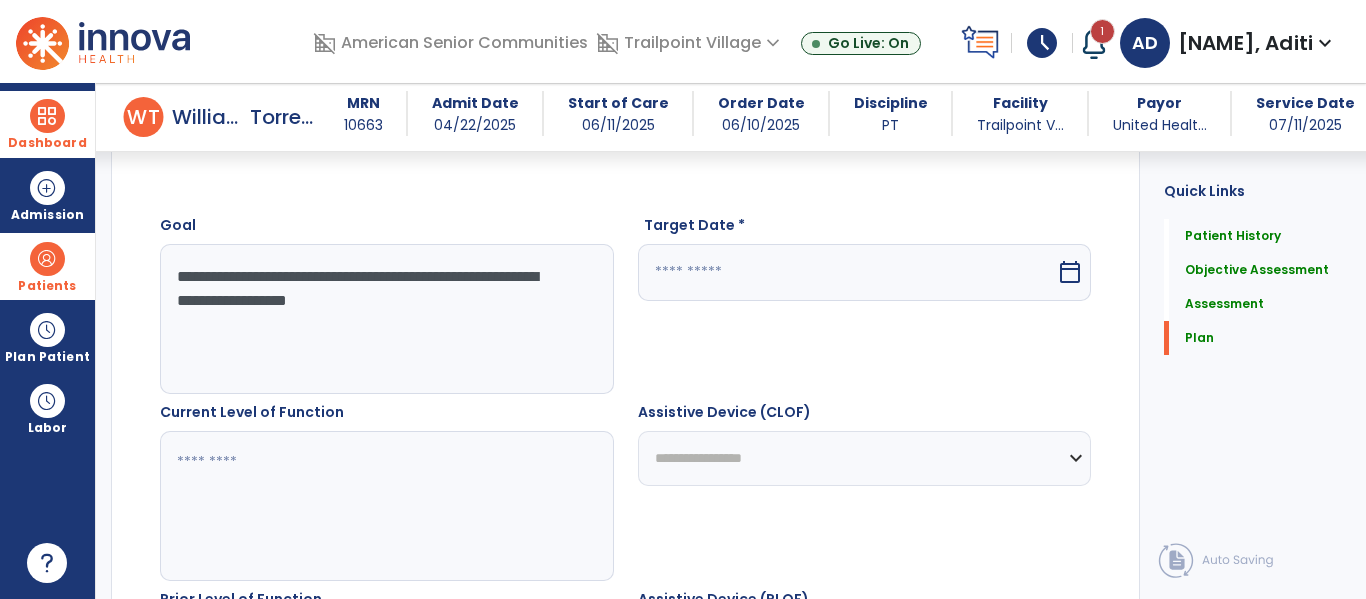 select on "*" 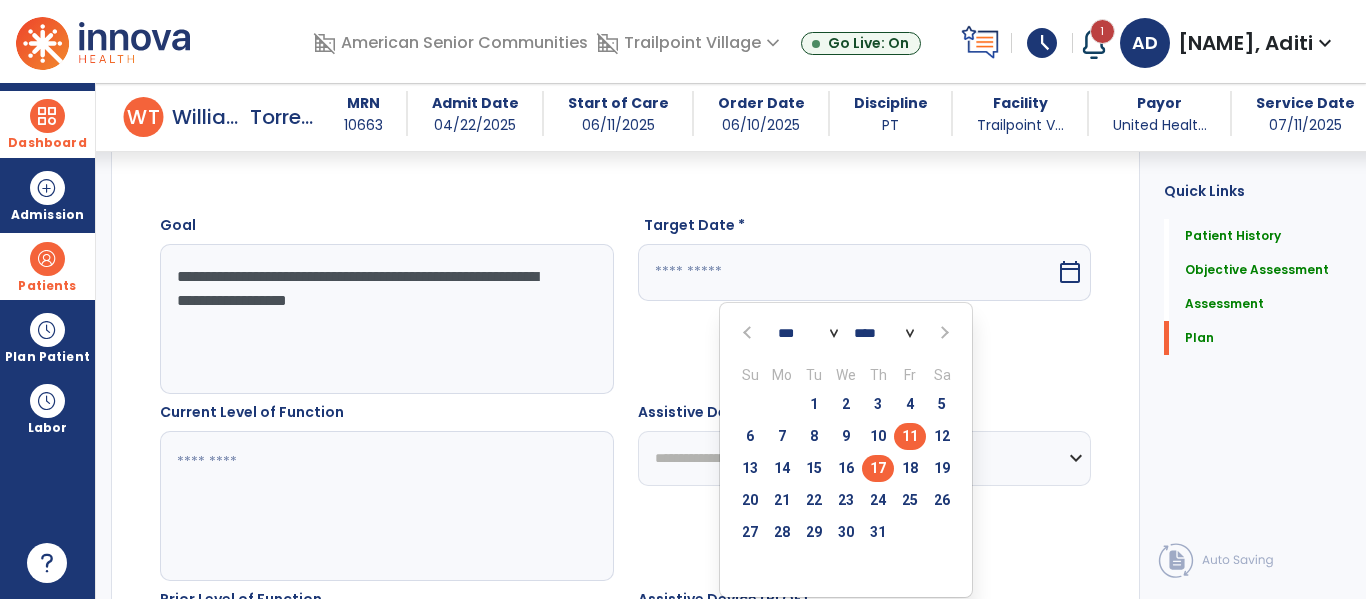 click on "17" at bounding box center (878, 468) 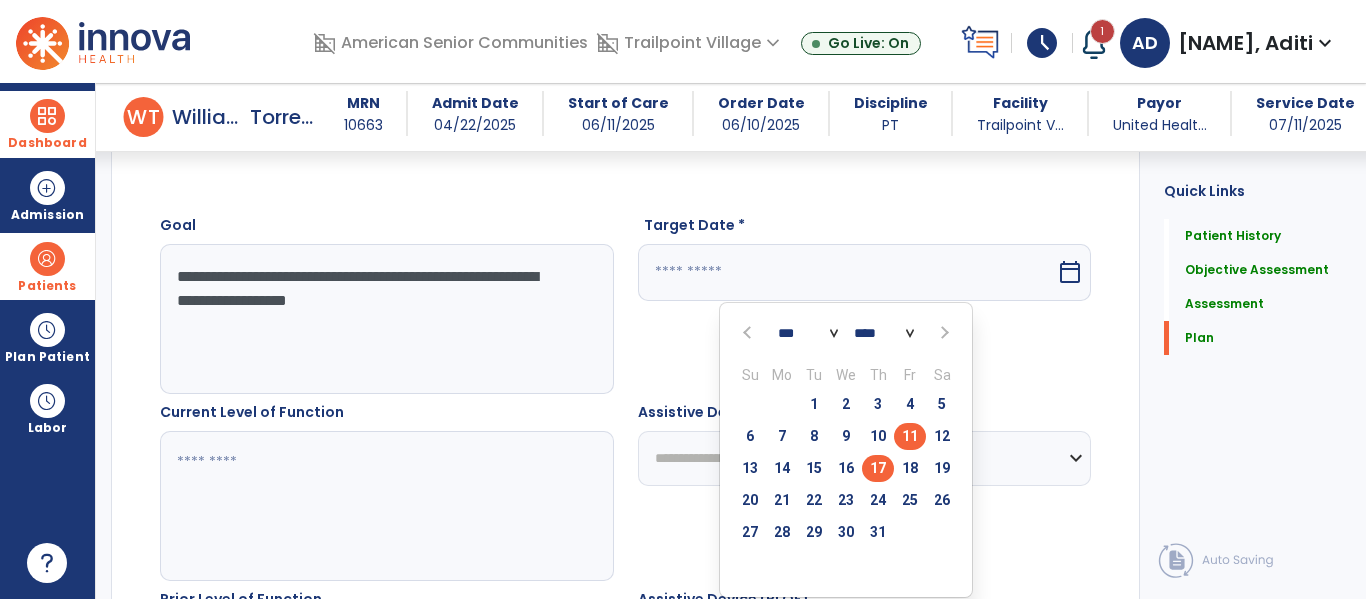 type on "*********" 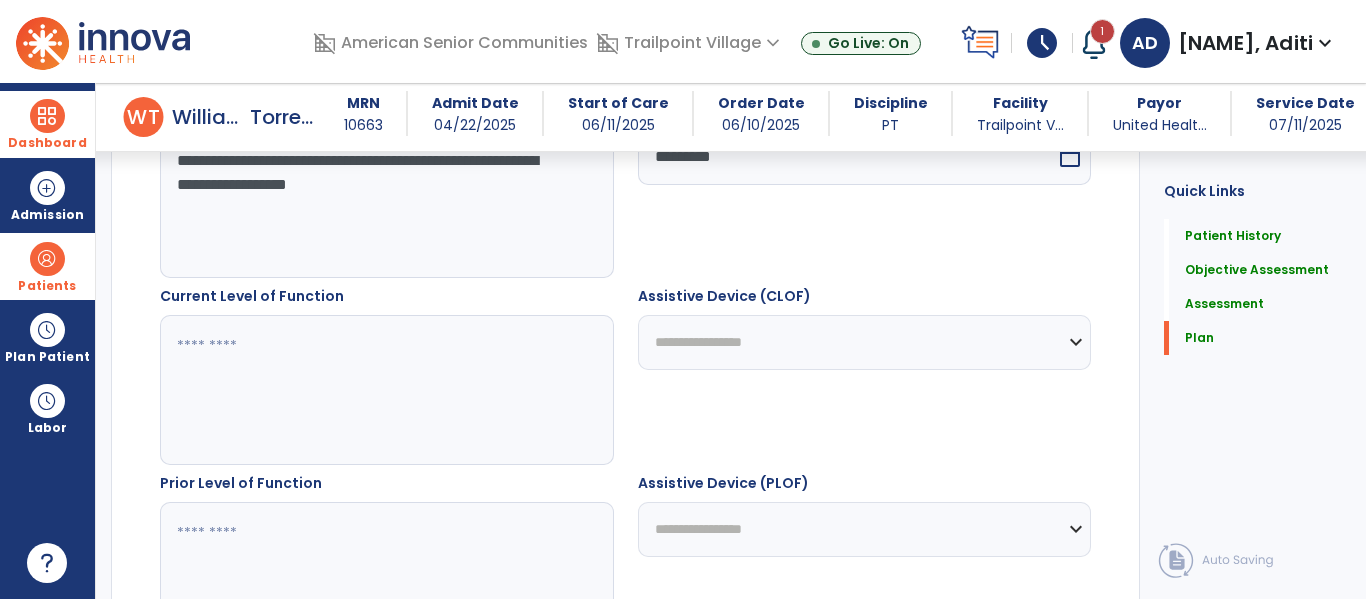 scroll, scrollTop: 2690, scrollLeft: 0, axis: vertical 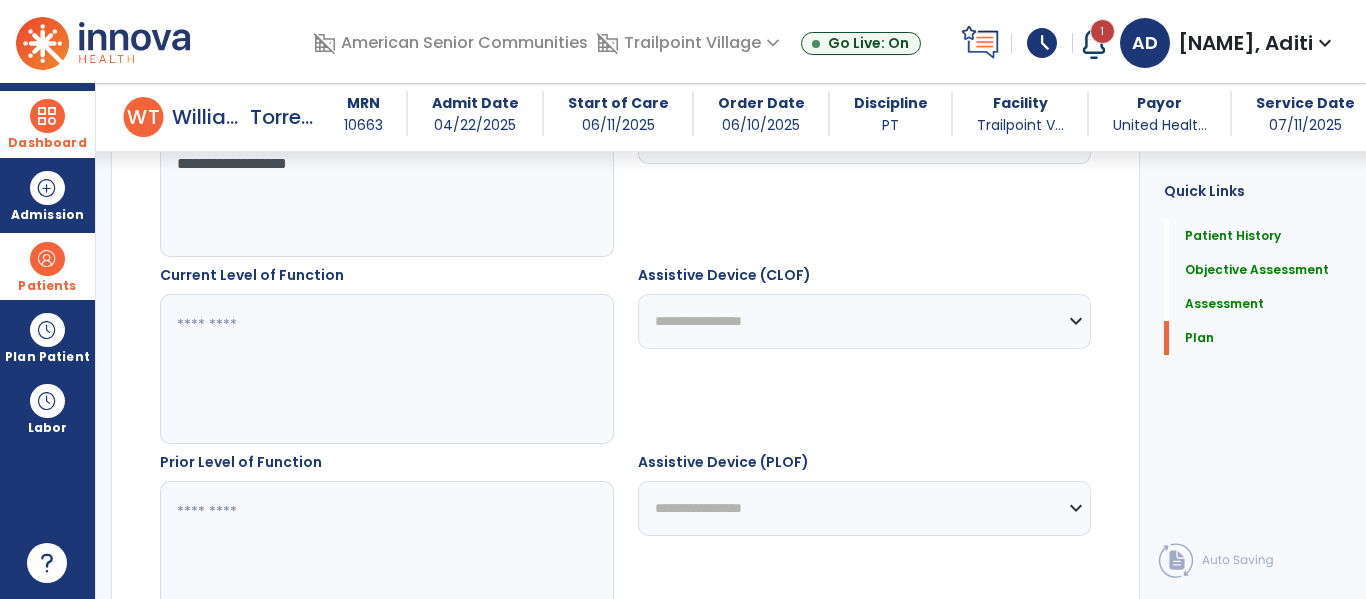 click 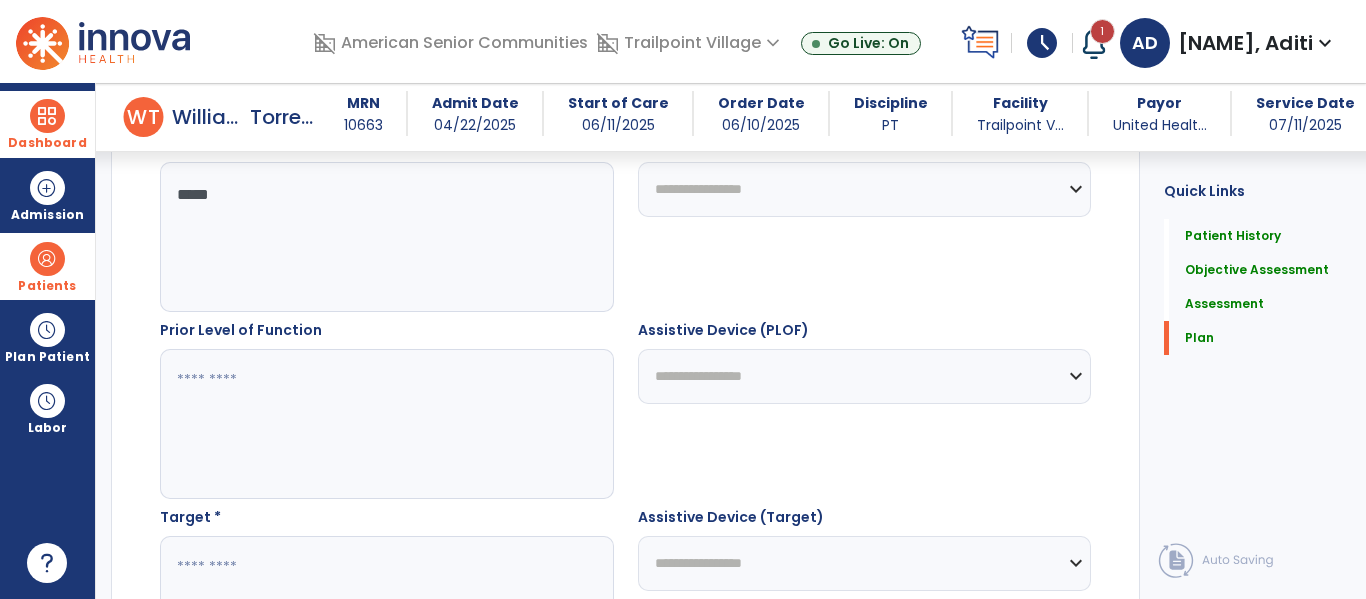 scroll, scrollTop: 2824, scrollLeft: 0, axis: vertical 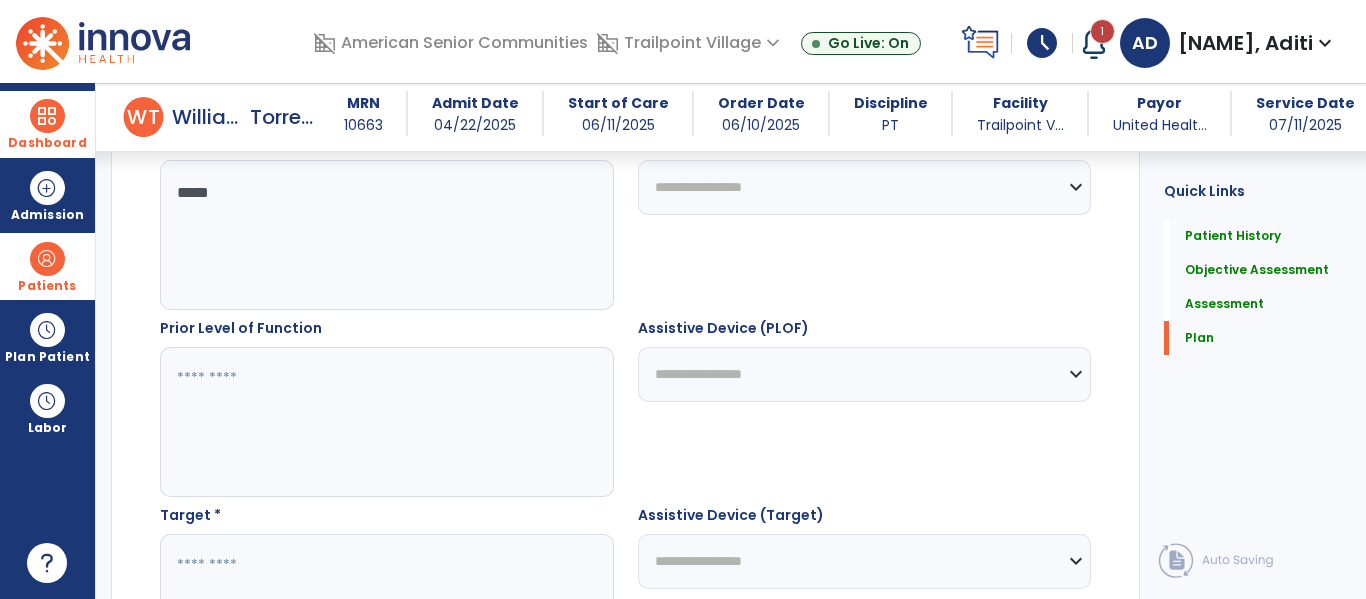 type on "****" 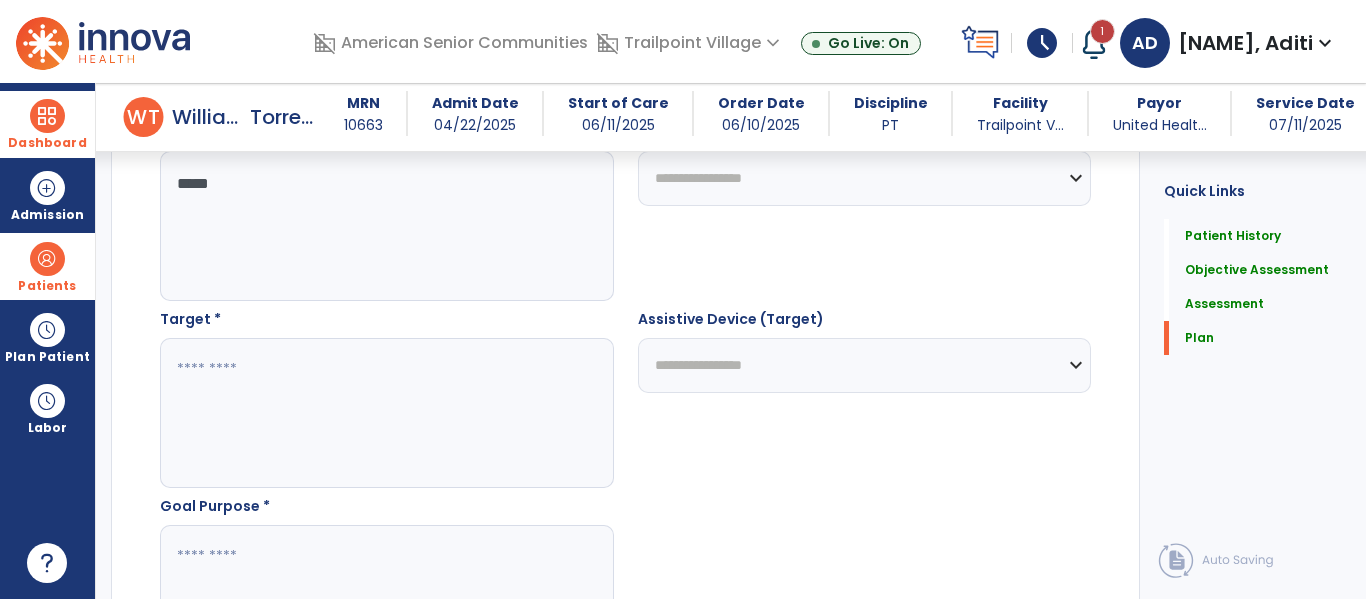 scroll, scrollTop: 3035, scrollLeft: 0, axis: vertical 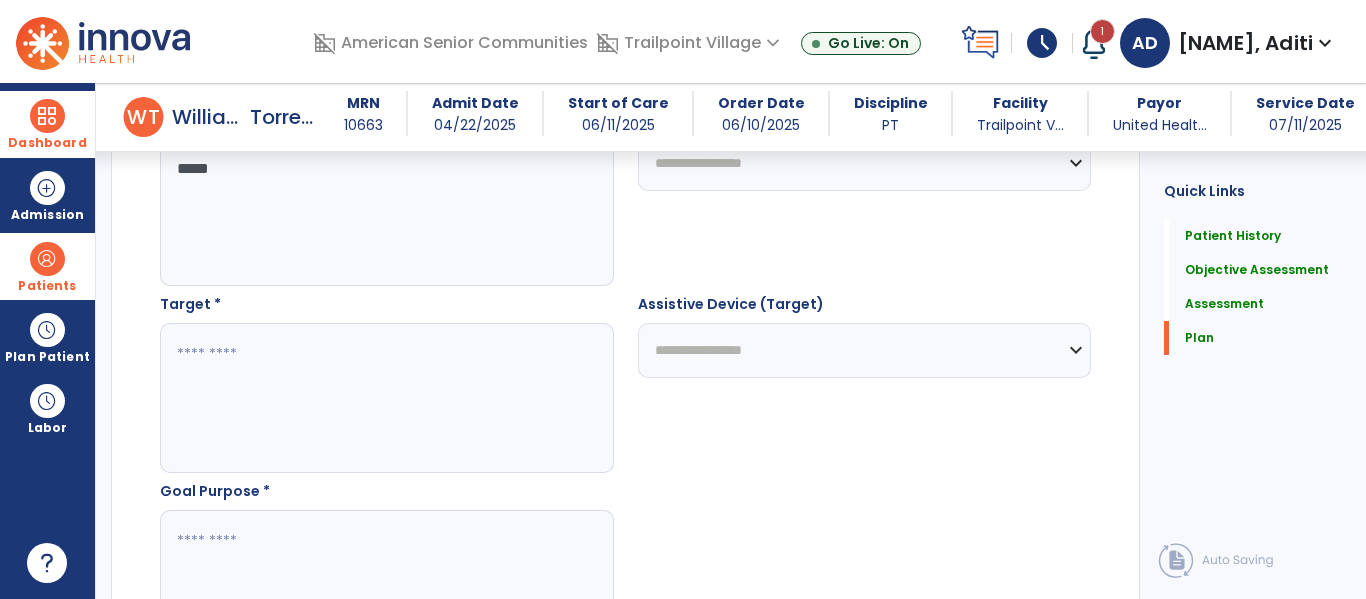 type on "****" 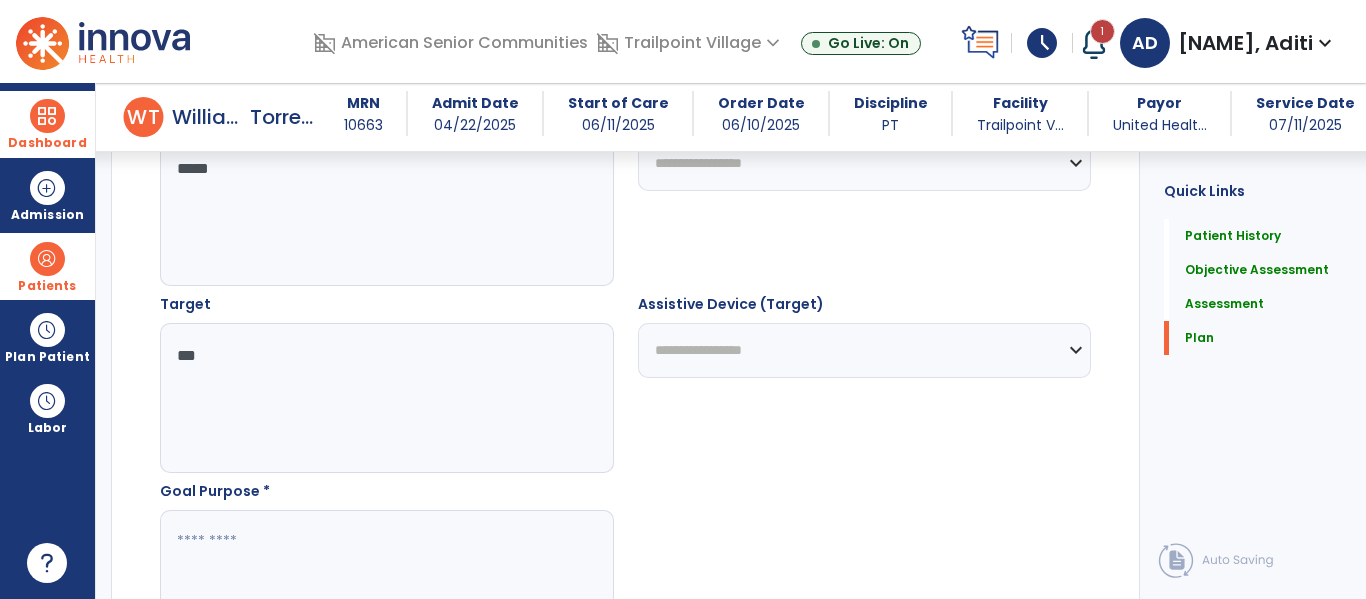 scroll, scrollTop: 3159, scrollLeft: 0, axis: vertical 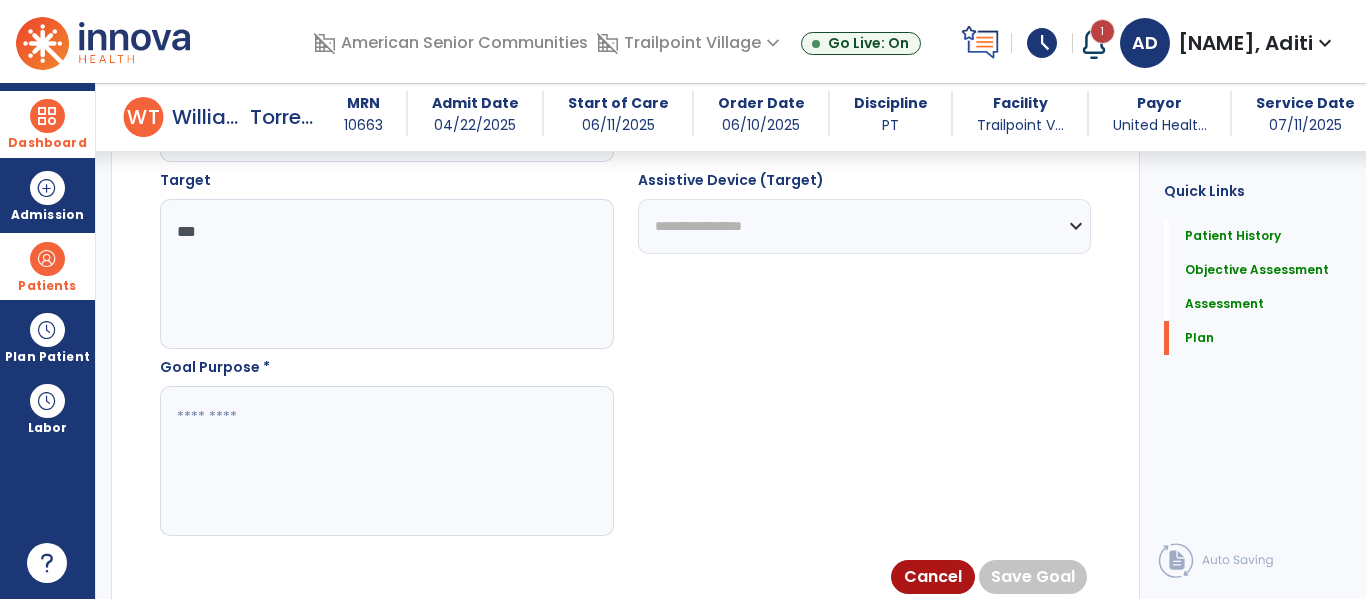 type on "***" 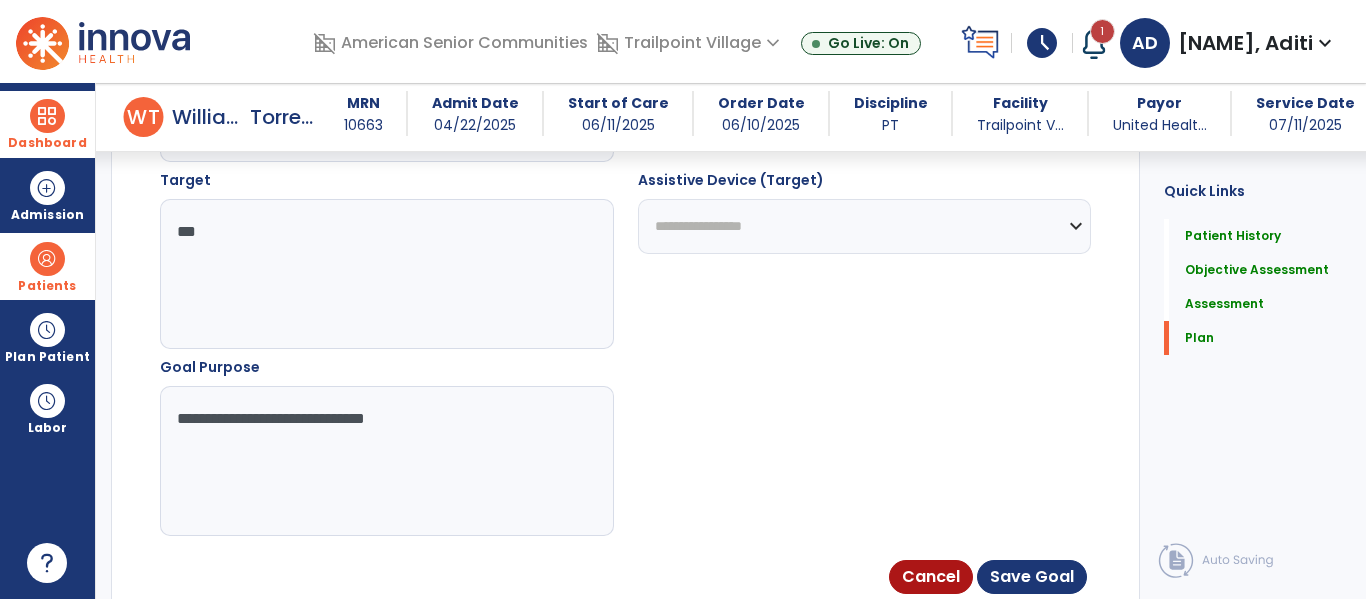 type on "**********" 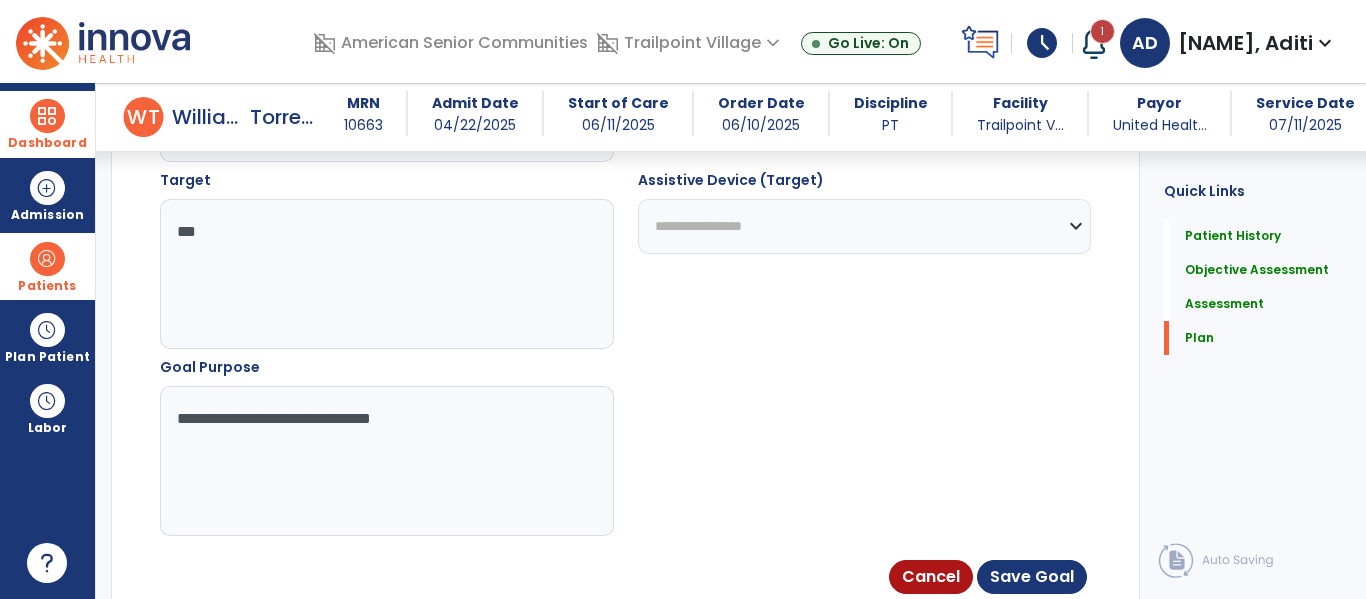 scroll, scrollTop: 3217, scrollLeft: 0, axis: vertical 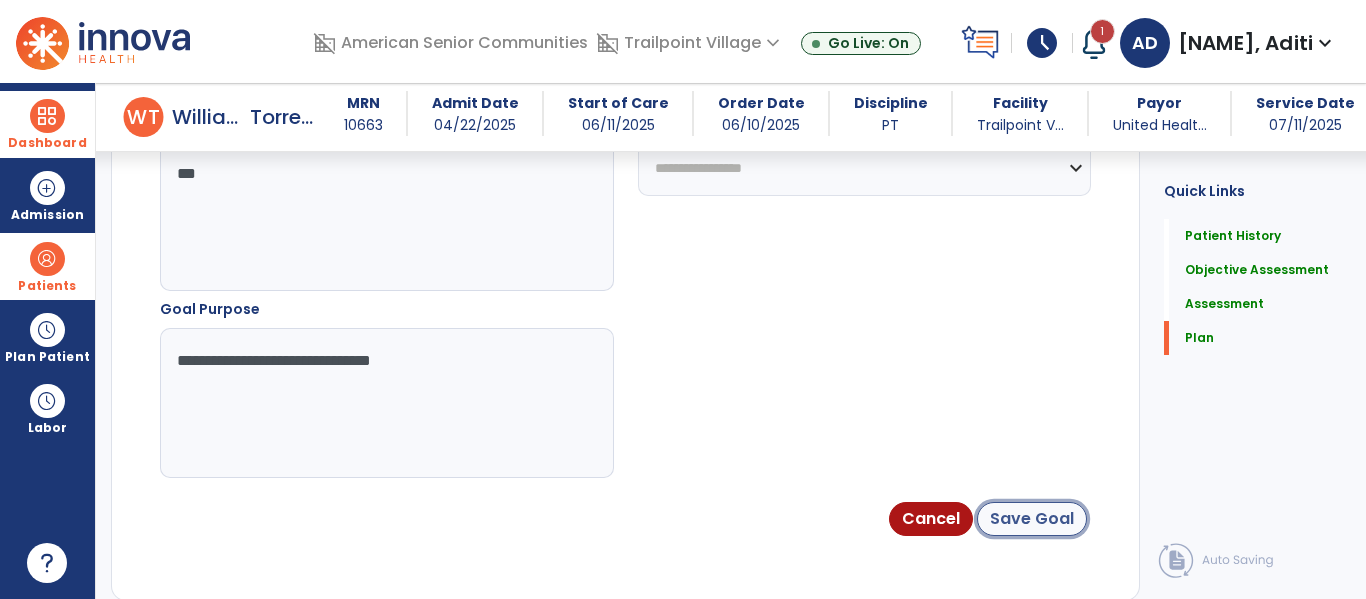 click on "Save Goal" 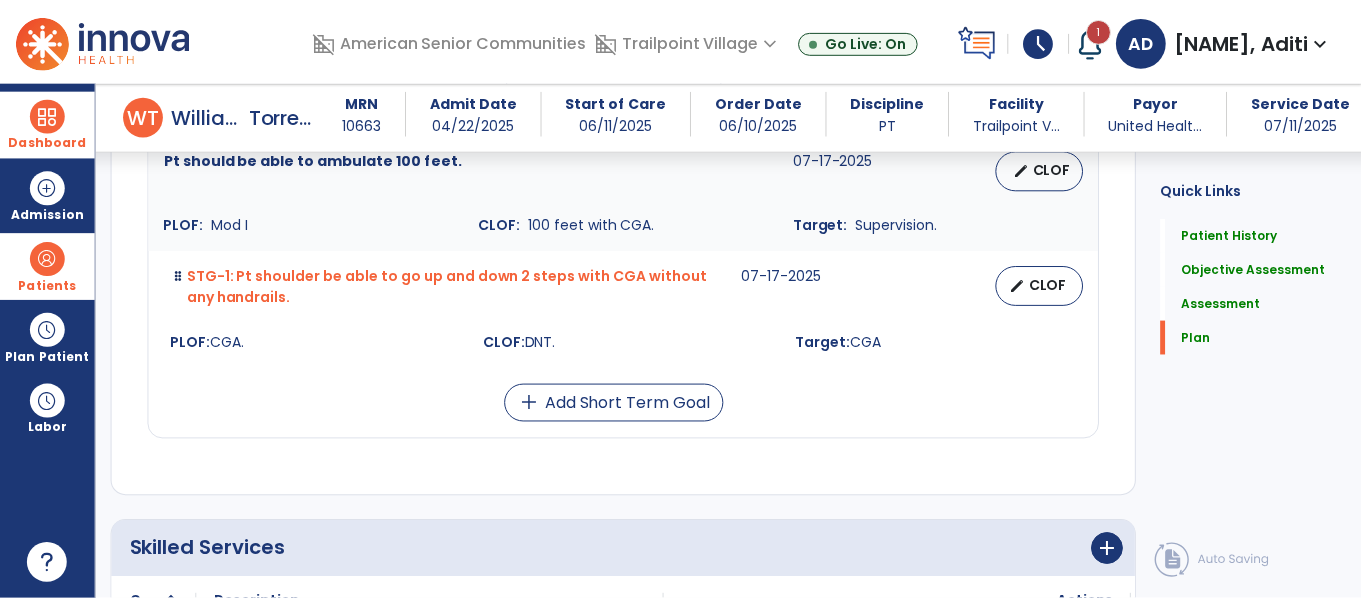 scroll, scrollTop: 3828, scrollLeft: 0, axis: vertical 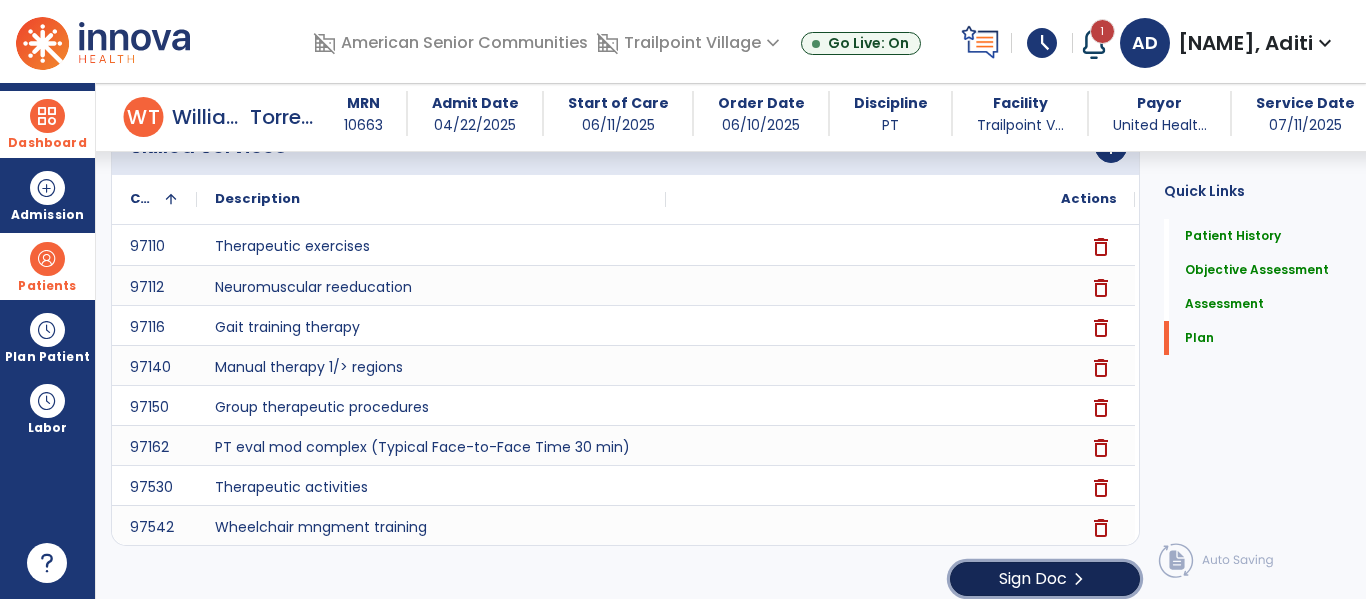 click on "Sign Doc  chevron_right" 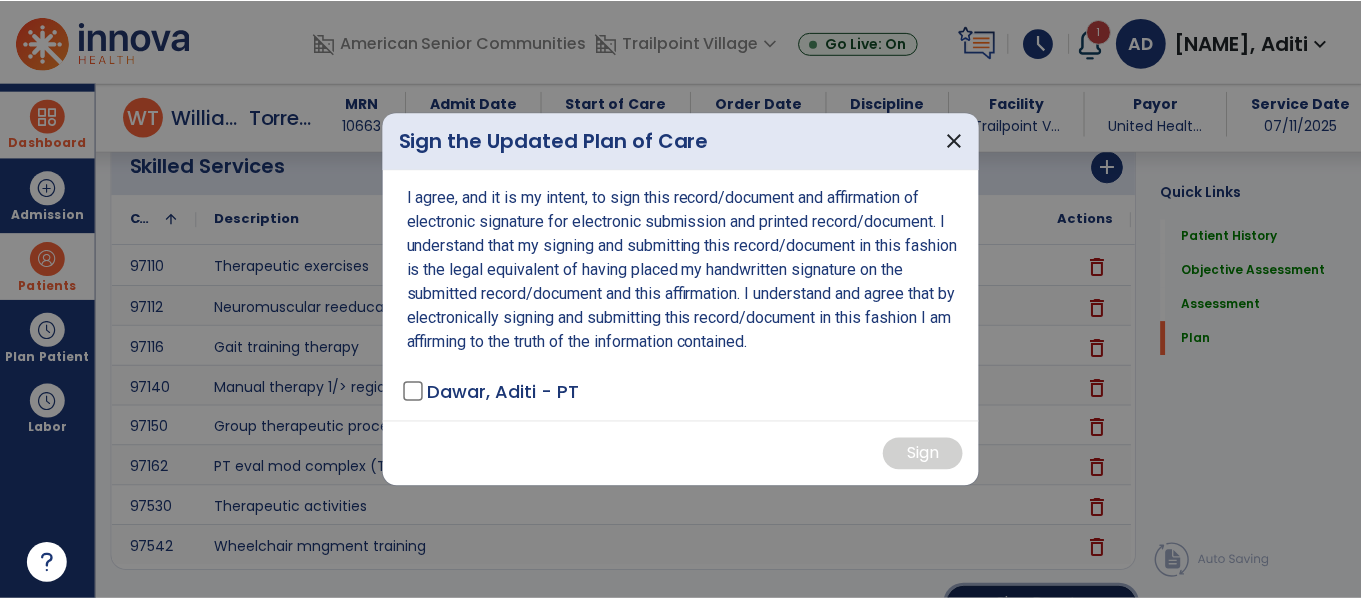 scroll, scrollTop: 3869, scrollLeft: 0, axis: vertical 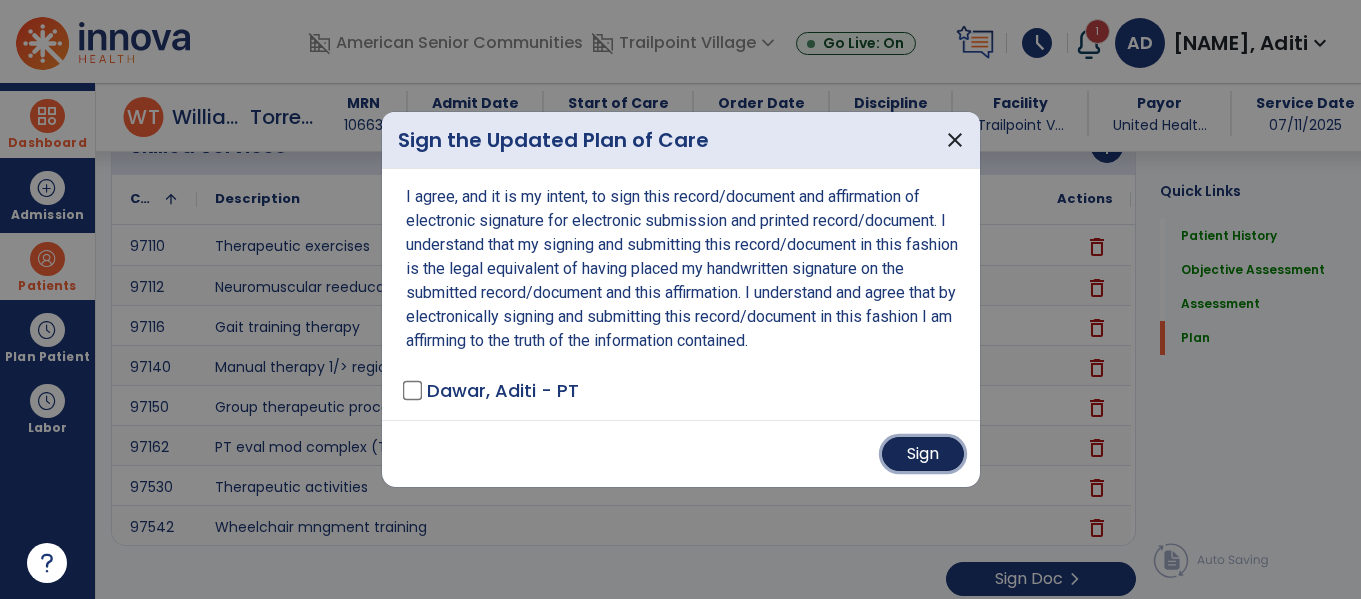 click on "Sign" at bounding box center [923, 454] 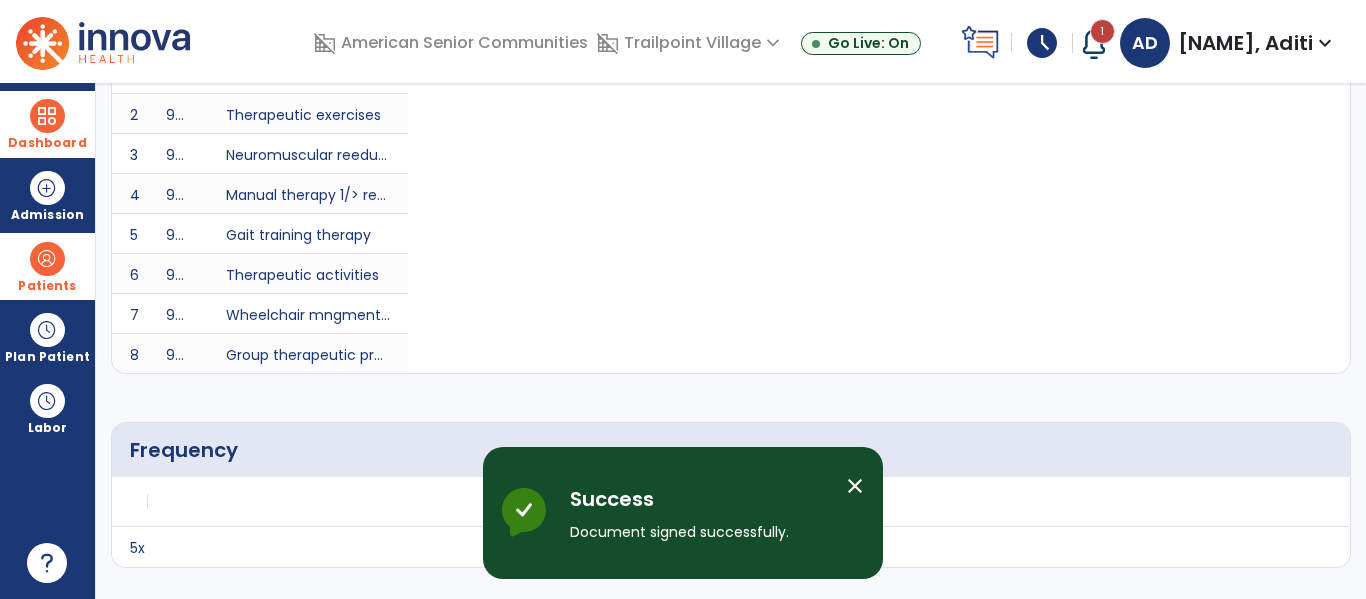 scroll, scrollTop: 0, scrollLeft: 0, axis: both 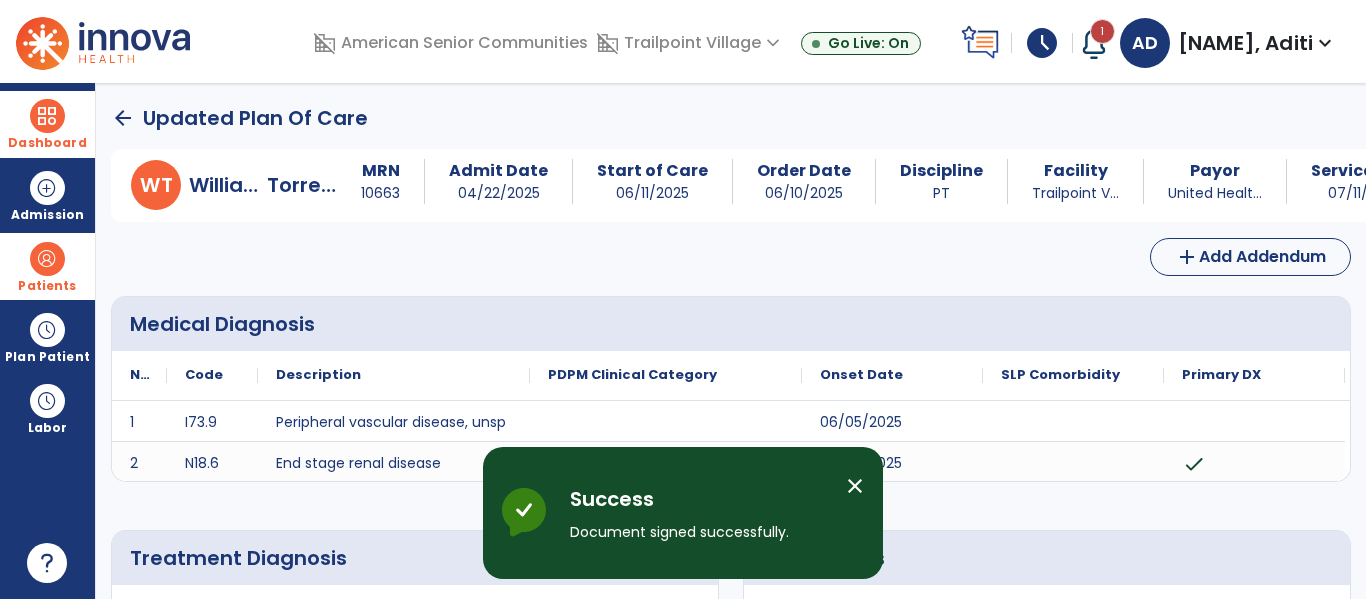 click on "arrow_back" 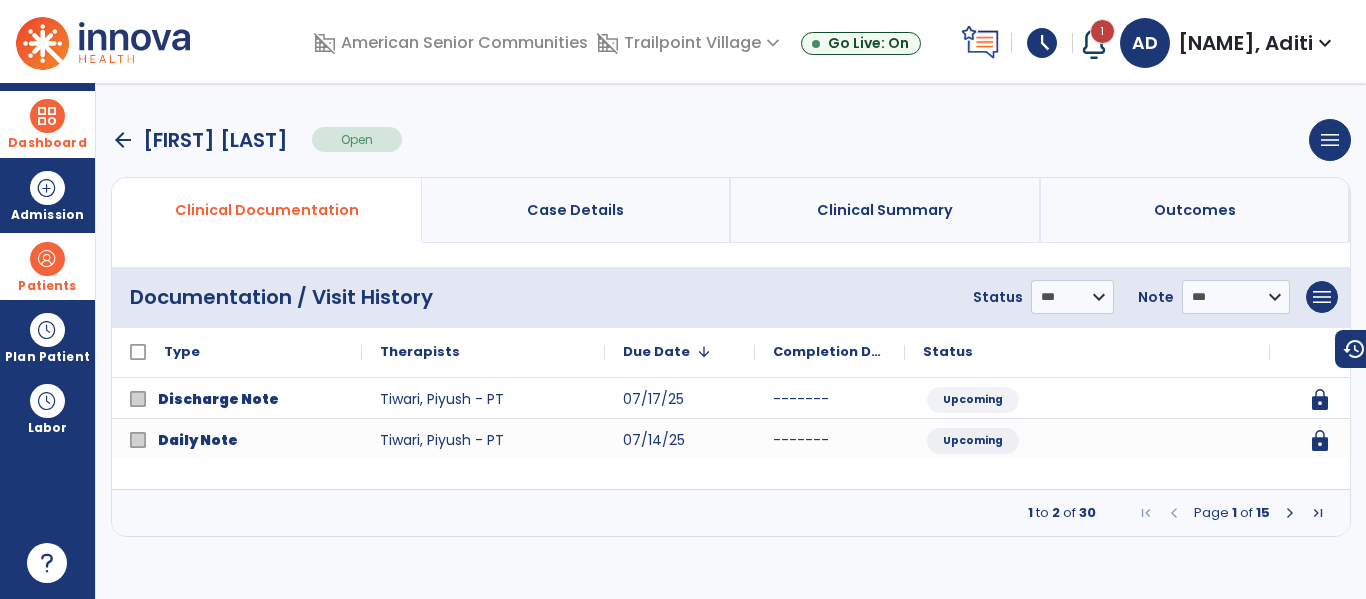 click on "arrow_back" at bounding box center (123, 140) 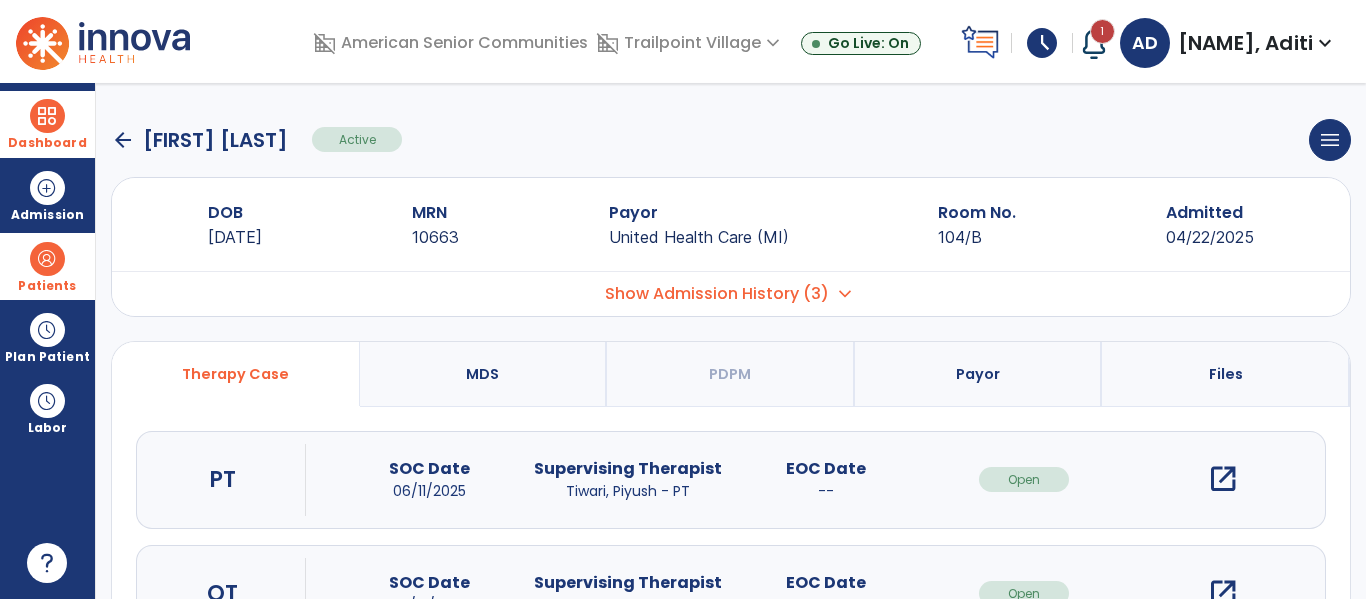click on "arrow_back" 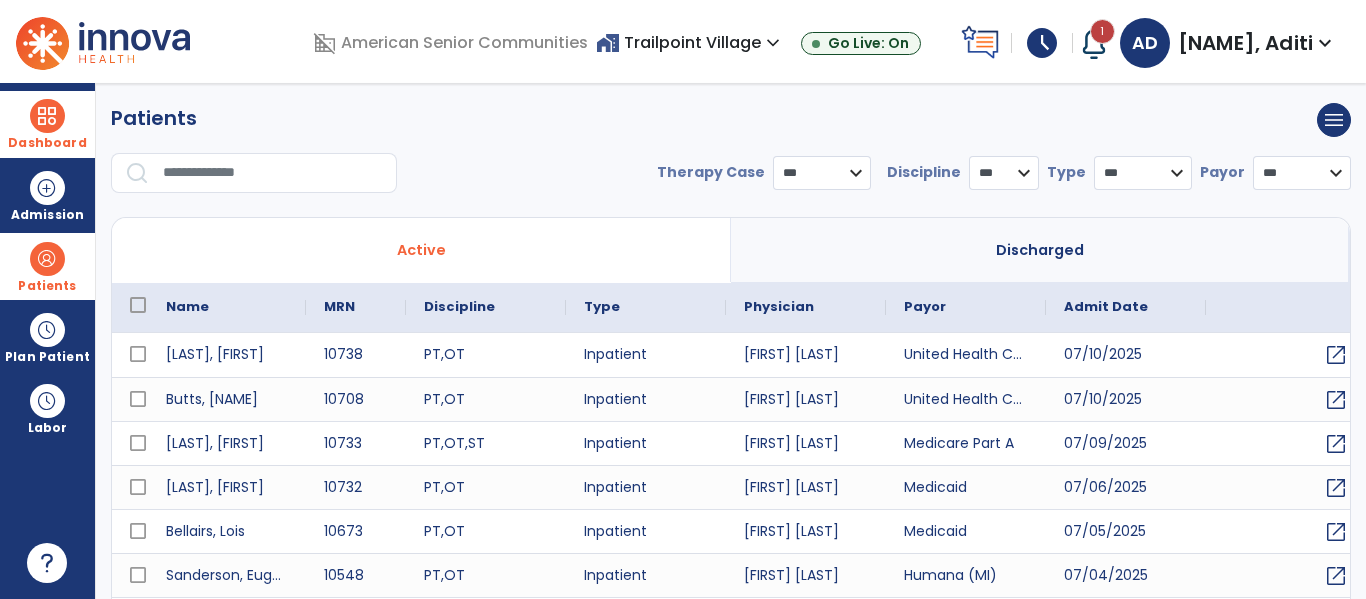 select on "***" 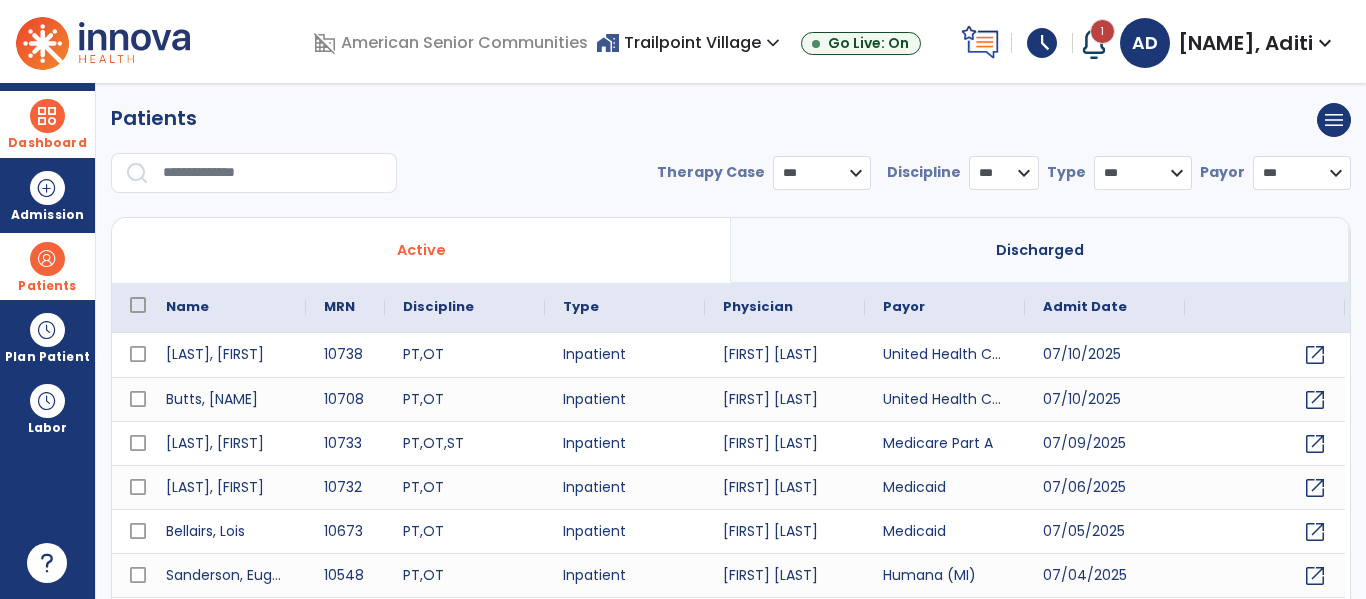 click at bounding box center (47, 116) 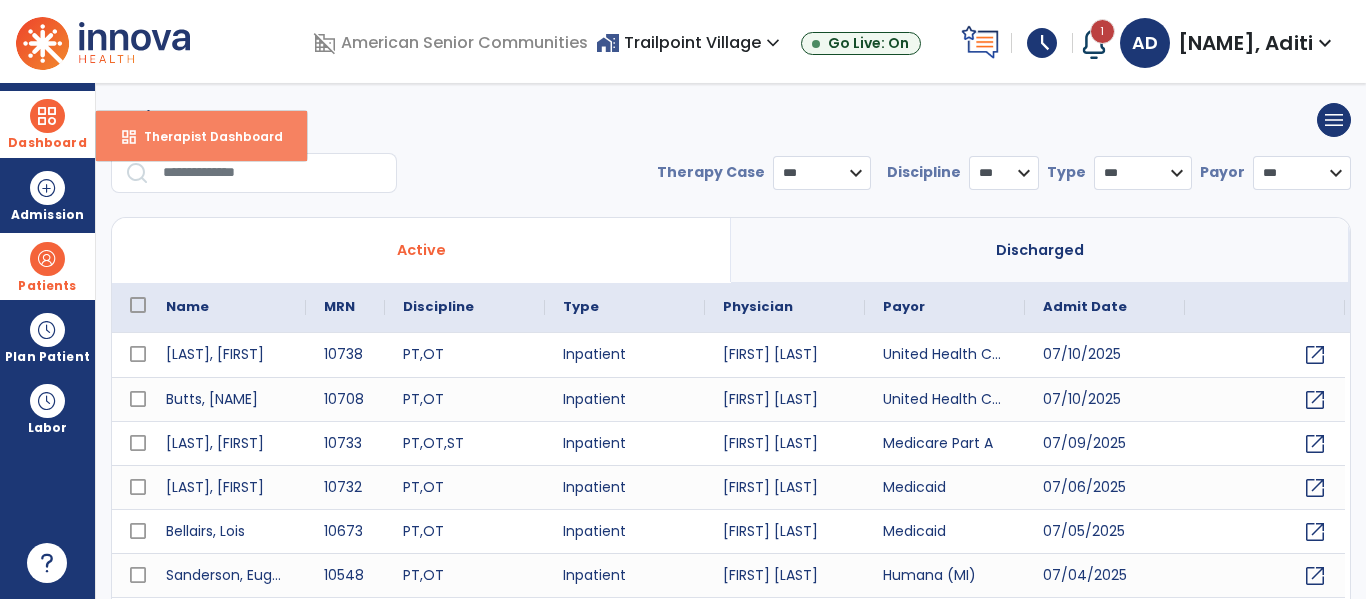 click on "Therapist Dashboard" at bounding box center (205, 136) 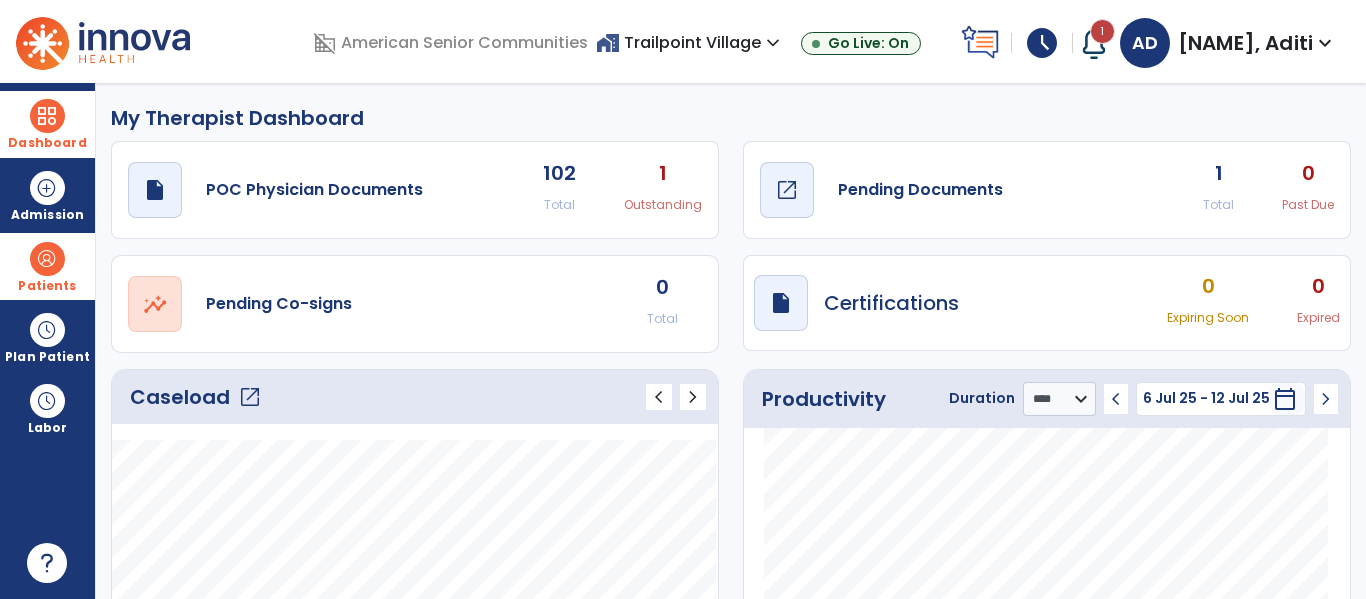 click on "Pending Documents" 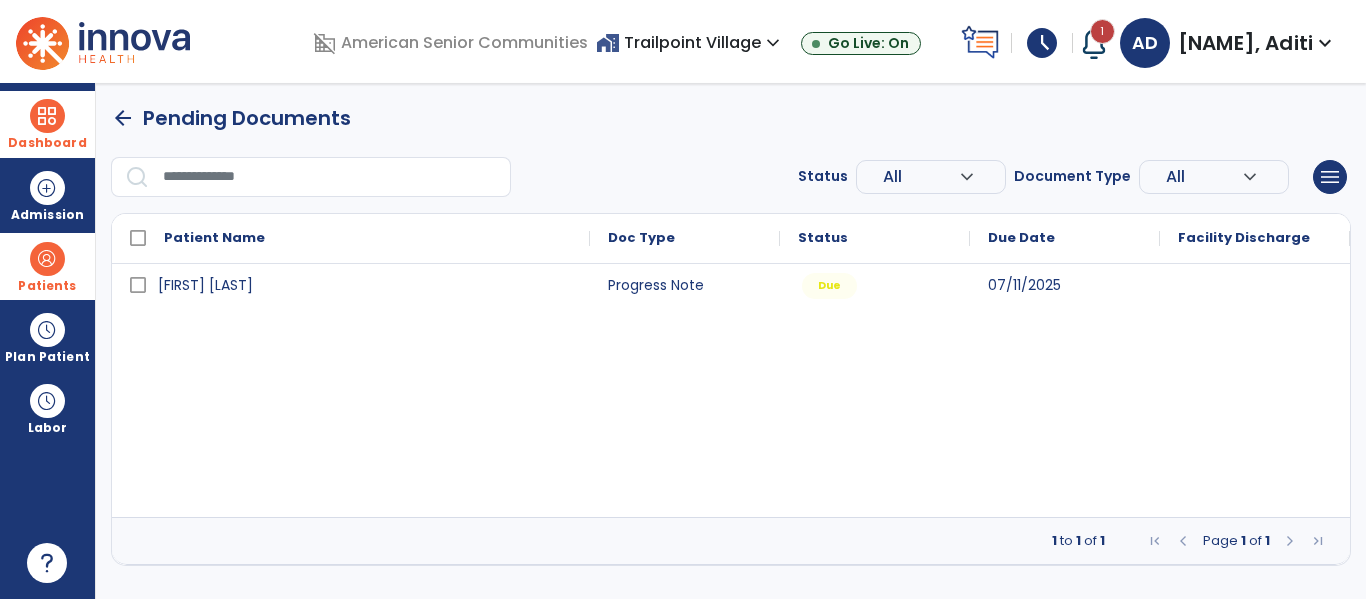 click on "arrow_back" at bounding box center (123, 118) 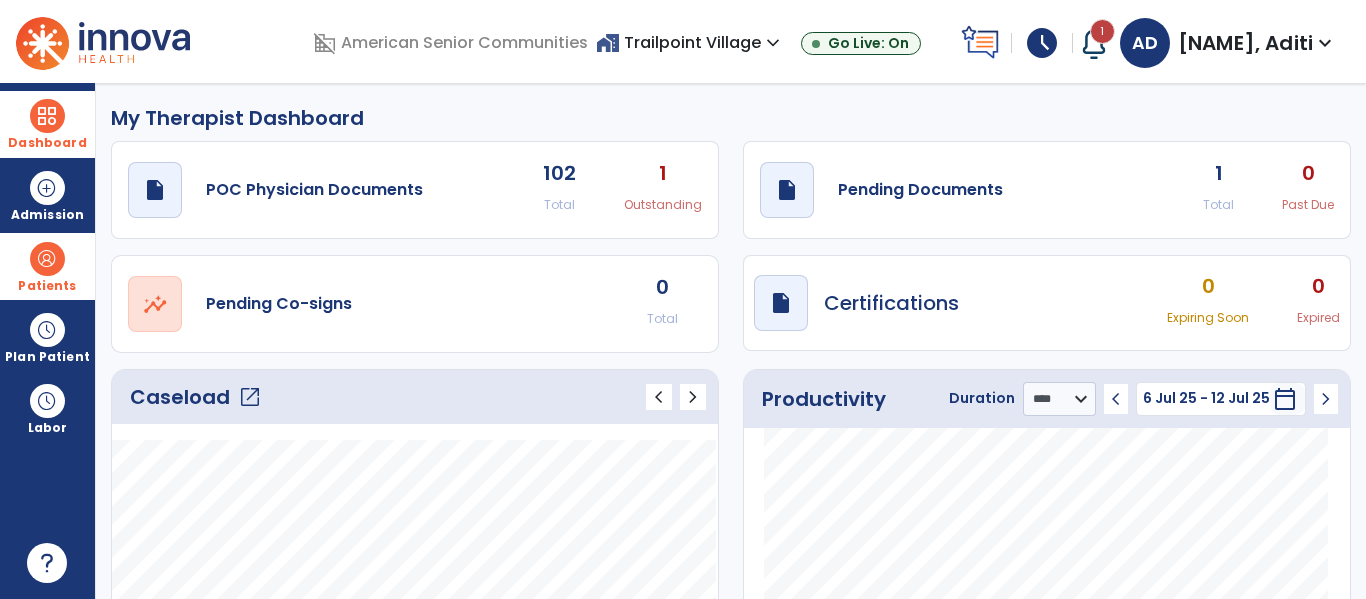 click on "[NAME], Aditi" at bounding box center [1245, 43] 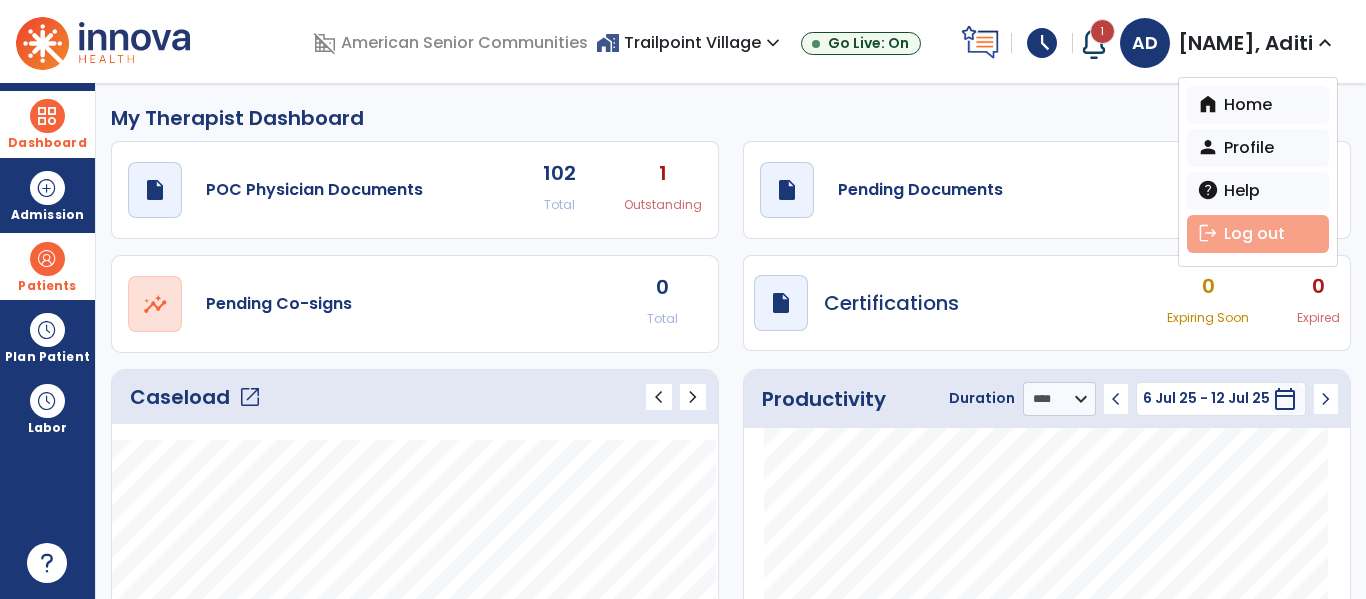click on "logout   Log out" at bounding box center (1258, 234) 